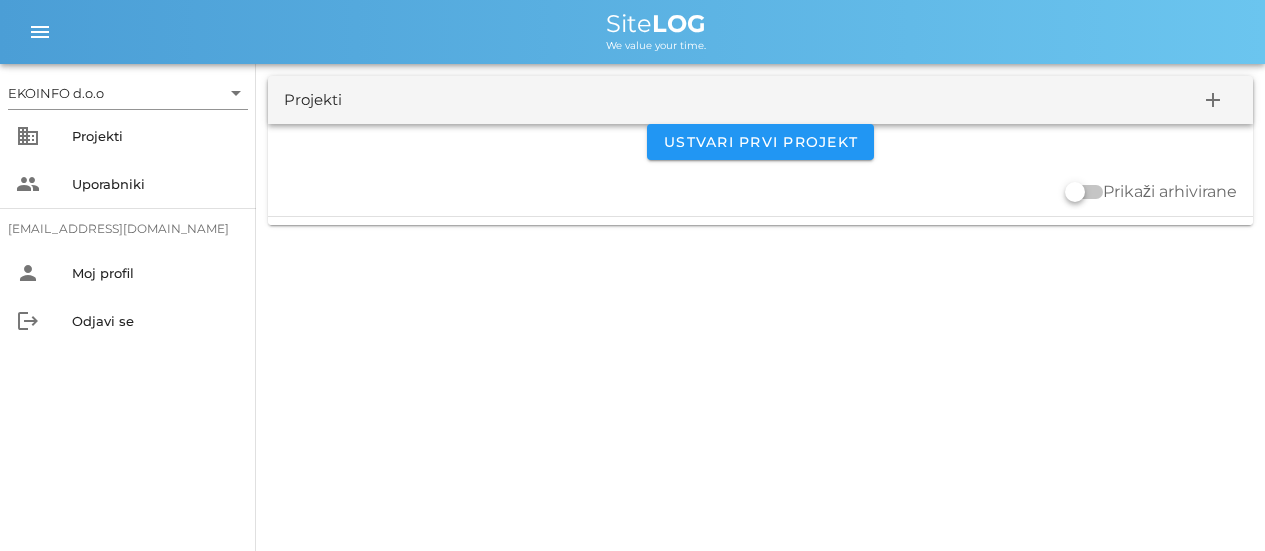 scroll, scrollTop: 0, scrollLeft: 0, axis: both 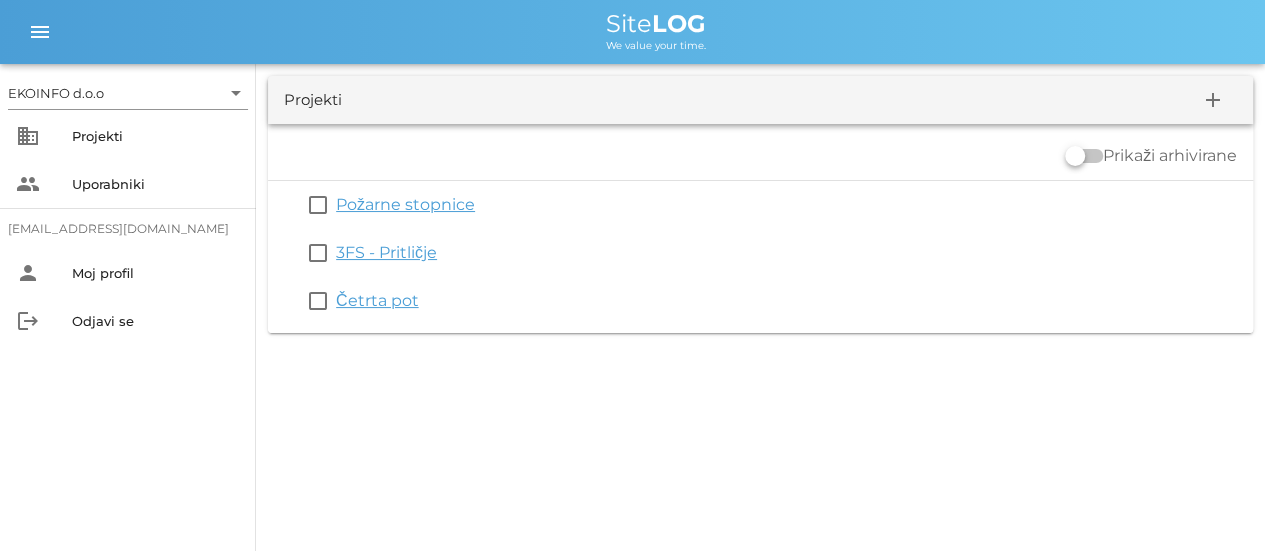 click on "EKOINFO d.o.o arrow_drop_down business  Projekti  people  Uporabniki  [EMAIL_ADDRESS][DOMAIN_NAME] person  Moj profil  logout  Odjavi se  menu menu  Site LOG  We value your time.  Projekti add Prikaži arhivirane check_box_outline_blank  Požarne stopnice  check_box_outline_blank  3FS - Pritličje  check_box_outline_blank  Četrta pot" at bounding box center [632, 275] 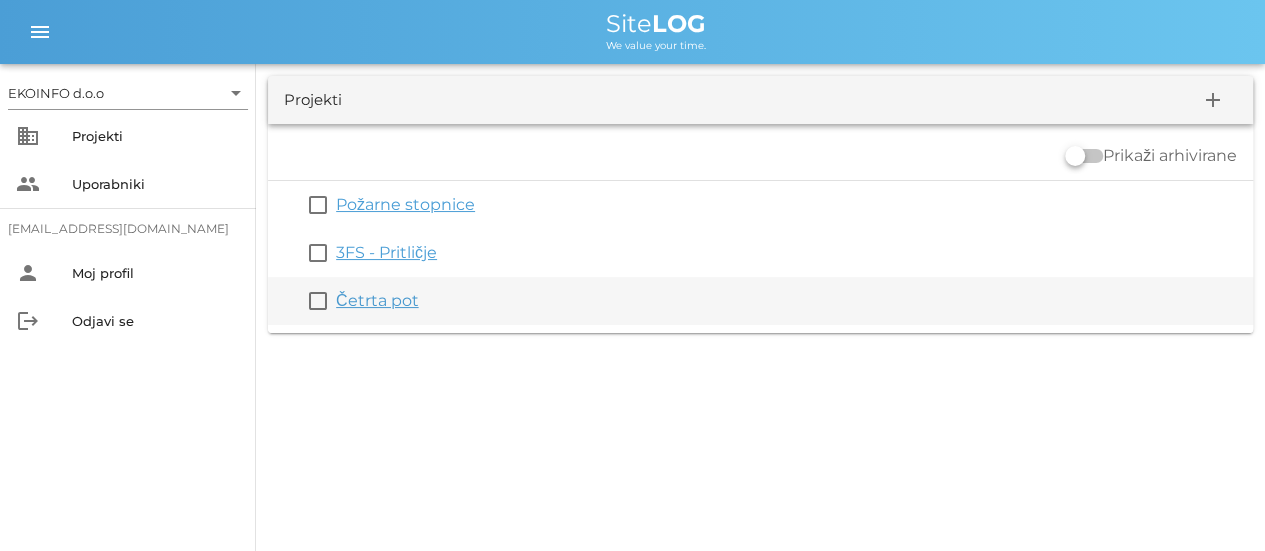 click on "Četrta pot" at bounding box center [377, 300] 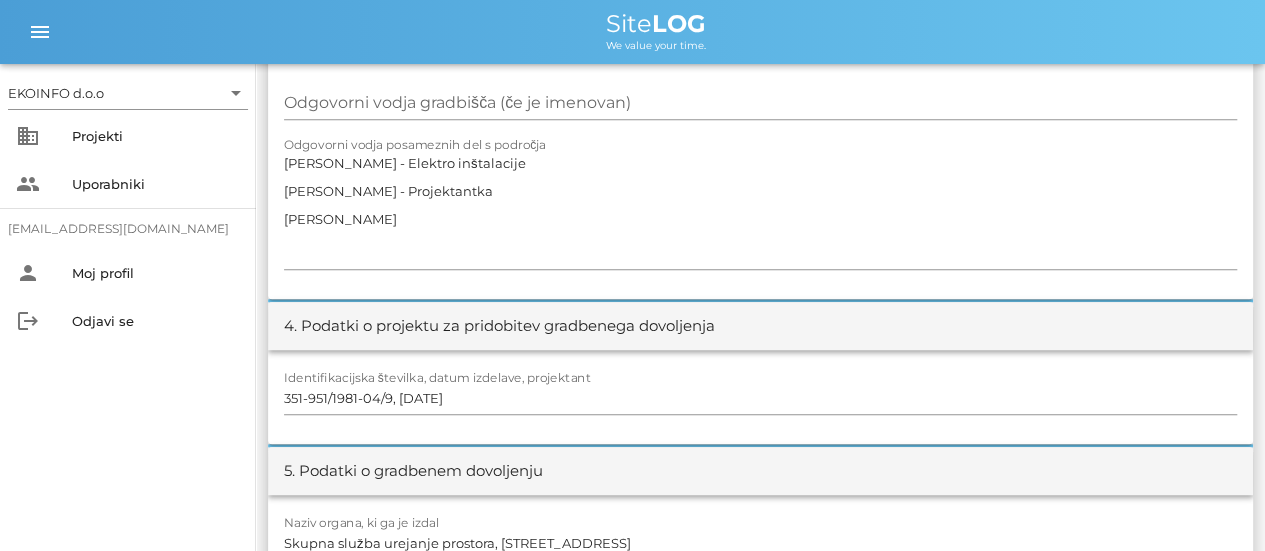 scroll, scrollTop: 0, scrollLeft: 0, axis: both 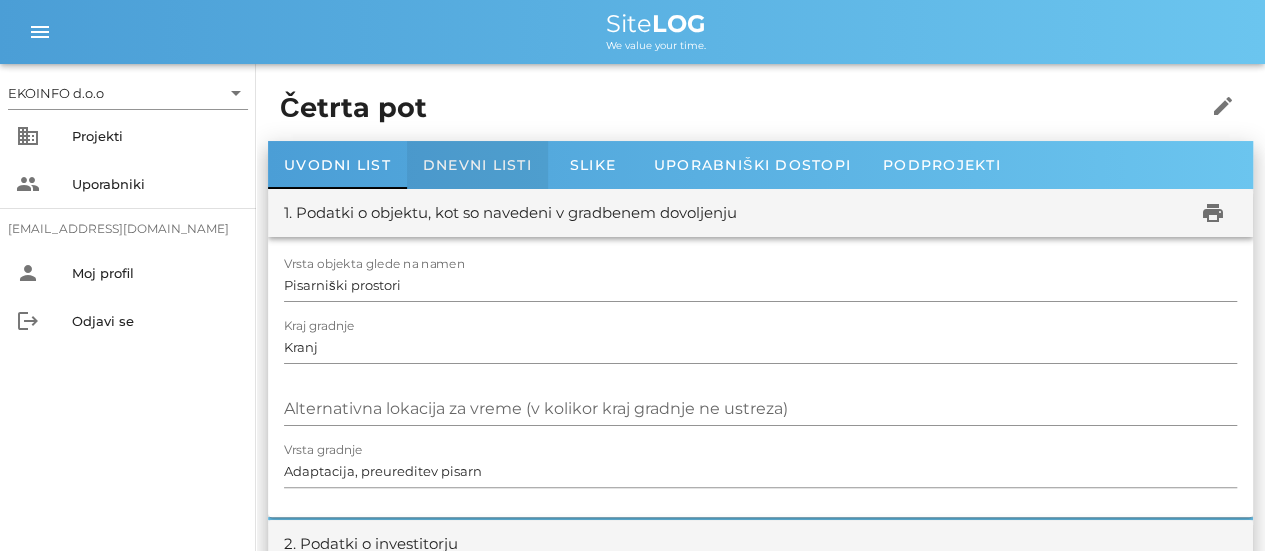 click on "Dnevni listi" at bounding box center (477, 165) 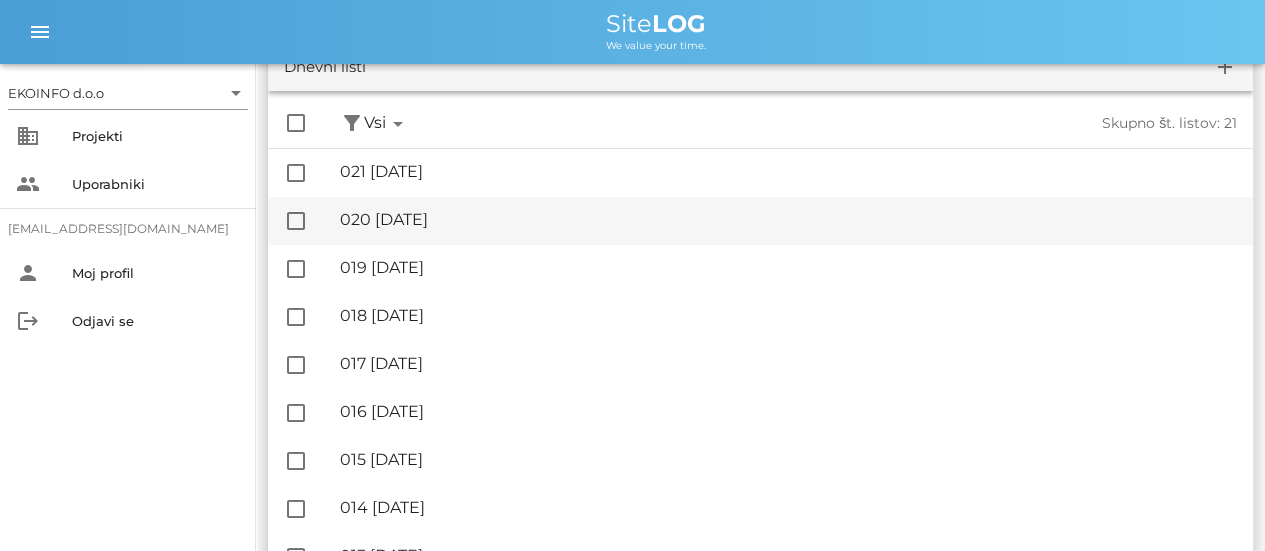 scroll, scrollTop: 100, scrollLeft: 0, axis: vertical 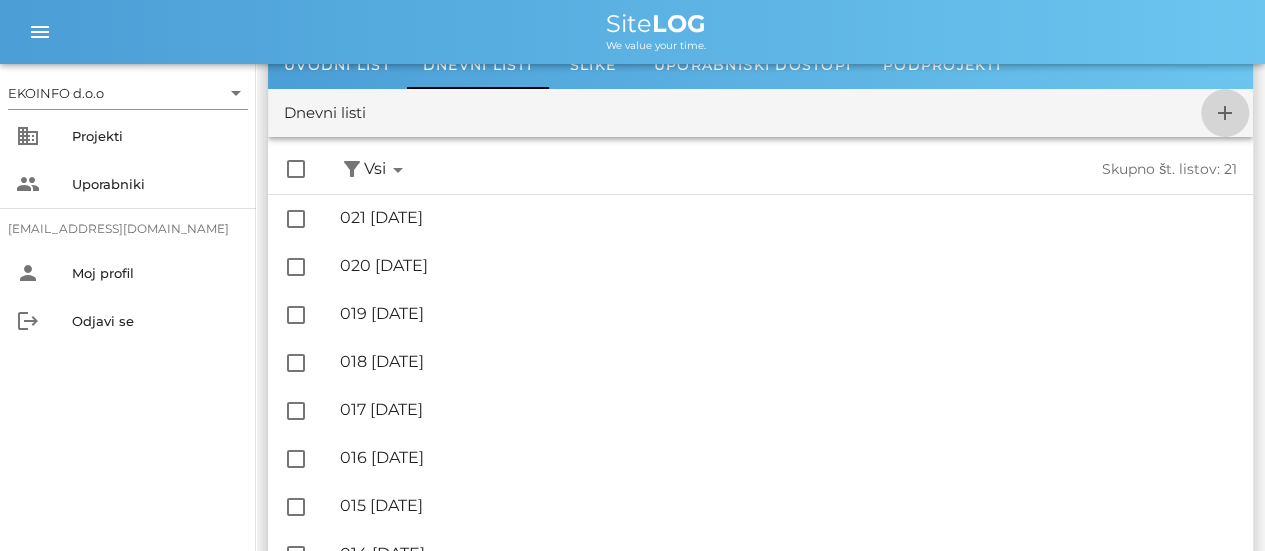 click on "add" at bounding box center [1225, 113] 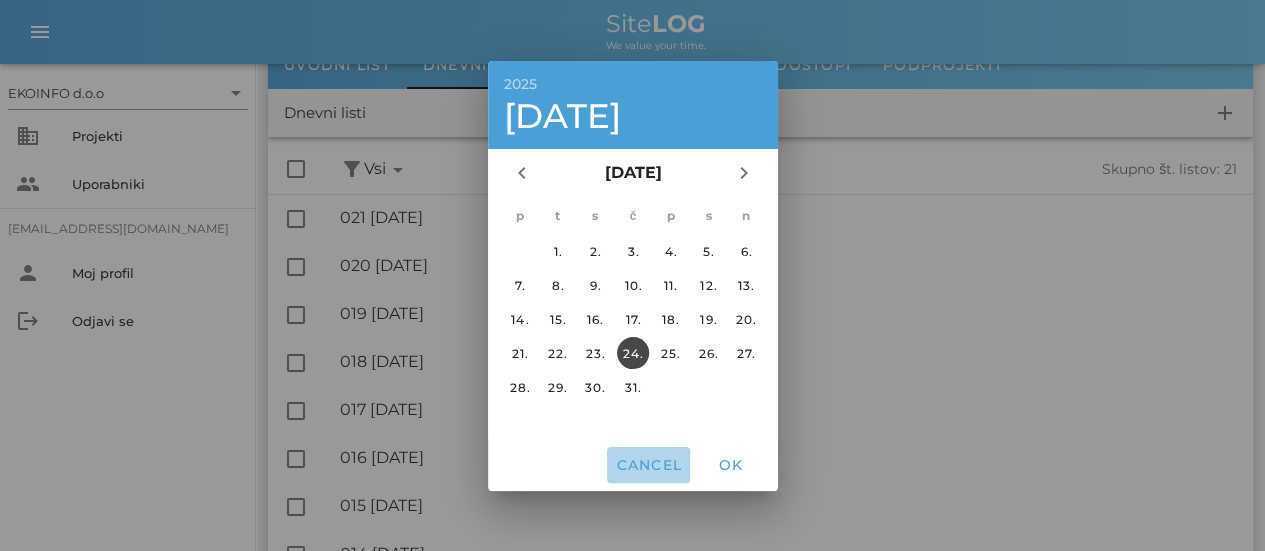 click on "Cancel" at bounding box center [648, 465] 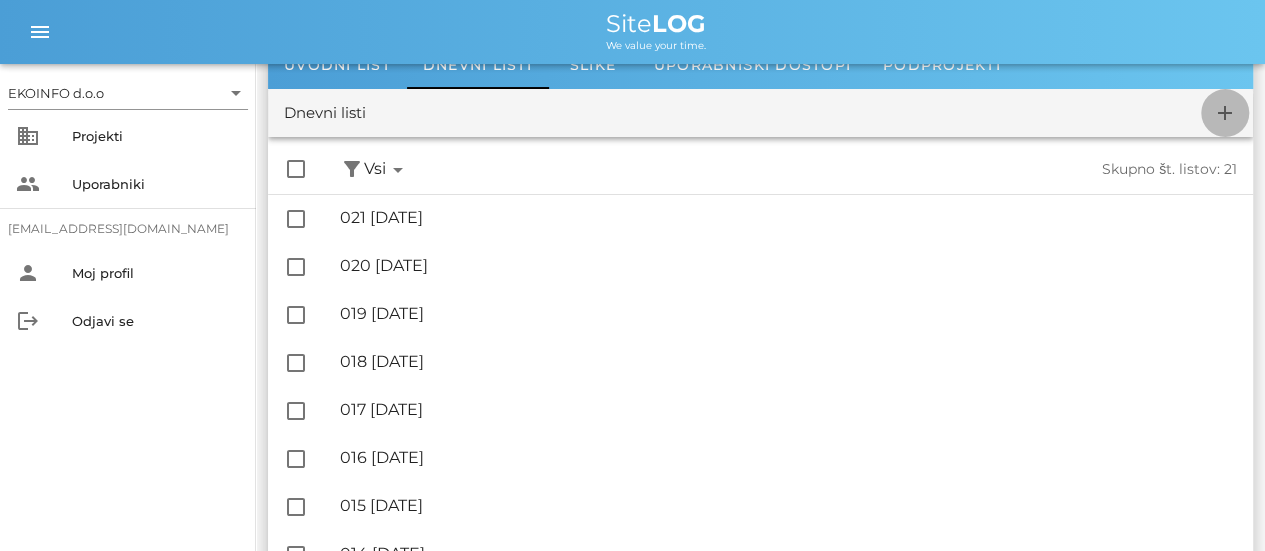 click on "add" at bounding box center [1225, 113] 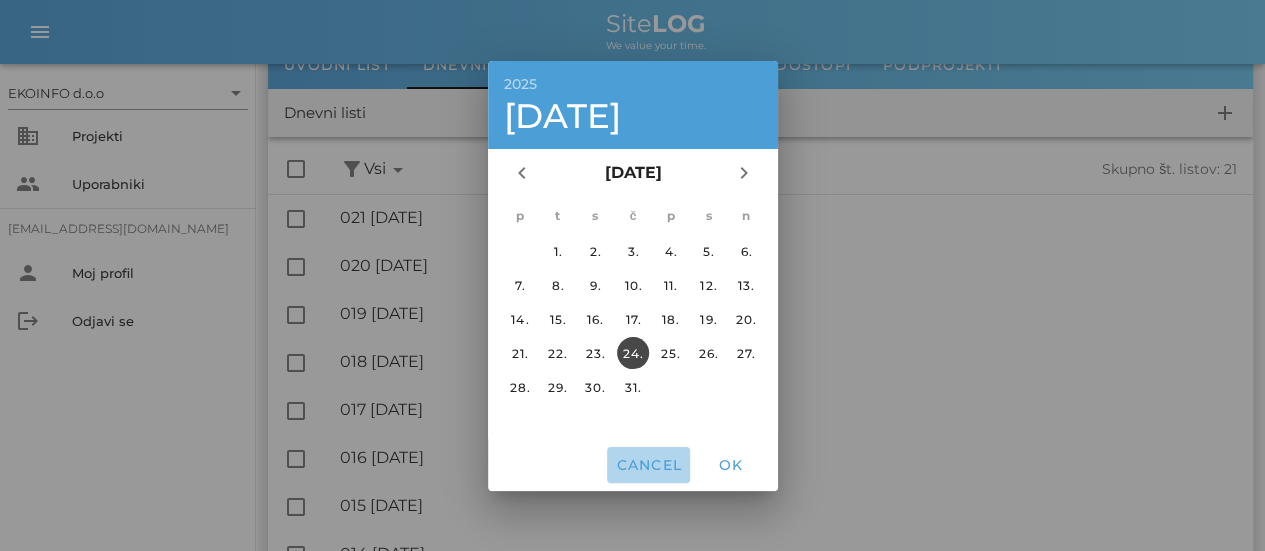 click on "Cancel" at bounding box center (648, 465) 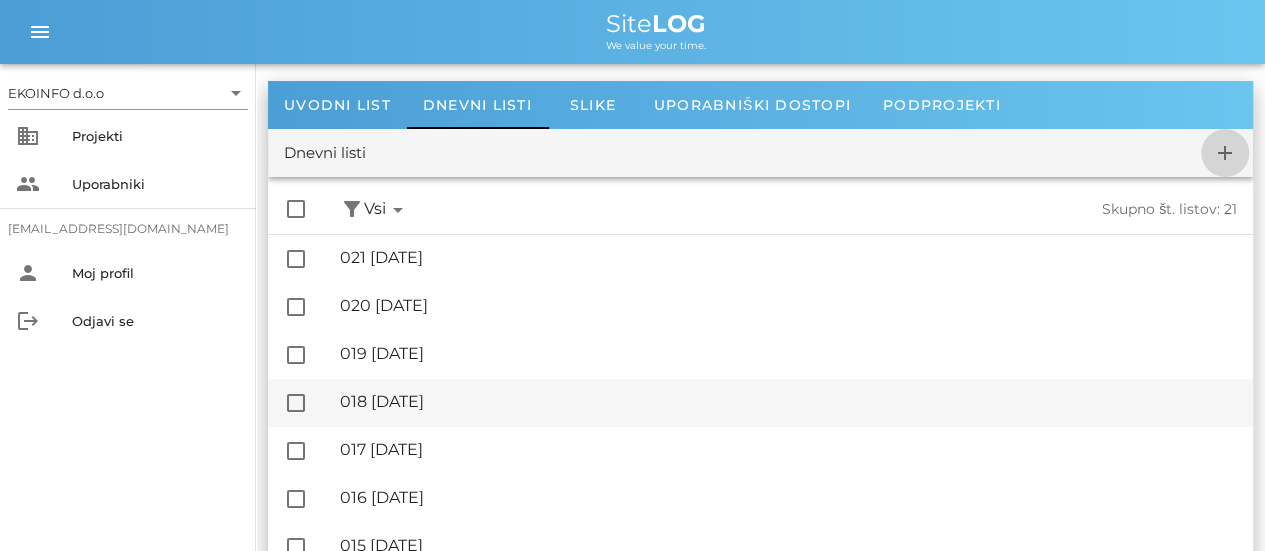 scroll, scrollTop: 0, scrollLeft: 0, axis: both 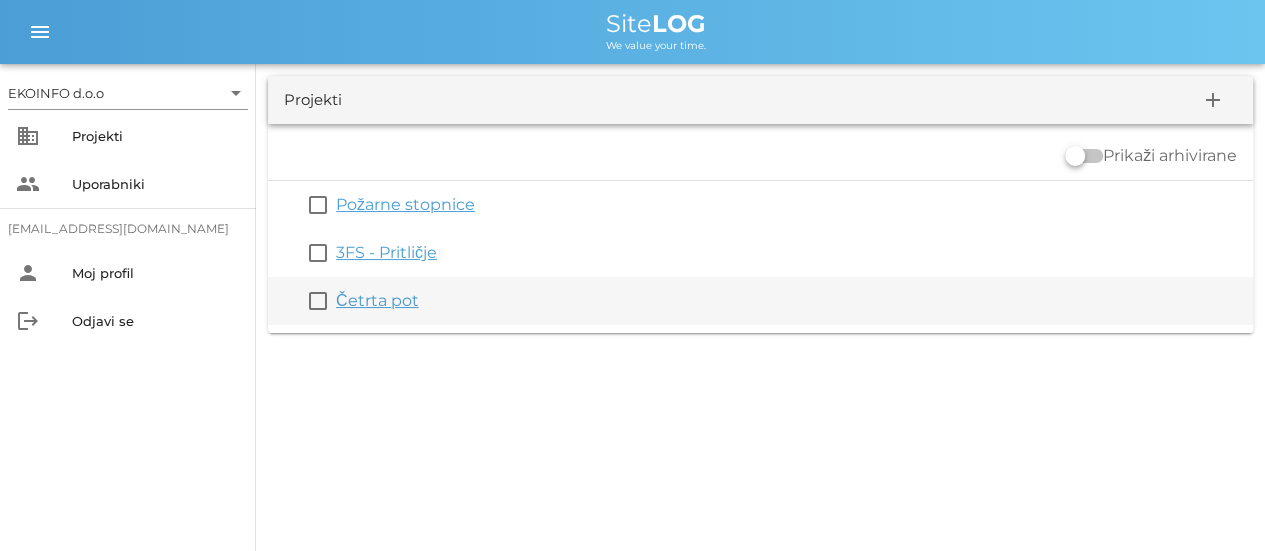 click on "Četrta pot" at bounding box center (377, 300) 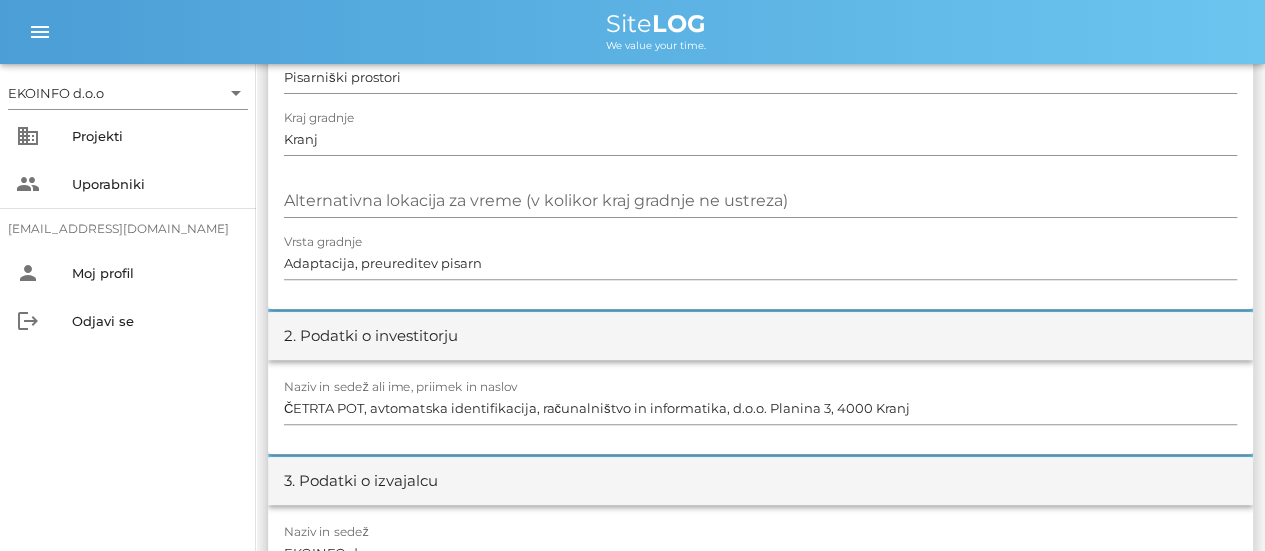 scroll, scrollTop: 0, scrollLeft: 0, axis: both 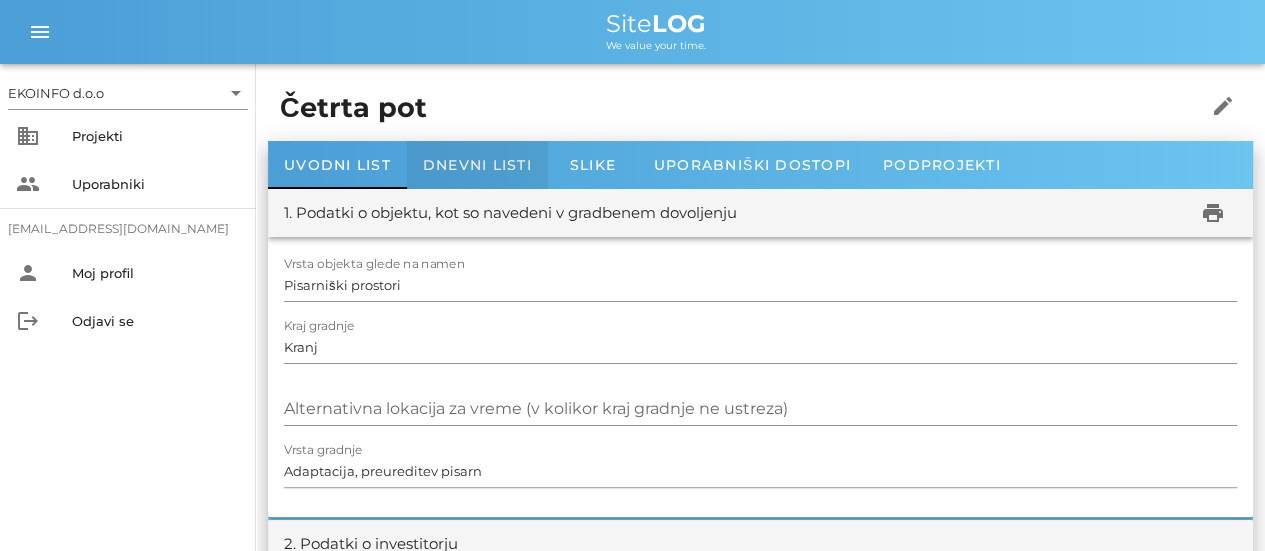 click on "Dnevni listi" at bounding box center [477, 165] 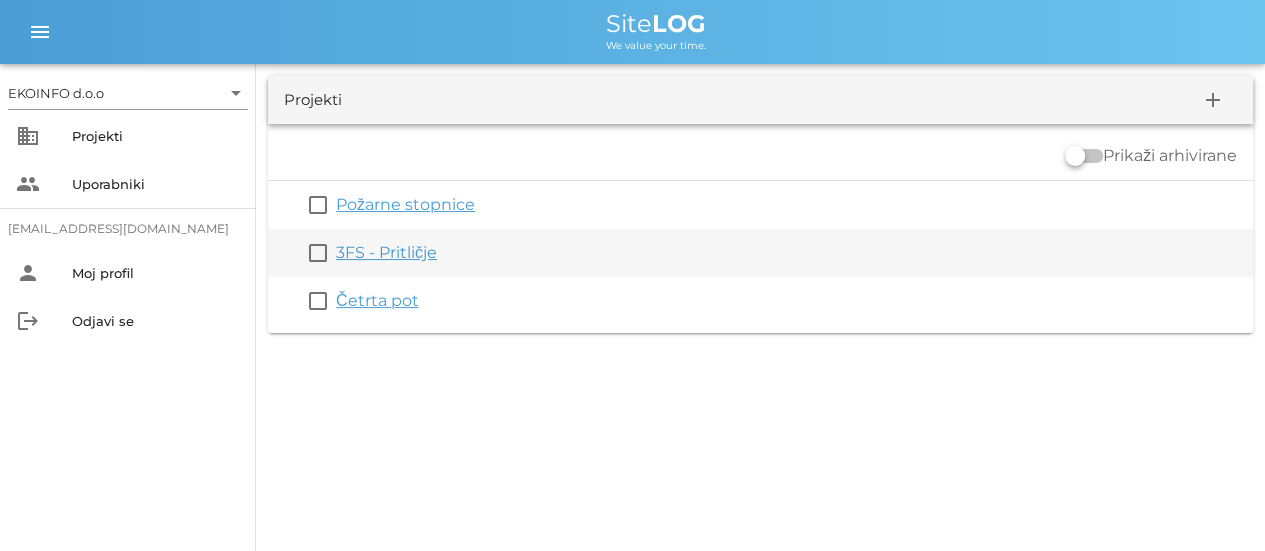click on "3FS - Pritličje" at bounding box center [386, 252] 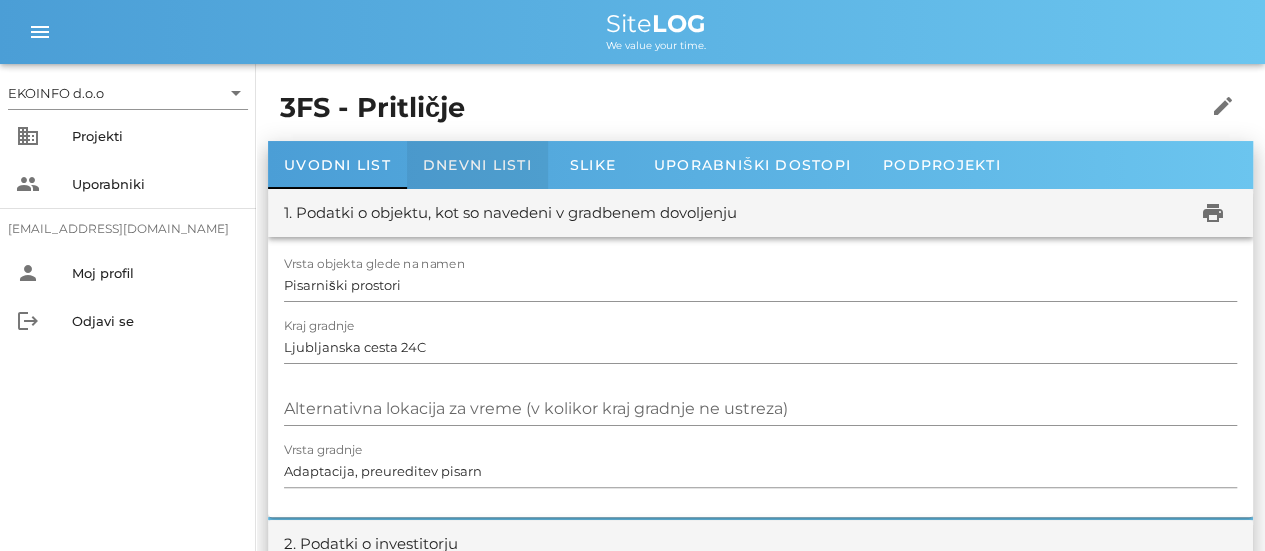 click on "Dnevni listi" at bounding box center [477, 165] 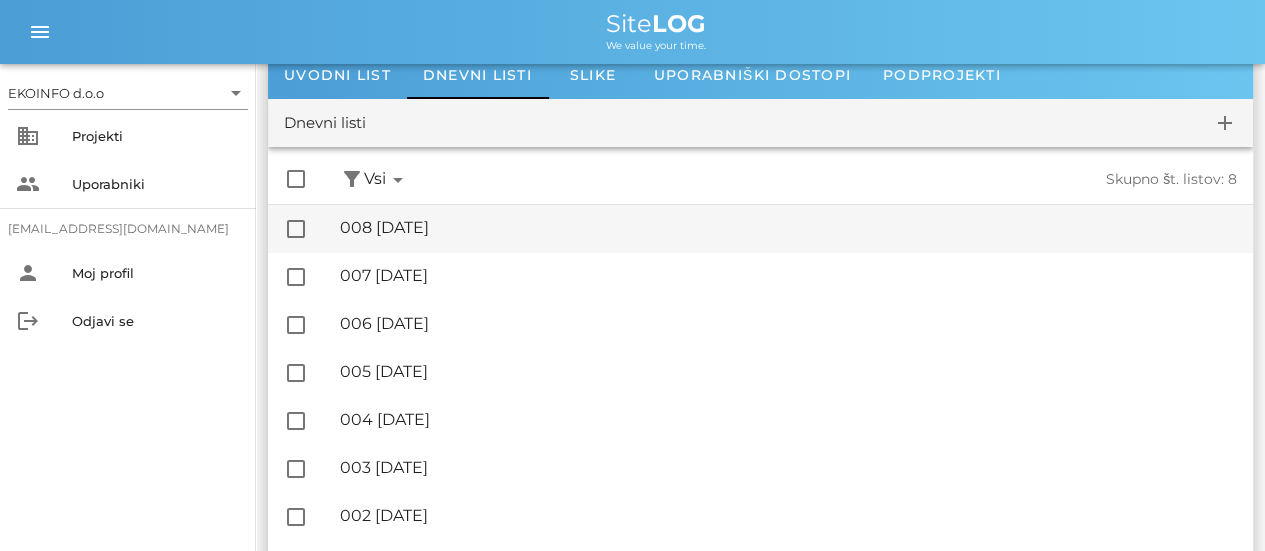 scroll, scrollTop: 0, scrollLeft: 0, axis: both 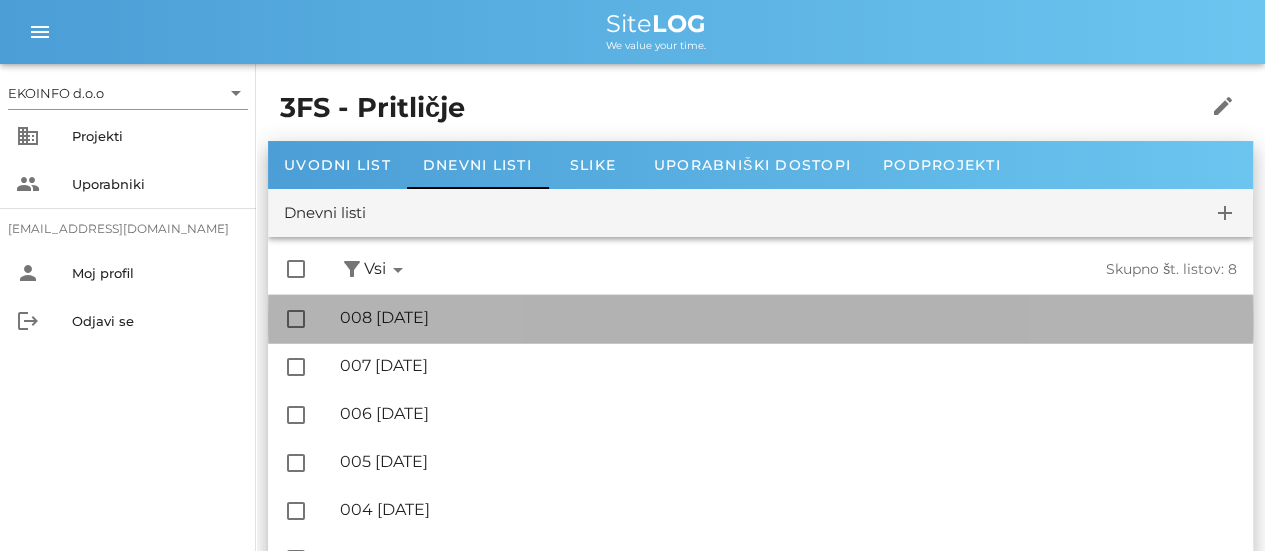 click on "🔏  008 [DATE]" at bounding box center (788, 317) 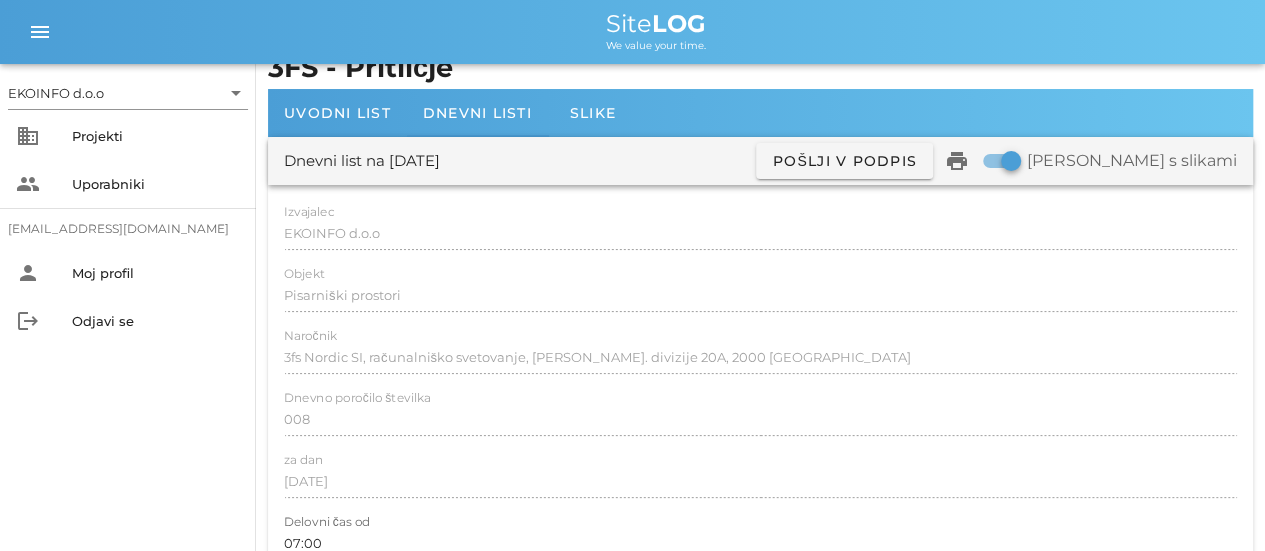 scroll, scrollTop: 0, scrollLeft: 0, axis: both 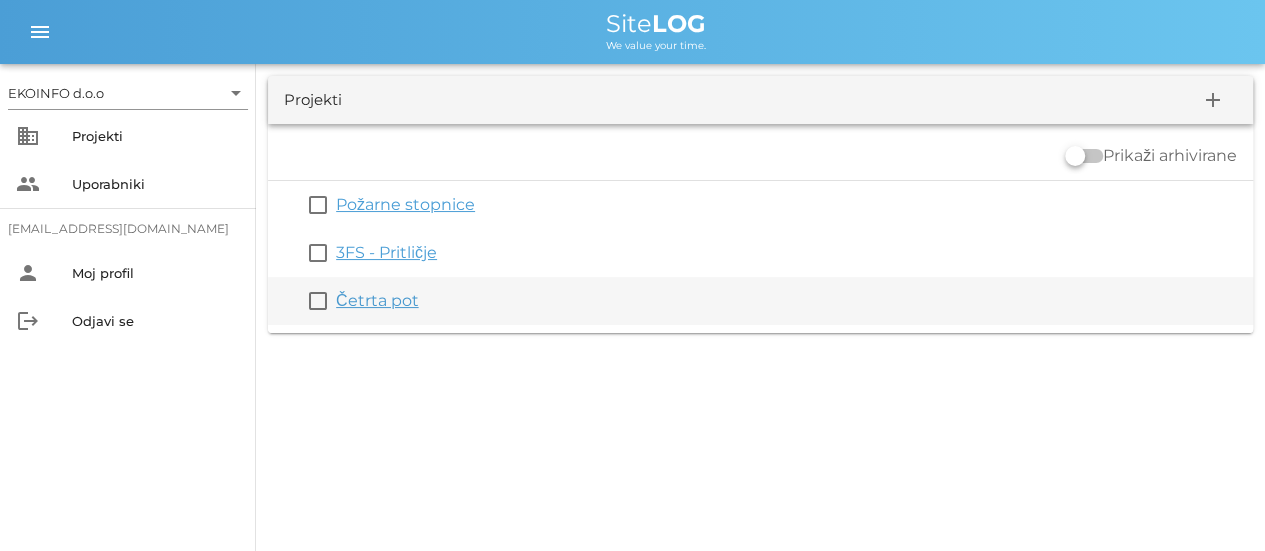 click on "Četrta pot" at bounding box center (377, 300) 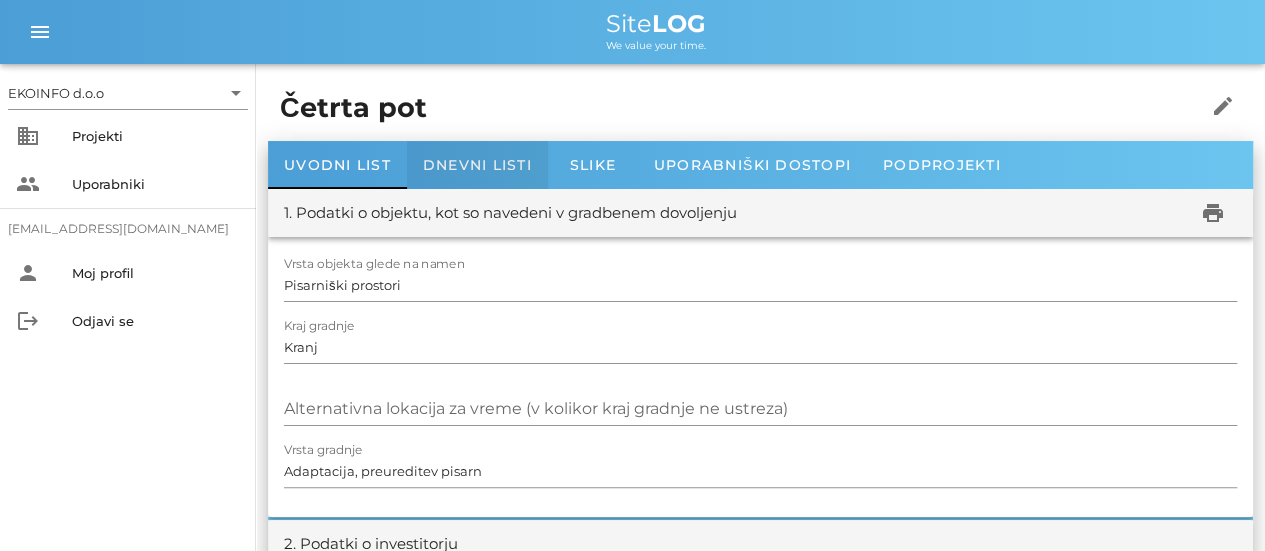 click on "Dnevni listi" at bounding box center (477, 165) 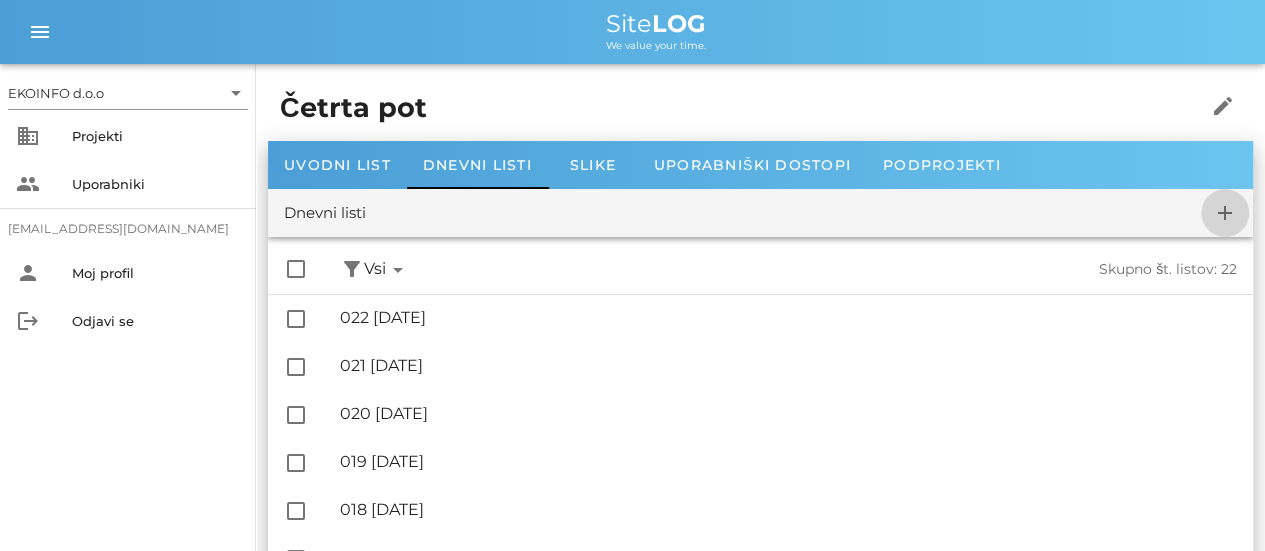 click on "add" at bounding box center (1225, 213) 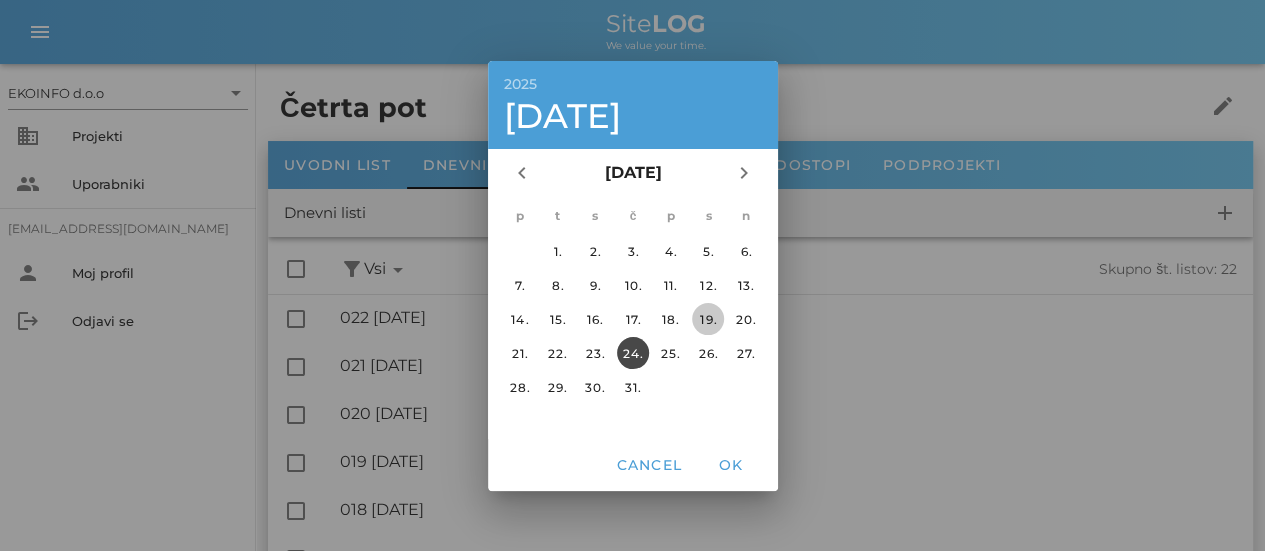 click on "19." at bounding box center (708, 318) 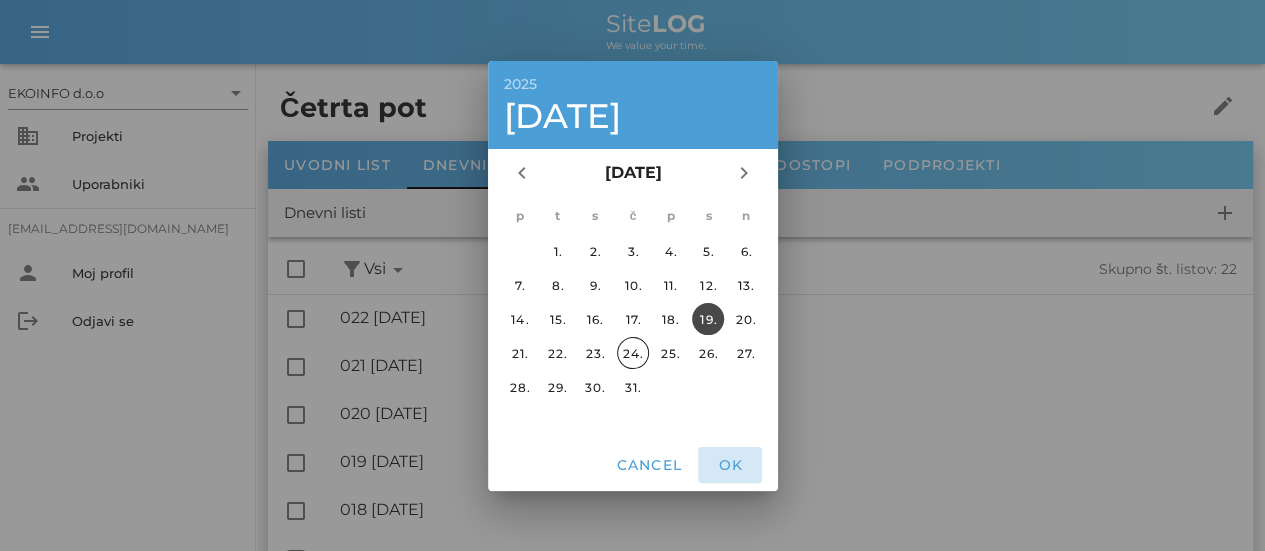 click on "OK" at bounding box center (730, 465) 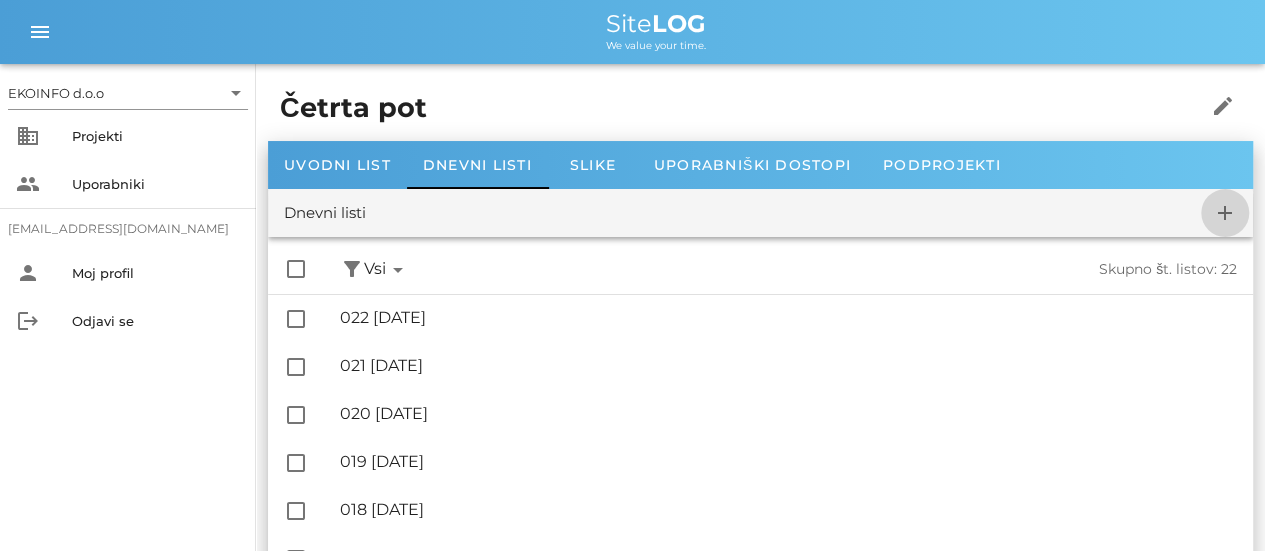 checkbox on "false" 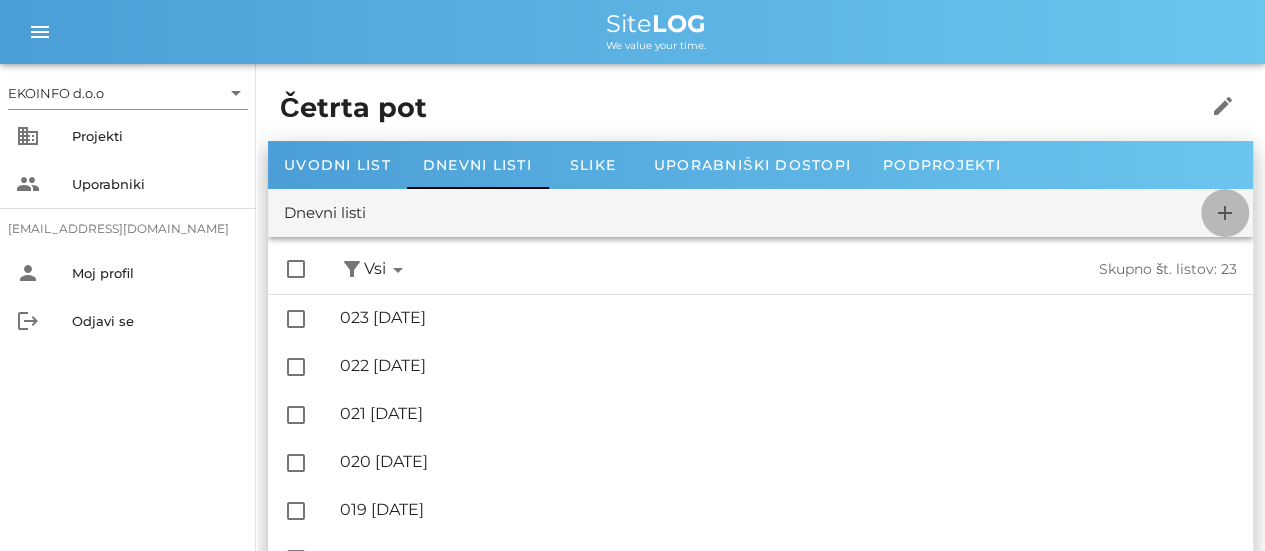 click on "add" at bounding box center [1225, 213] 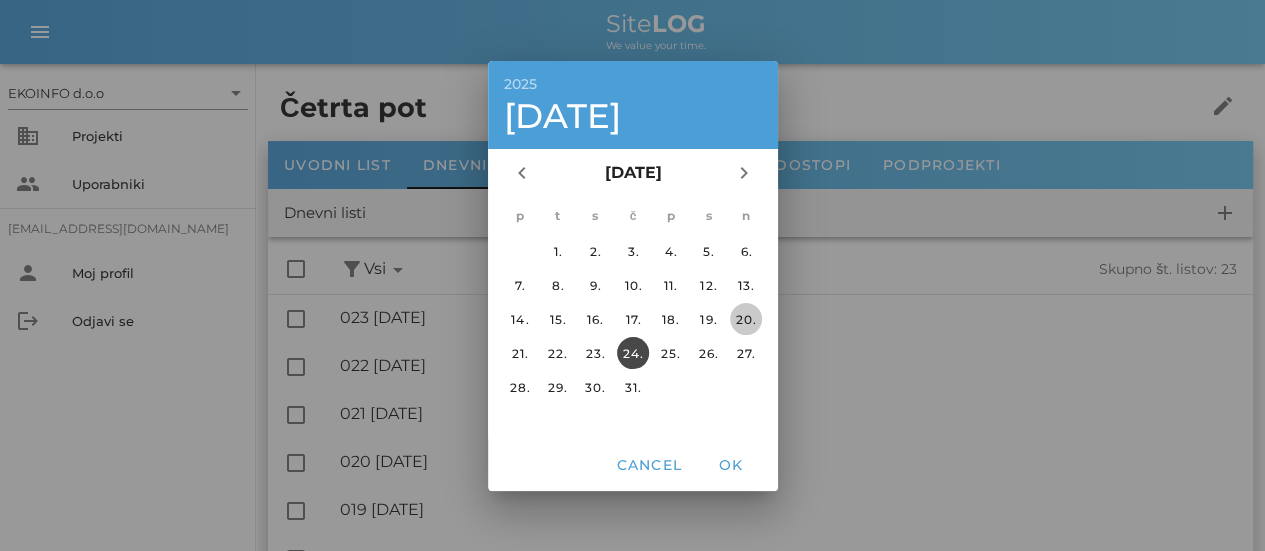 click on "20." at bounding box center [746, 318] 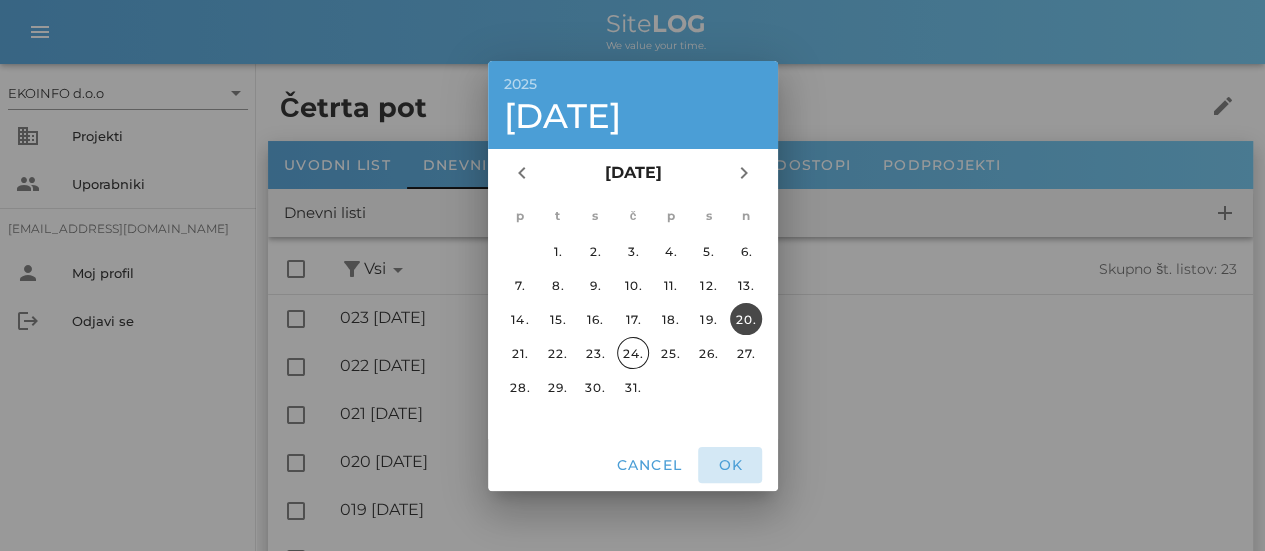 click on "OK" at bounding box center (730, 465) 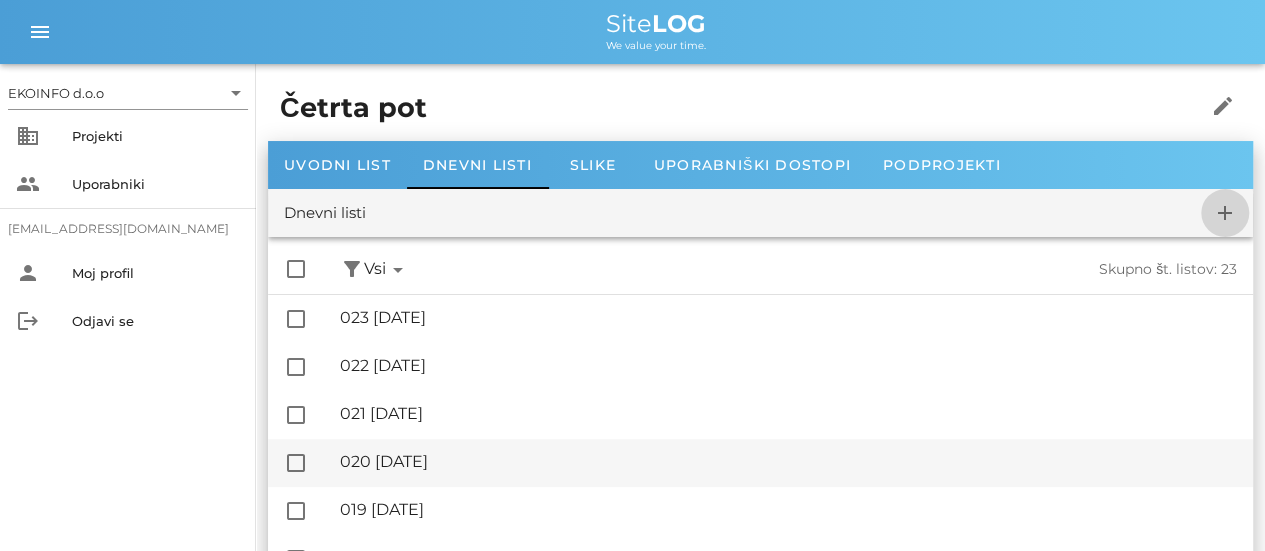 checkbox on "false" 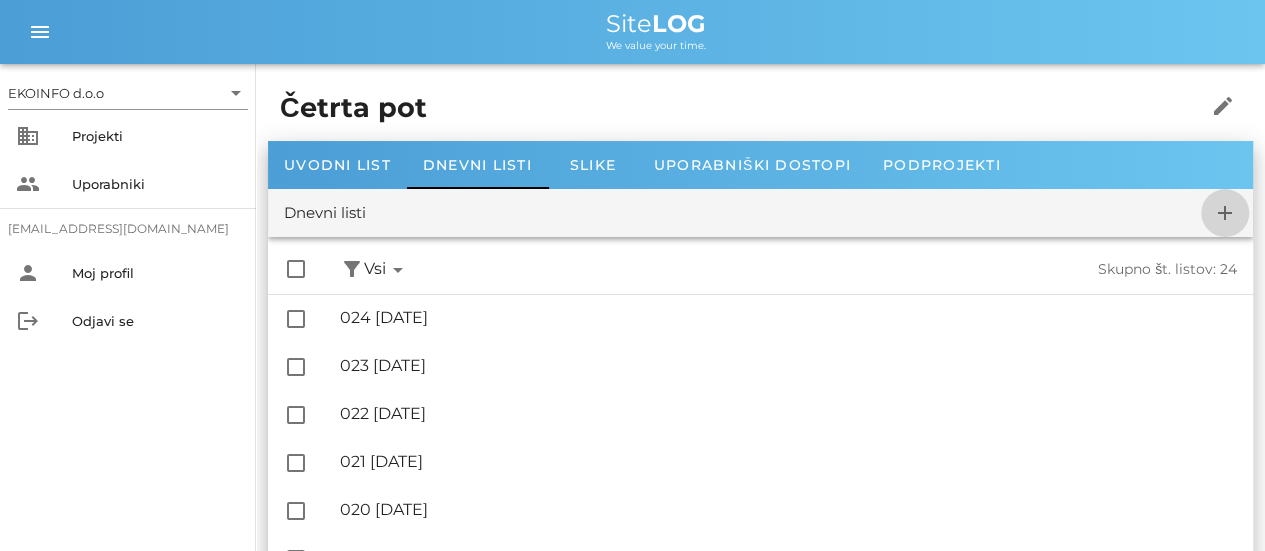 click on "add" at bounding box center [1225, 213] 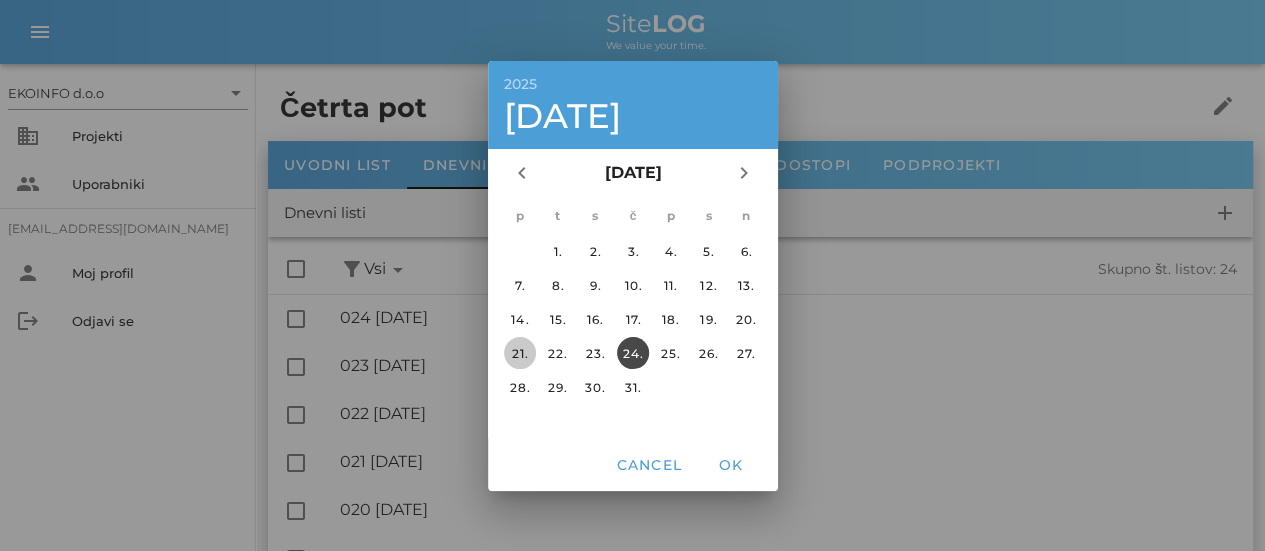 click on "21." at bounding box center (519, 352) 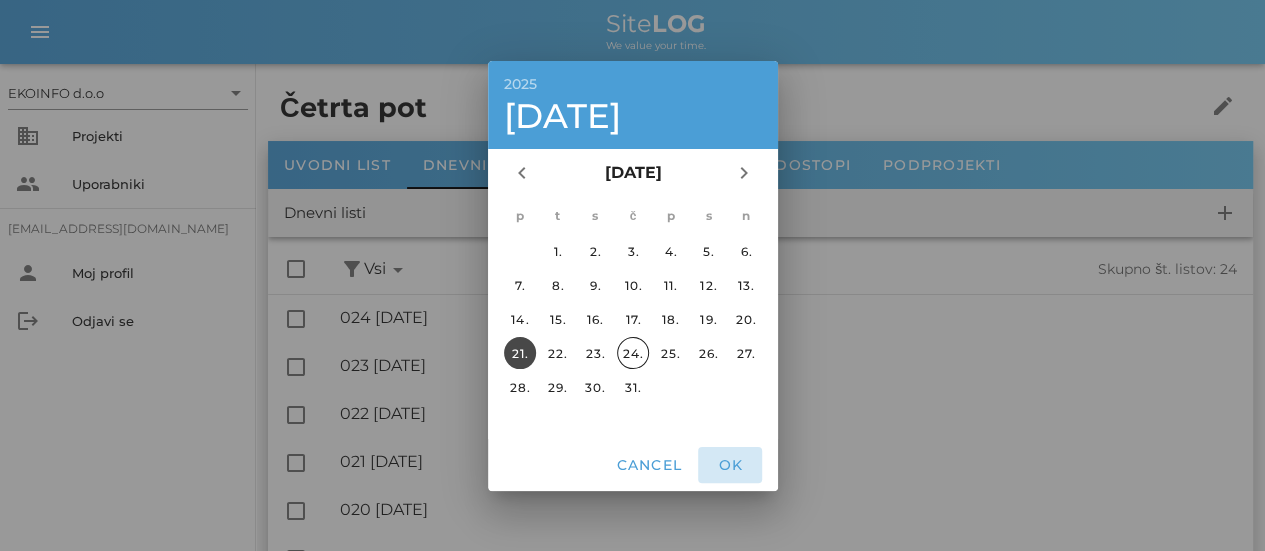 click on "OK" at bounding box center (730, 465) 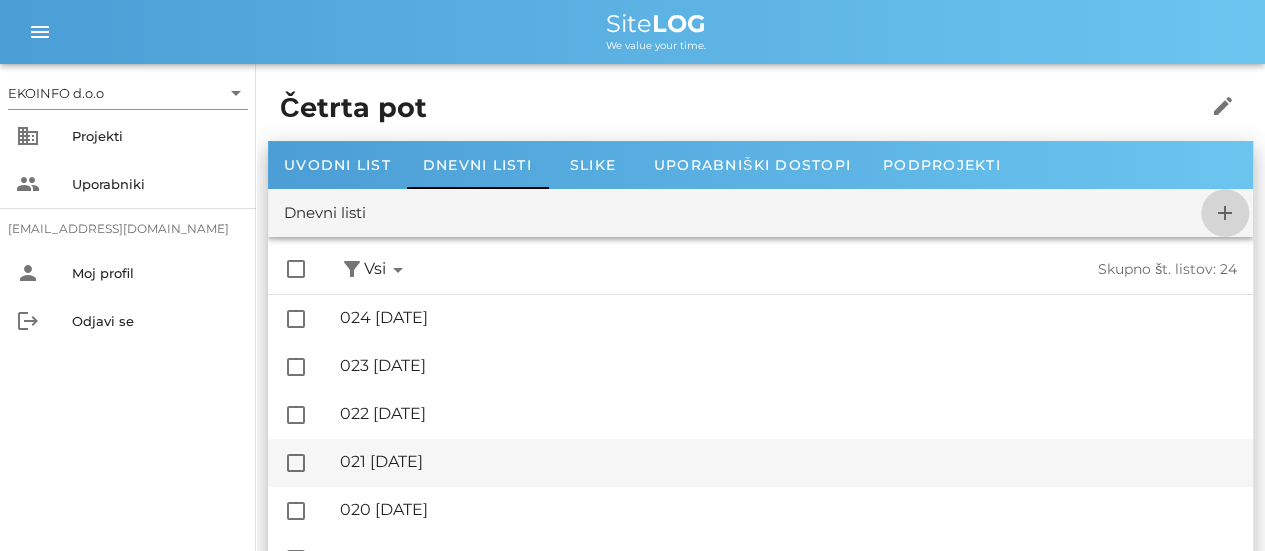 checkbox on "false" 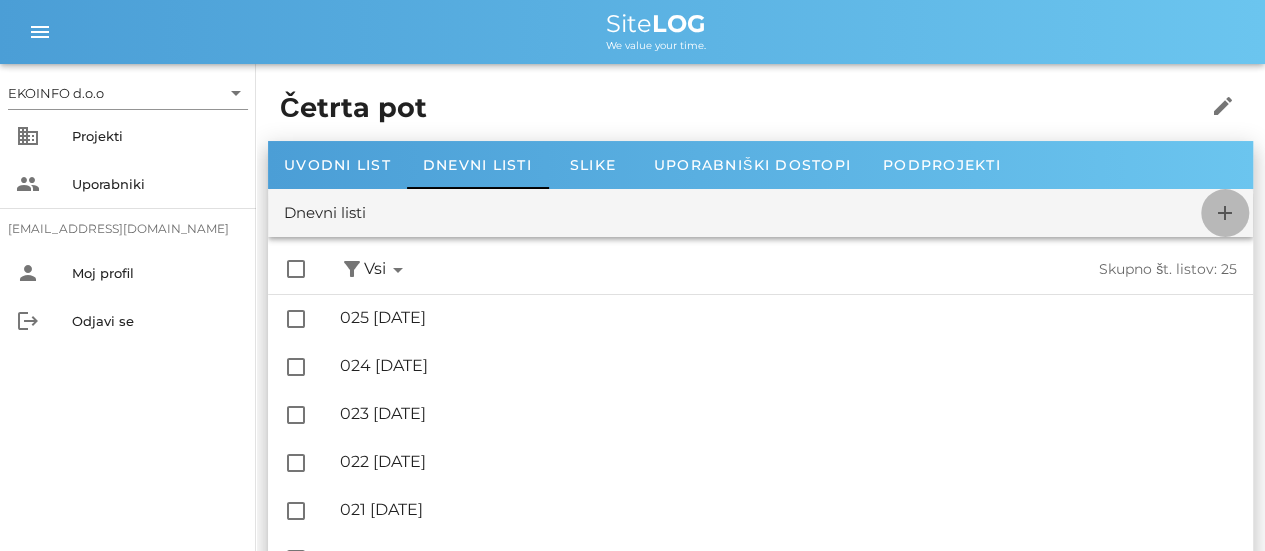 click on "add" at bounding box center [1225, 213] 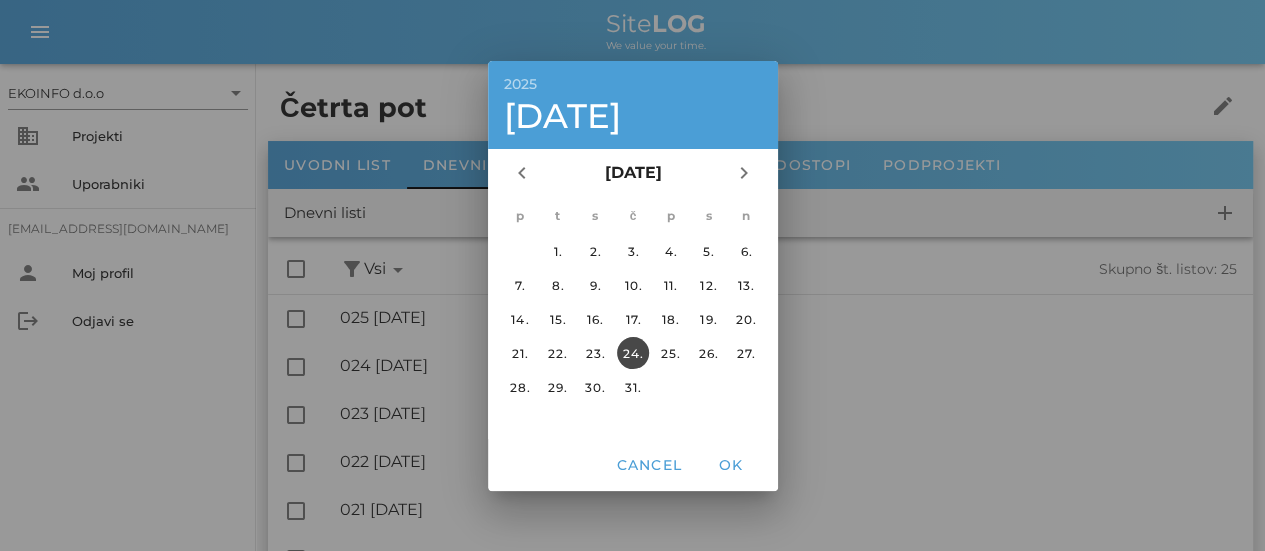 drag, startPoint x: 612, startPoint y: 73, endPoint x: 659, endPoint y: 73, distance: 47 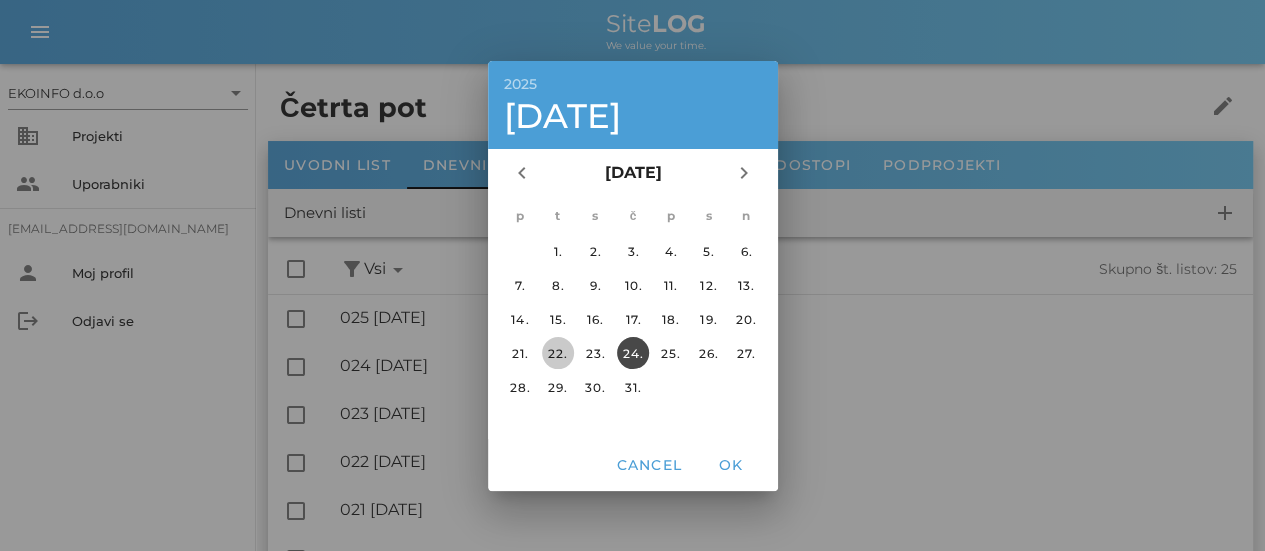 click on "22." at bounding box center [557, 352] 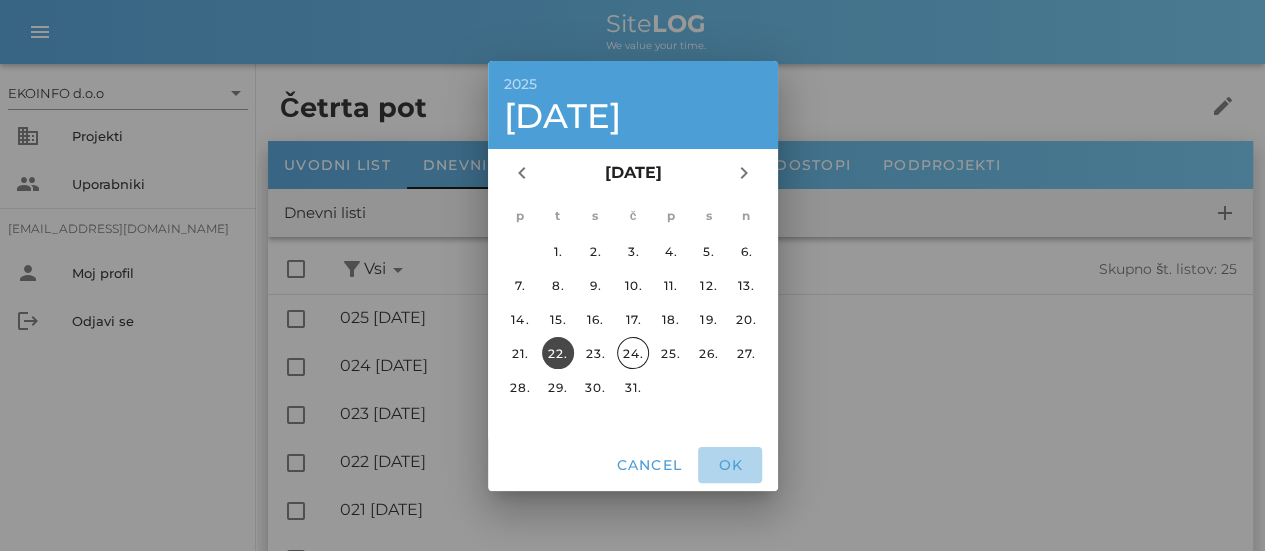 click on "OK" at bounding box center [730, 465] 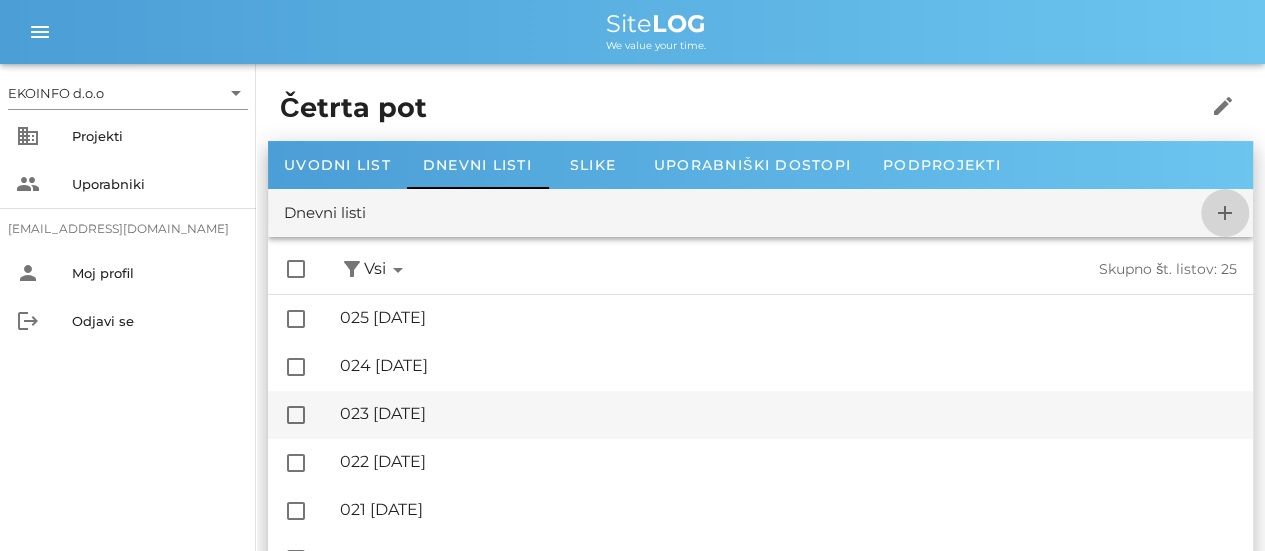 checkbox on "false" 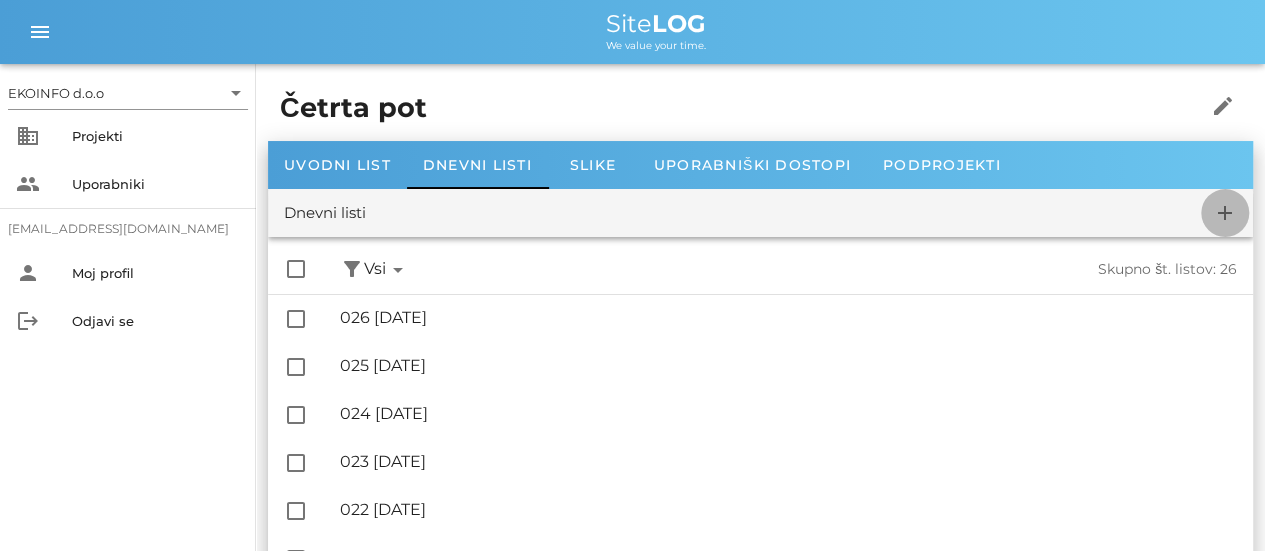 click on "add" at bounding box center (1225, 213) 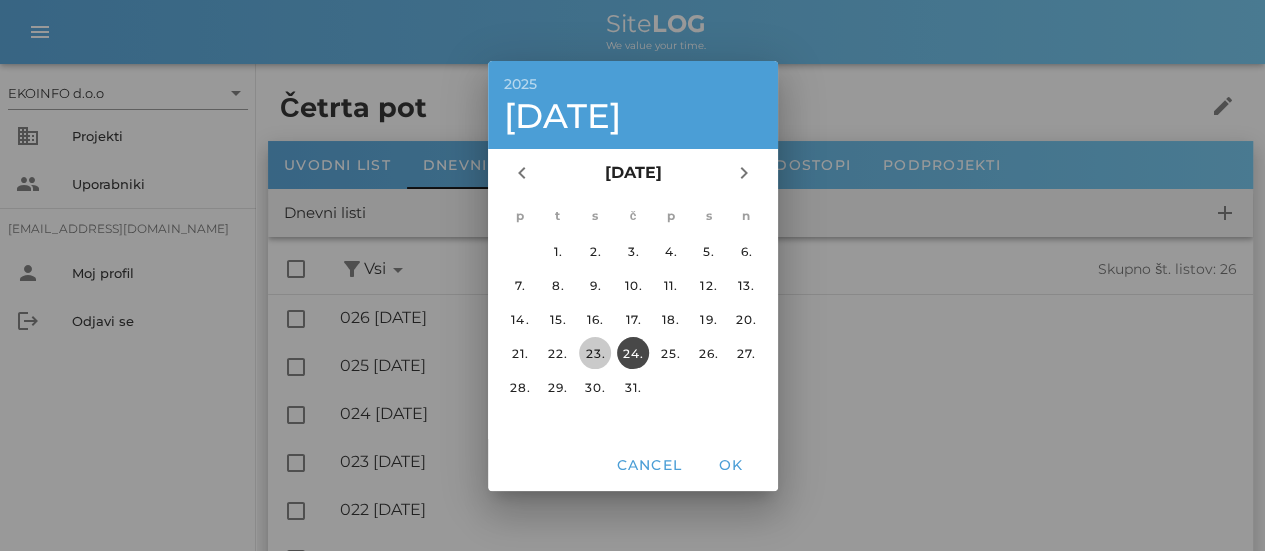 click on "23." at bounding box center [595, 352] 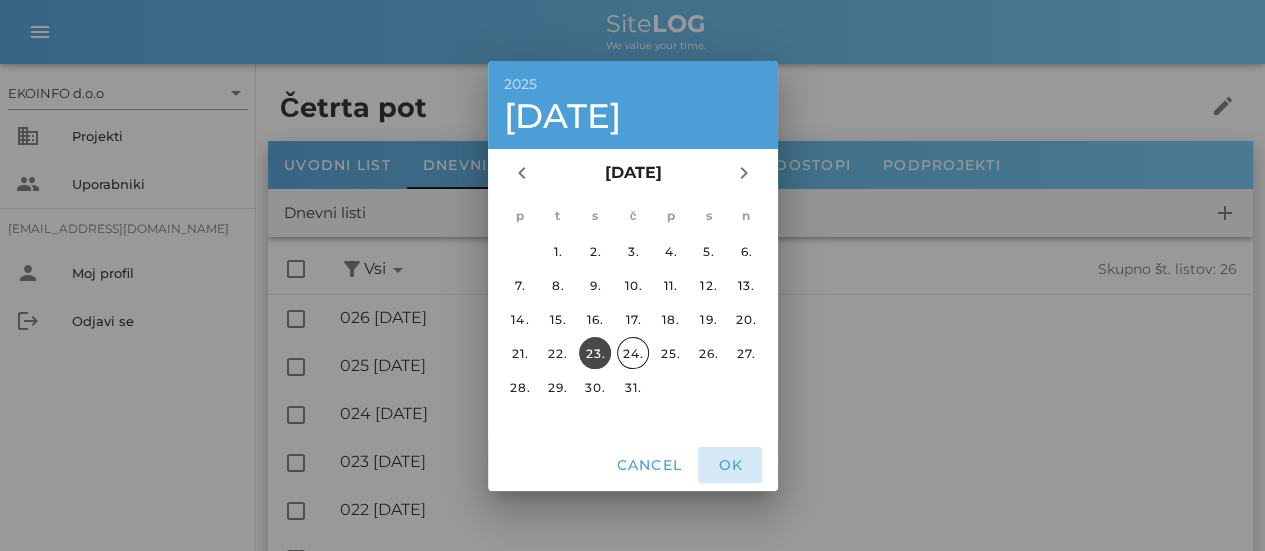 click on "OK" at bounding box center (730, 465) 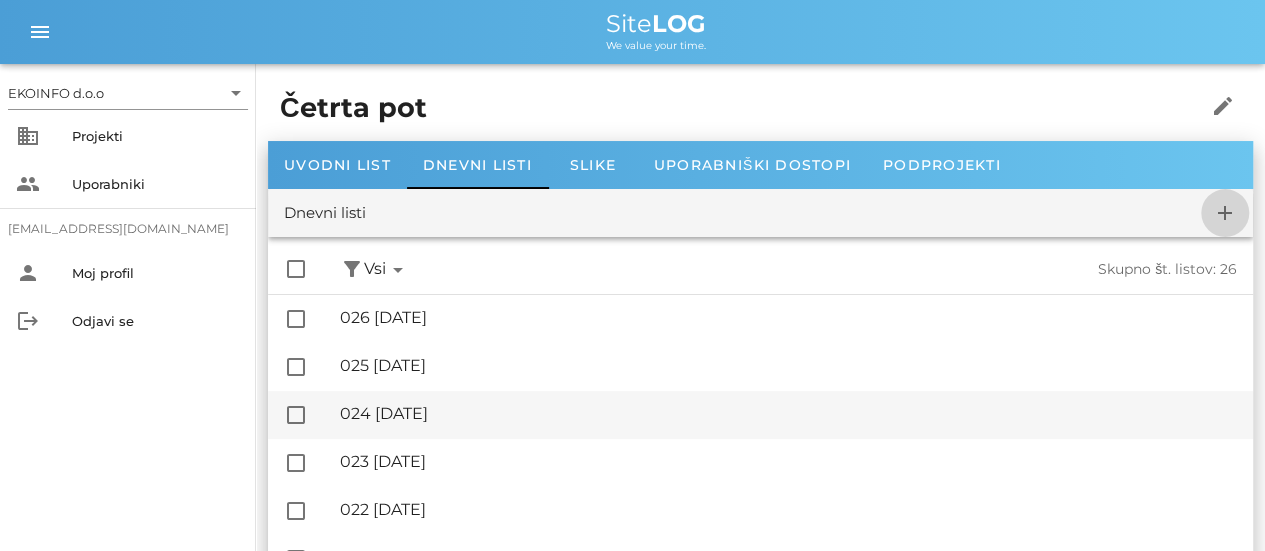 checkbox on "false" 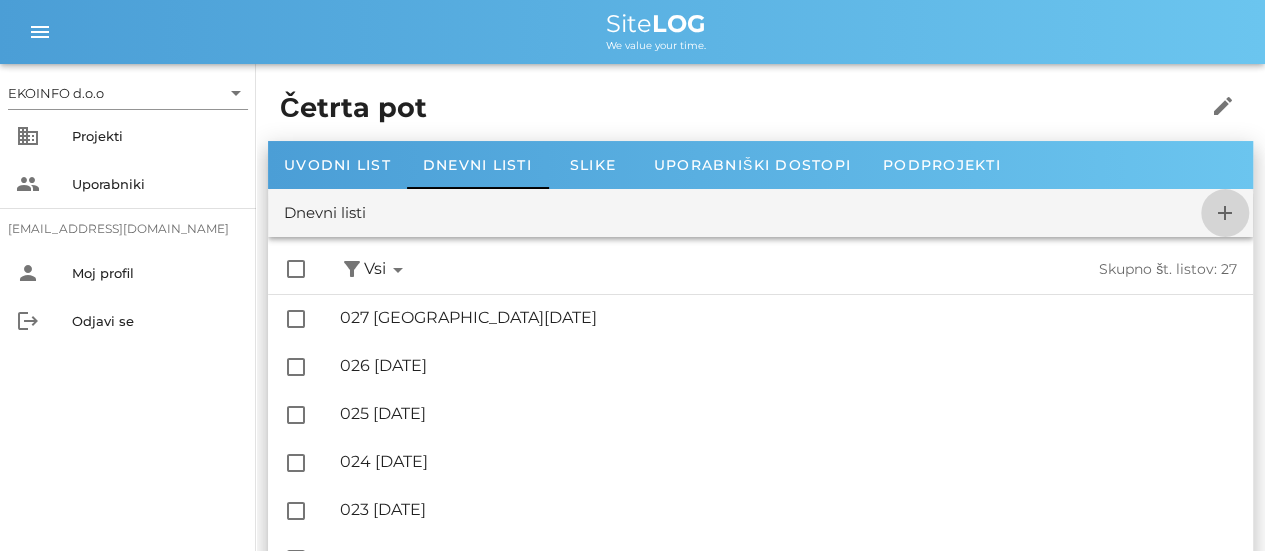 click on "add" at bounding box center (1225, 213) 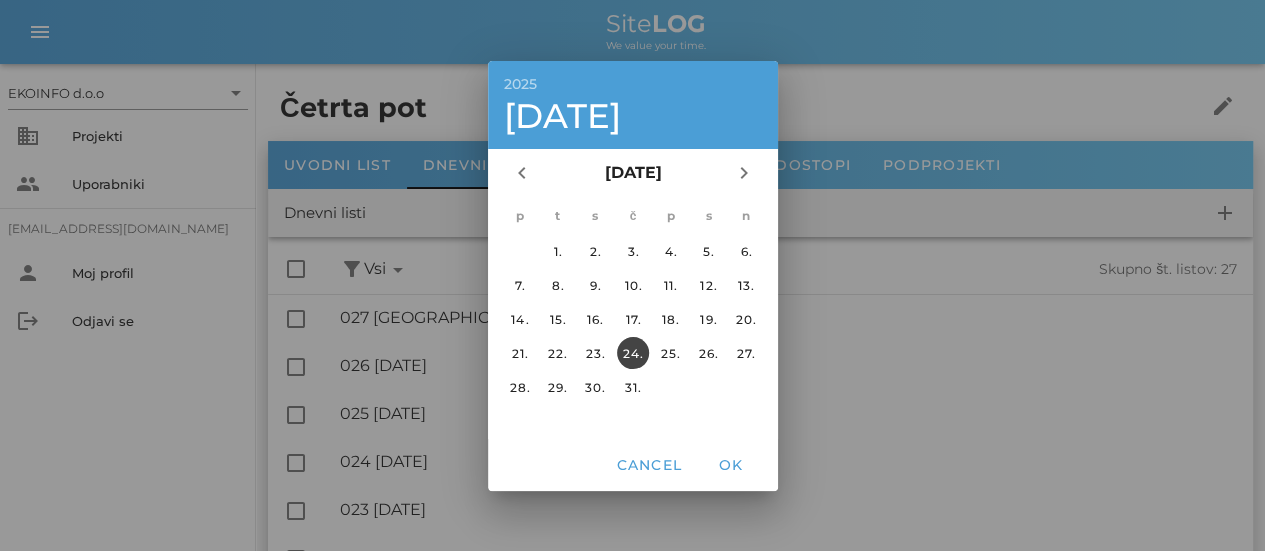 click on "24." at bounding box center [632, 352] 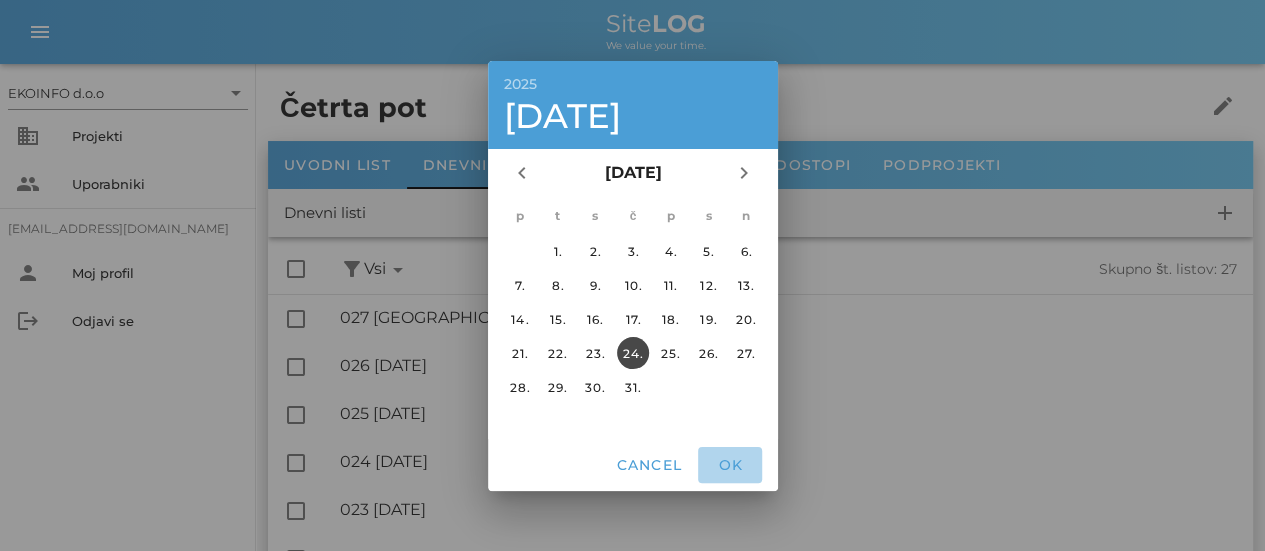 click on "OK" at bounding box center [730, 465] 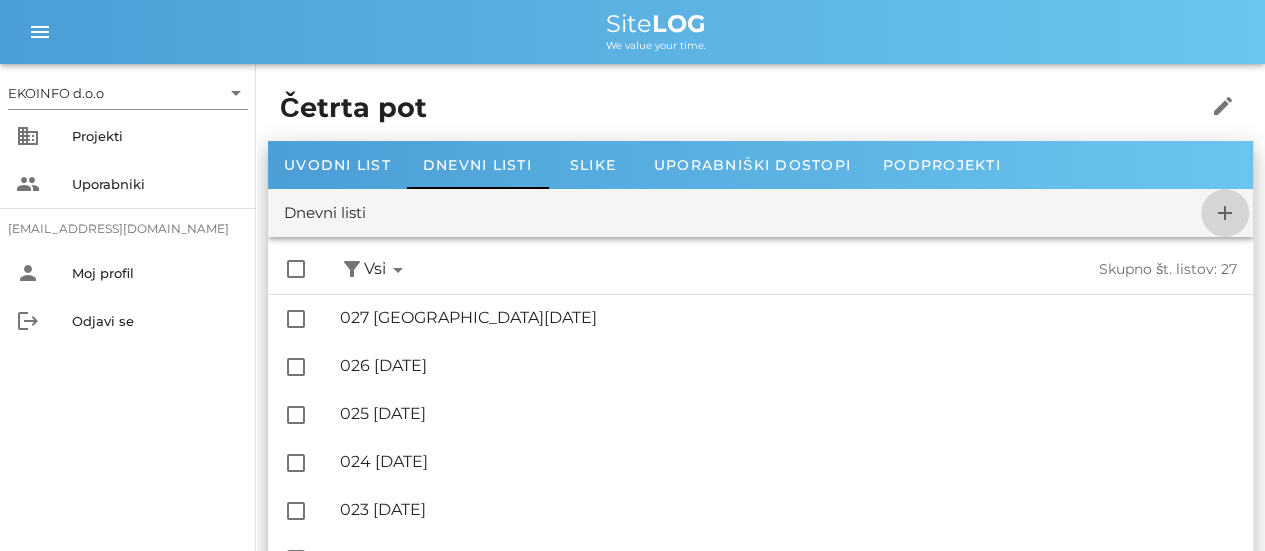 checkbox on "false" 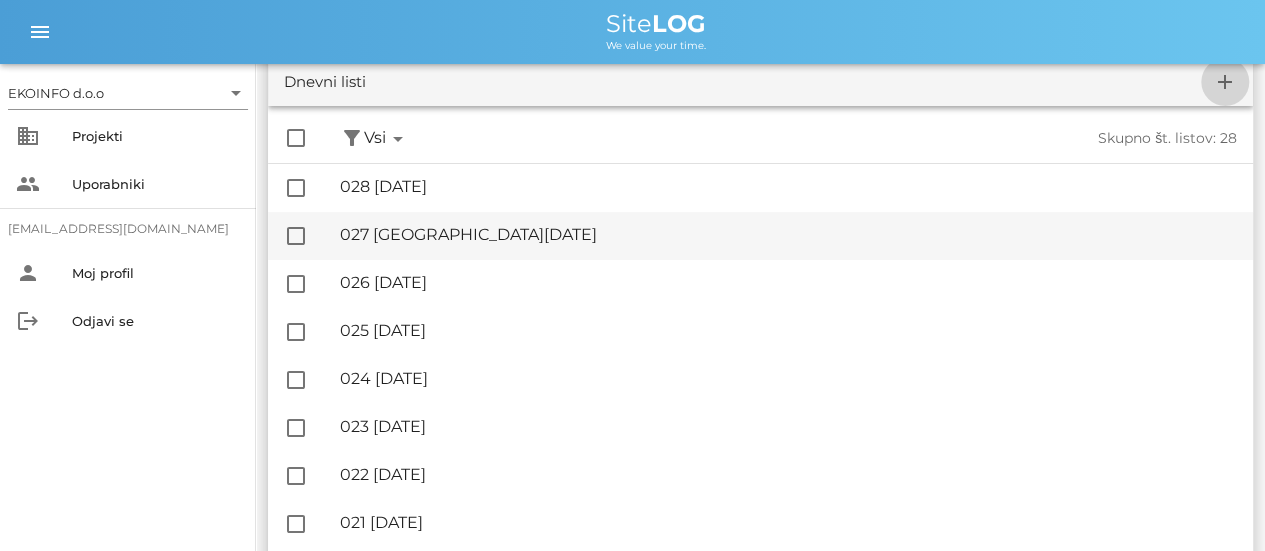 scroll, scrollTop: 0, scrollLeft: 0, axis: both 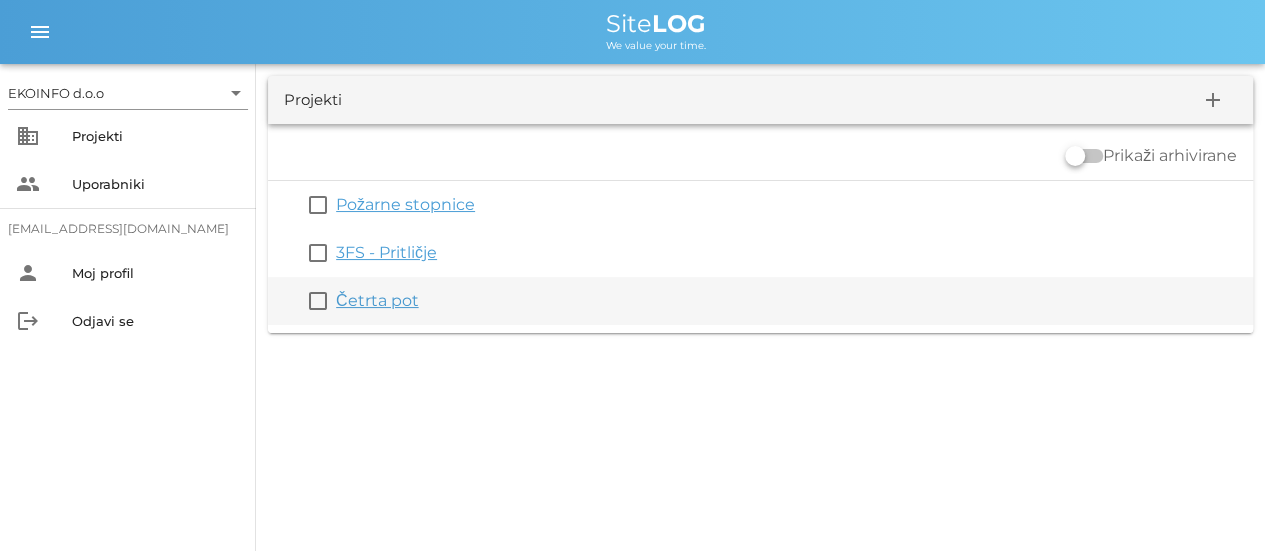 click on "Četrta pot" at bounding box center (377, 300) 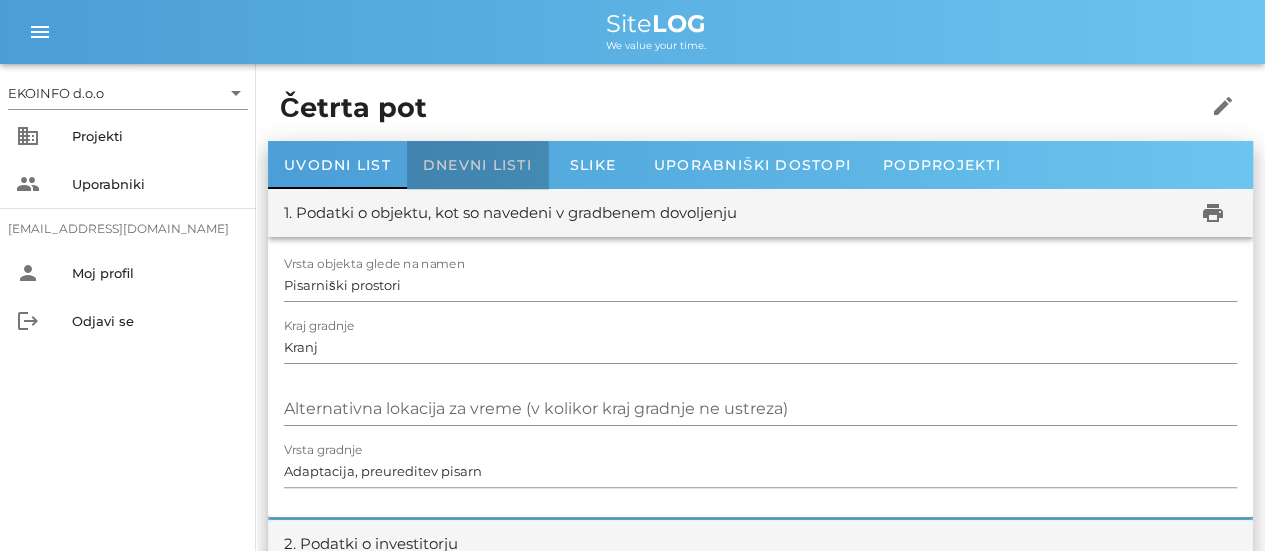 click on "Dnevni listi" at bounding box center (477, 165) 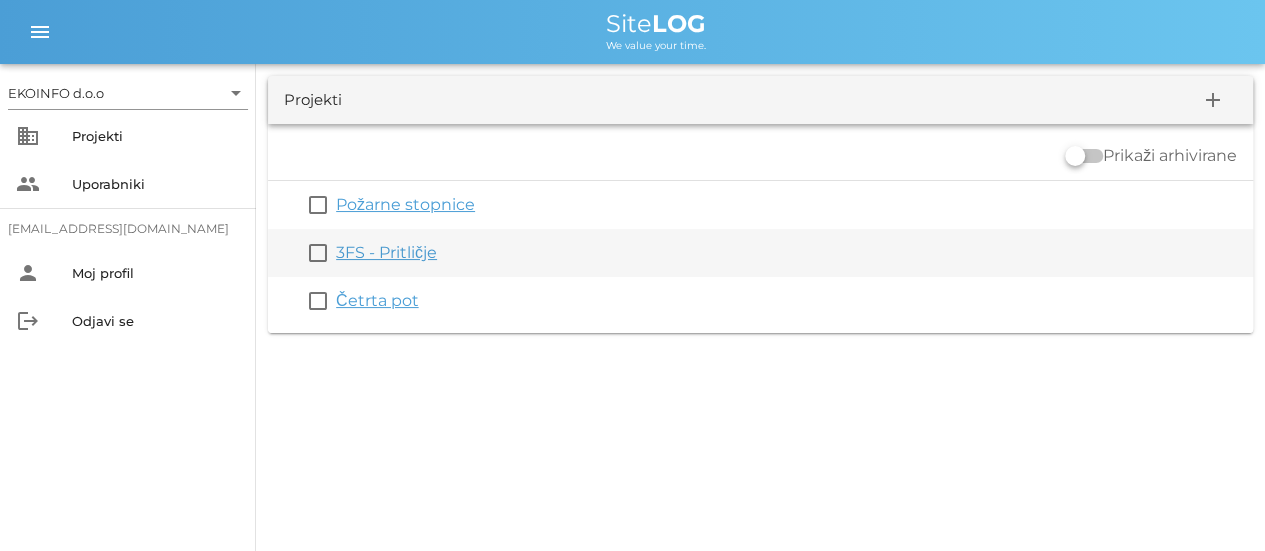 click on "3FS - Pritličje" at bounding box center (386, 252) 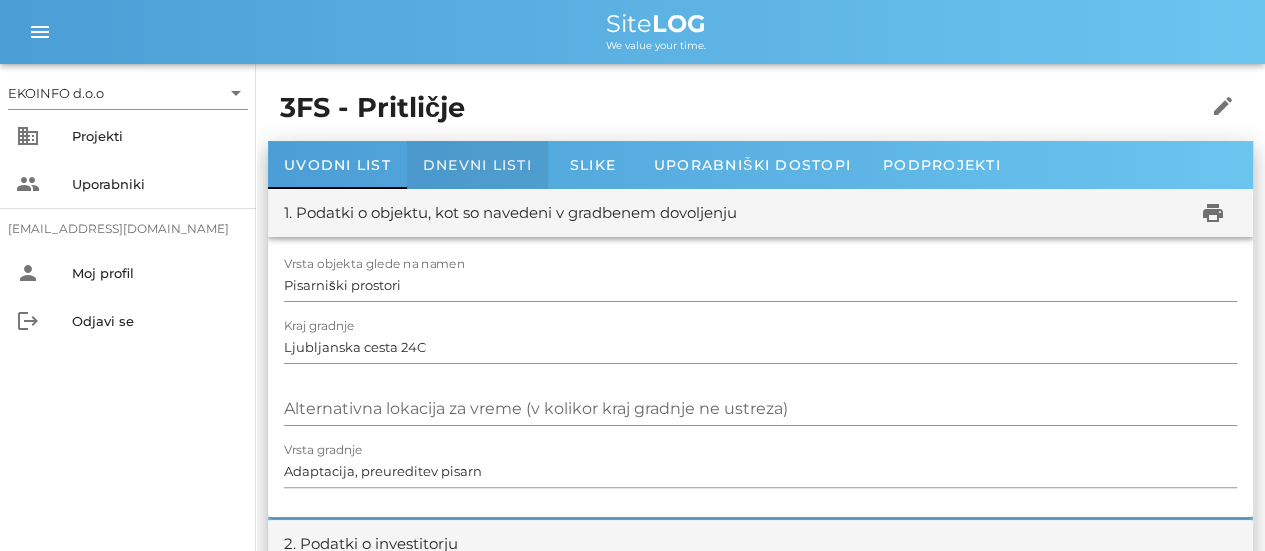 click on "Dnevni listi" at bounding box center [477, 165] 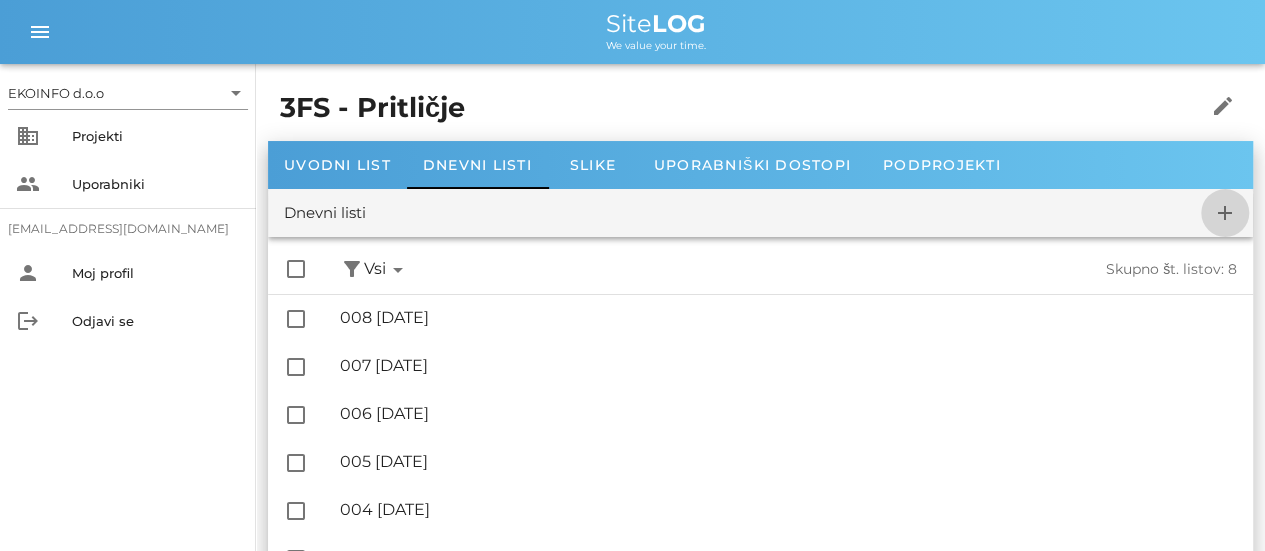 click on "add" at bounding box center (1225, 213) 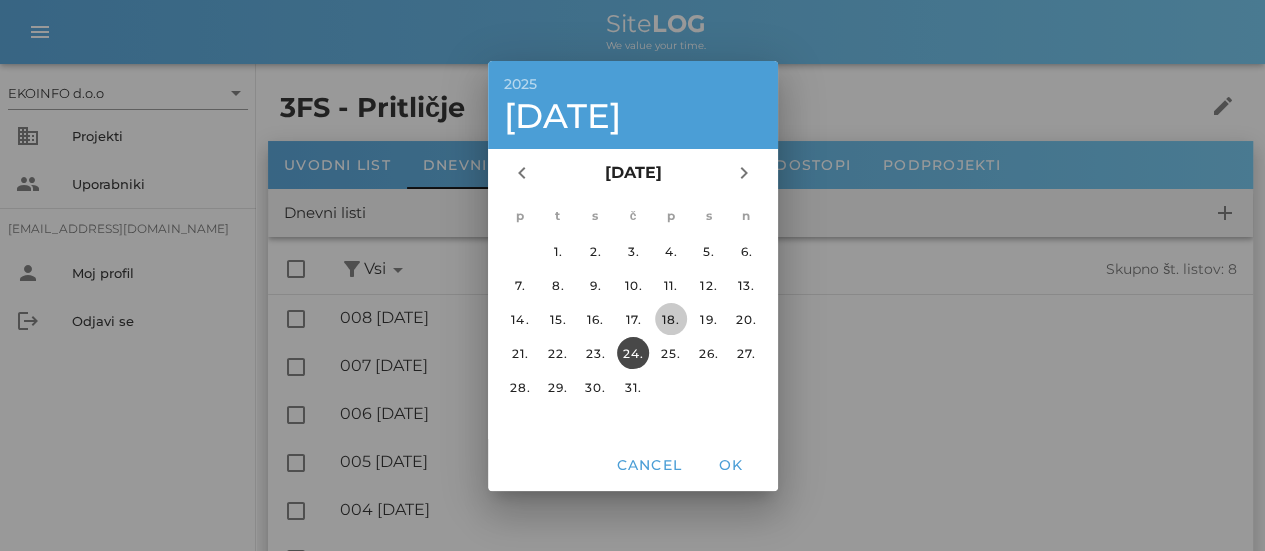 click on "18." at bounding box center (670, 318) 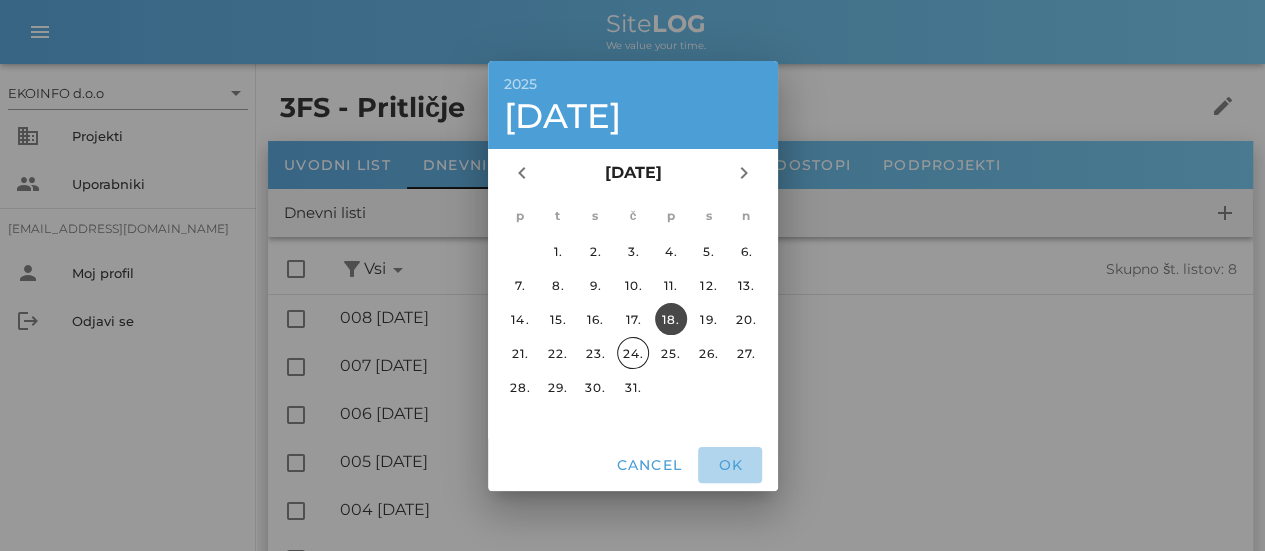 click on "OK" at bounding box center [730, 465] 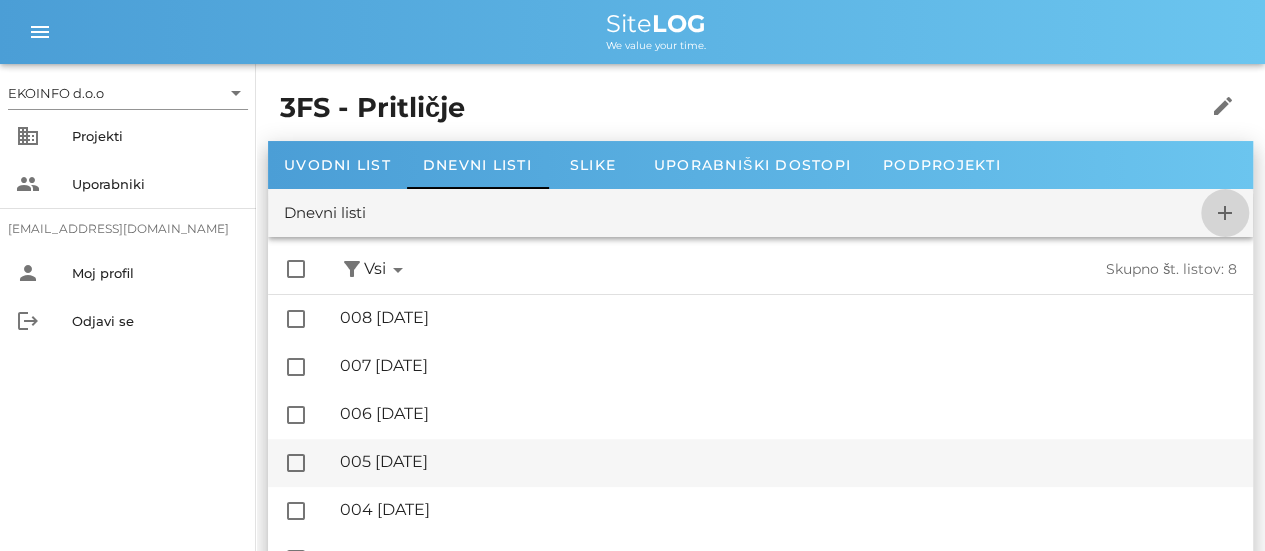 checkbox on "false" 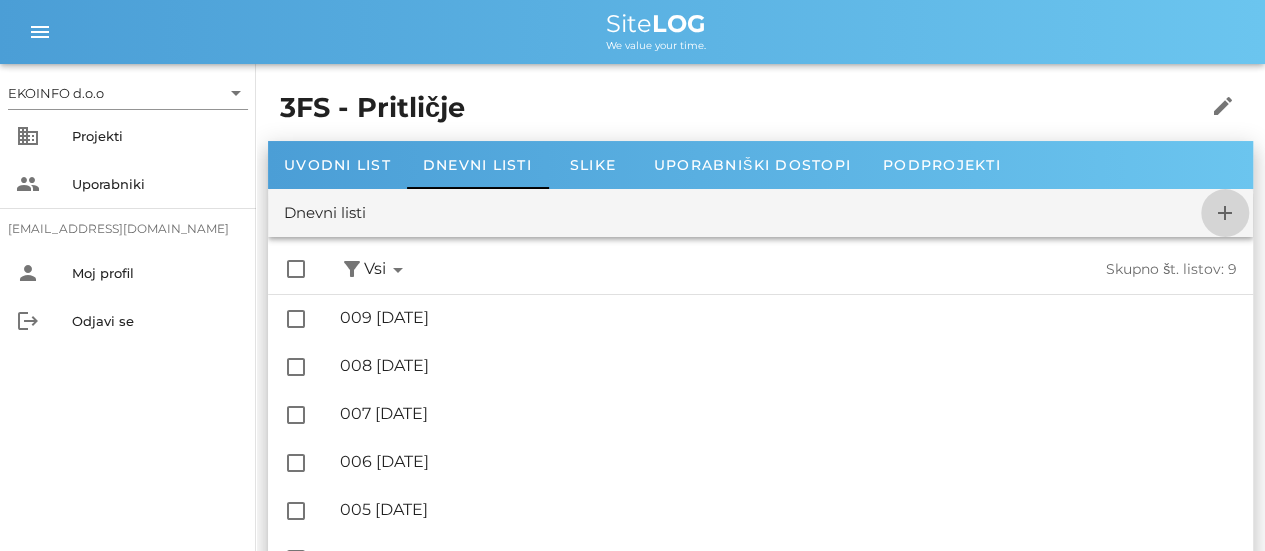 click on "add" at bounding box center (1225, 213) 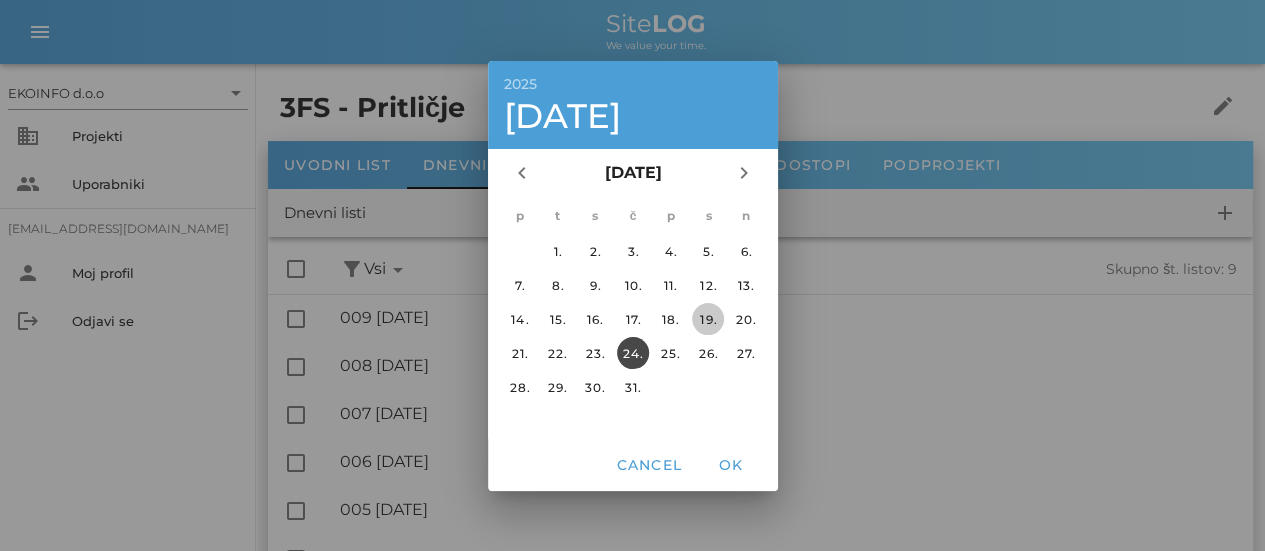 click on "19." at bounding box center (708, 318) 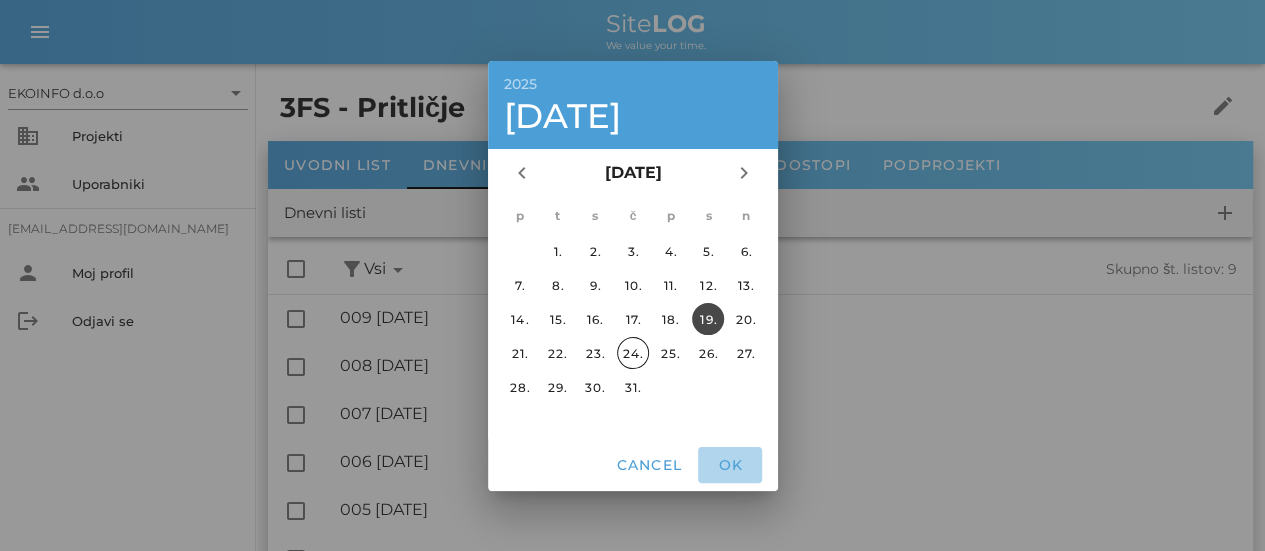 click on "OK" at bounding box center (730, 465) 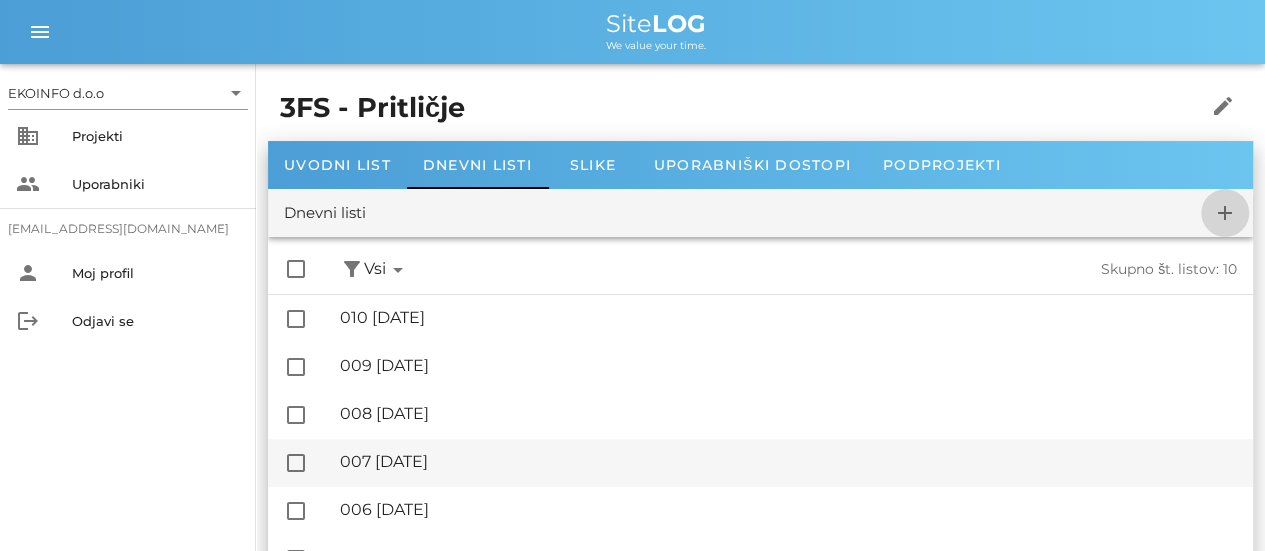 checkbox on "false" 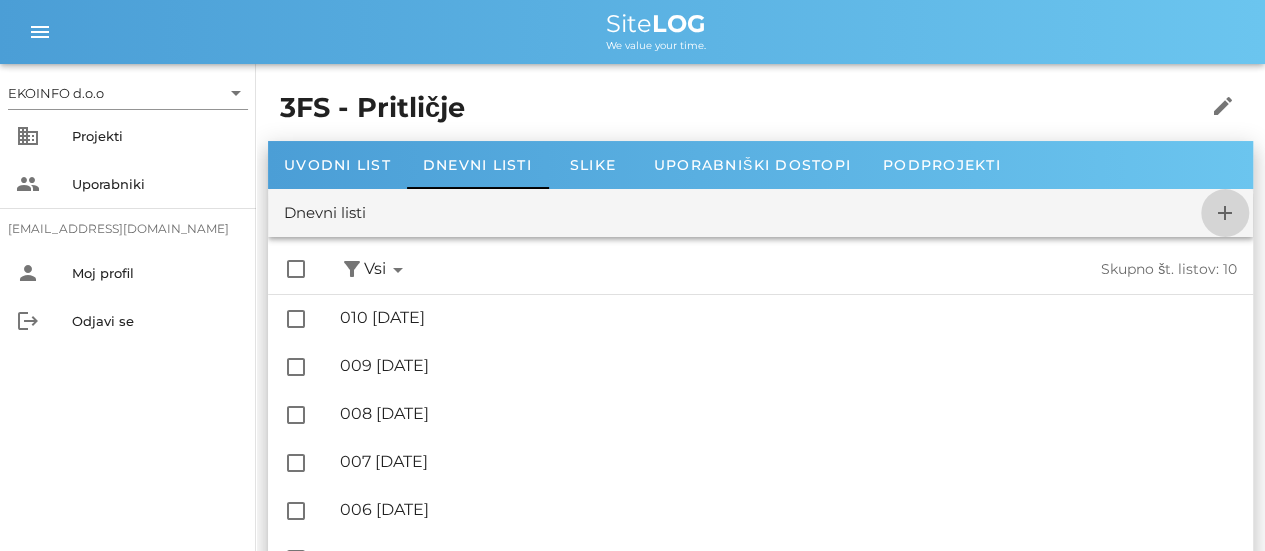 click on "add" at bounding box center [1225, 213] 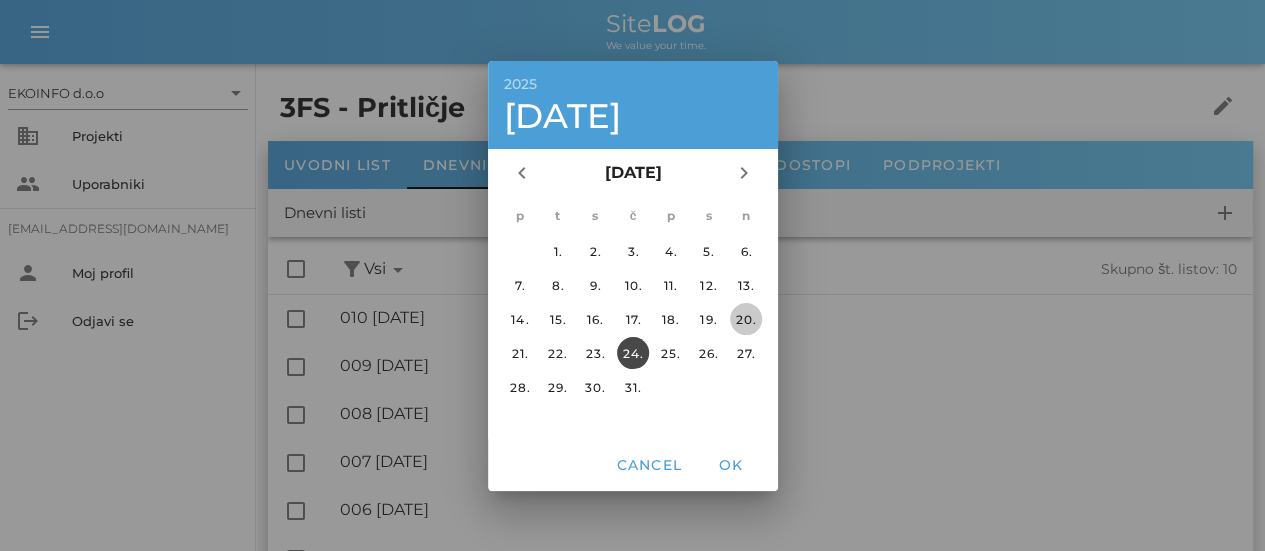 click on "20." at bounding box center [746, 318] 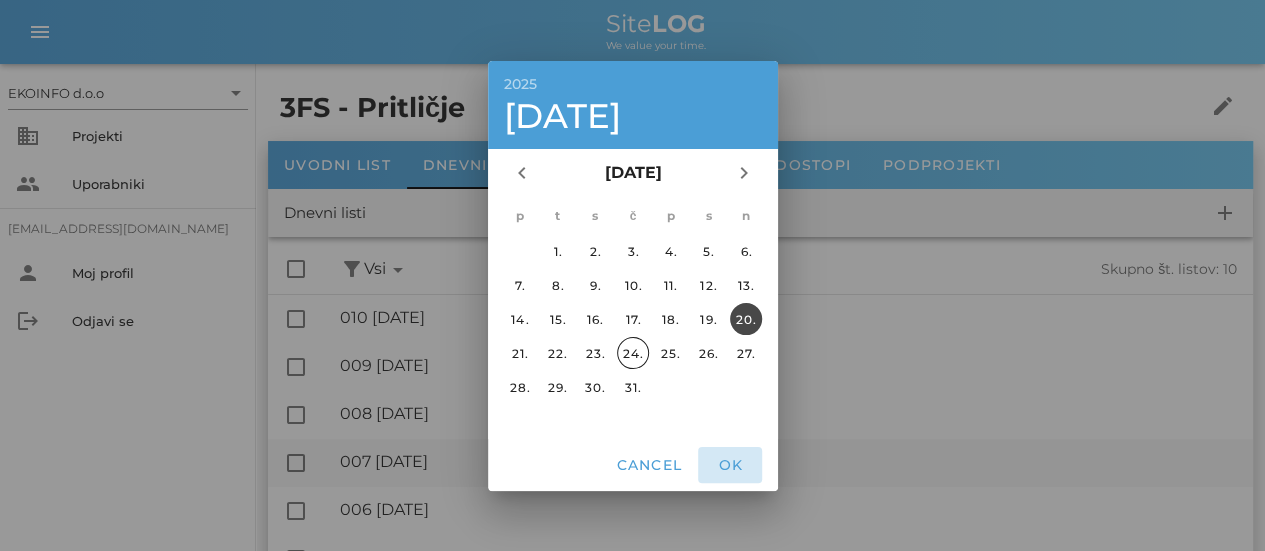 click on "OK" at bounding box center (730, 465) 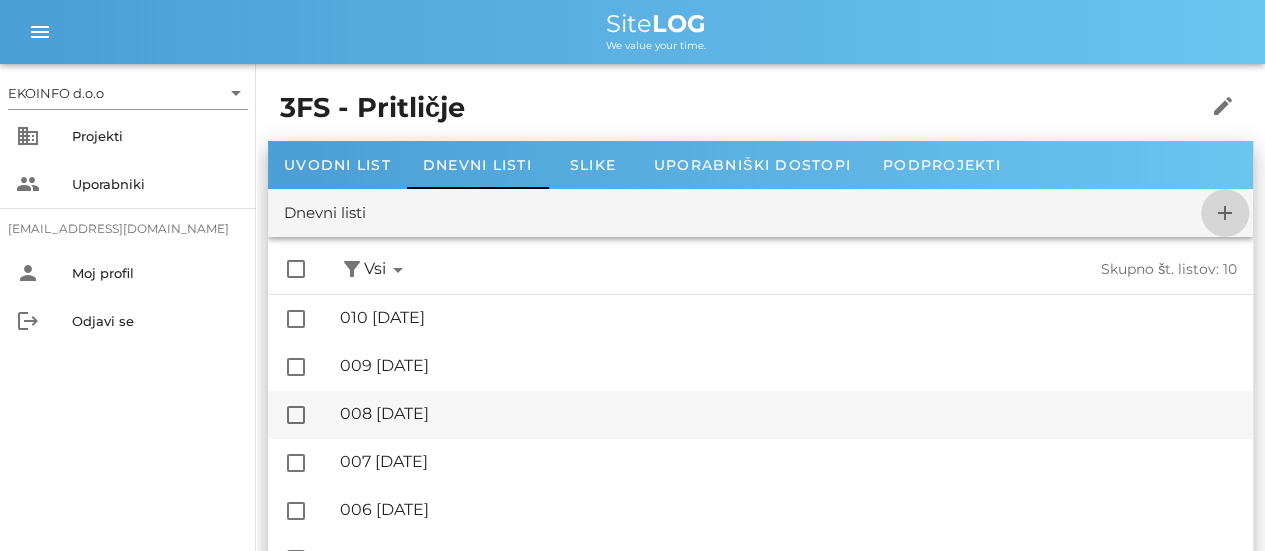 checkbox on "false" 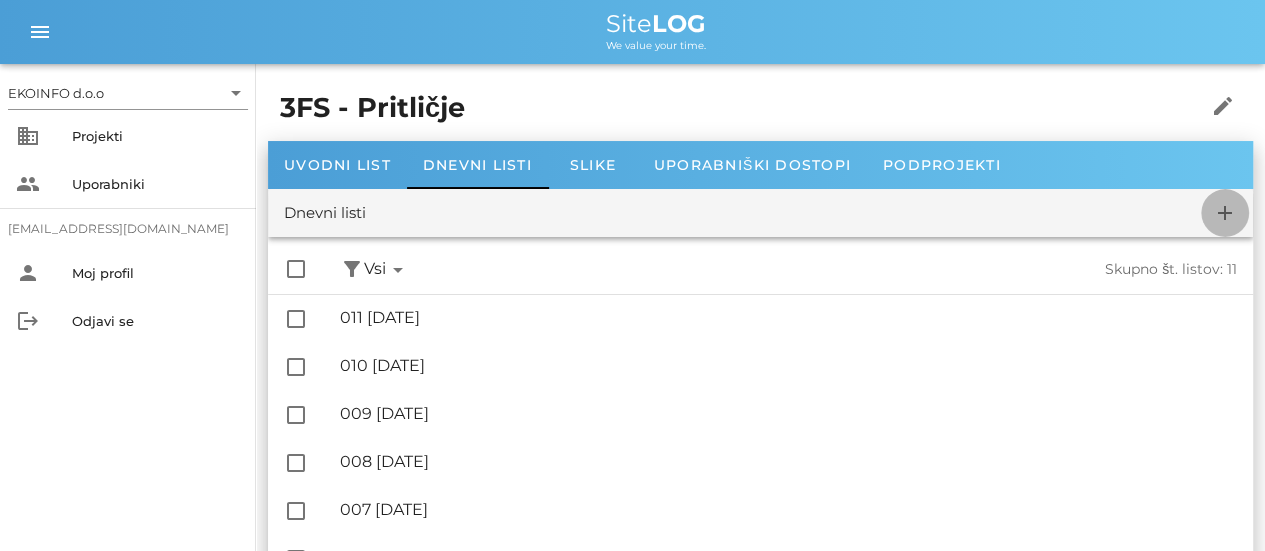 click on "add" at bounding box center (1225, 213) 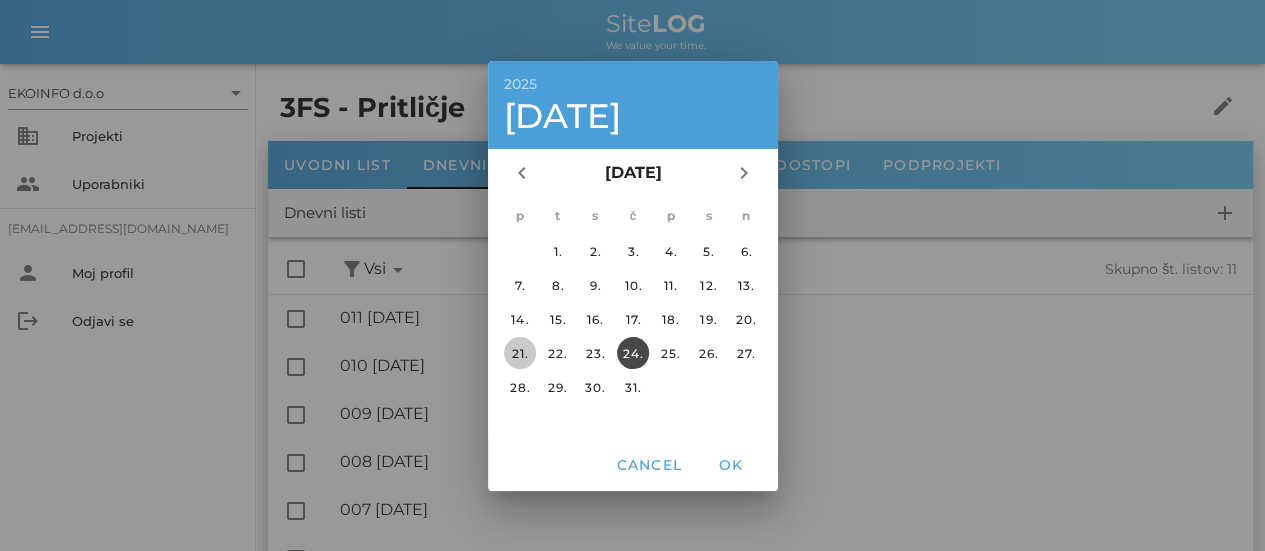 click on "21." at bounding box center [519, 352] 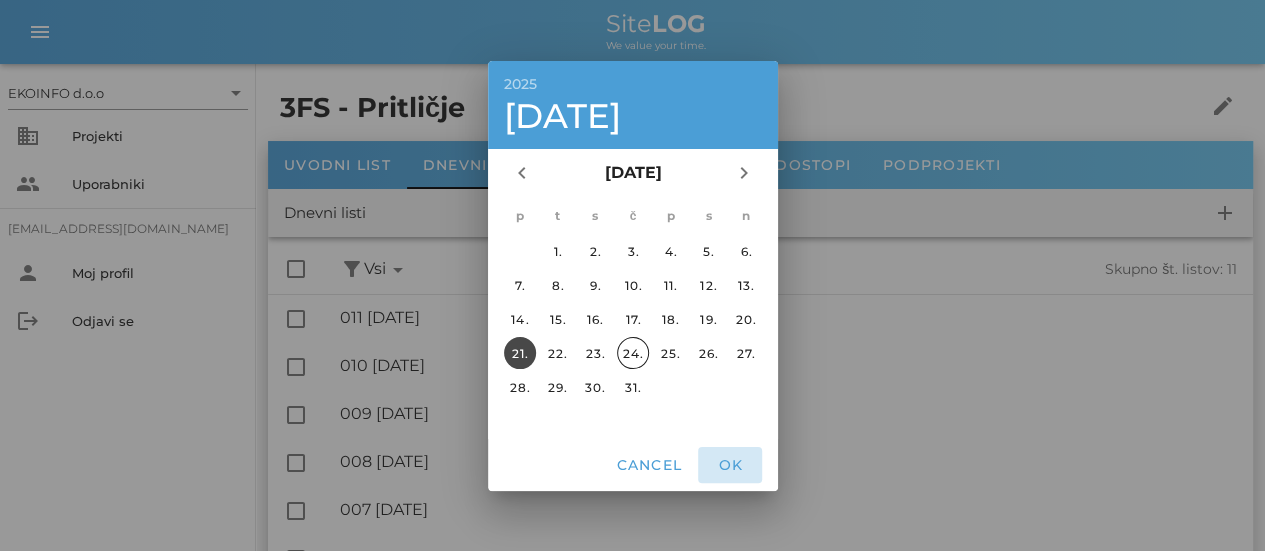click on "OK" at bounding box center [730, 465] 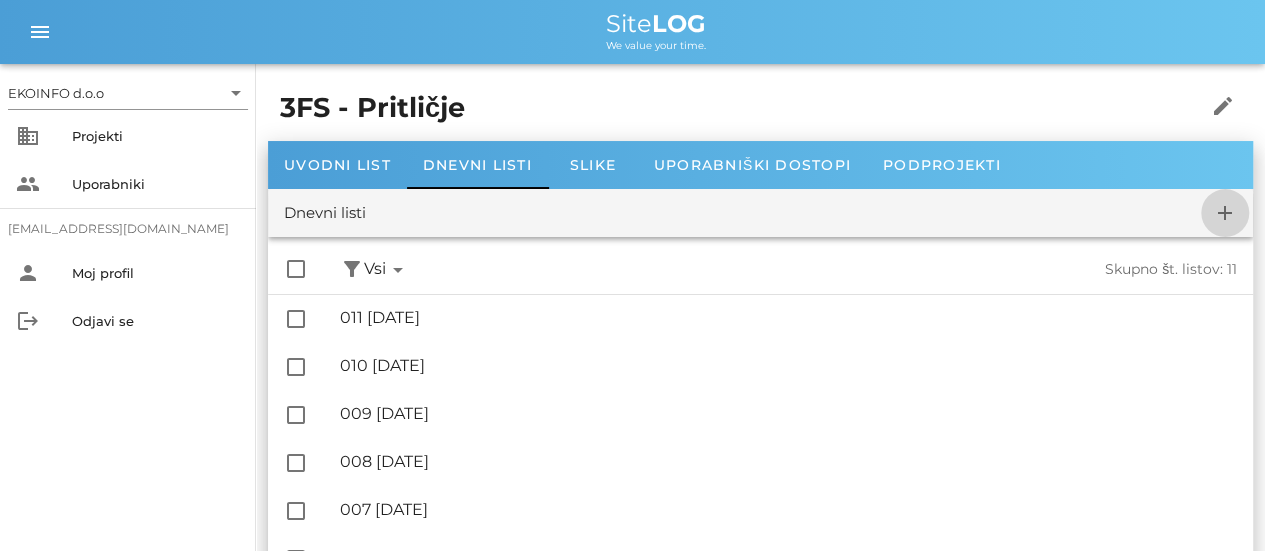 checkbox on "false" 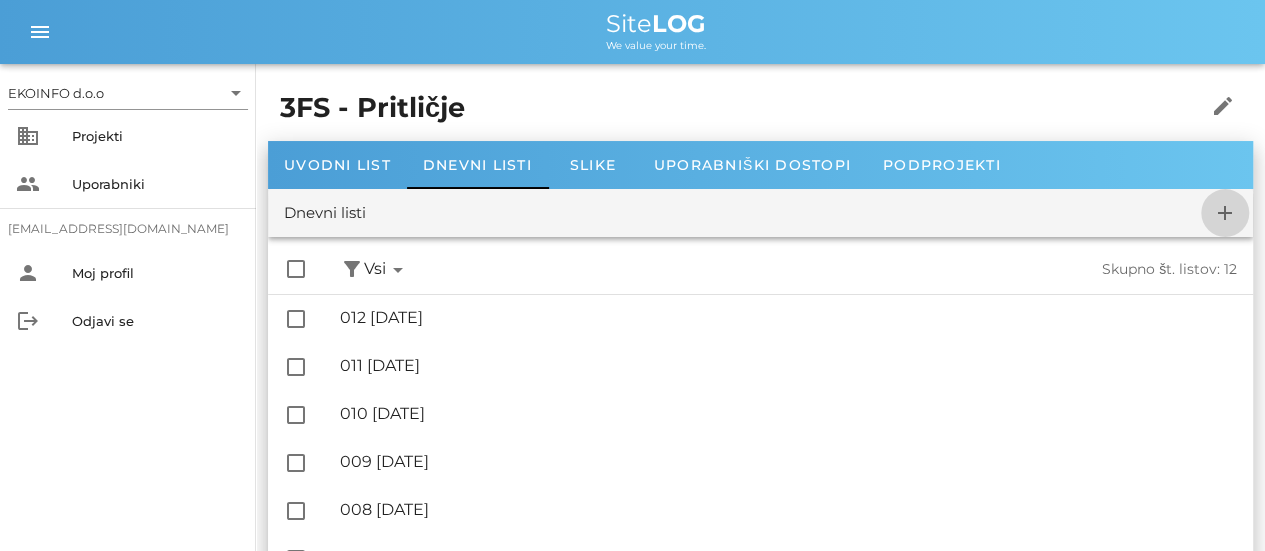 click on "add" at bounding box center (1225, 213) 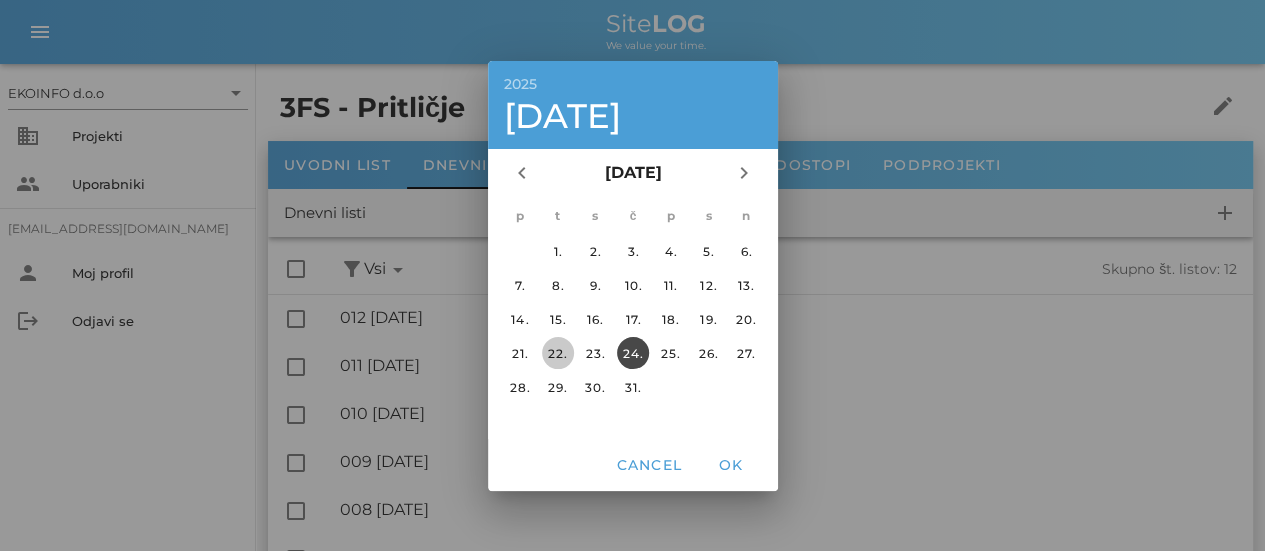 click on "22." at bounding box center [557, 352] 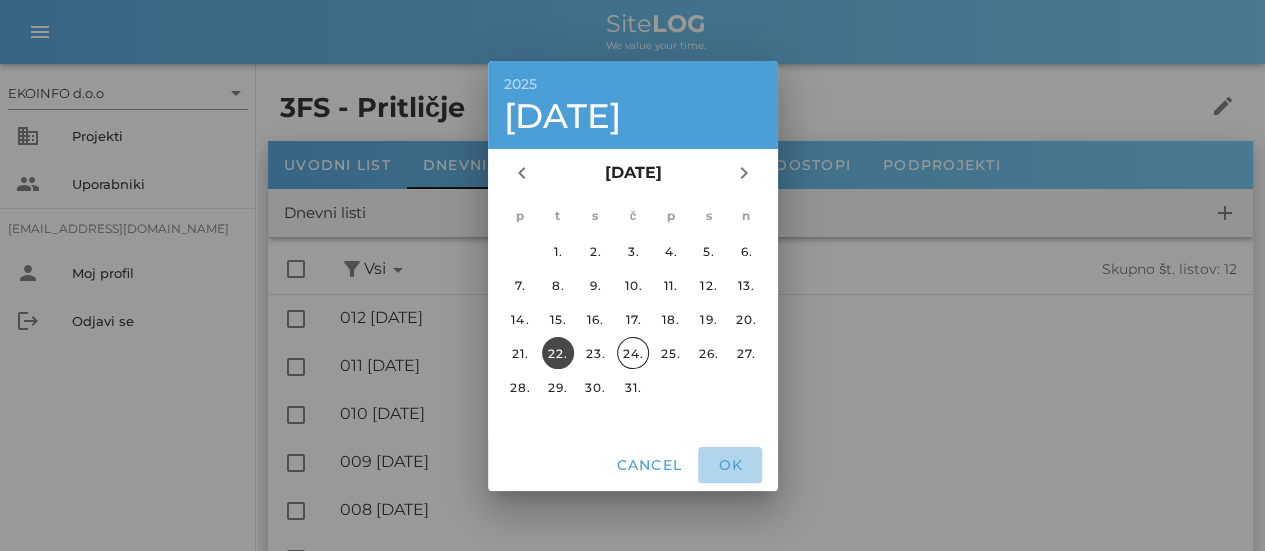 click on "OK" at bounding box center (730, 465) 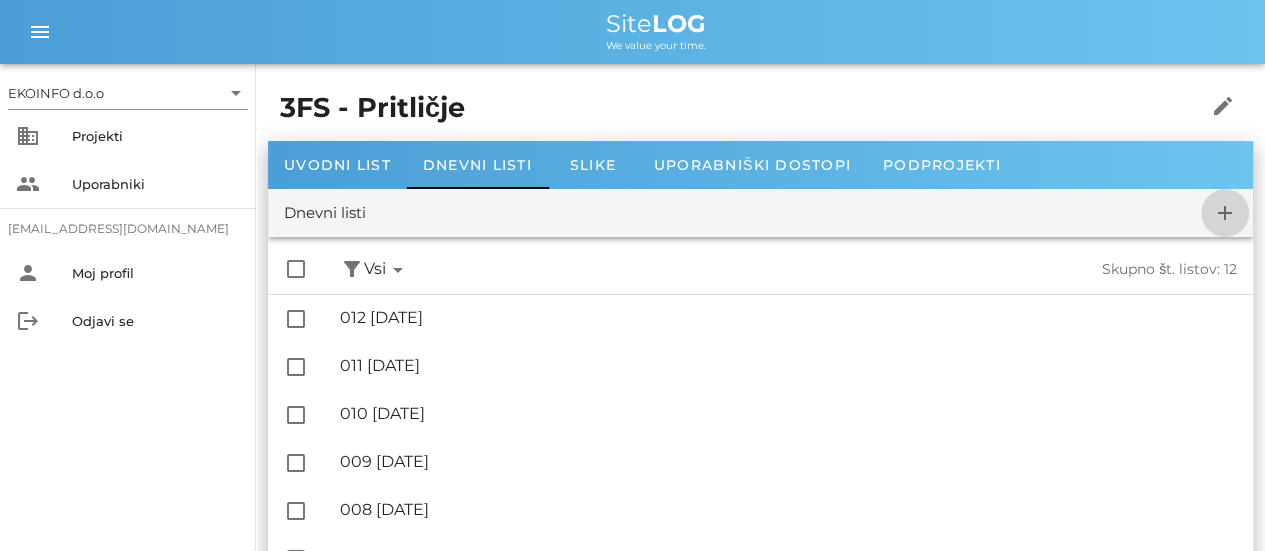checkbox on "false" 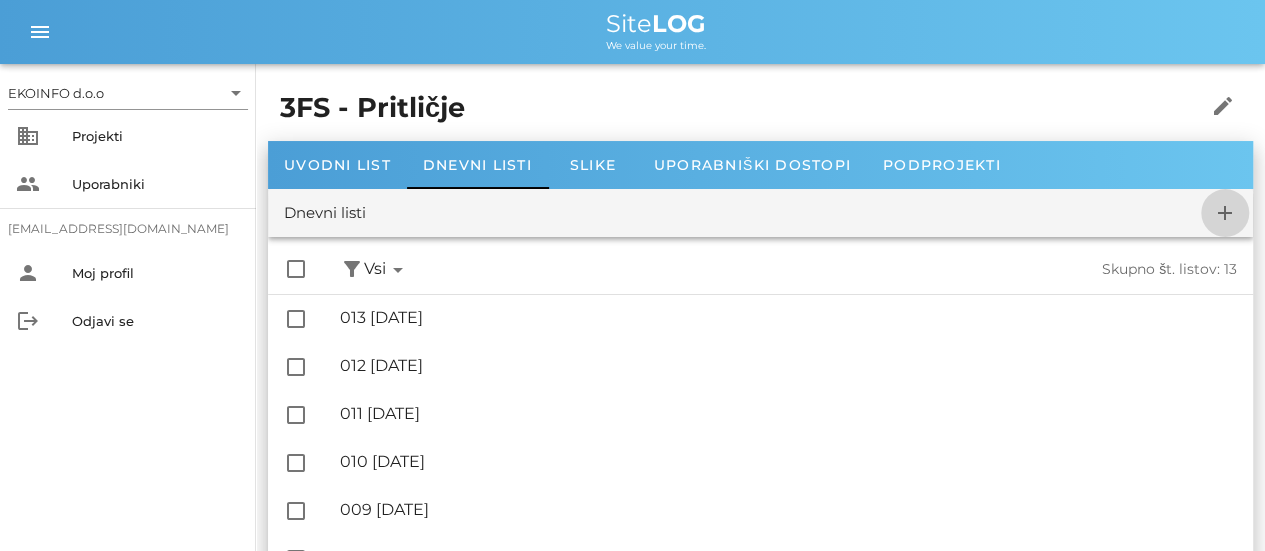 click on "add" at bounding box center [1225, 213] 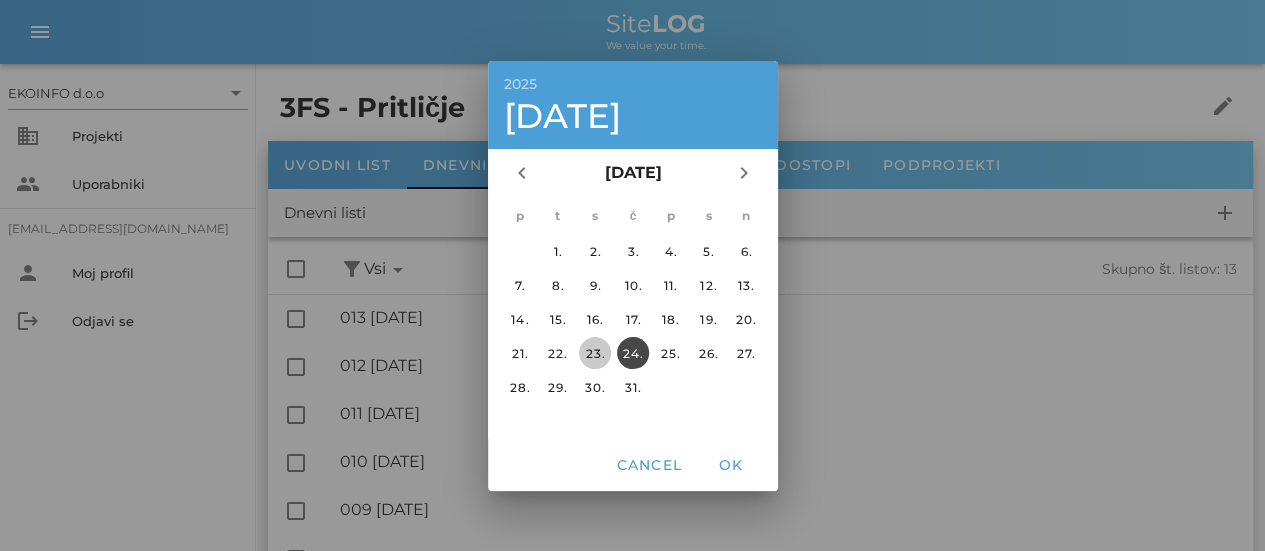 click on "23." at bounding box center [595, 352] 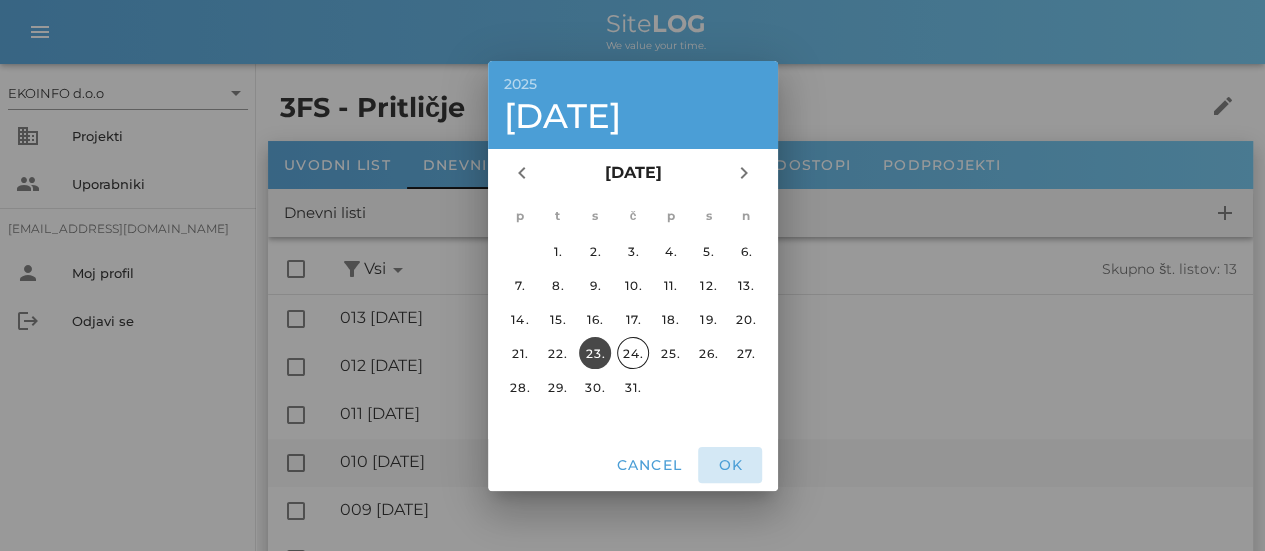 click on "OK" at bounding box center [730, 465] 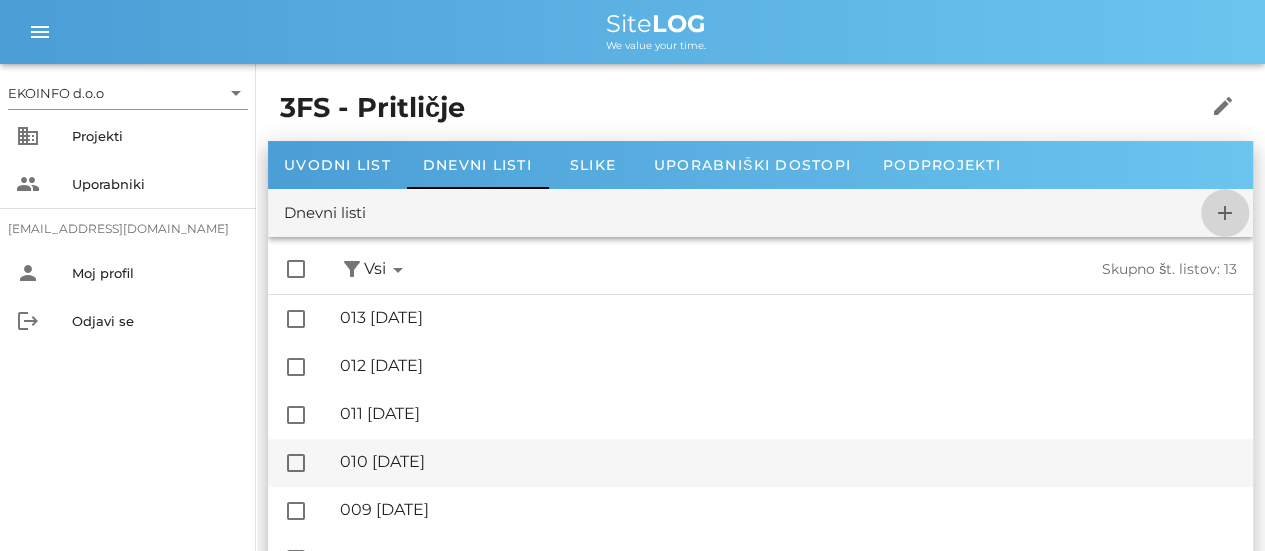 checkbox on "false" 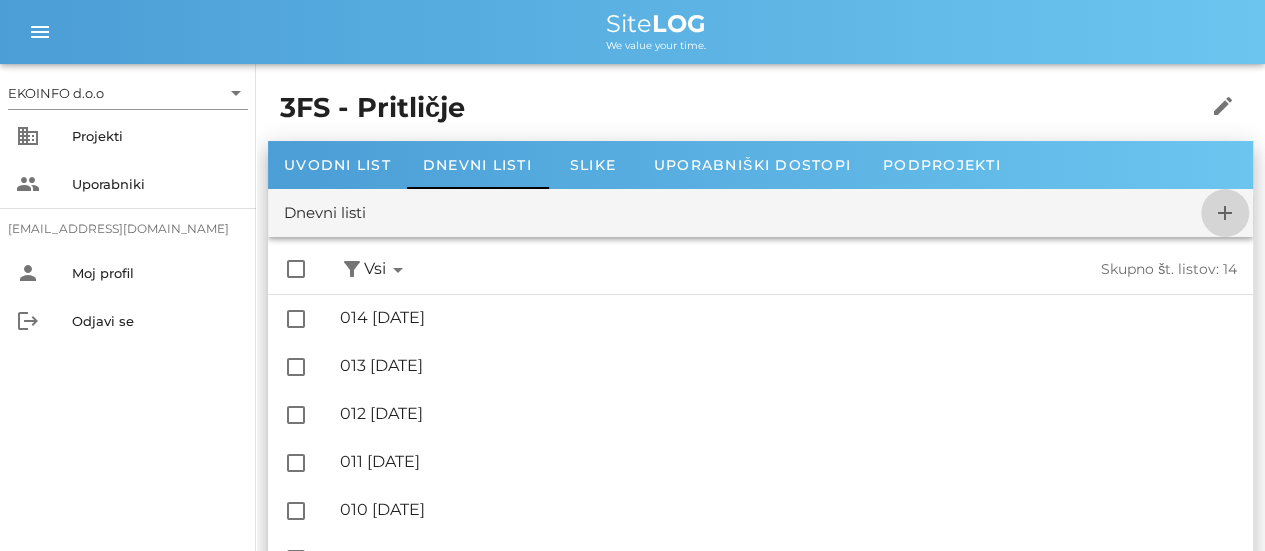 click on "add" at bounding box center (1225, 213) 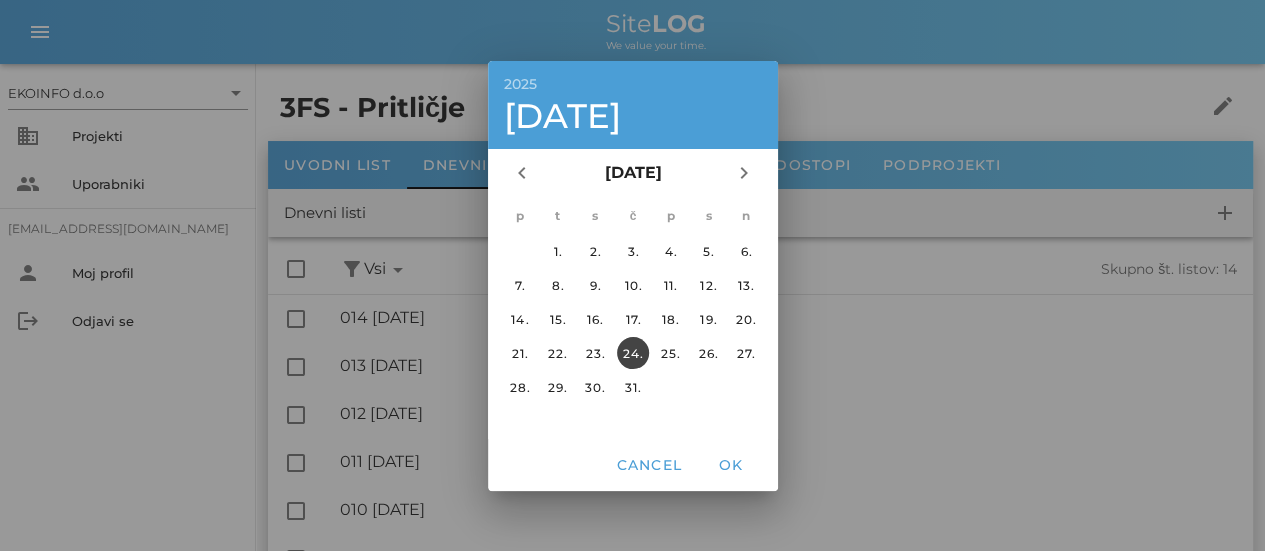 click on "24." at bounding box center (632, 352) 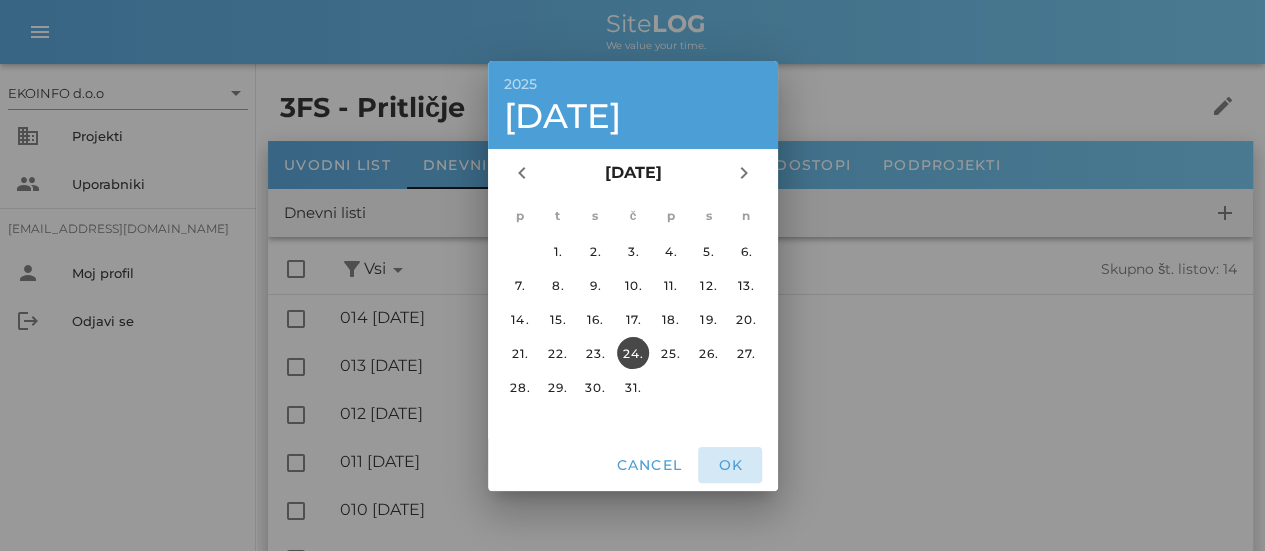 click on "OK" at bounding box center [730, 465] 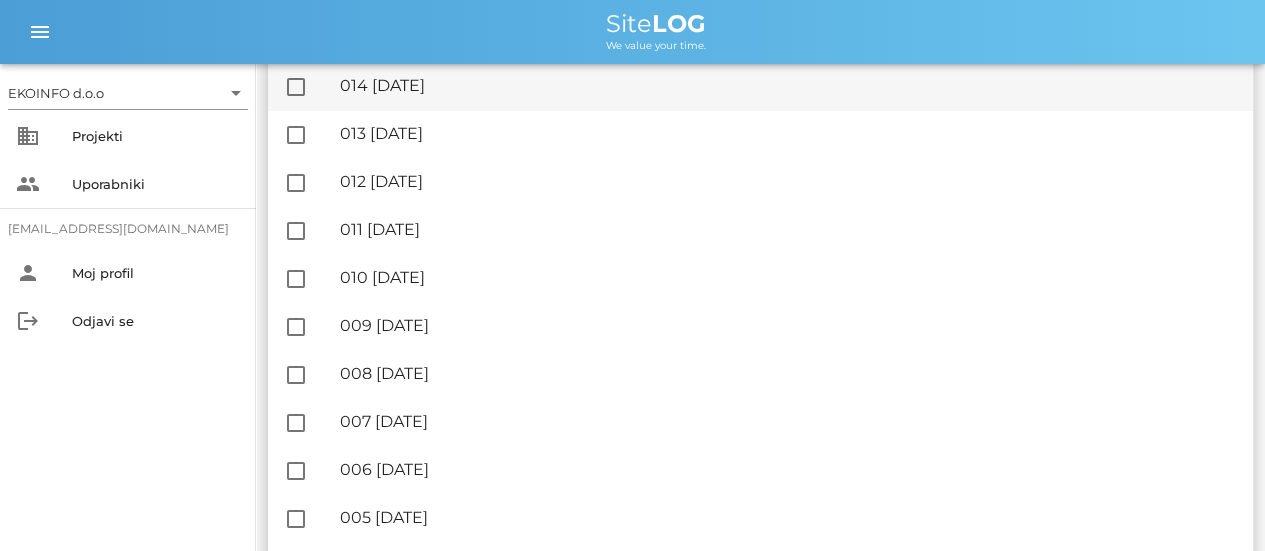 scroll, scrollTop: 0, scrollLeft: 0, axis: both 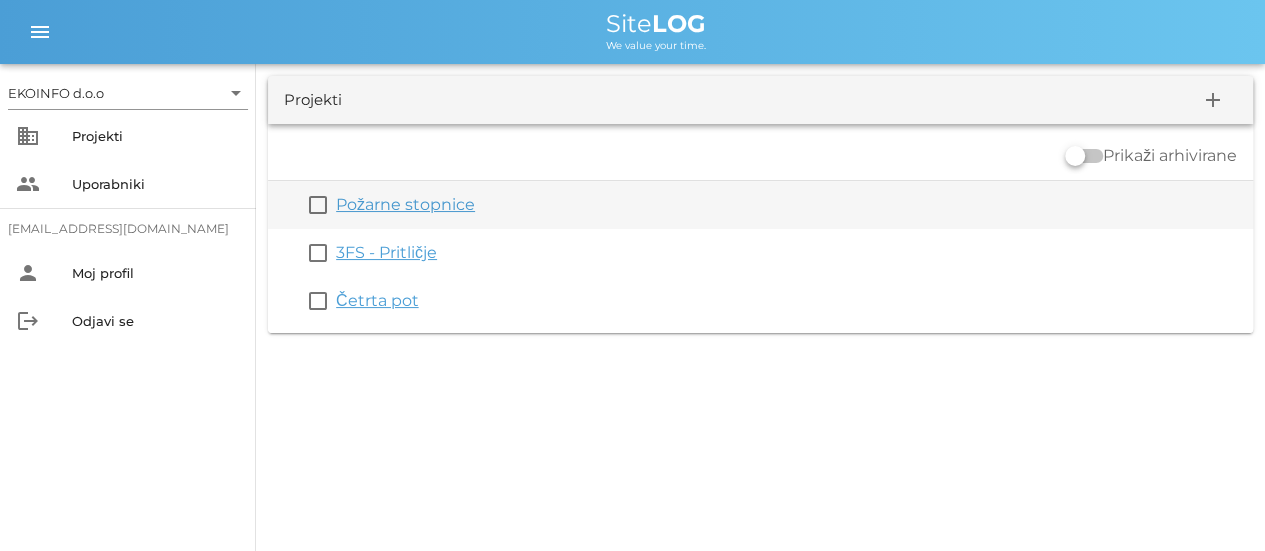click on "Požarne stopnice" at bounding box center (405, 204) 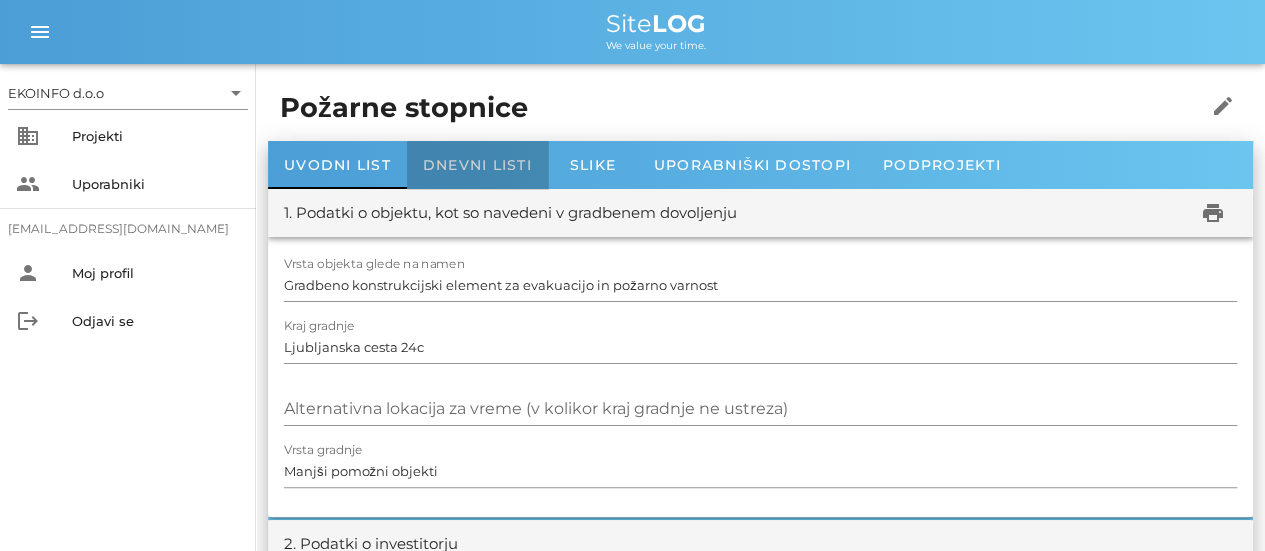 click on "Dnevni listi" at bounding box center (477, 165) 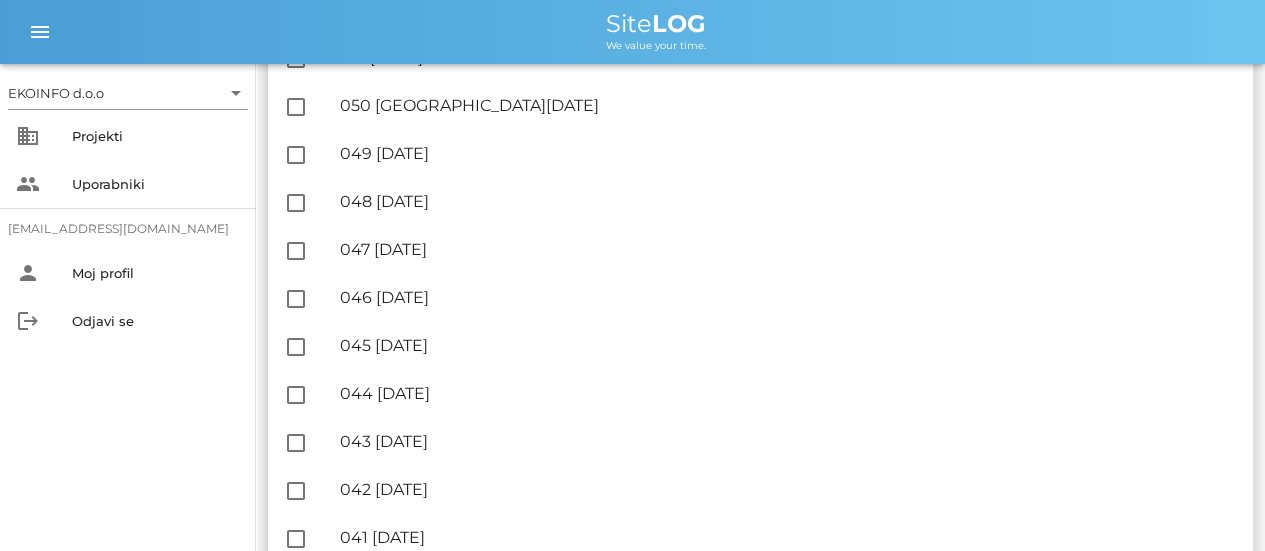 scroll, scrollTop: 0, scrollLeft: 0, axis: both 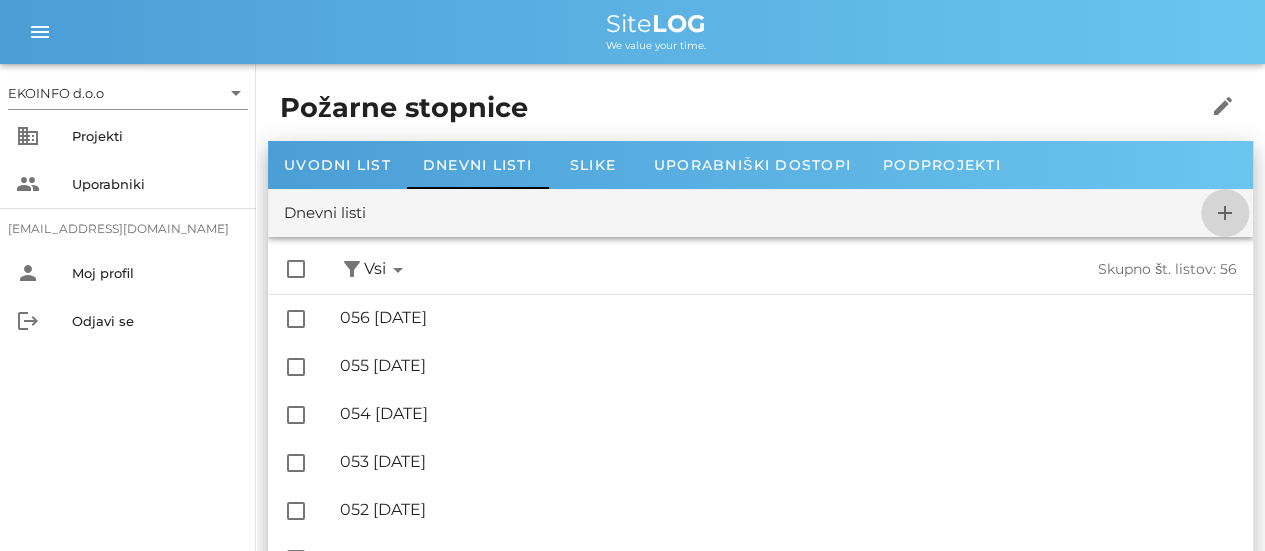 click on "add" at bounding box center [1225, 213] 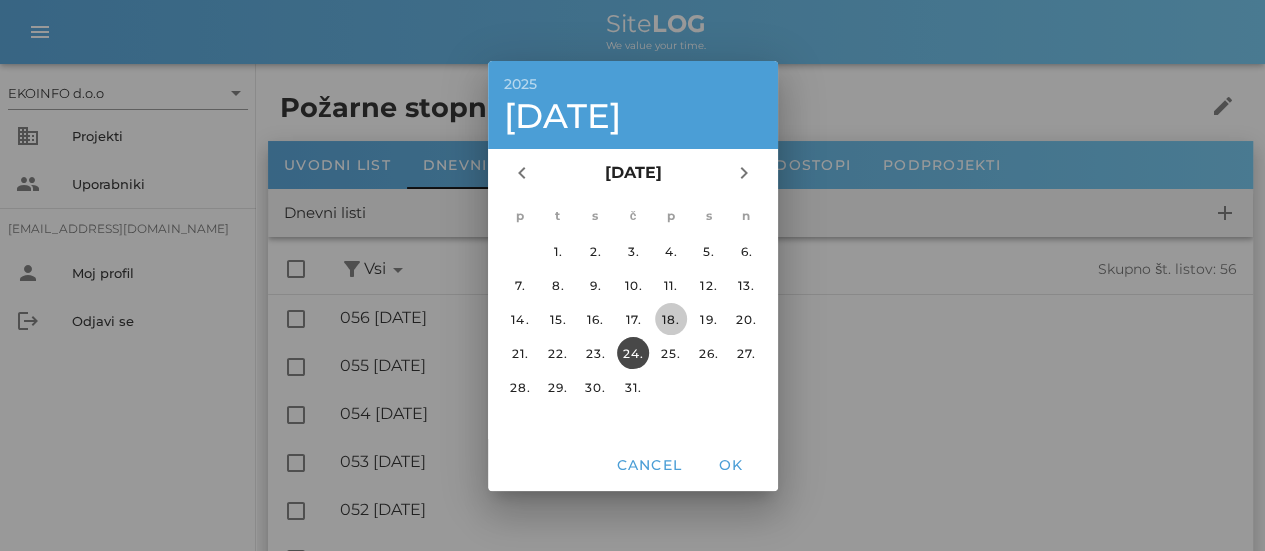 click on "18." at bounding box center [670, 318] 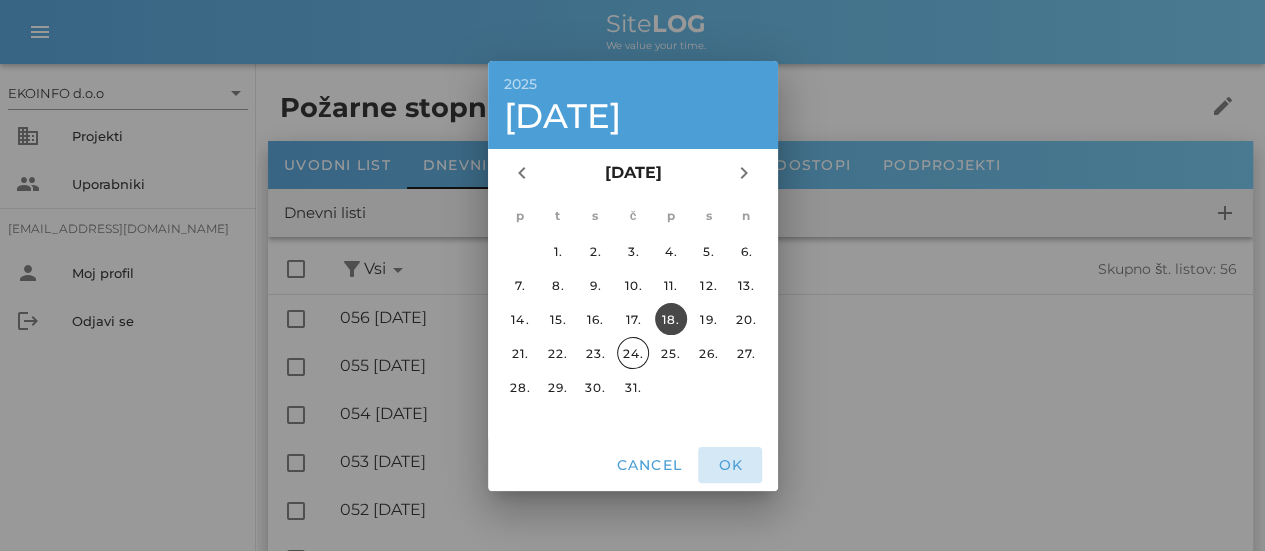 click on "OK" at bounding box center [730, 465] 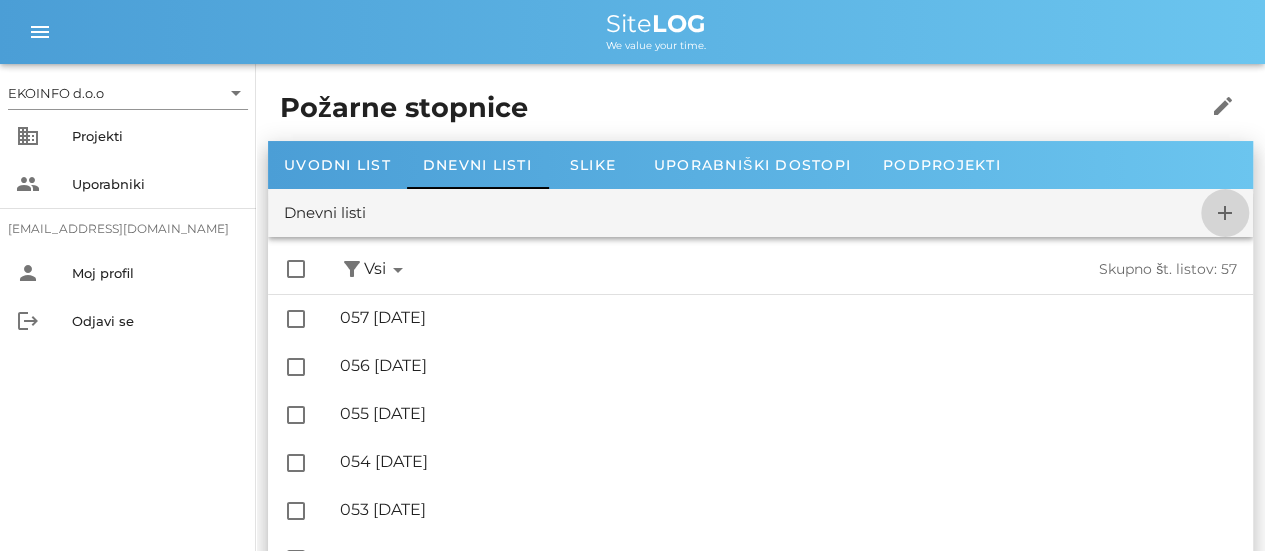 click on "add" at bounding box center (1225, 213) 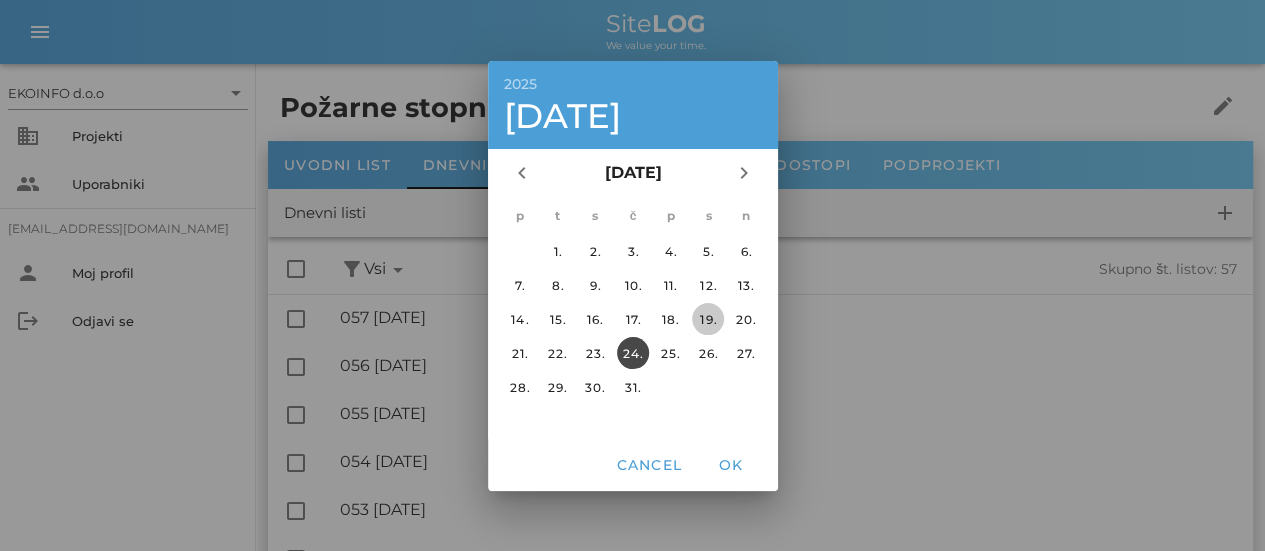 click on "19." at bounding box center [708, 318] 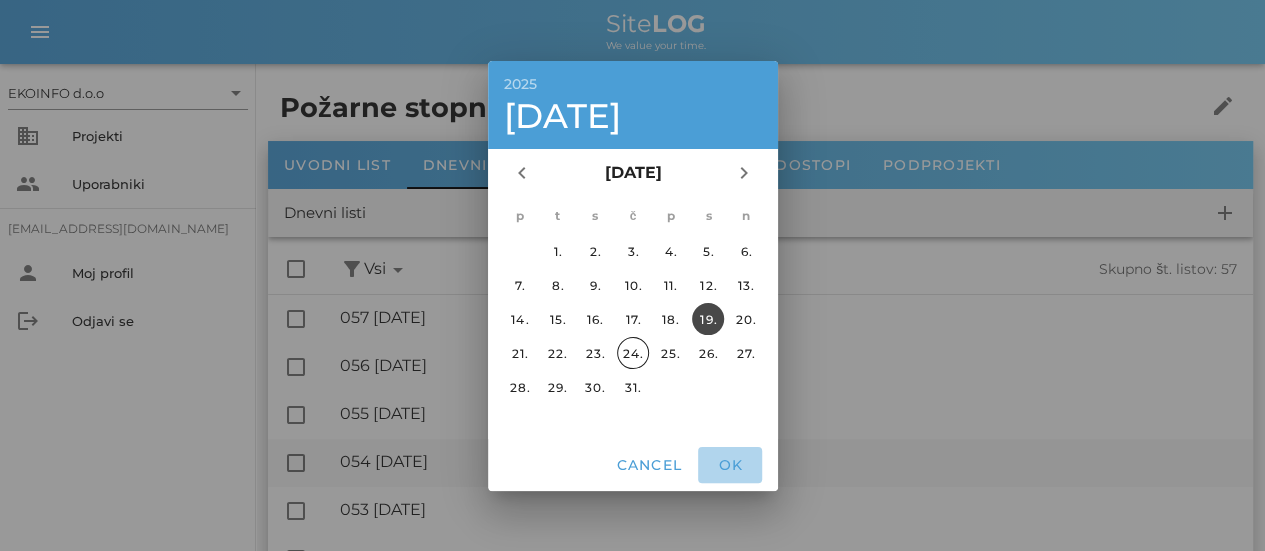 click on "OK" at bounding box center [730, 465] 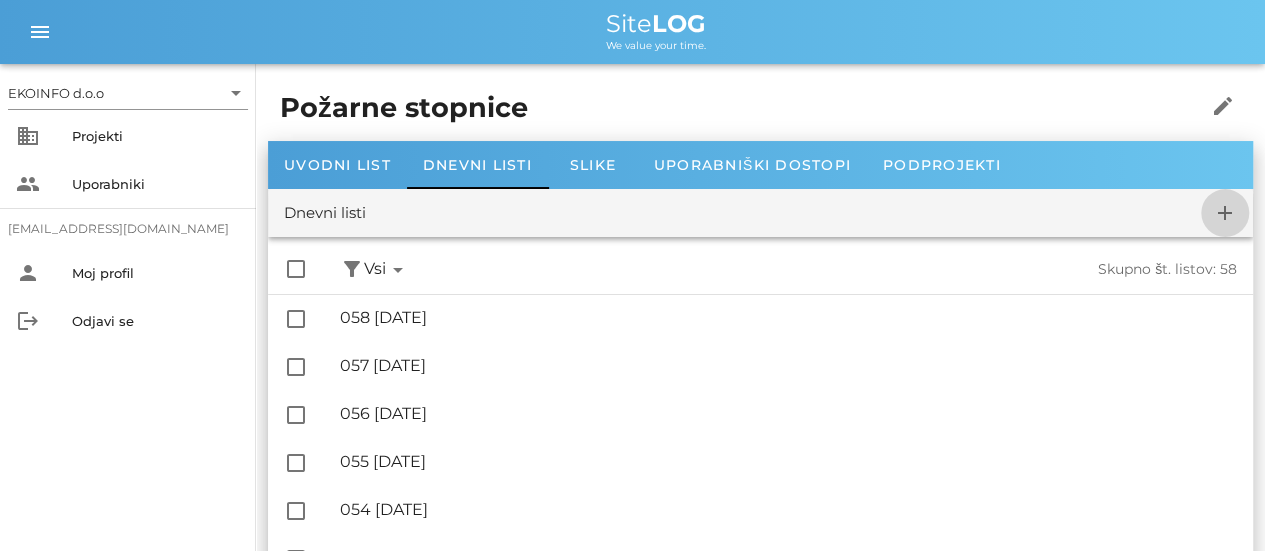 click on "add" at bounding box center [1225, 213] 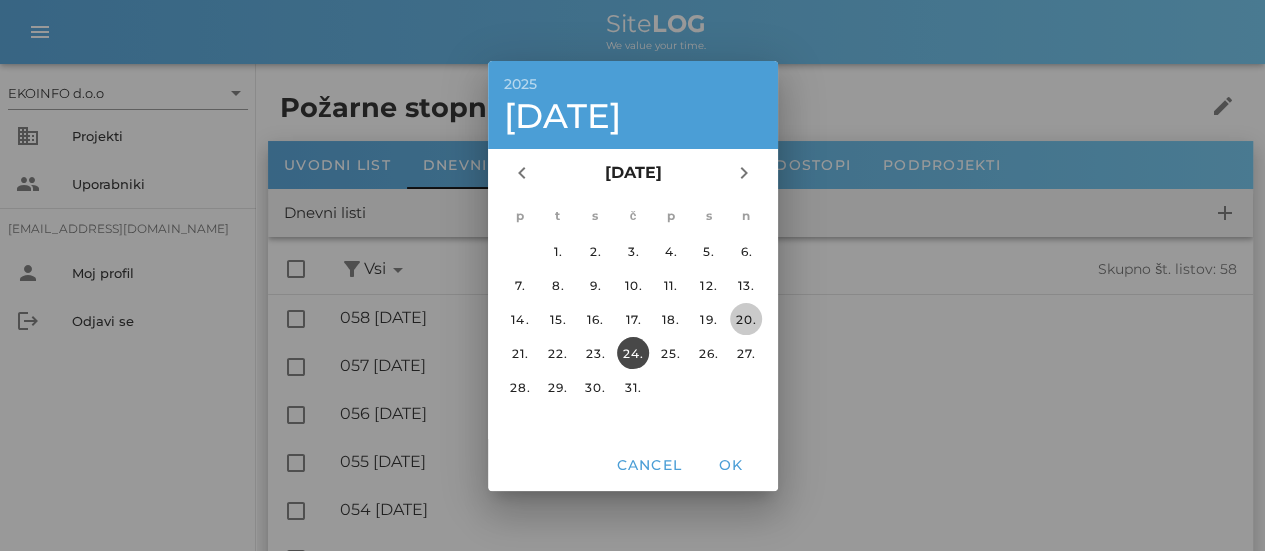 click on "20." at bounding box center [746, 318] 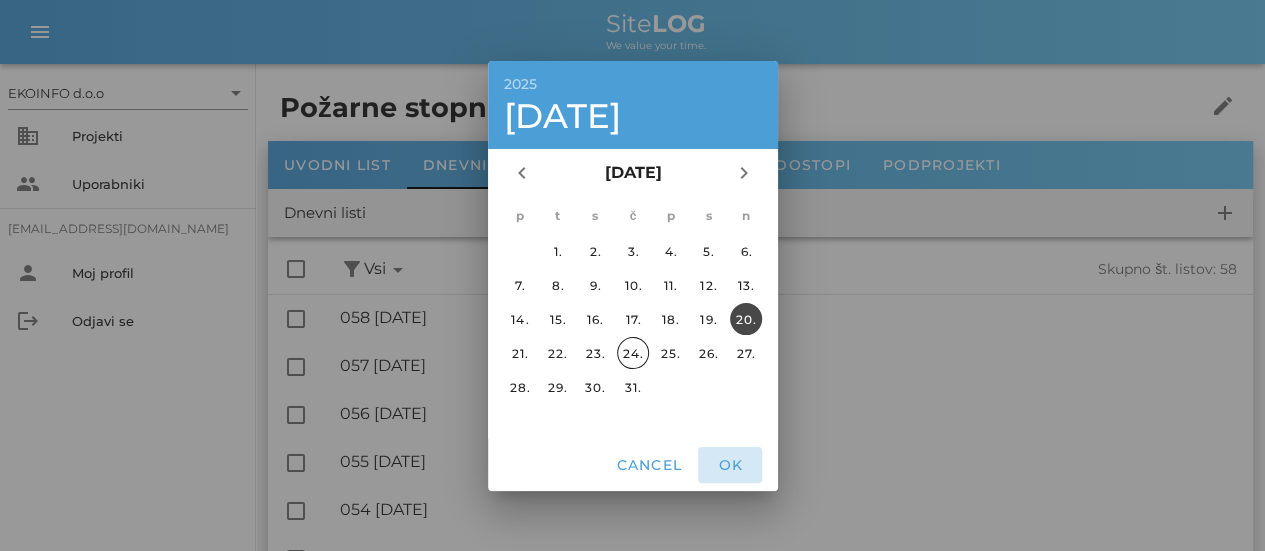 click on "OK" at bounding box center [730, 465] 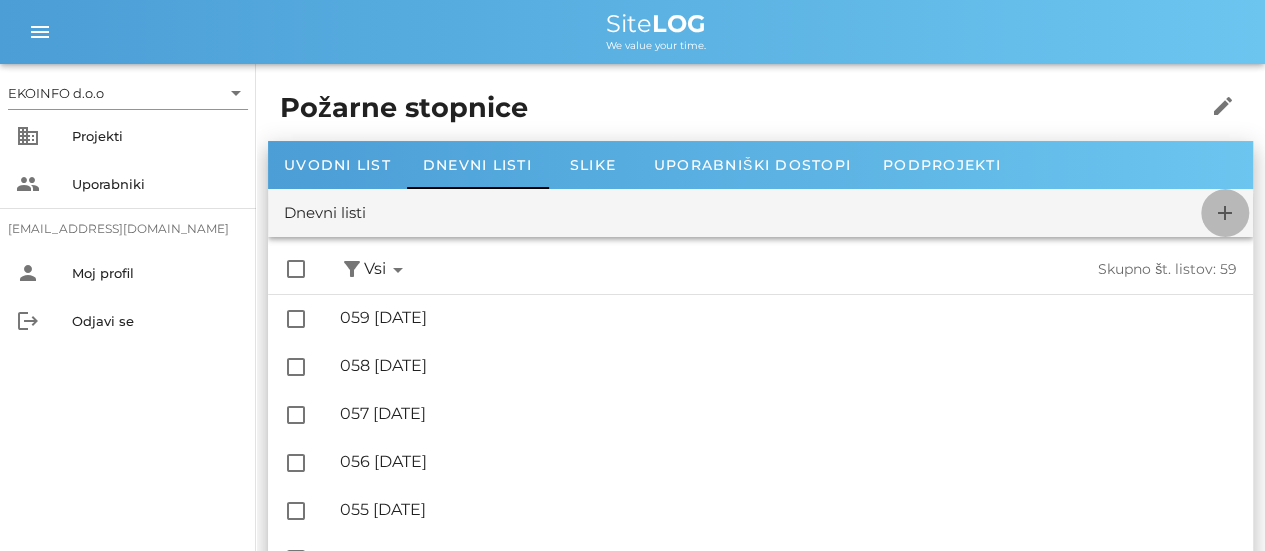 click on "add" at bounding box center [1225, 213] 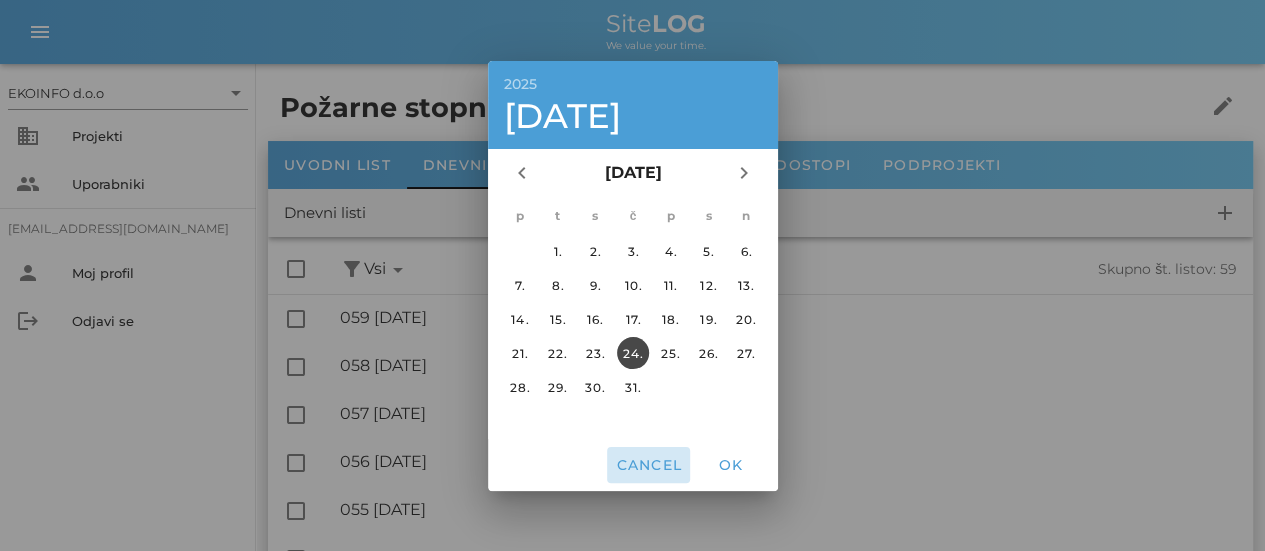 click on "Cancel" at bounding box center (648, 465) 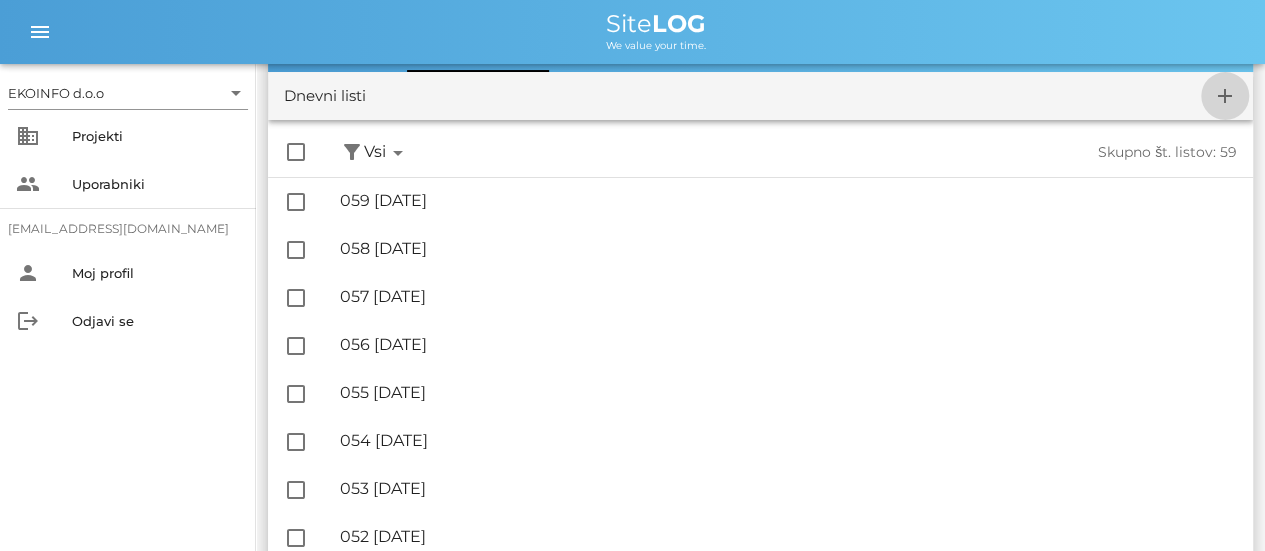 scroll, scrollTop: 0, scrollLeft: 0, axis: both 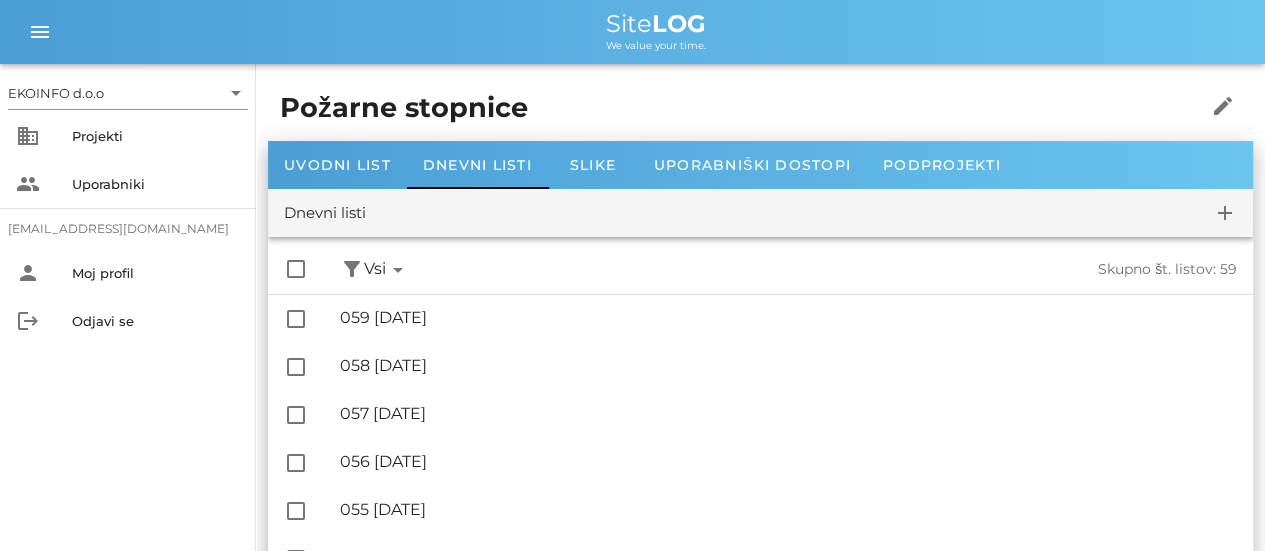 drag, startPoint x: 459, startPoint y: 319, endPoint x: 862, endPoint y: 276, distance: 405.28757 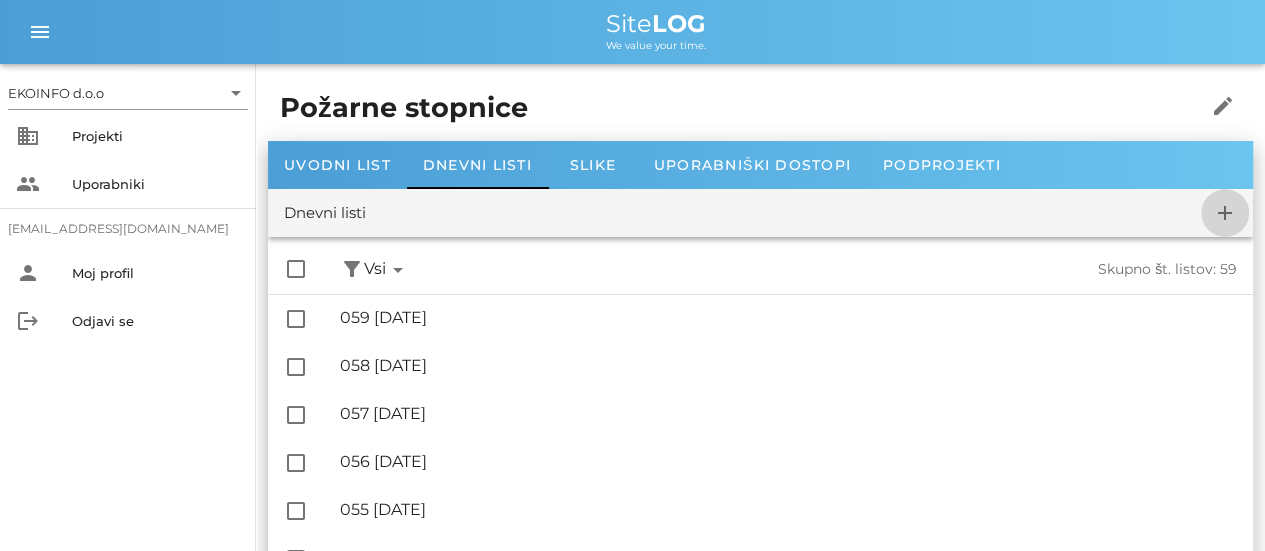click on "add" at bounding box center (1225, 213) 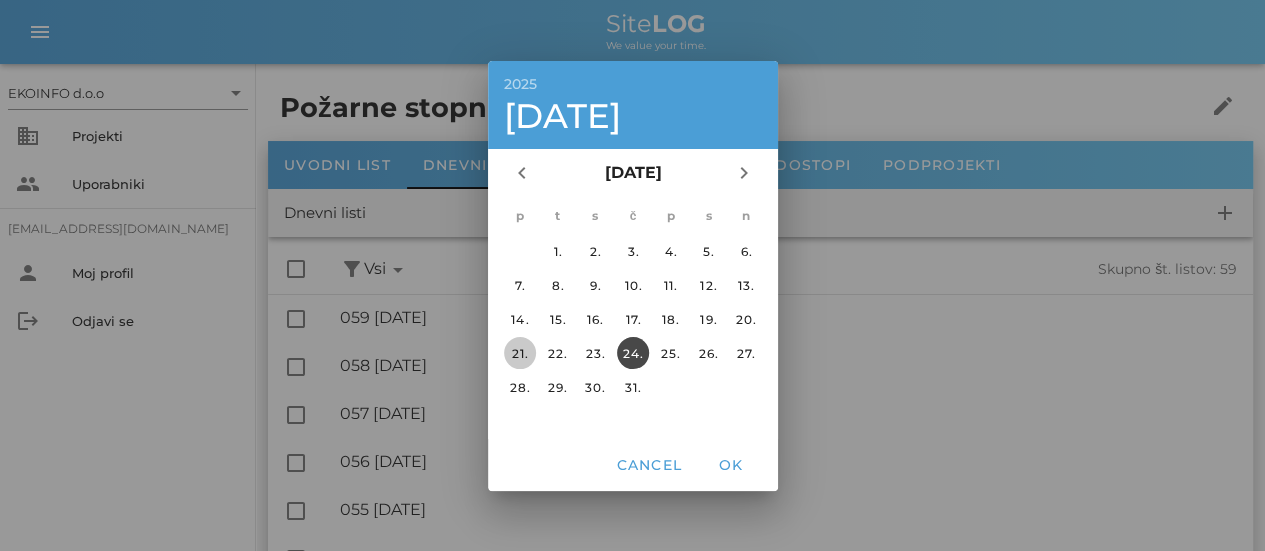 click on "21." at bounding box center [519, 352] 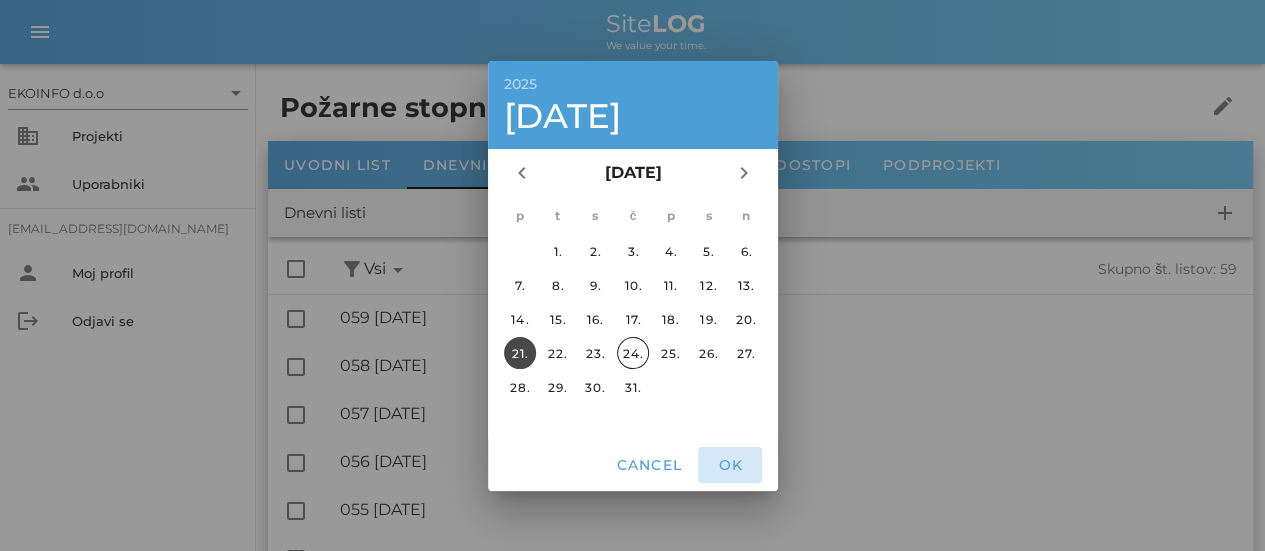 click on "OK" at bounding box center (730, 465) 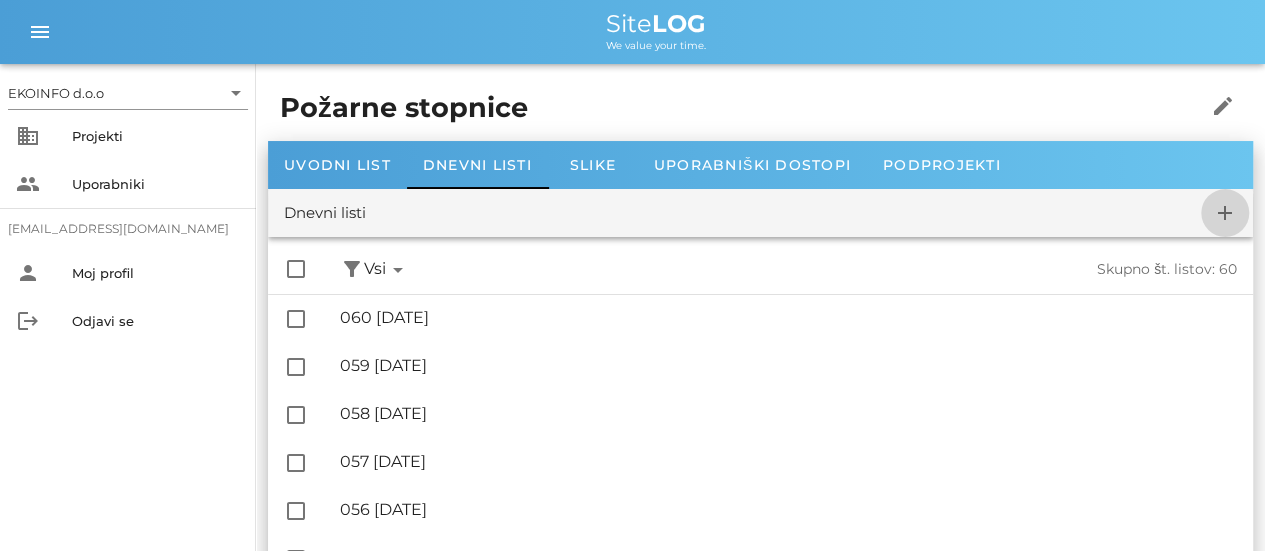 click on "add" at bounding box center [1225, 213] 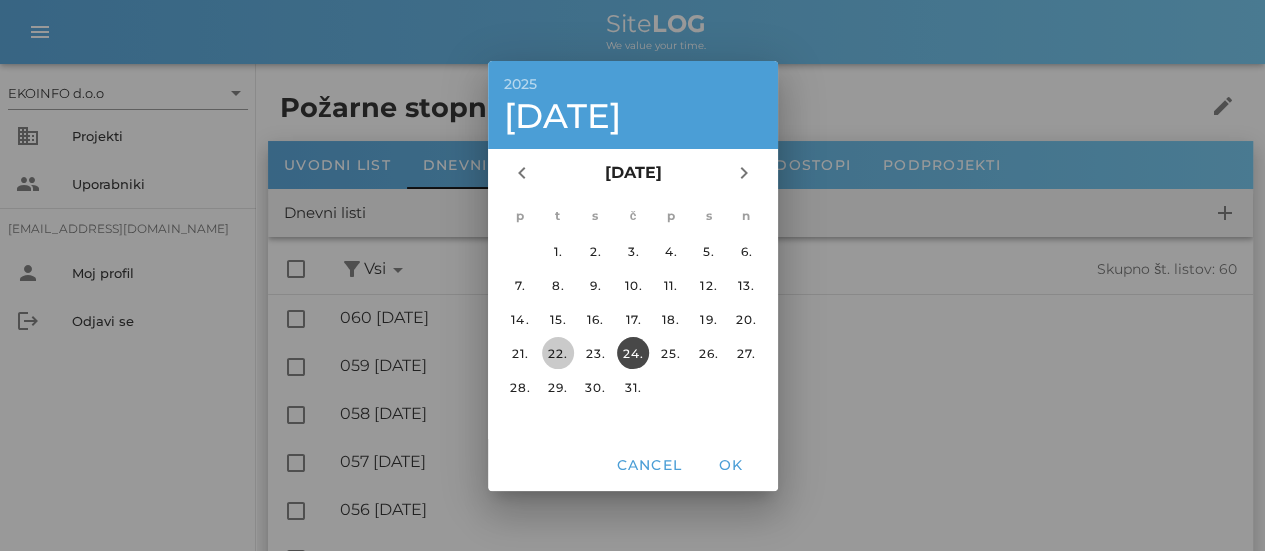 click on "22." at bounding box center [557, 352] 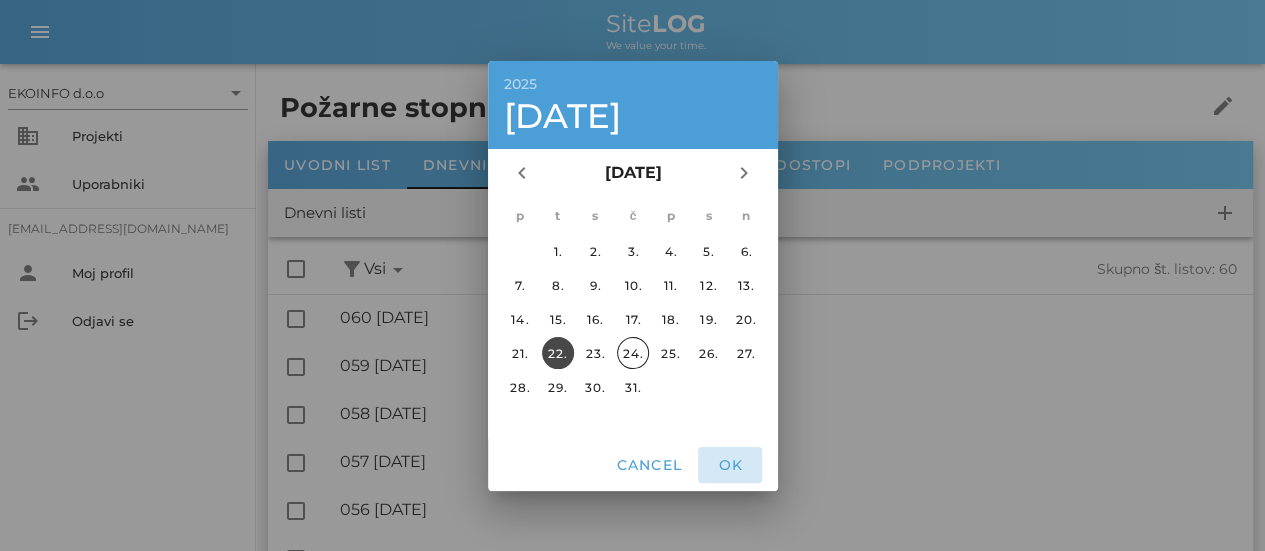click on "OK" at bounding box center (730, 465) 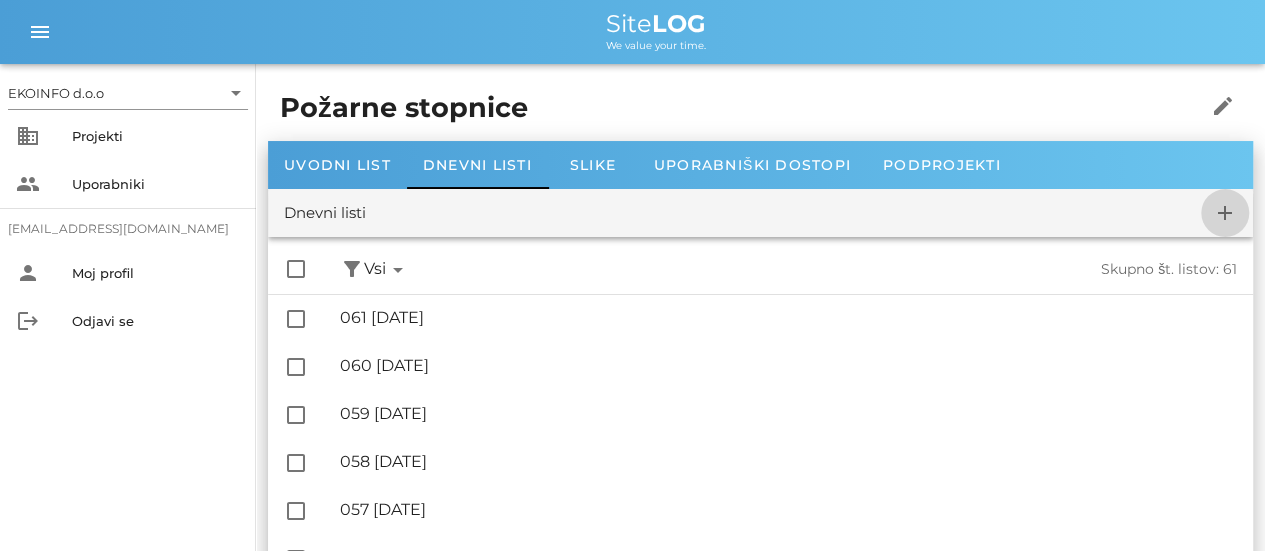 click on "add" at bounding box center [1225, 213] 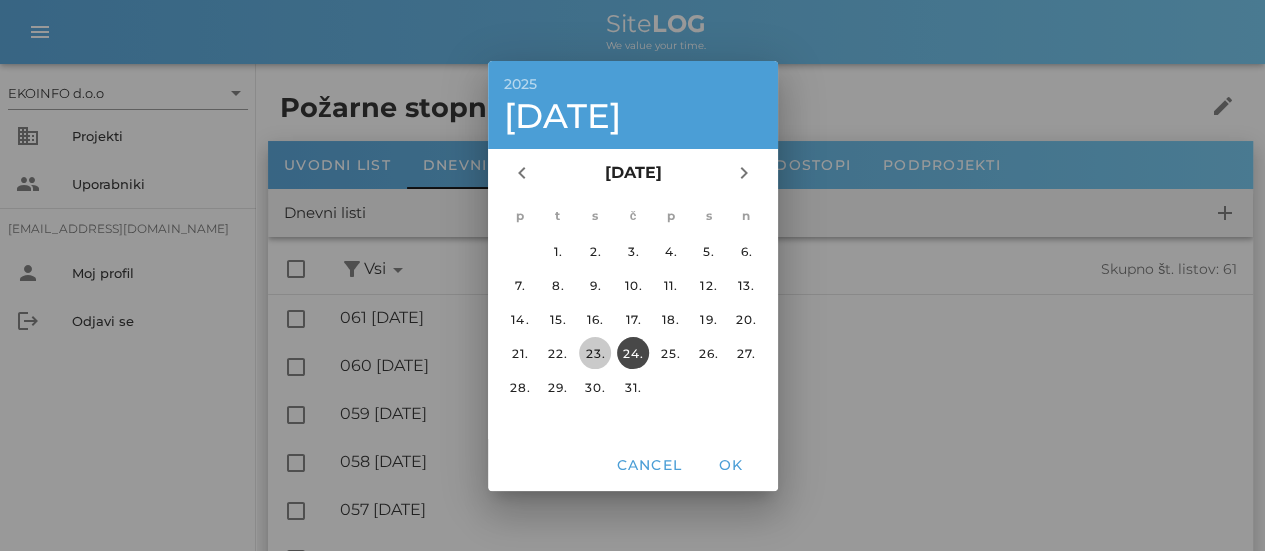 click on "23." at bounding box center (595, 352) 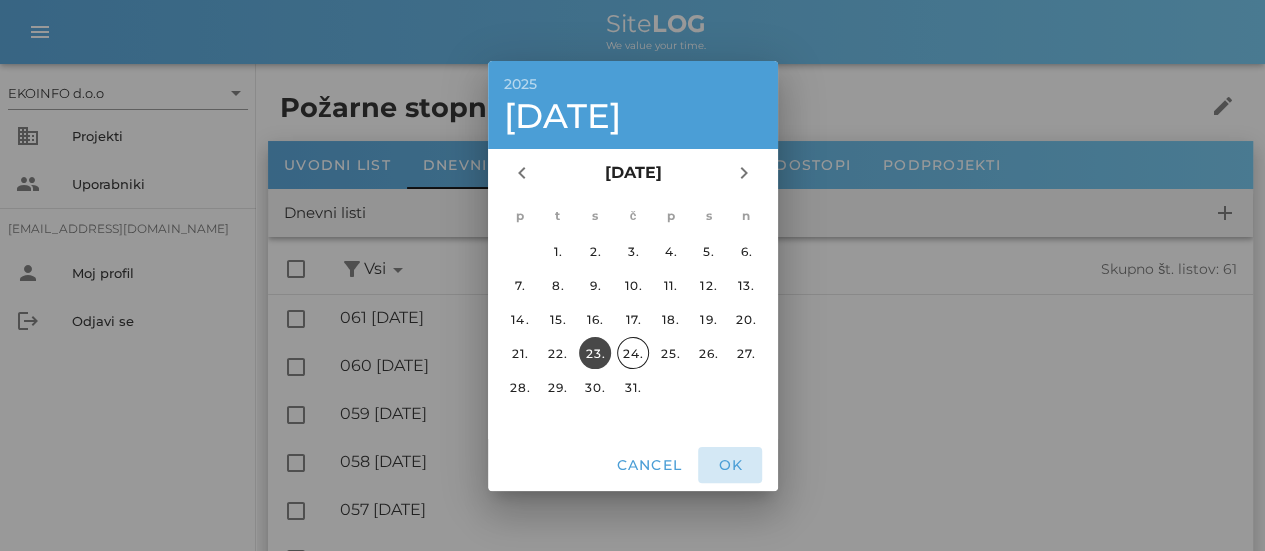 click on "OK" at bounding box center (730, 465) 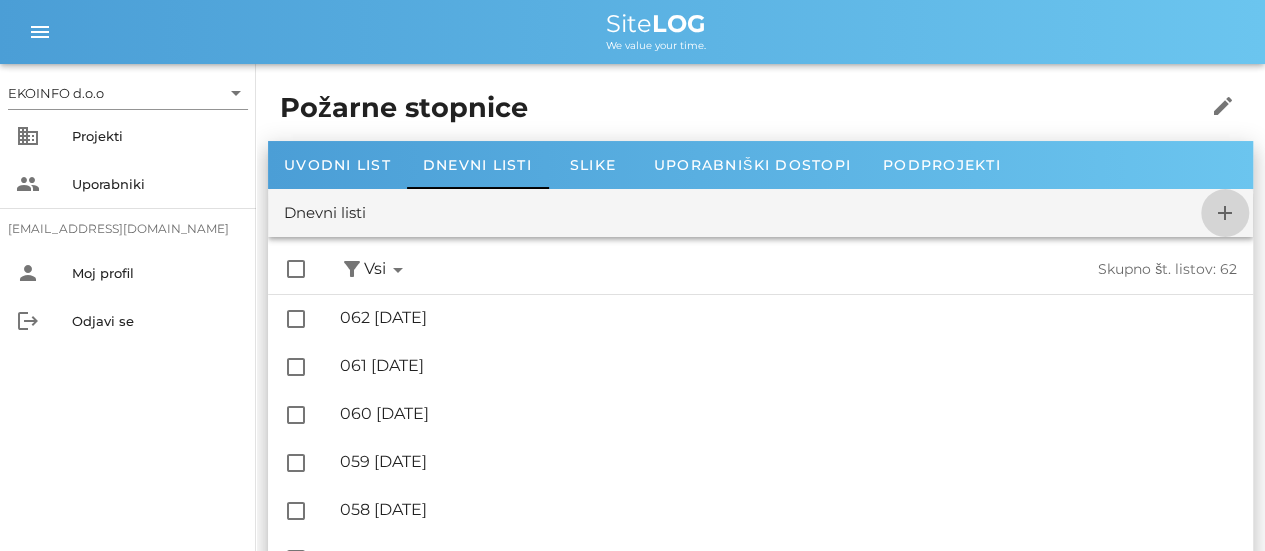 click on "add" at bounding box center (1225, 213) 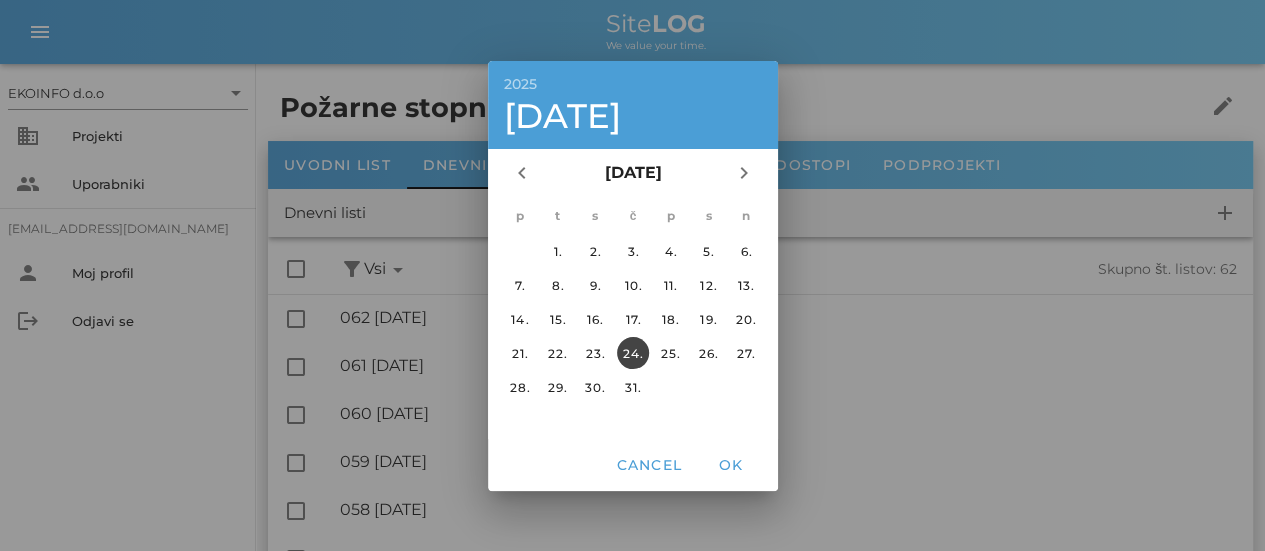 click on "24." at bounding box center [632, 352] 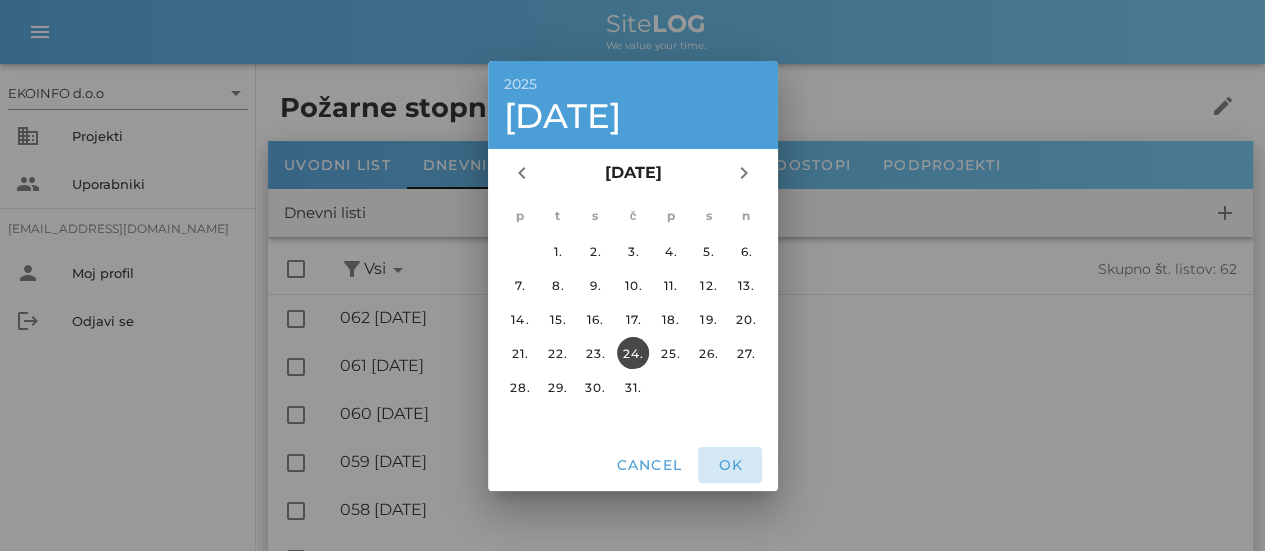 click on "OK" at bounding box center [730, 465] 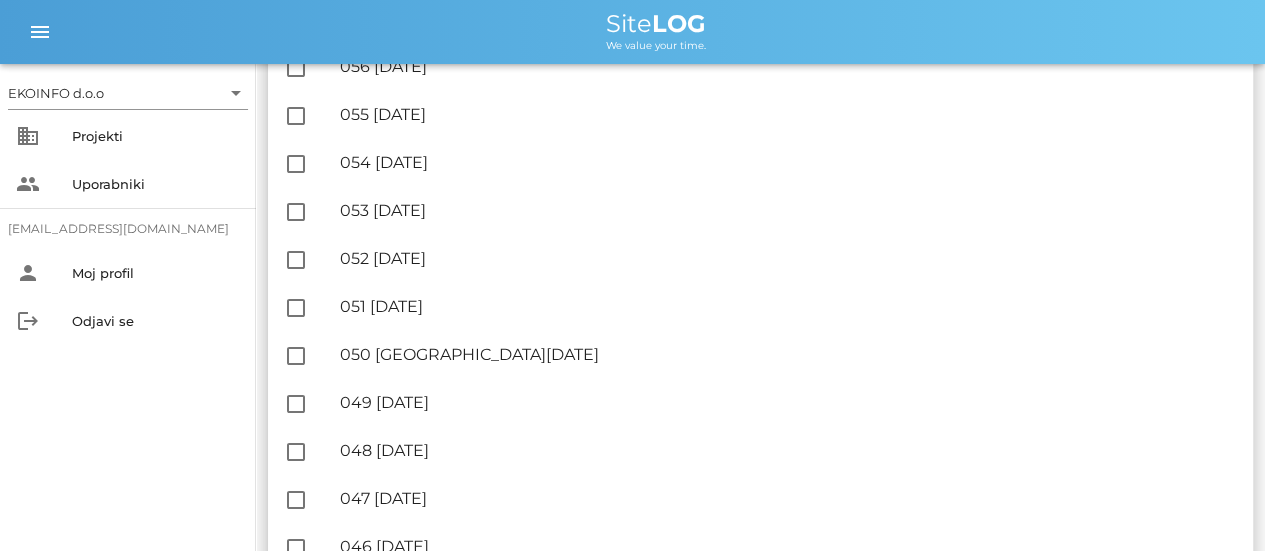 scroll, scrollTop: 0, scrollLeft: 0, axis: both 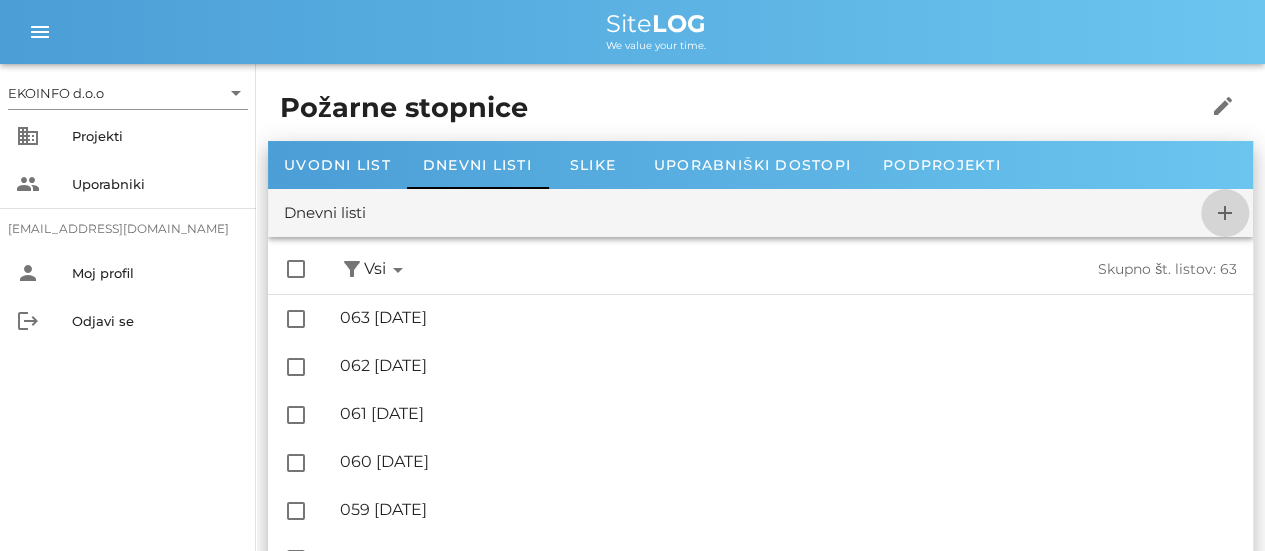 click on "add" at bounding box center (1225, 213) 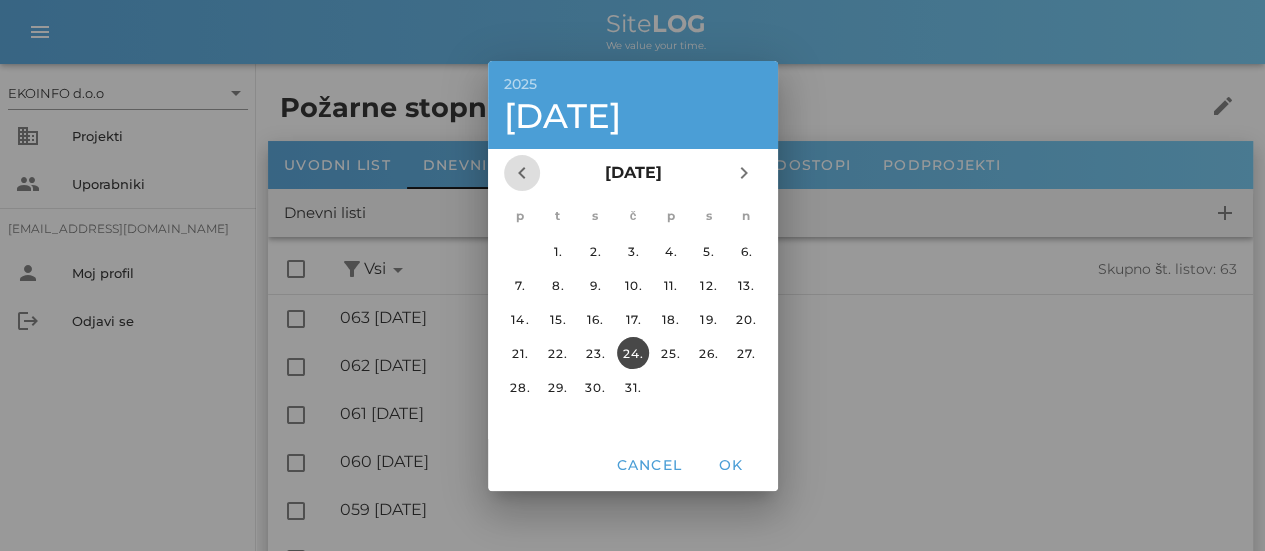 click on "chevron_left" at bounding box center (522, 173) 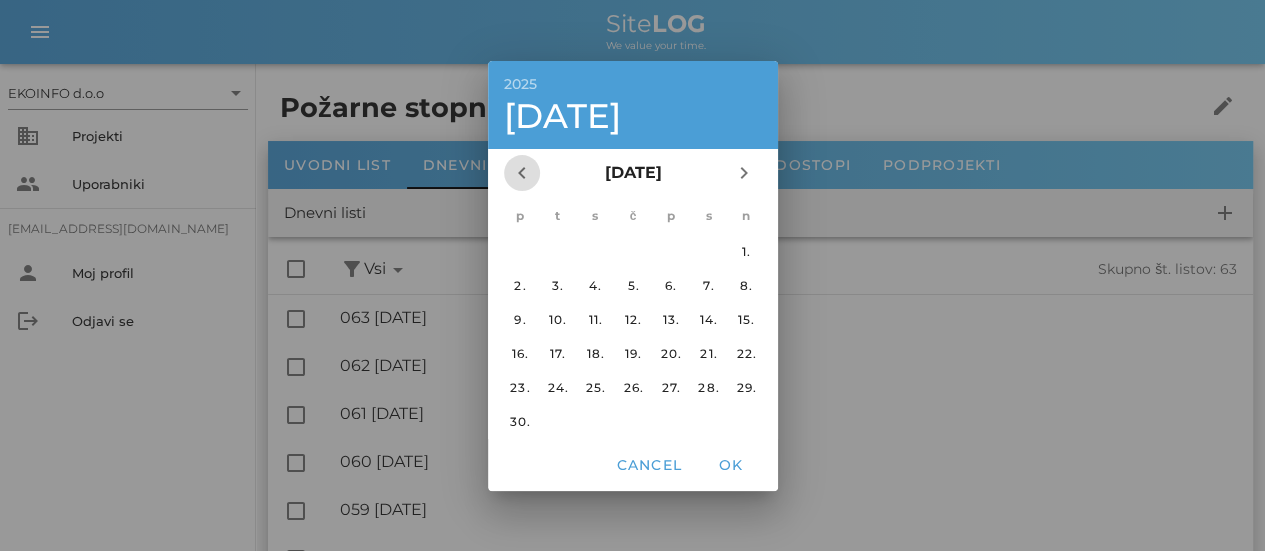 click on "chevron_left" at bounding box center [522, 173] 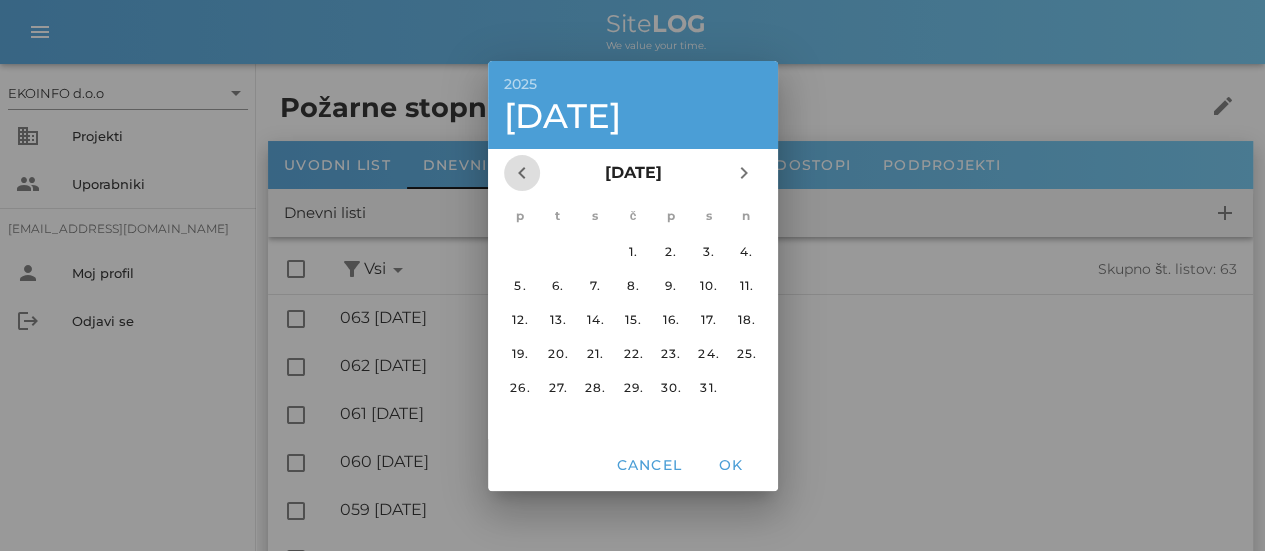 click on "chevron_left" at bounding box center [522, 173] 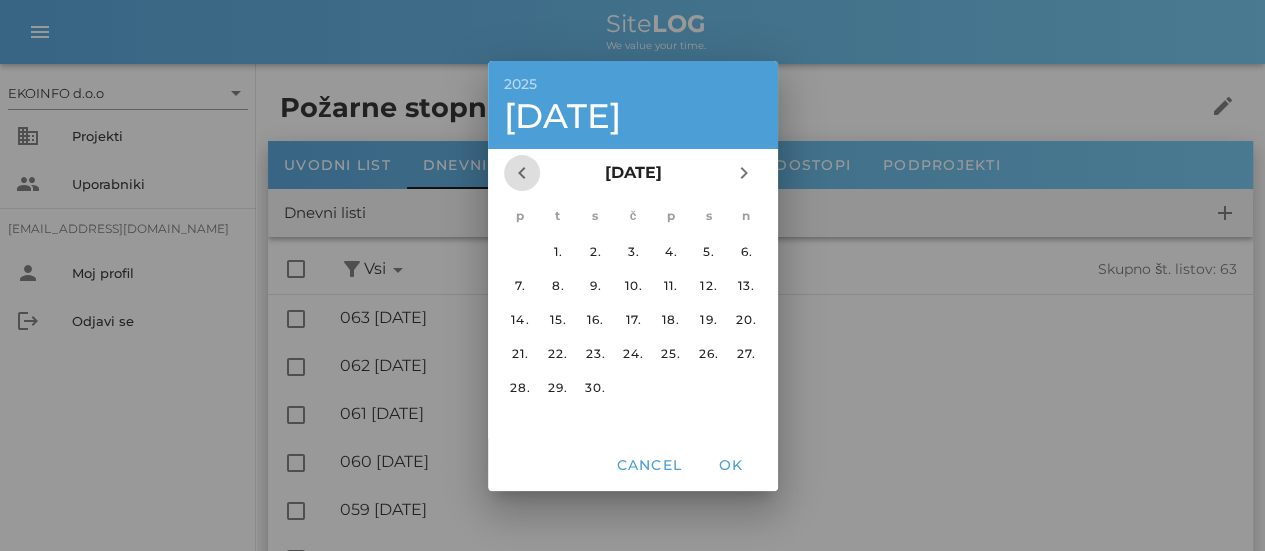 click on "chevron_left" at bounding box center (522, 173) 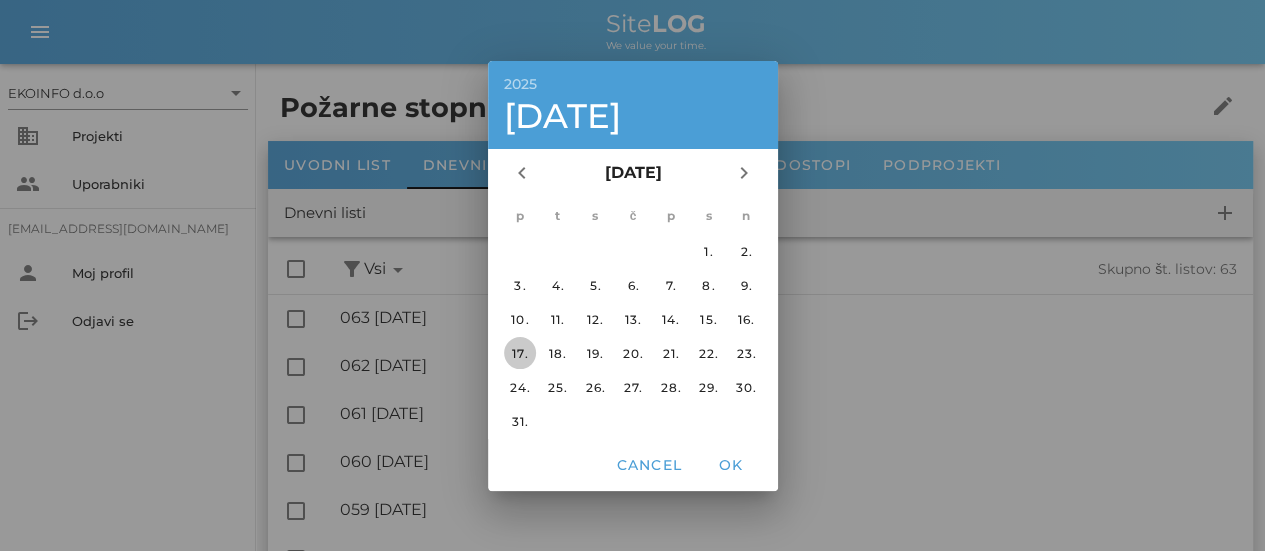 click on "17." at bounding box center [519, 352] 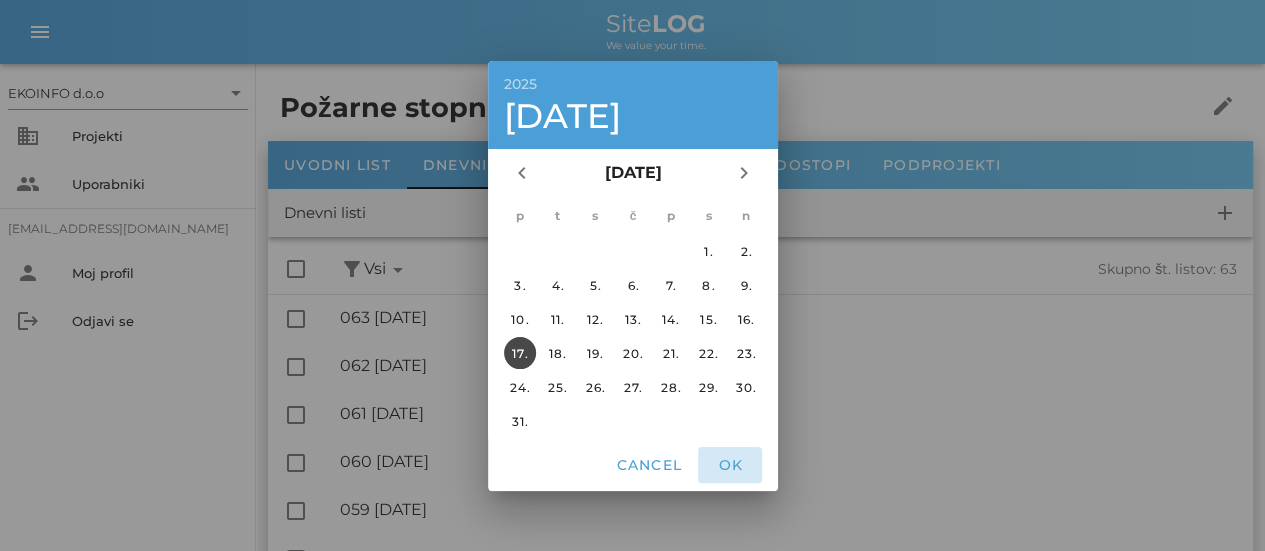 click on "OK" at bounding box center (730, 465) 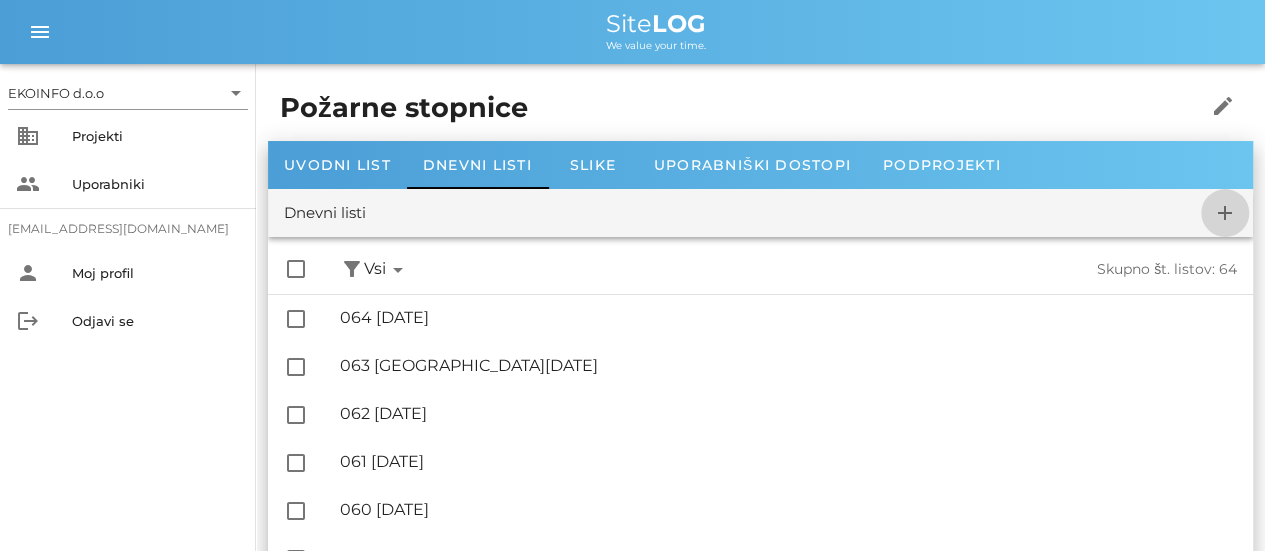 click on "add" at bounding box center [1225, 213] 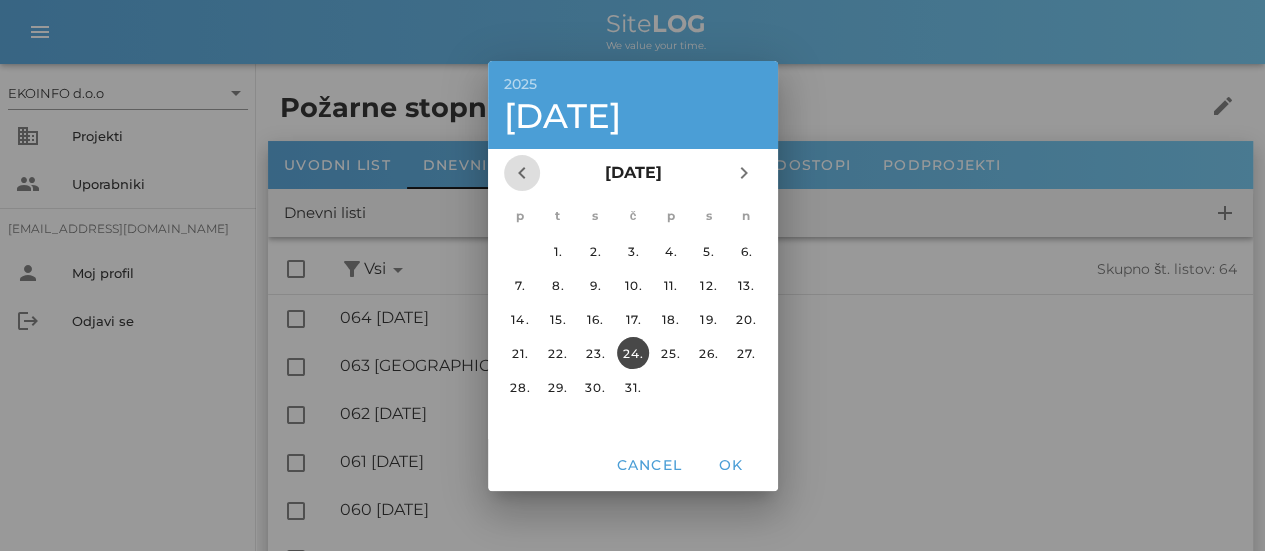 click on "chevron_left" at bounding box center (522, 173) 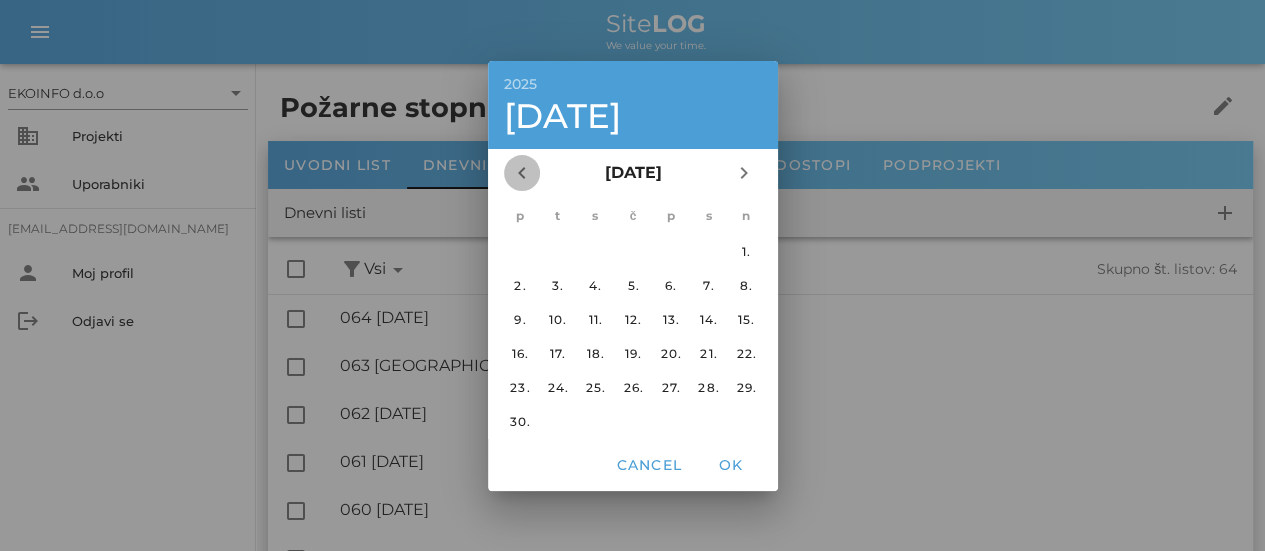 click on "chevron_left" at bounding box center (522, 173) 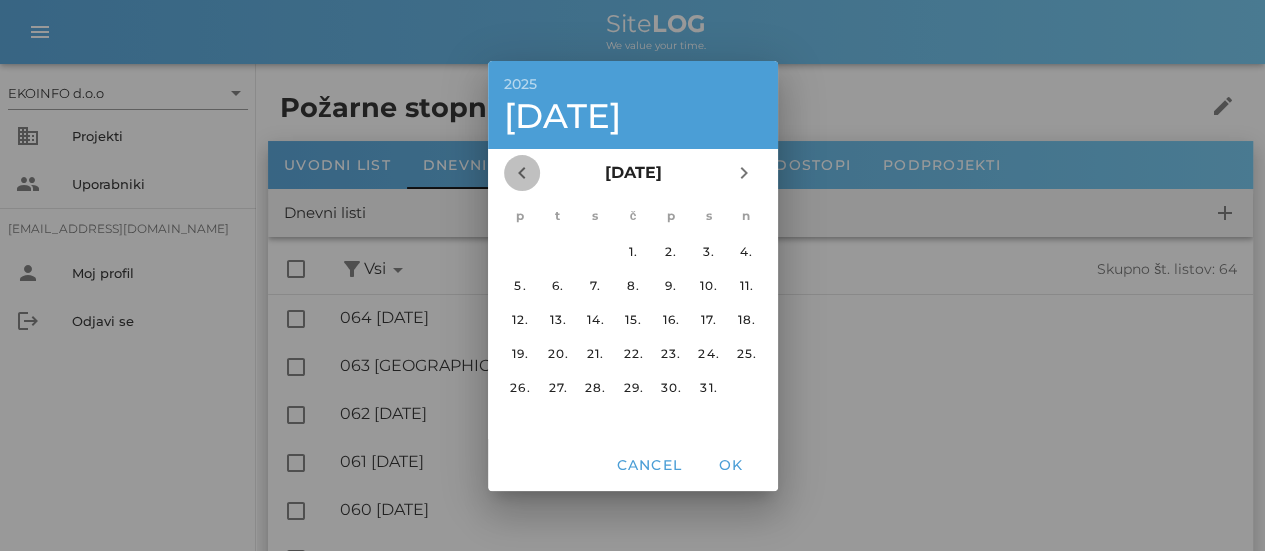 click on "chevron_left" at bounding box center (522, 173) 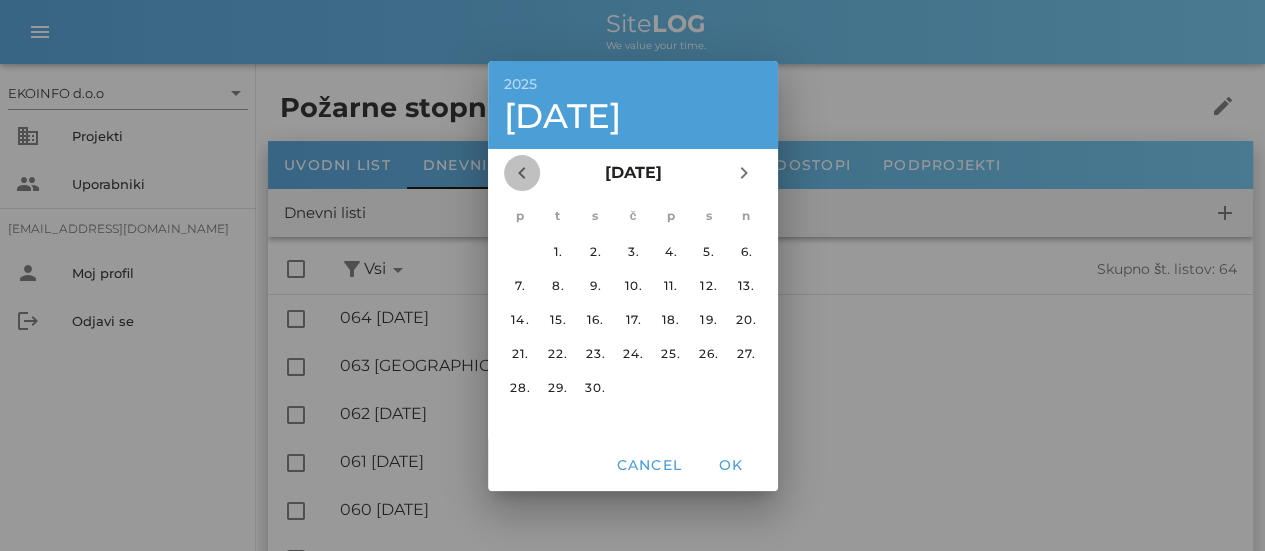 click on "chevron_left" at bounding box center [522, 173] 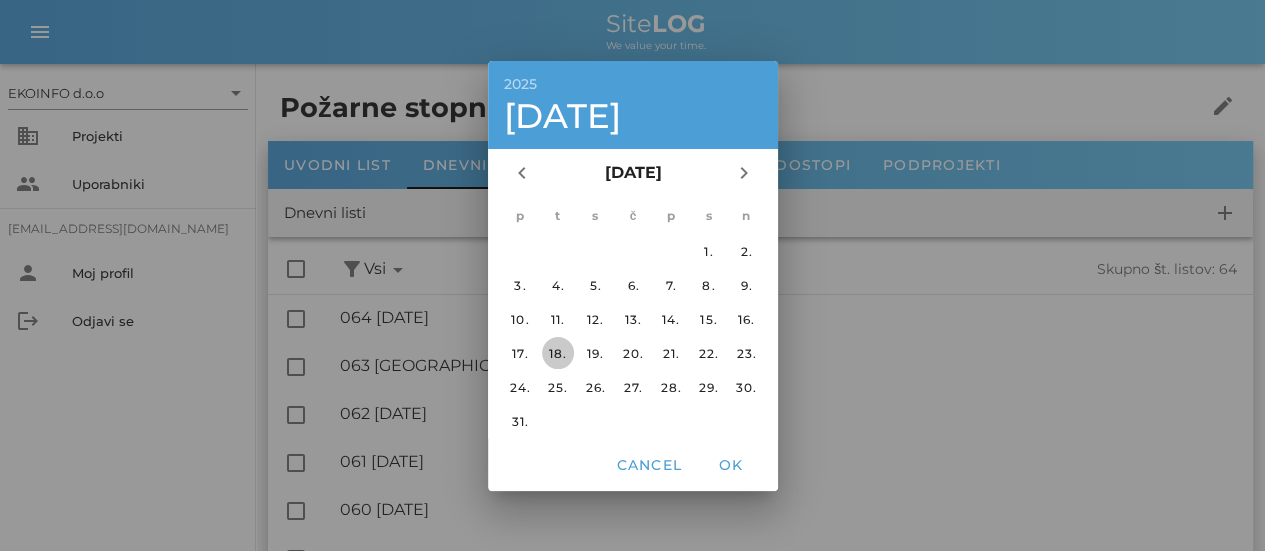 click on "18." at bounding box center (557, 352) 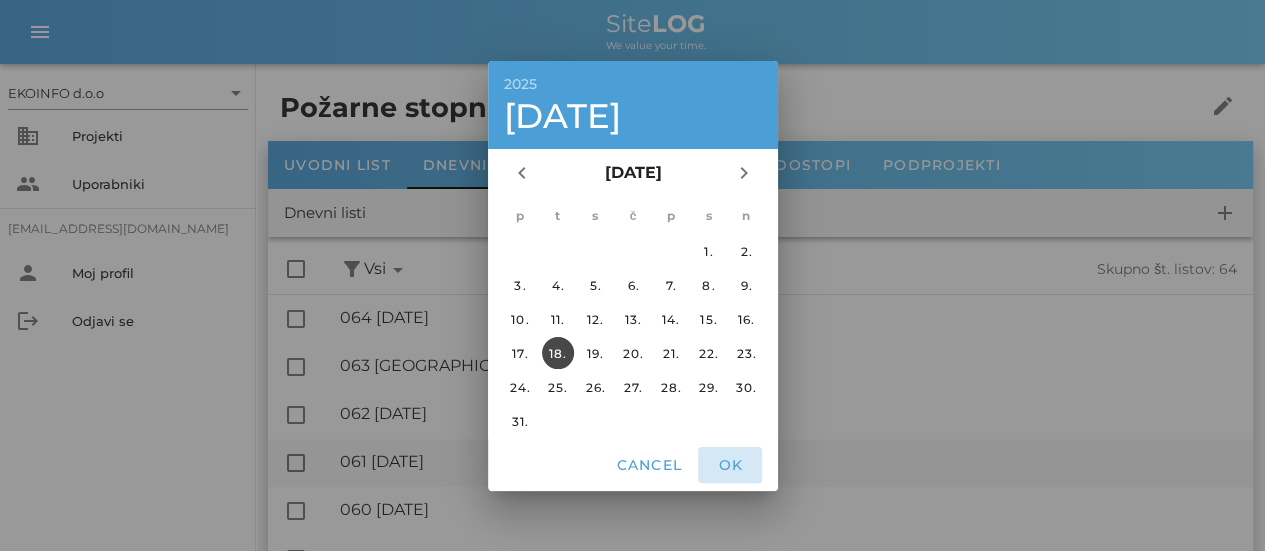 click on "OK" at bounding box center (730, 465) 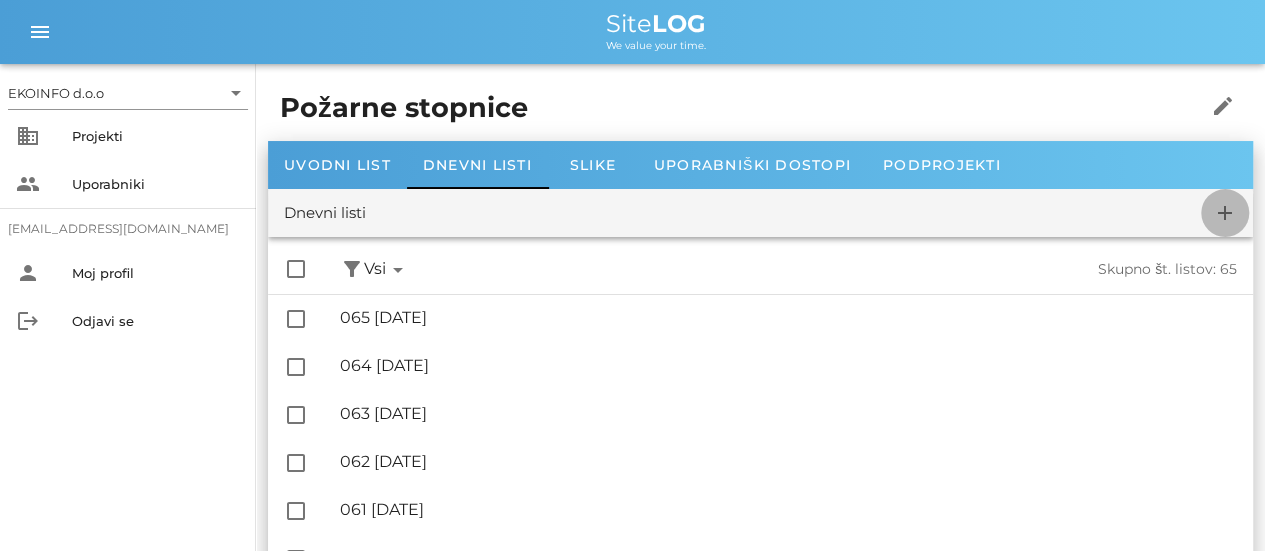 click on "add" at bounding box center [1225, 213] 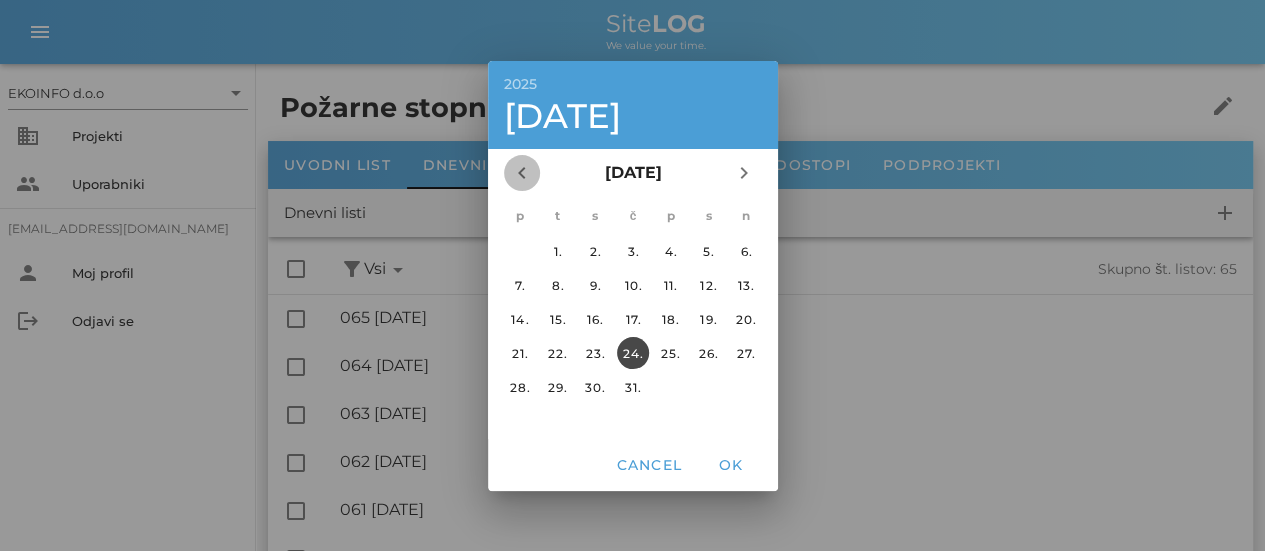 click on "chevron_left" at bounding box center [522, 173] 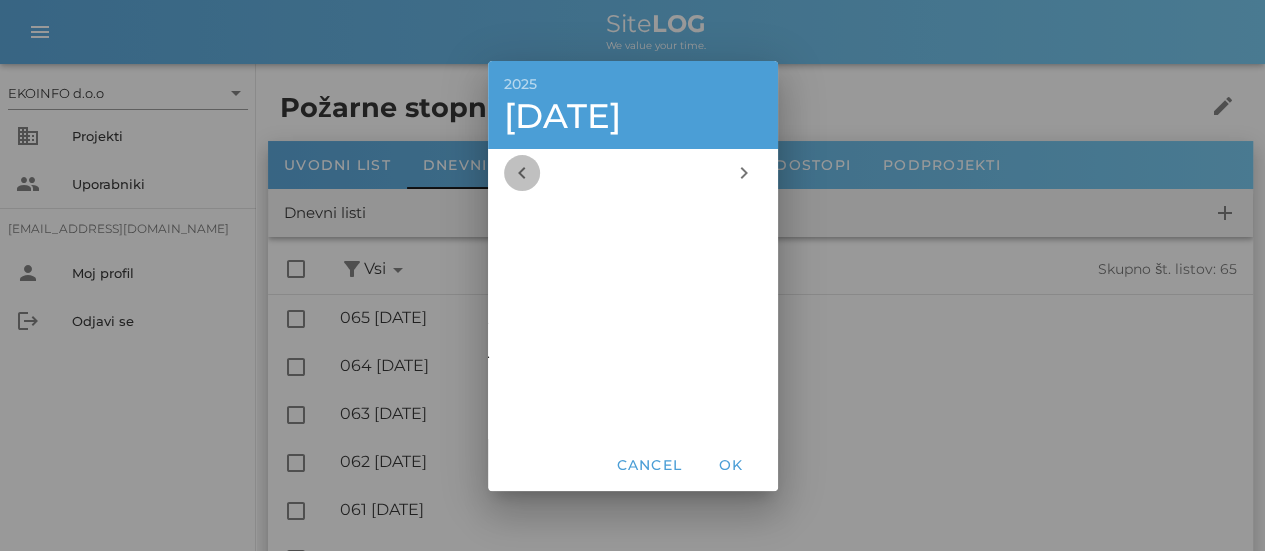 click on "chevron_left" at bounding box center [522, 173] 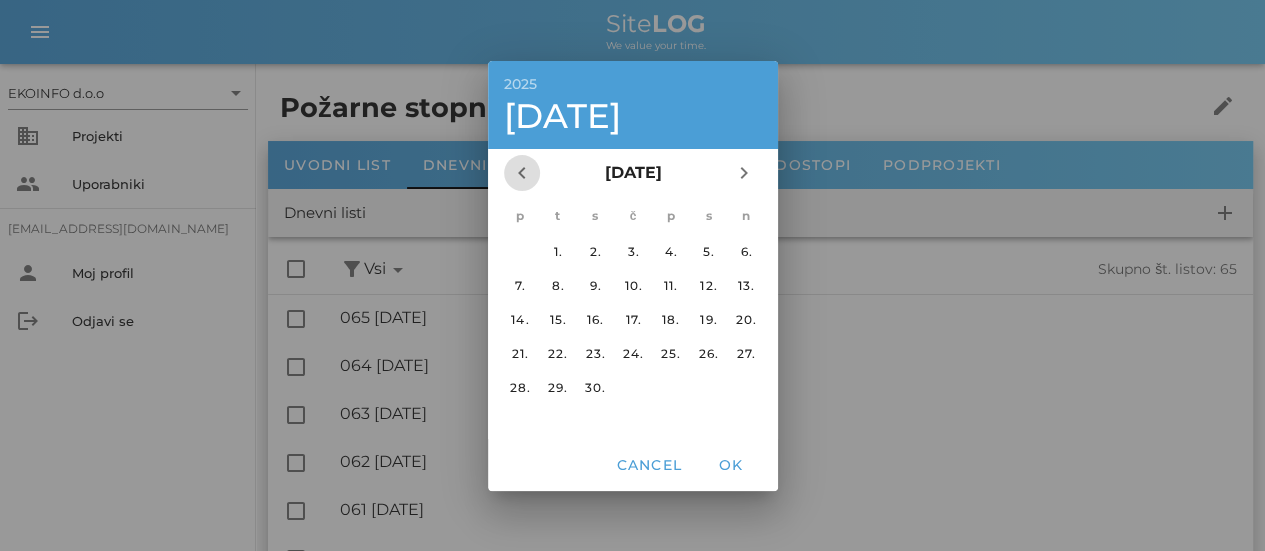 click on "chevron_left" at bounding box center [522, 173] 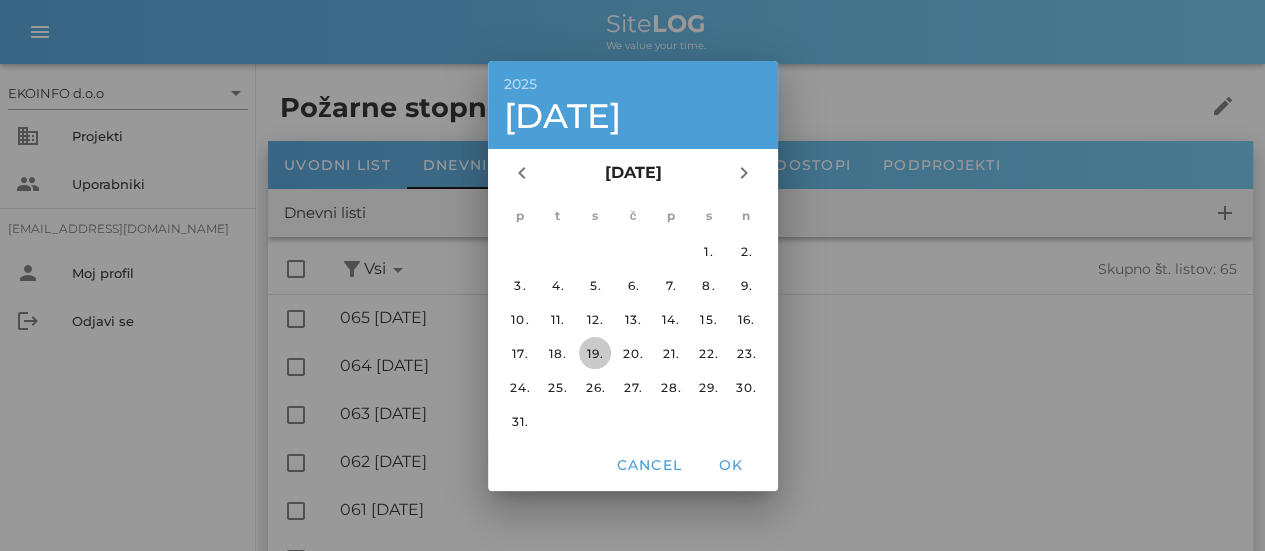 click on "19." at bounding box center [595, 352] 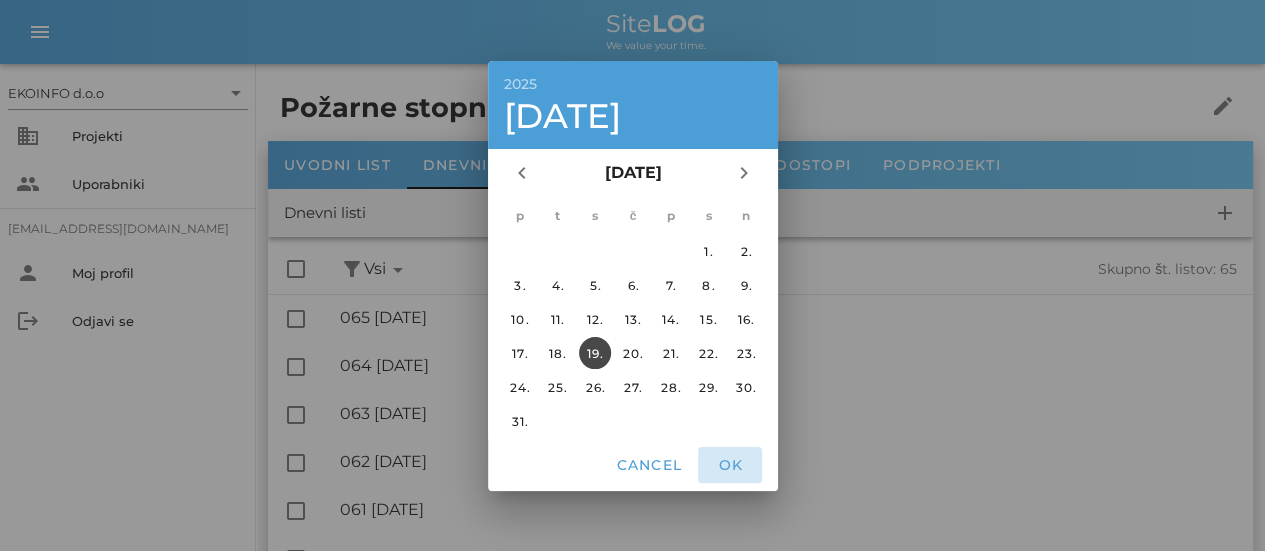 click on "OK" at bounding box center (730, 465) 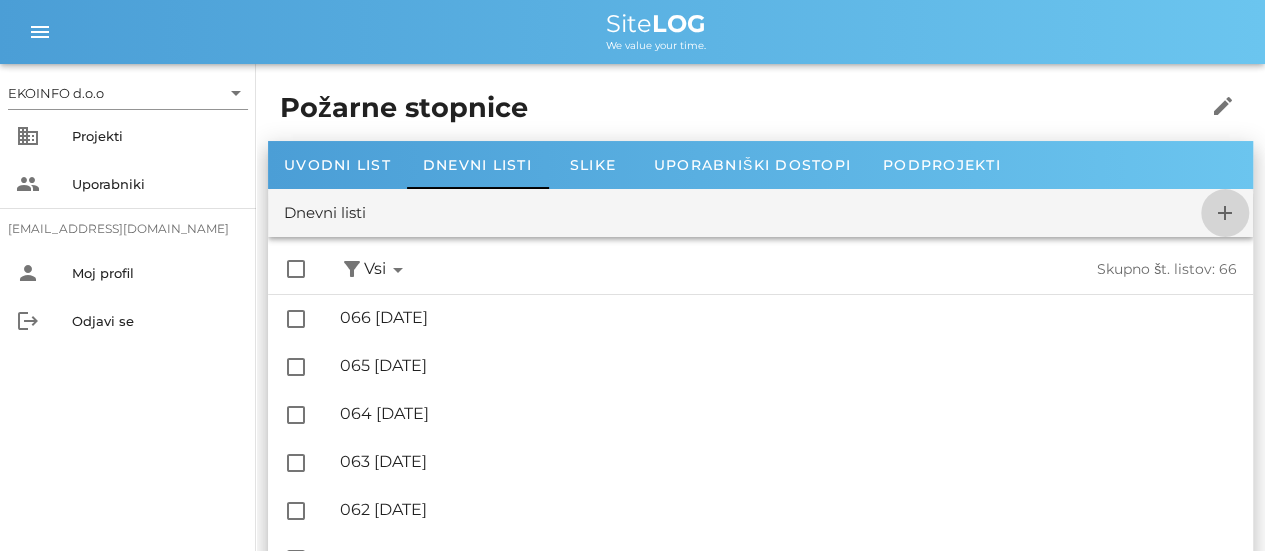 click on "add" at bounding box center (1225, 213) 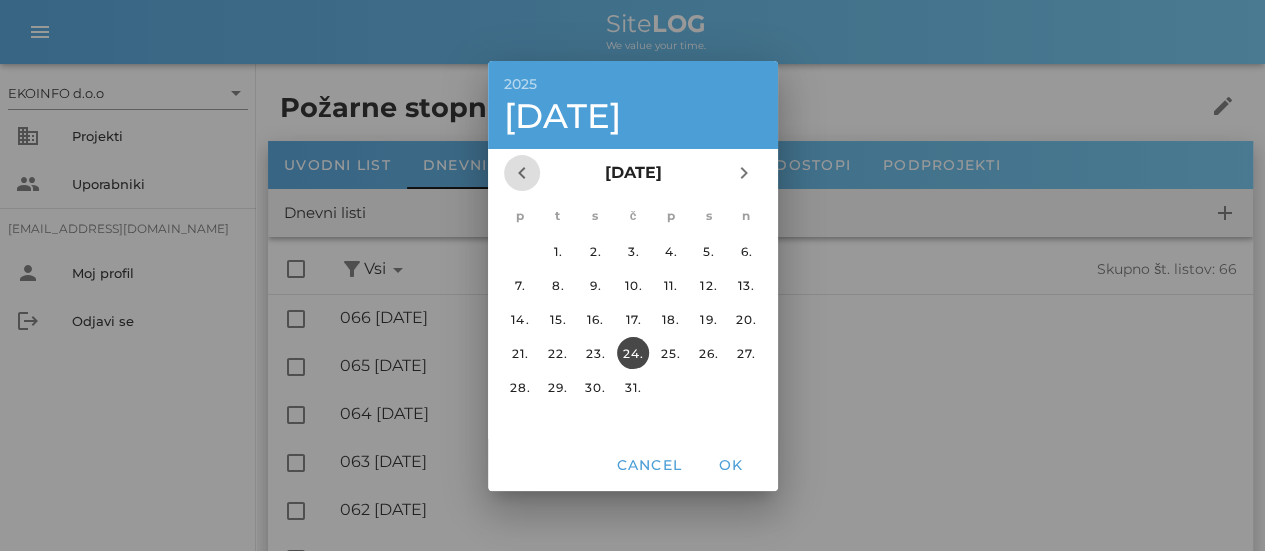 click on "chevron_left" at bounding box center (522, 173) 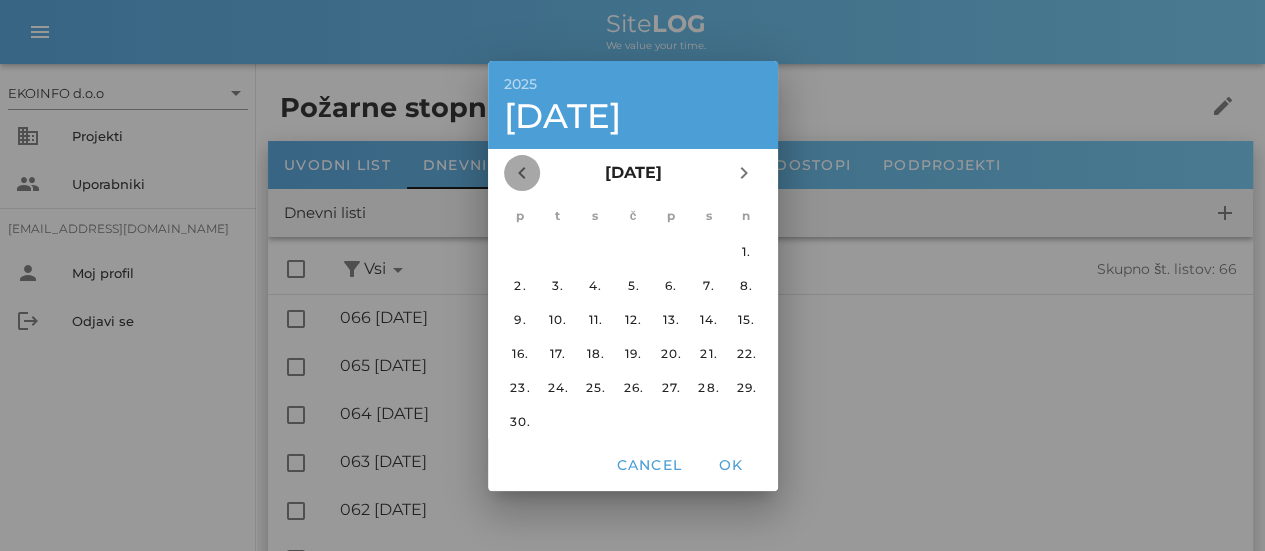 click on "chevron_left" at bounding box center (522, 173) 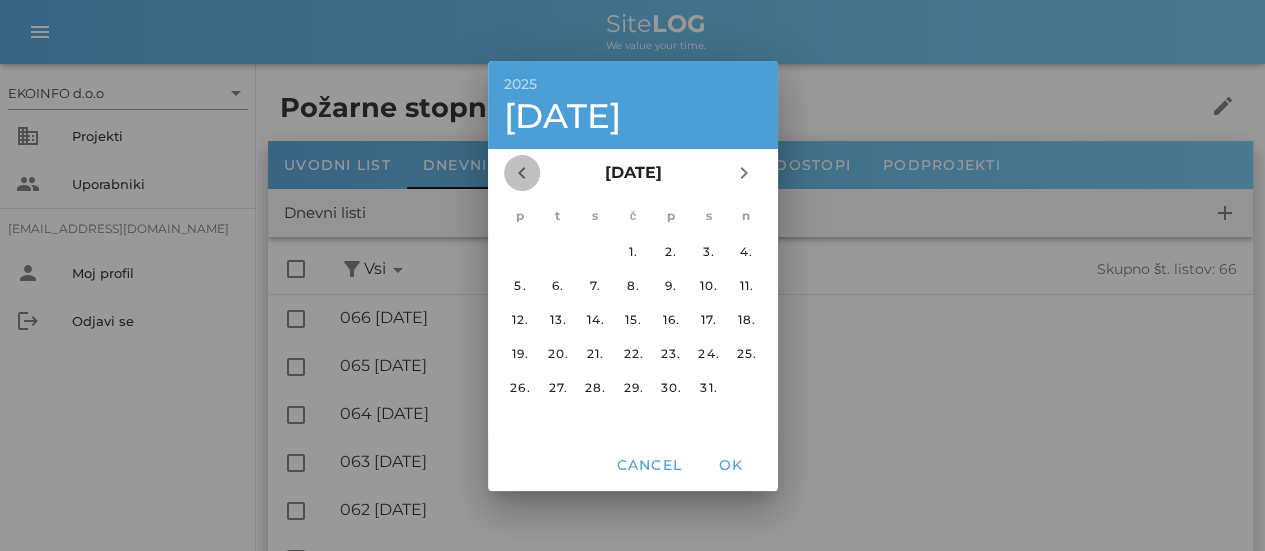 click on "chevron_left" at bounding box center (522, 173) 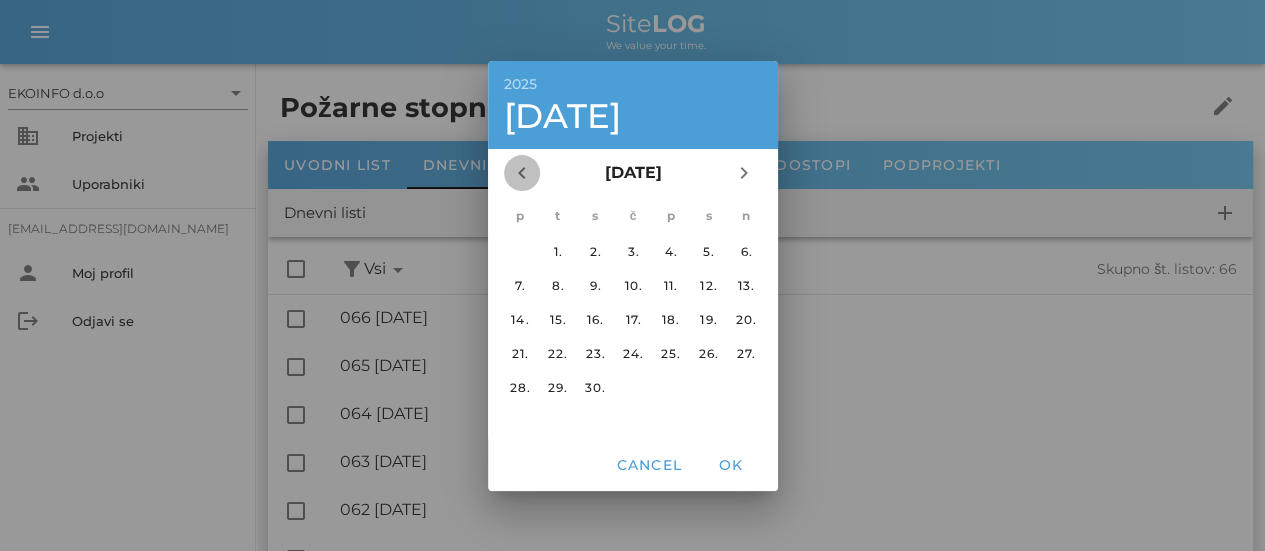 click on "chevron_left" at bounding box center (522, 173) 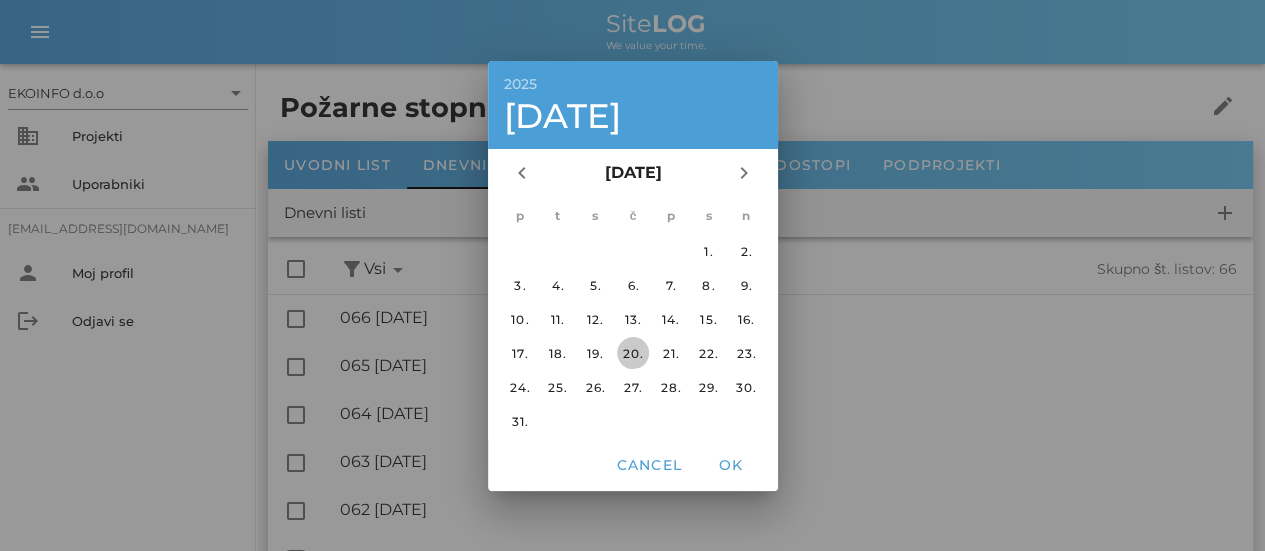click on "20." at bounding box center (632, 352) 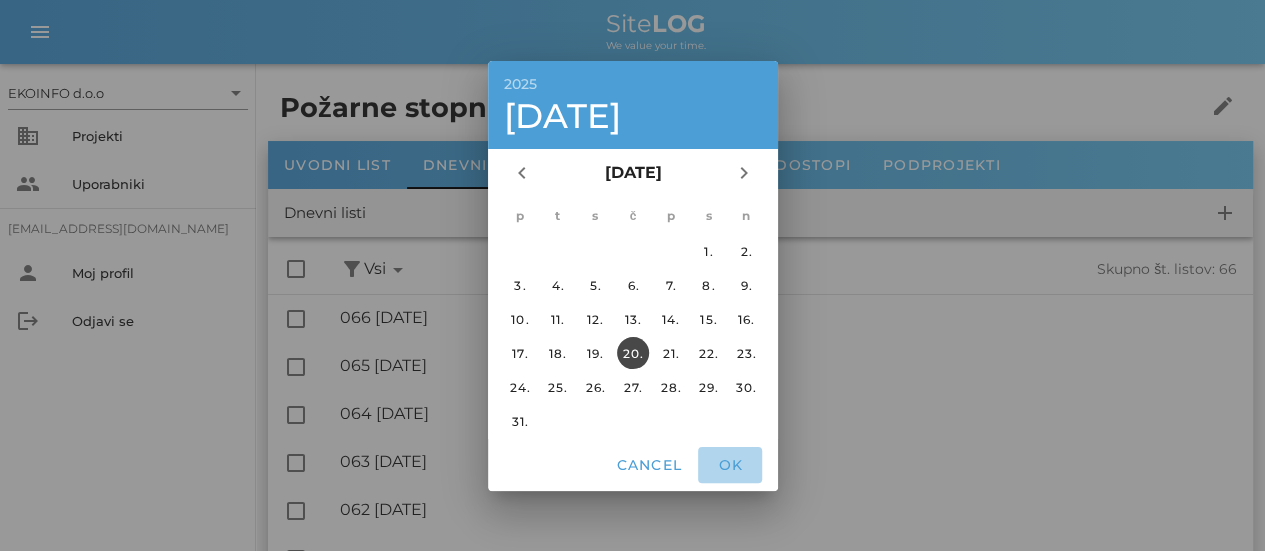 click on "OK" at bounding box center [730, 465] 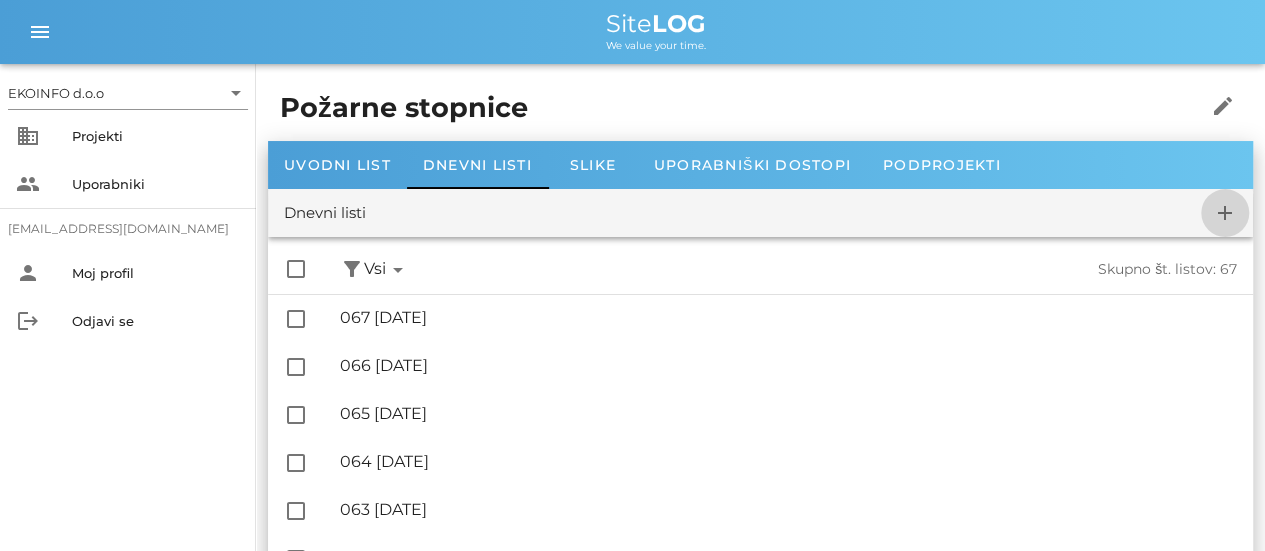 click on "add" at bounding box center (1225, 213) 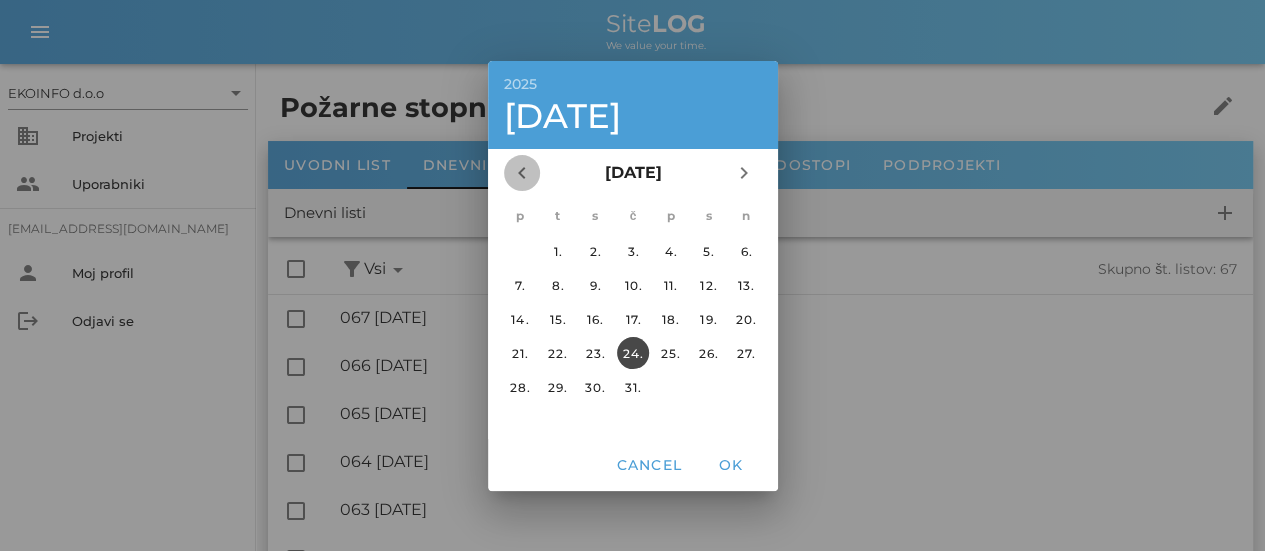 click on "chevron_left" at bounding box center [522, 173] 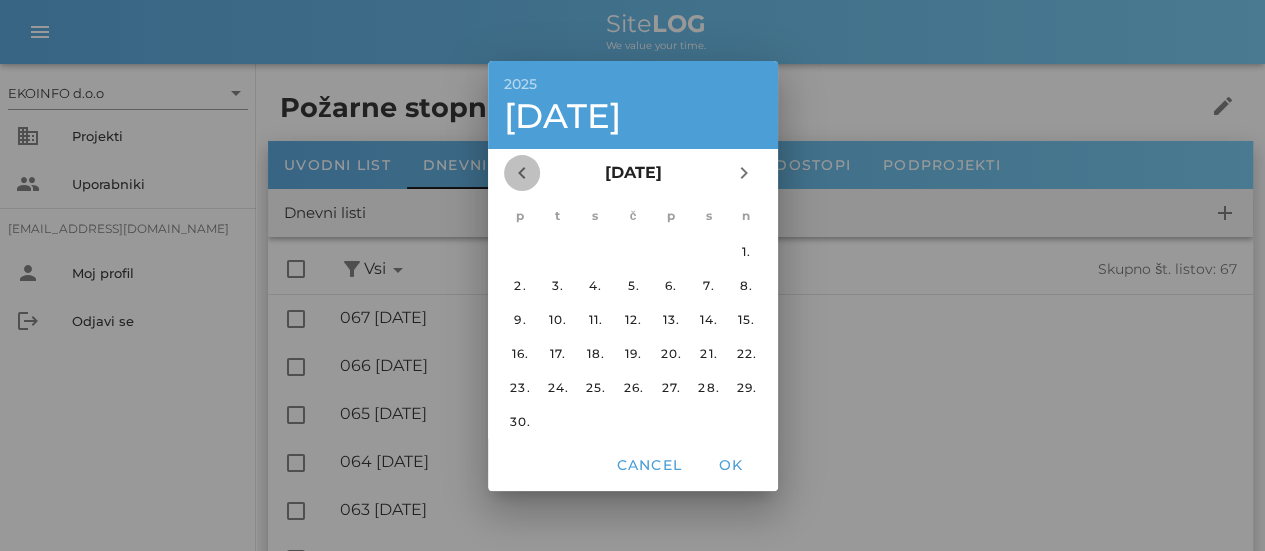 click on "chevron_left" at bounding box center (522, 173) 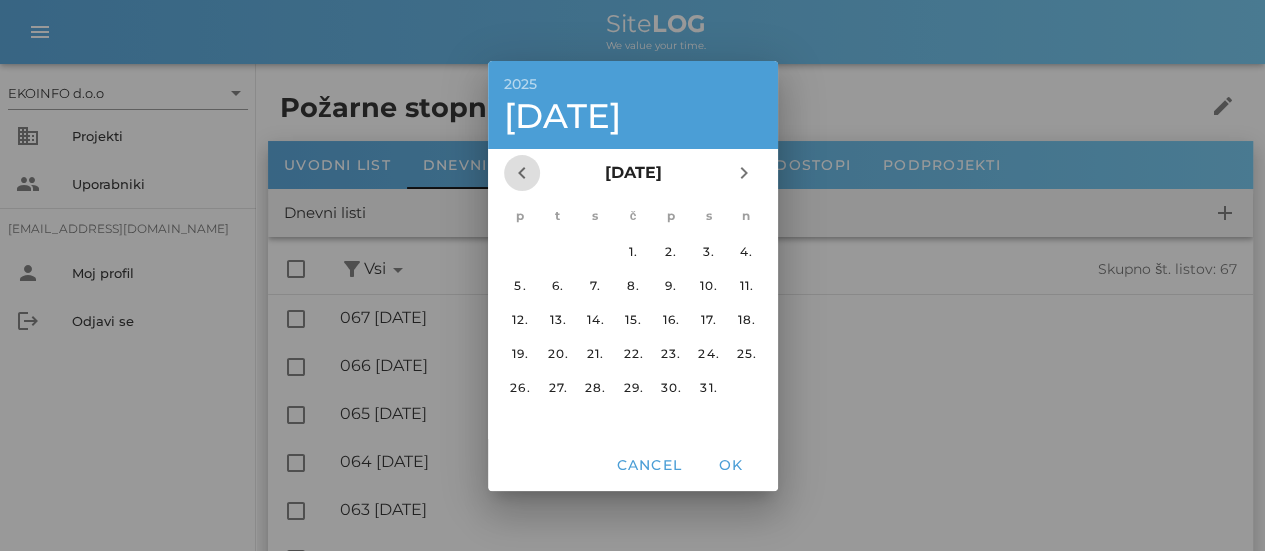 click on "chevron_left" at bounding box center [522, 173] 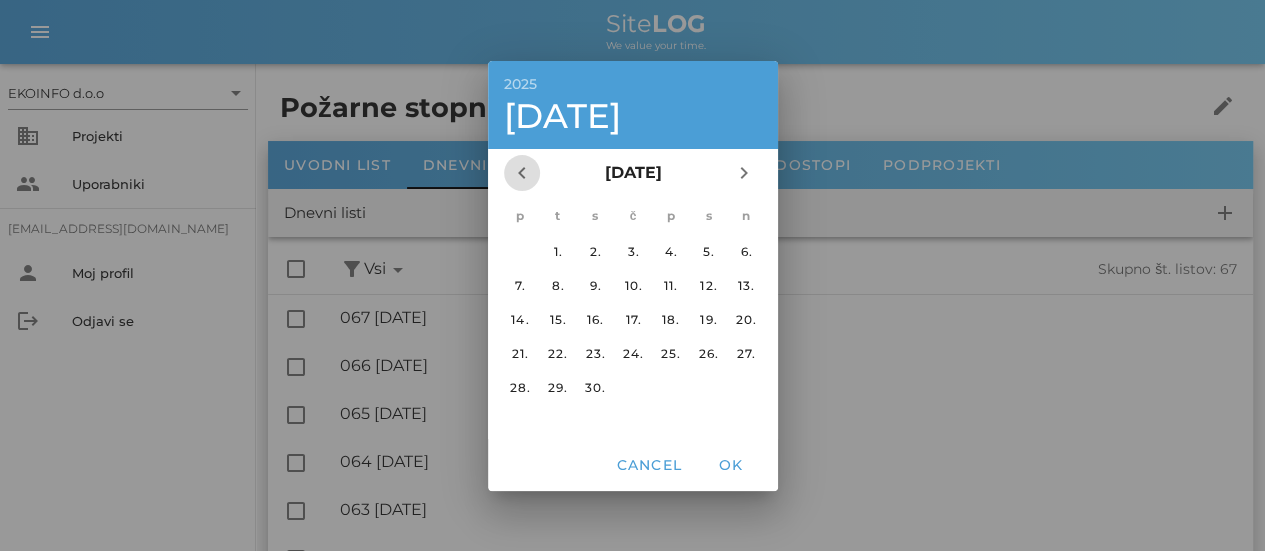click on "chevron_left" at bounding box center [522, 173] 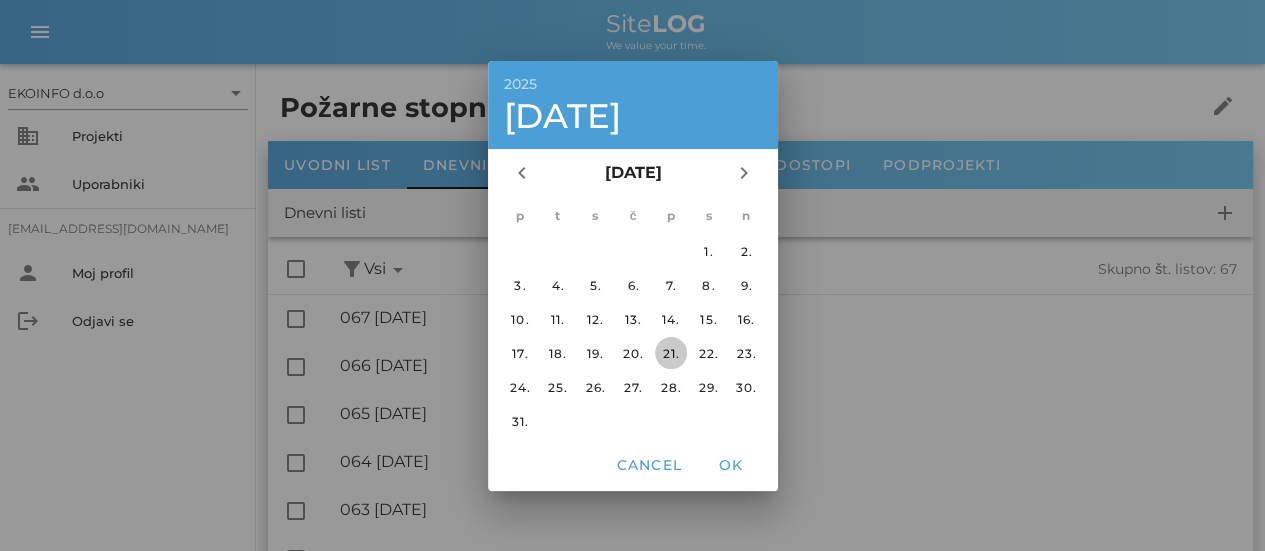 click on "21." at bounding box center (670, 352) 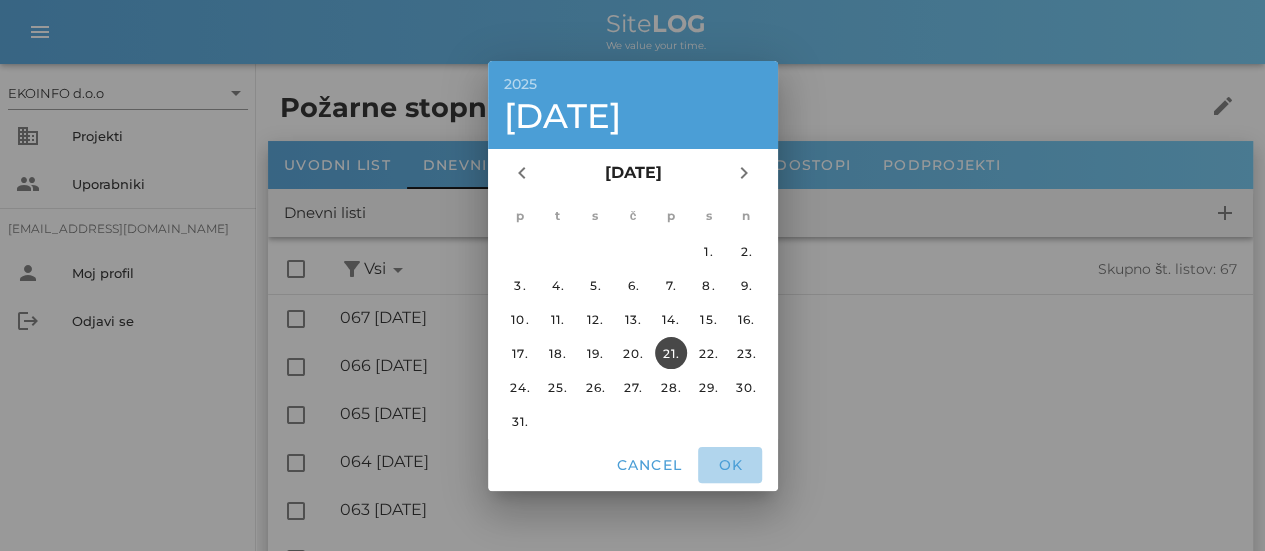 click on "OK" at bounding box center (730, 465) 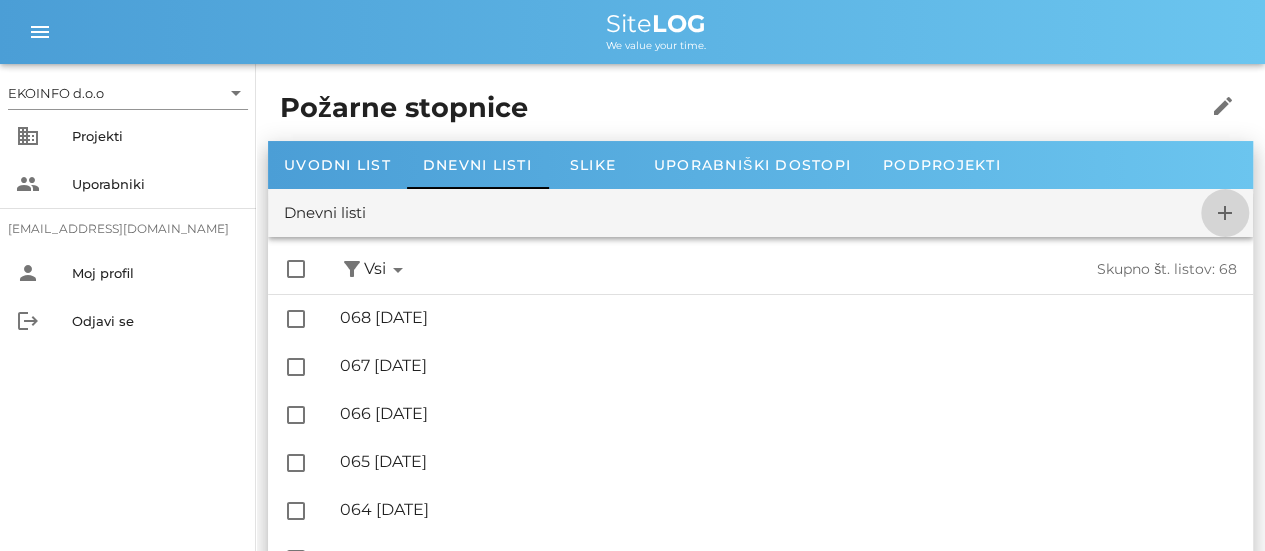 click on "add" at bounding box center (1225, 213) 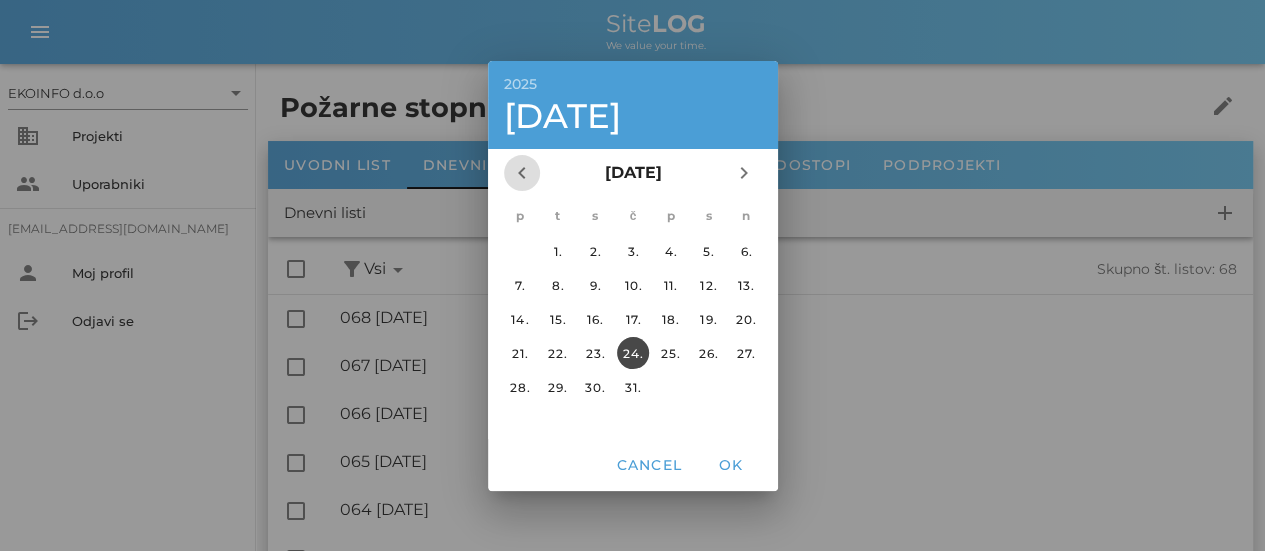 click on "chevron_left" at bounding box center [522, 173] 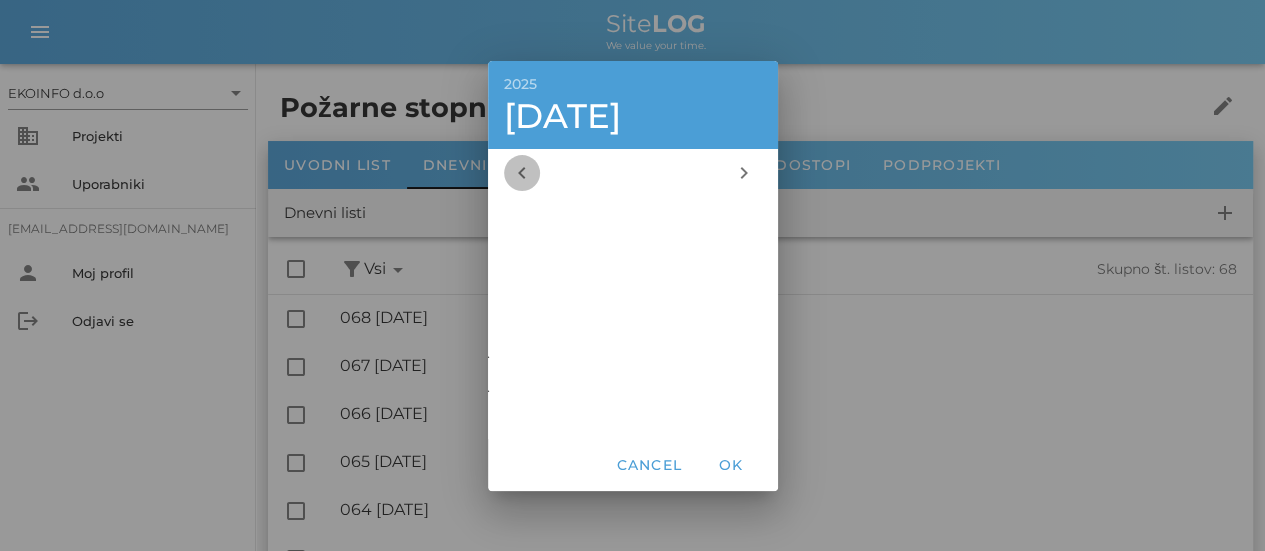click on "chevron_left" at bounding box center [522, 173] 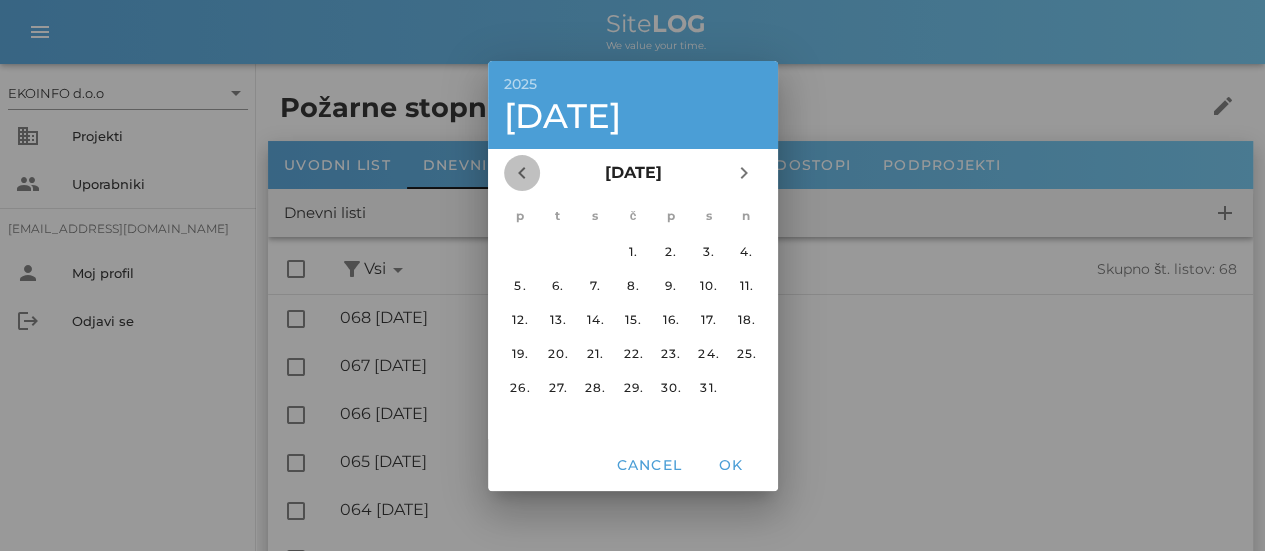 click on "chevron_left" at bounding box center (522, 173) 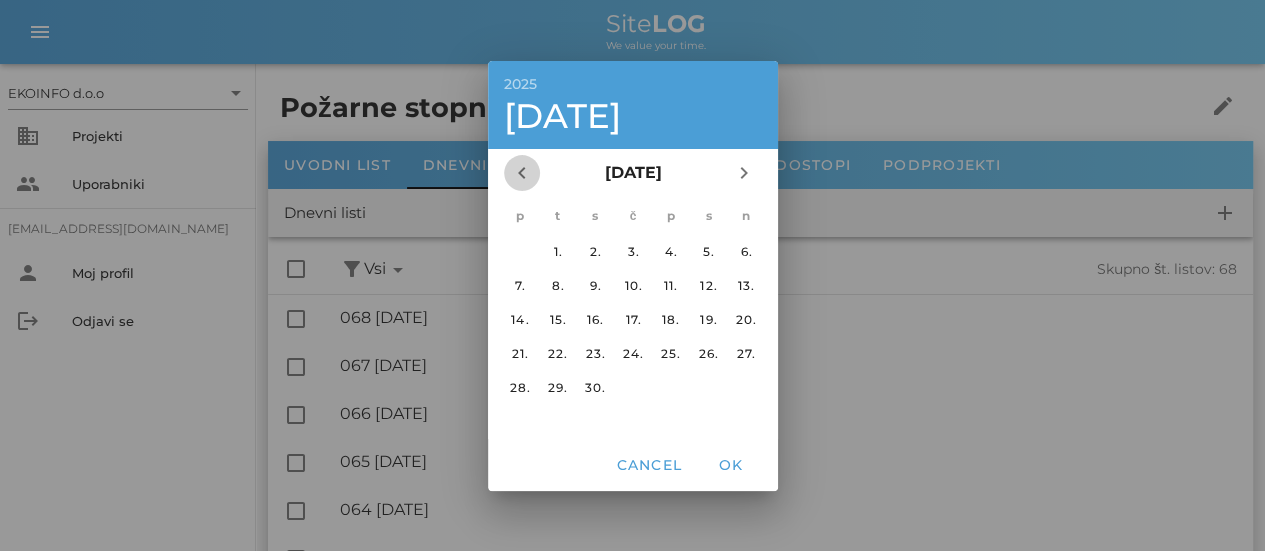 click on "chevron_left" at bounding box center (522, 173) 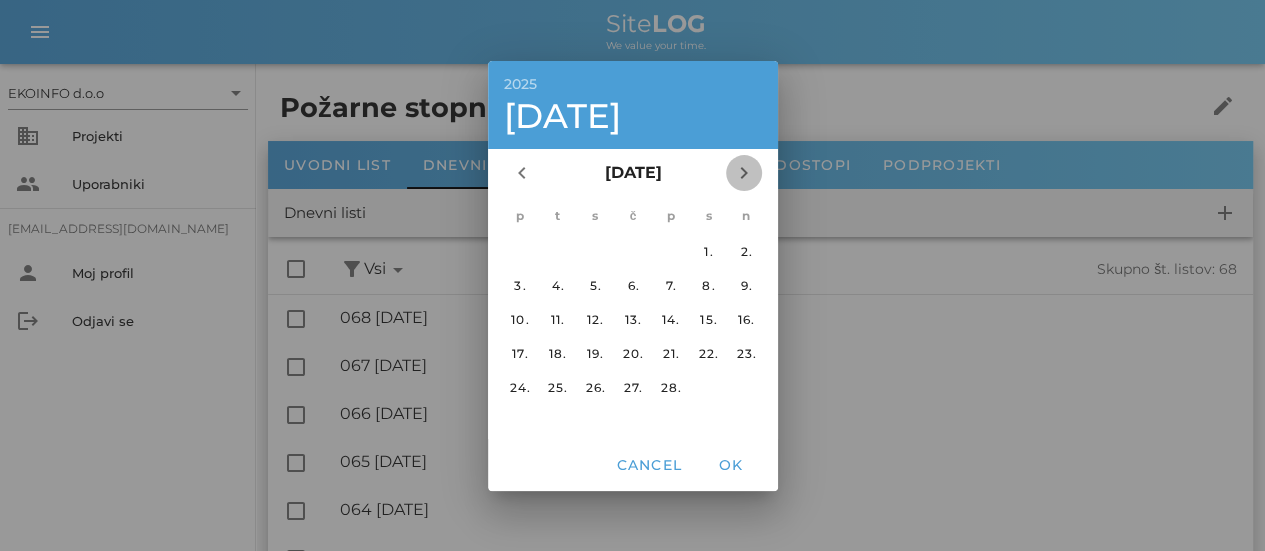 click on "chevron_right" at bounding box center (744, 173) 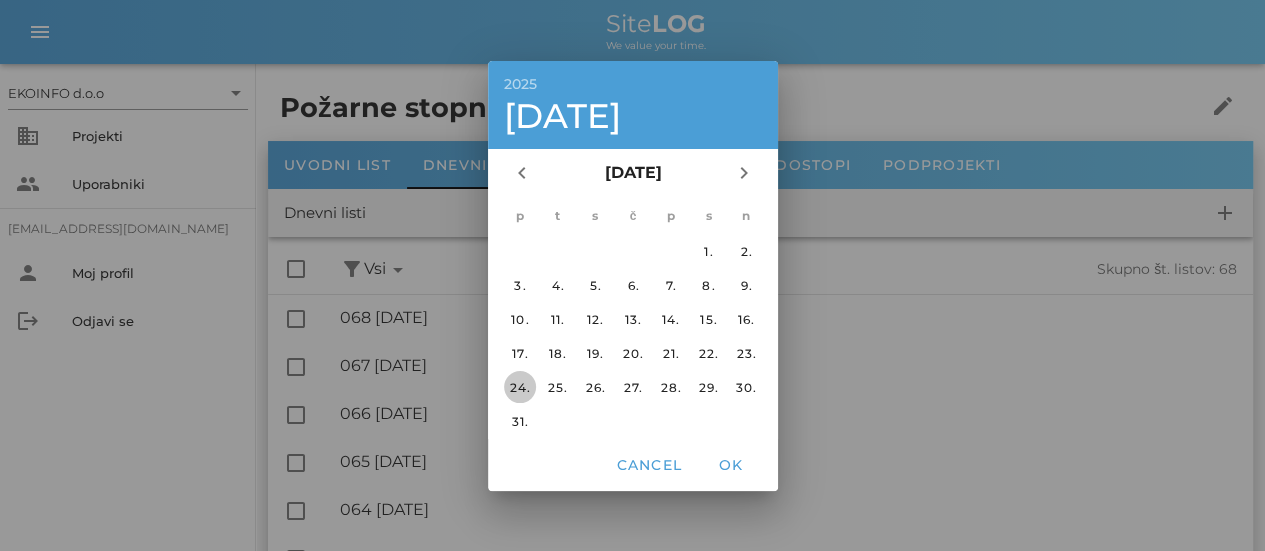 click on "24." at bounding box center (519, 386) 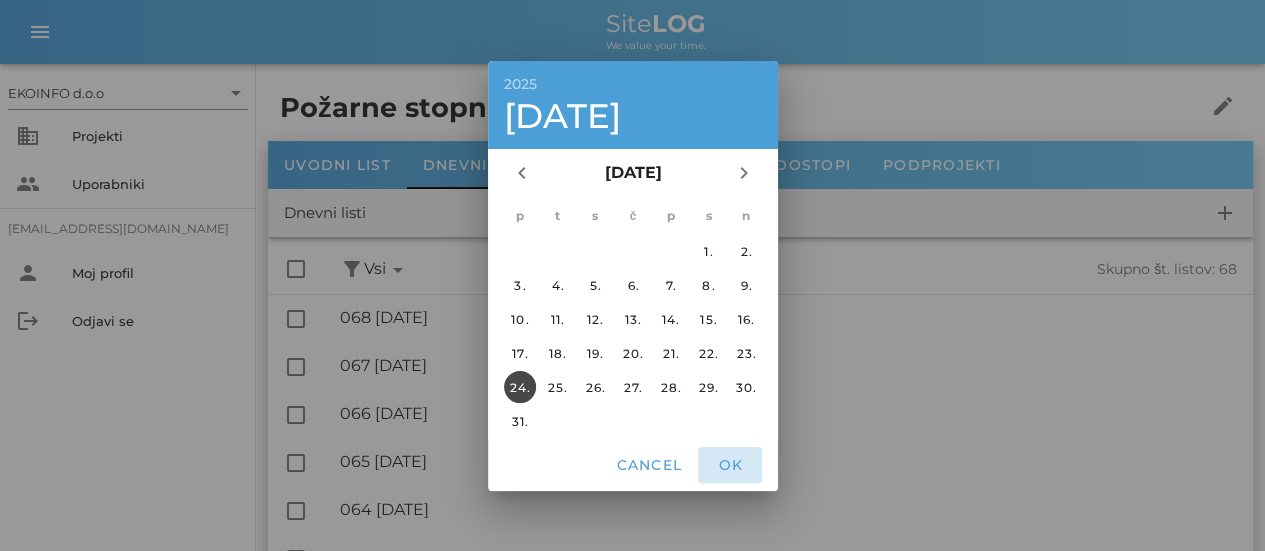click on "OK" at bounding box center (730, 465) 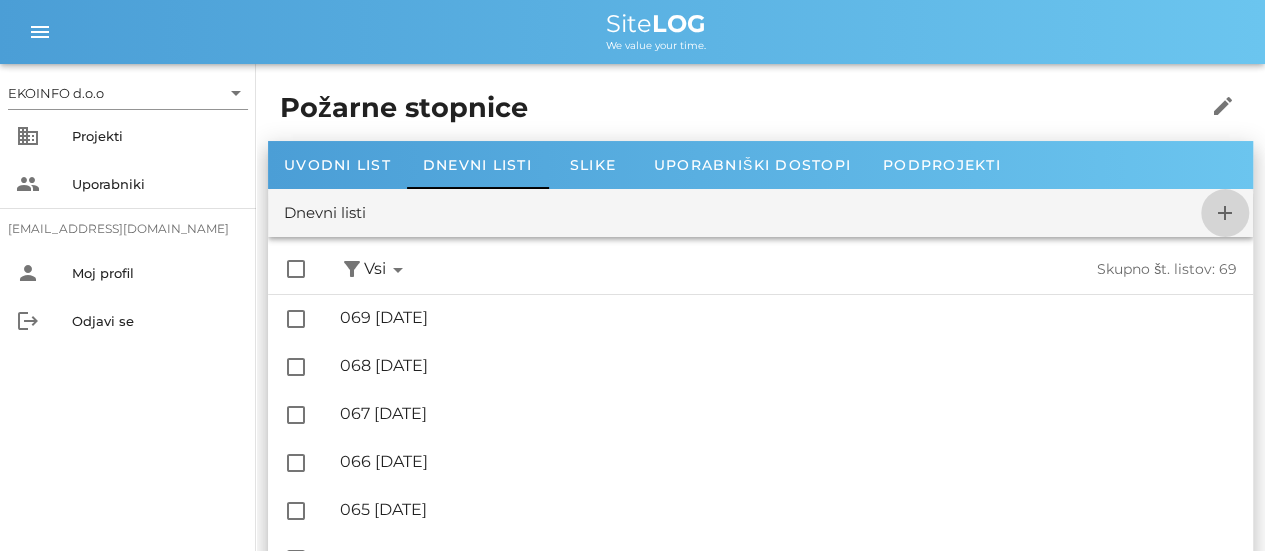 click on "add" at bounding box center (1225, 213) 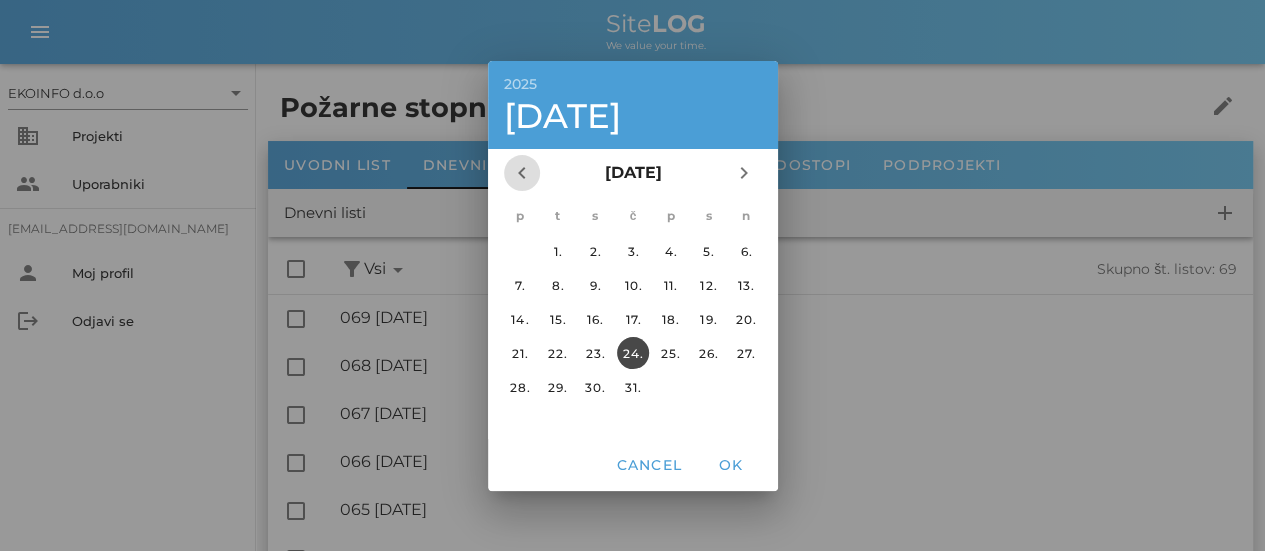 click on "chevron_left" at bounding box center (522, 173) 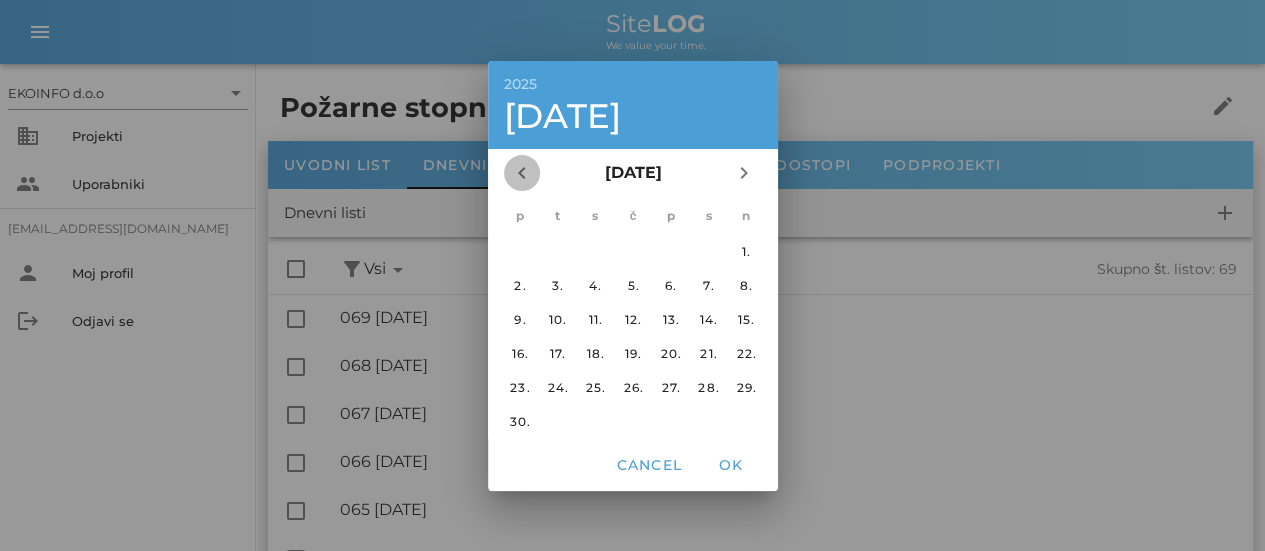 click on "chevron_left" at bounding box center [522, 173] 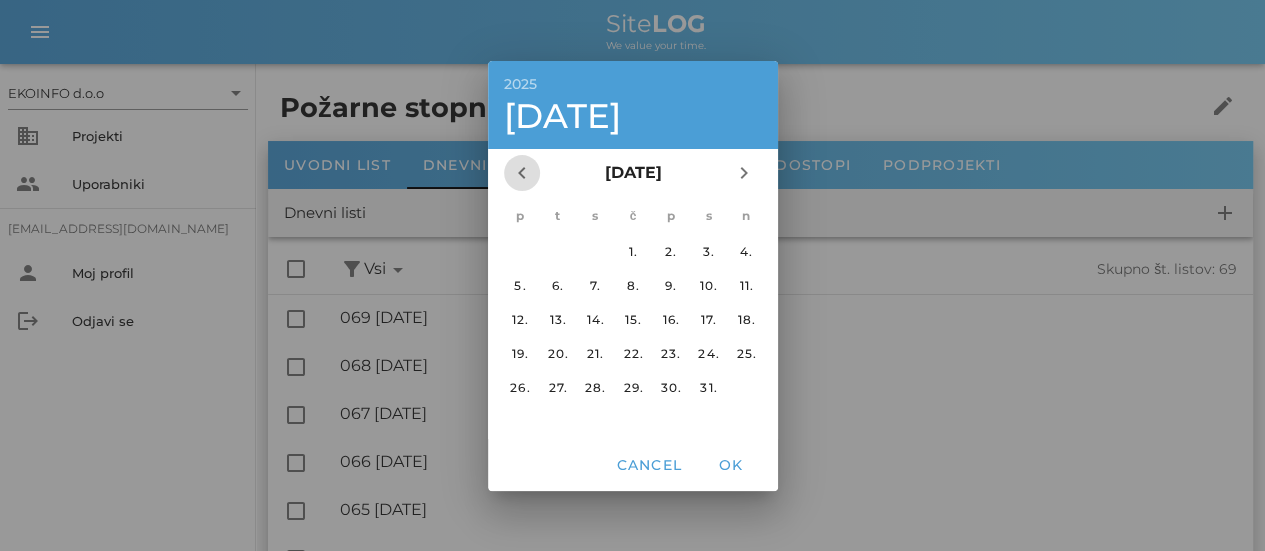 click on "chevron_left" at bounding box center (522, 173) 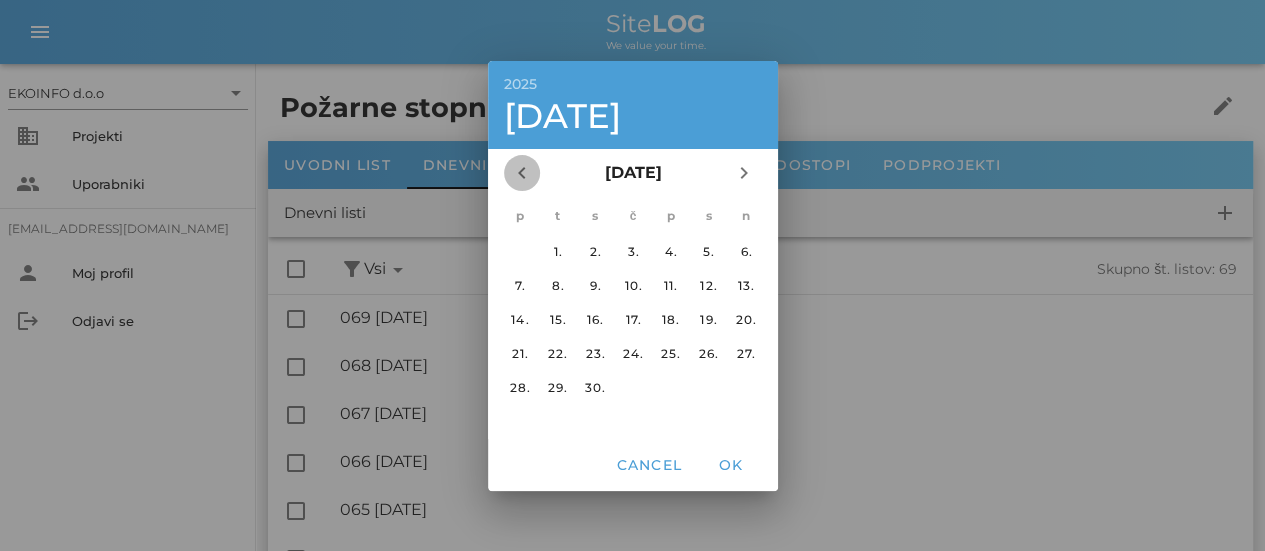 click on "chevron_left" at bounding box center (522, 173) 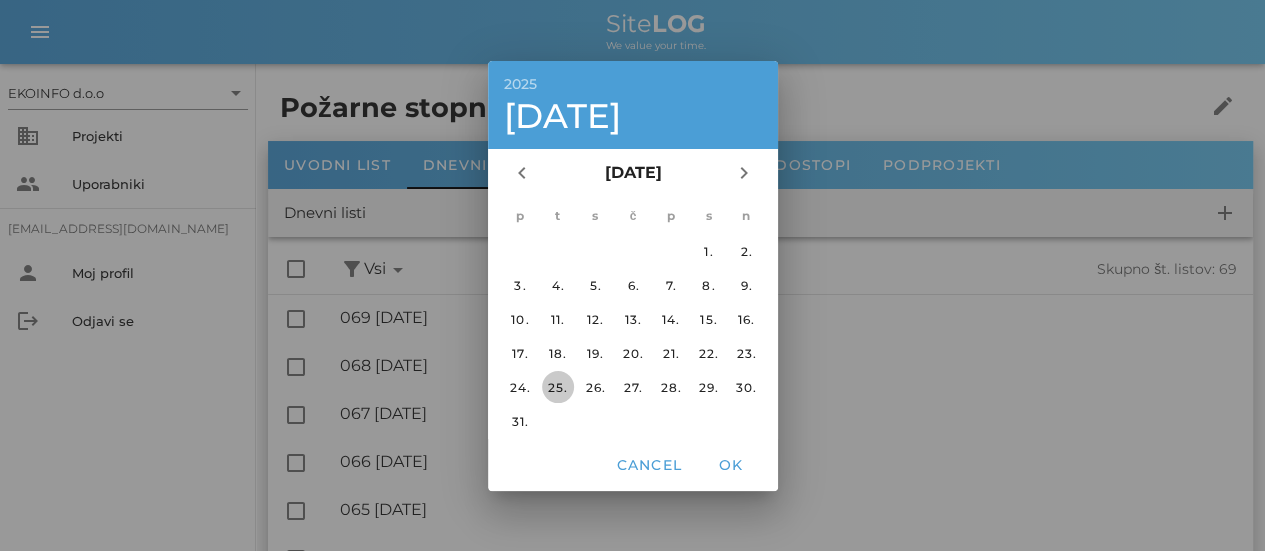 click on "25." at bounding box center [557, 386] 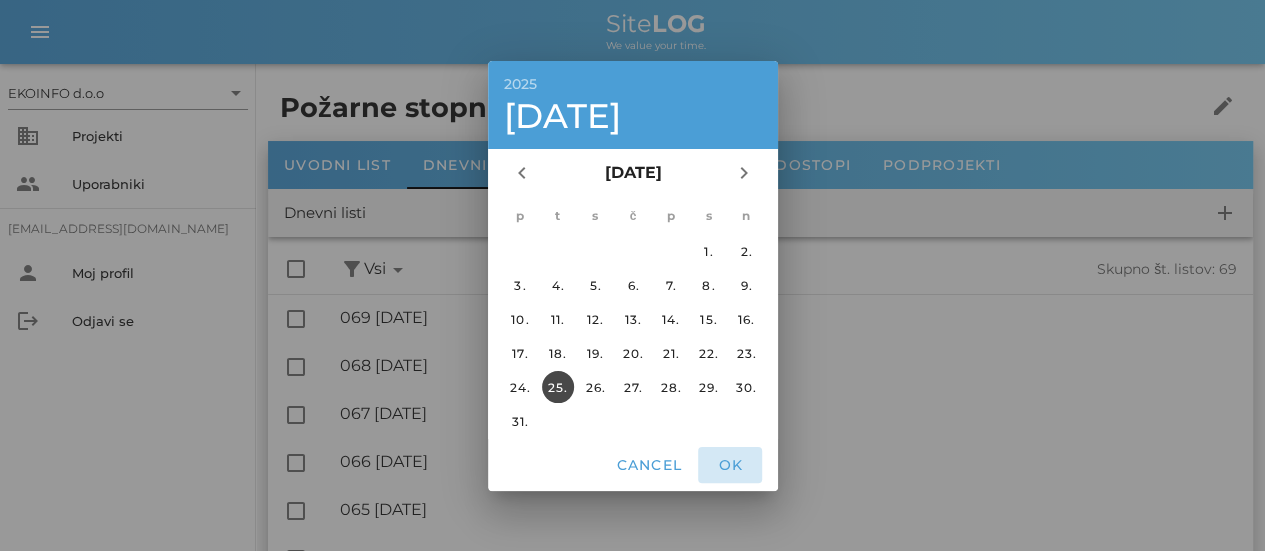 click on "OK" at bounding box center (730, 465) 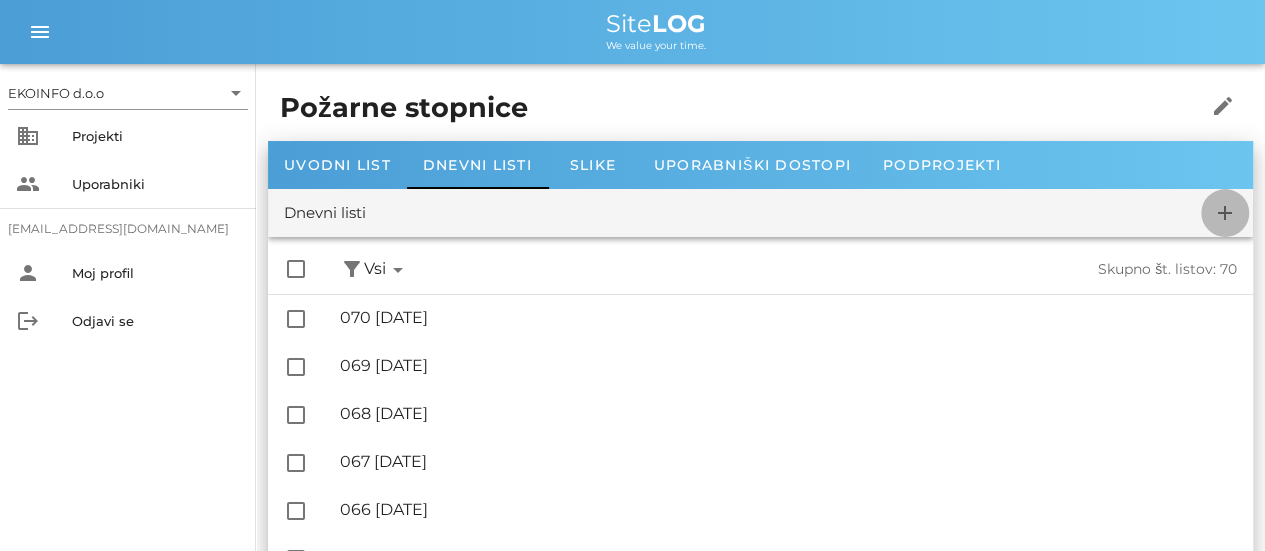click on "add" at bounding box center (1225, 213) 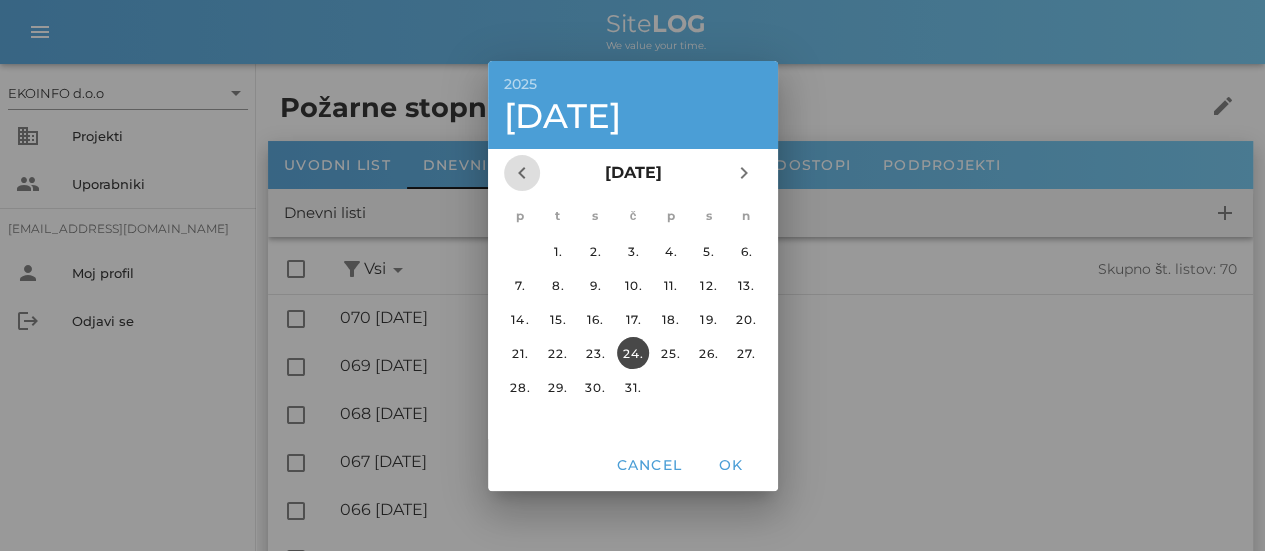 click on "chevron_left" at bounding box center [522, 173] 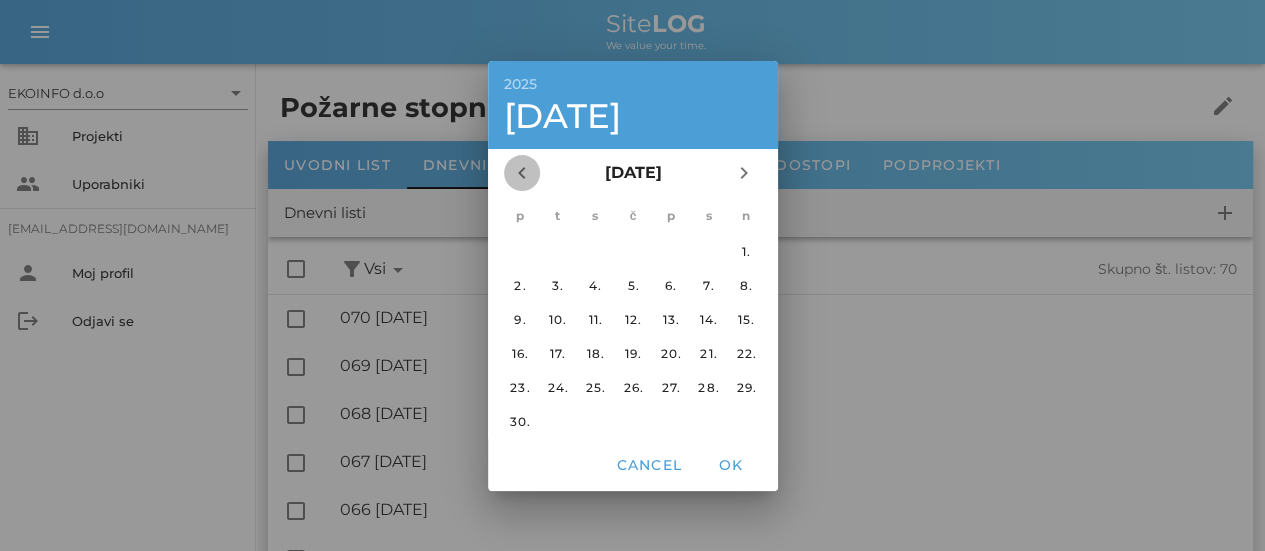 click on "chevron_left" at bounding box center [522, 173] 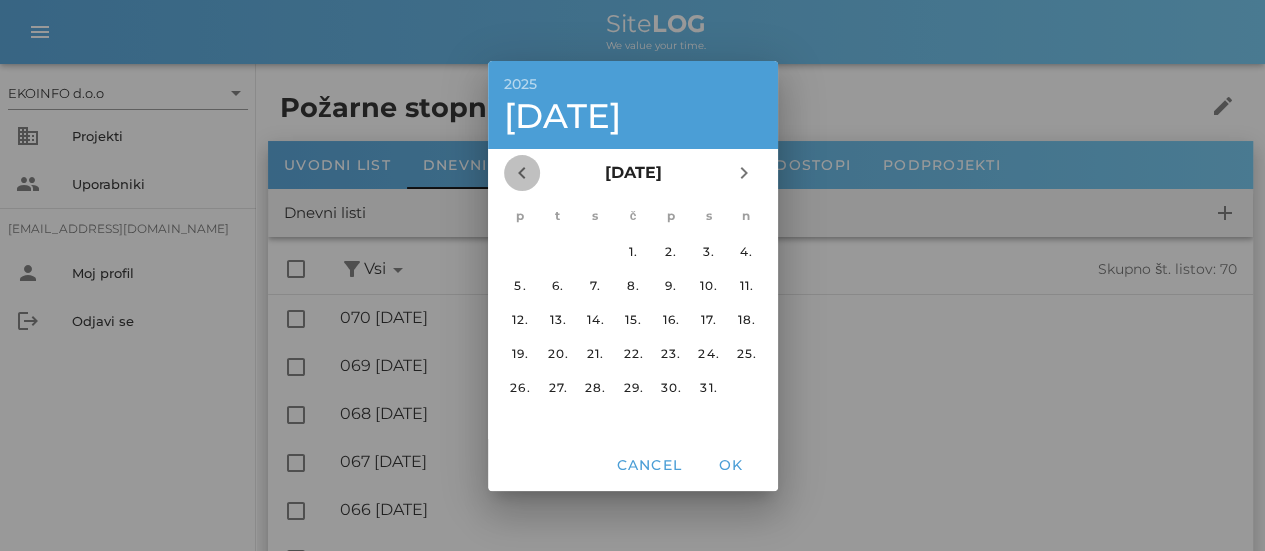 click on "chevron_left" at bounding box center [522, 173] 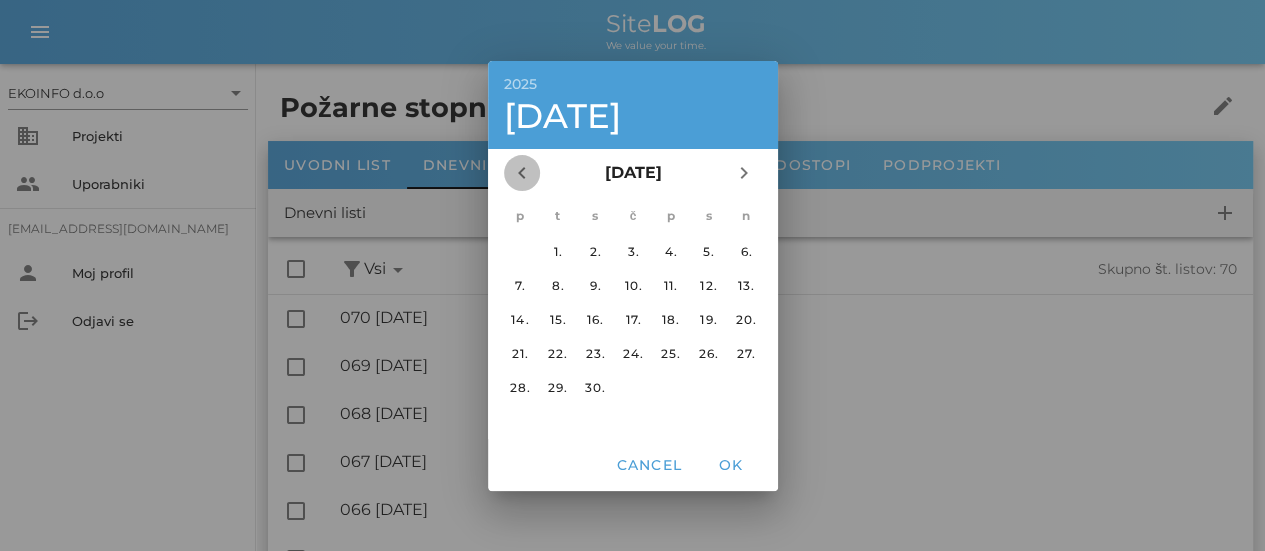click on "chevron_left" at bounding box center [522, 173] 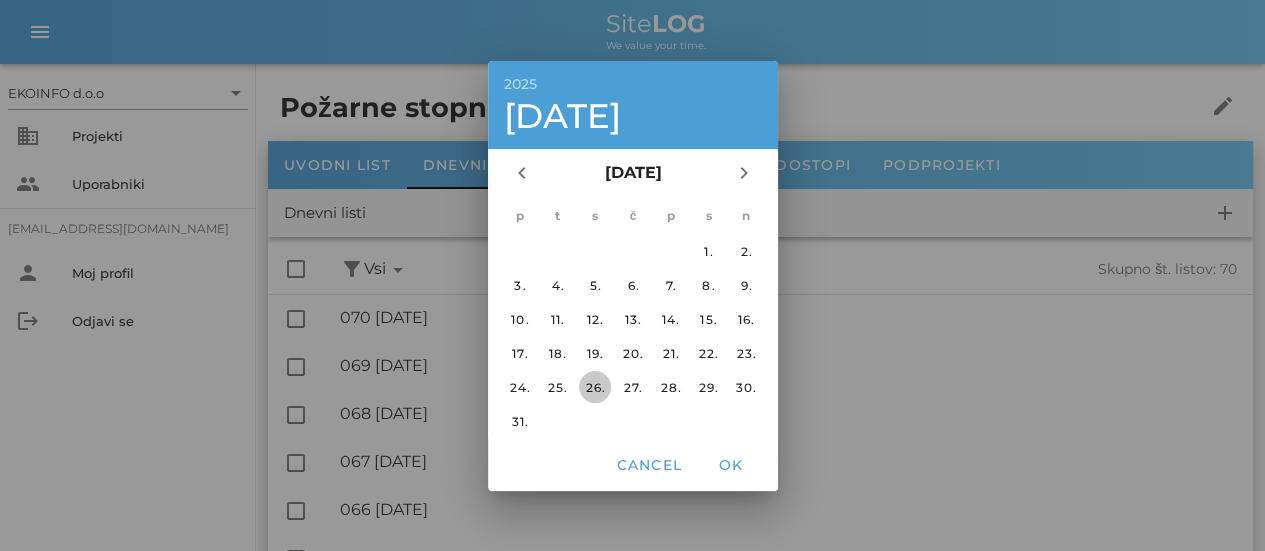 click on "26." at bounding box center (595, 386) 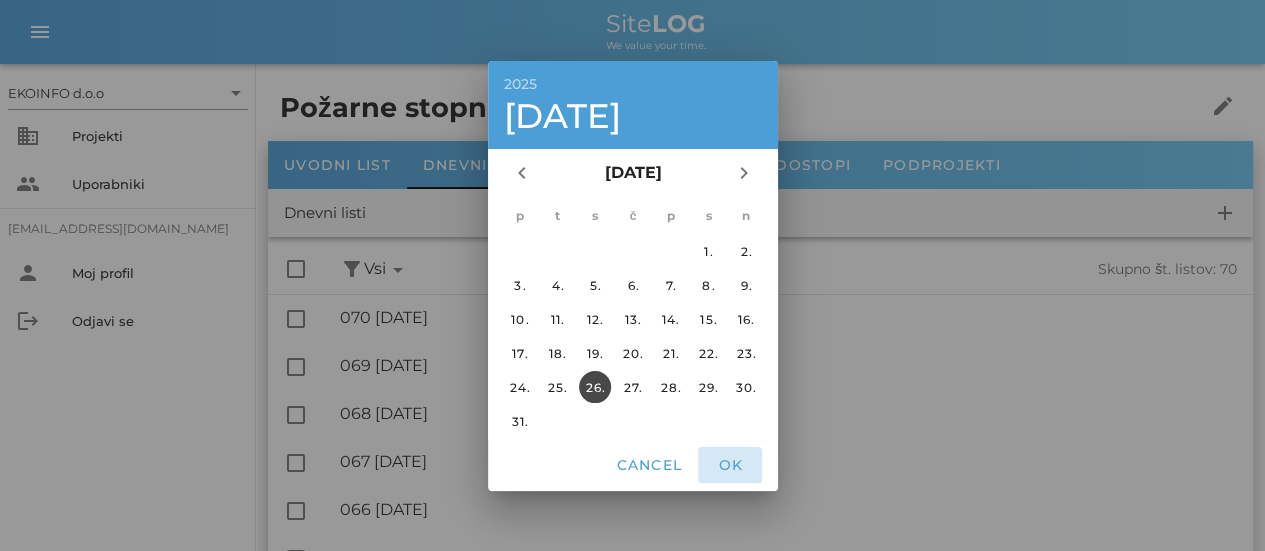 click on "OK" at bounding box center [730, 465] 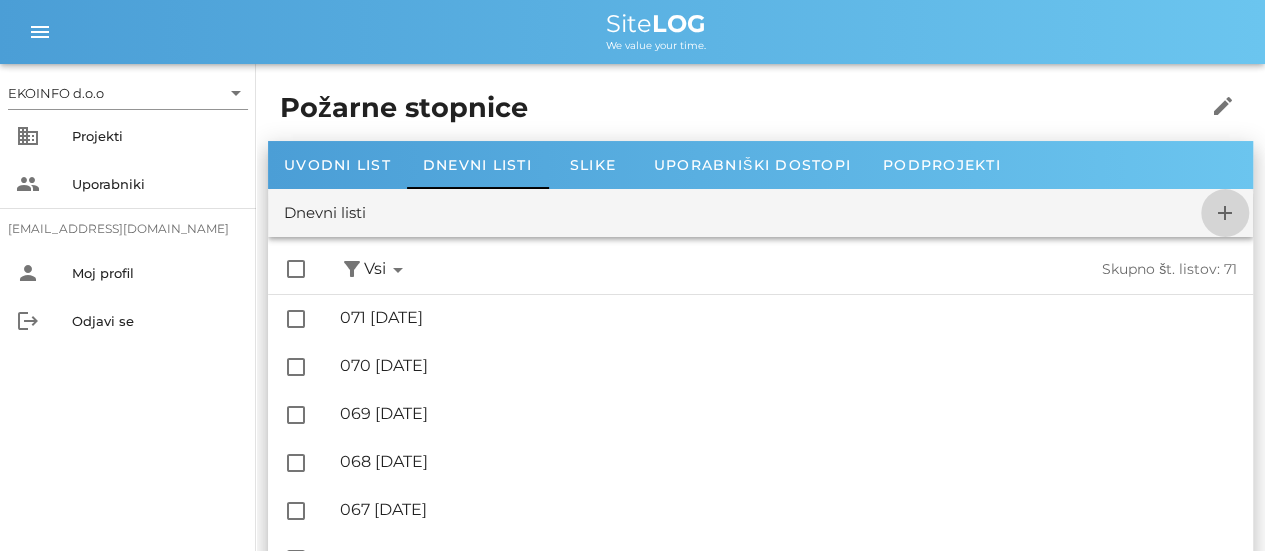 click on "add" at bounding box center [1225, 213] 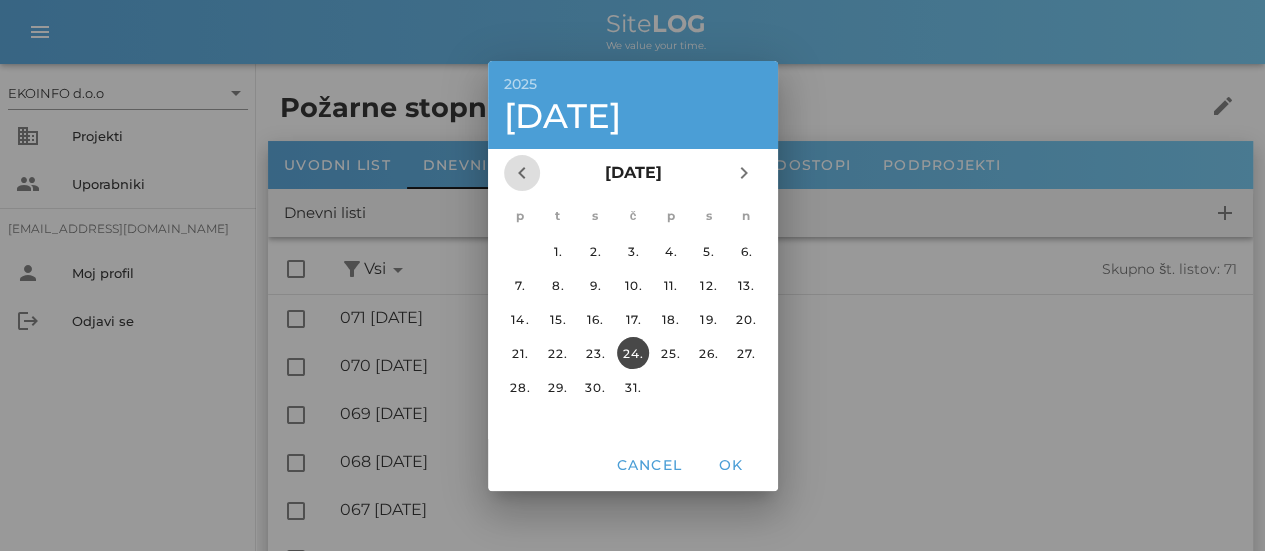 click on "chevron_left" at bounding box center [522, 173] 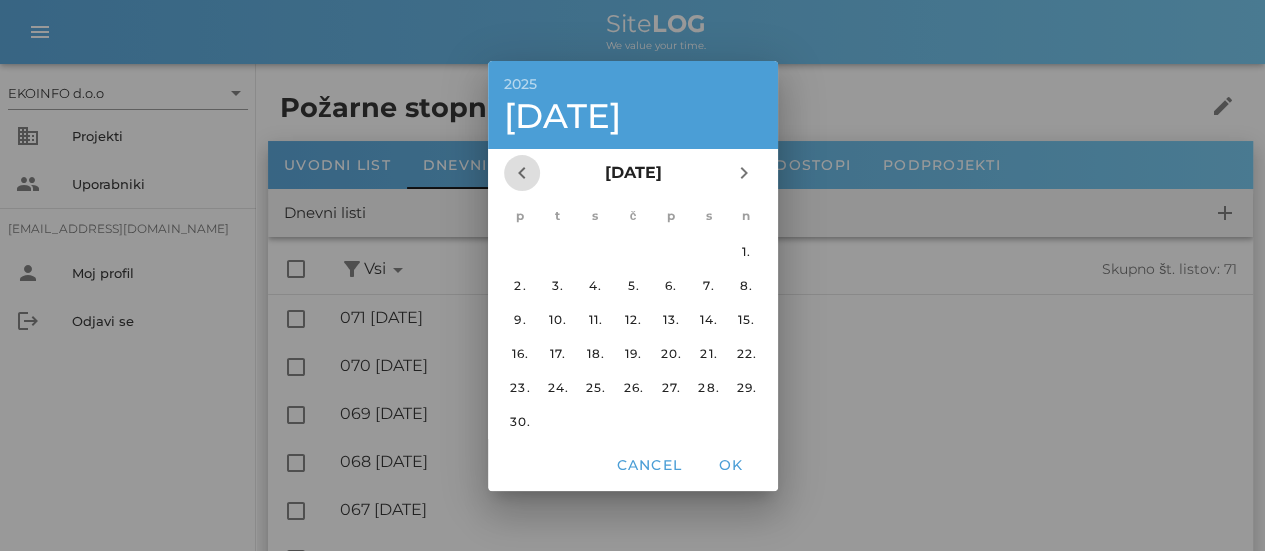 click on "chevron_left" at bounding box center [522, 173] 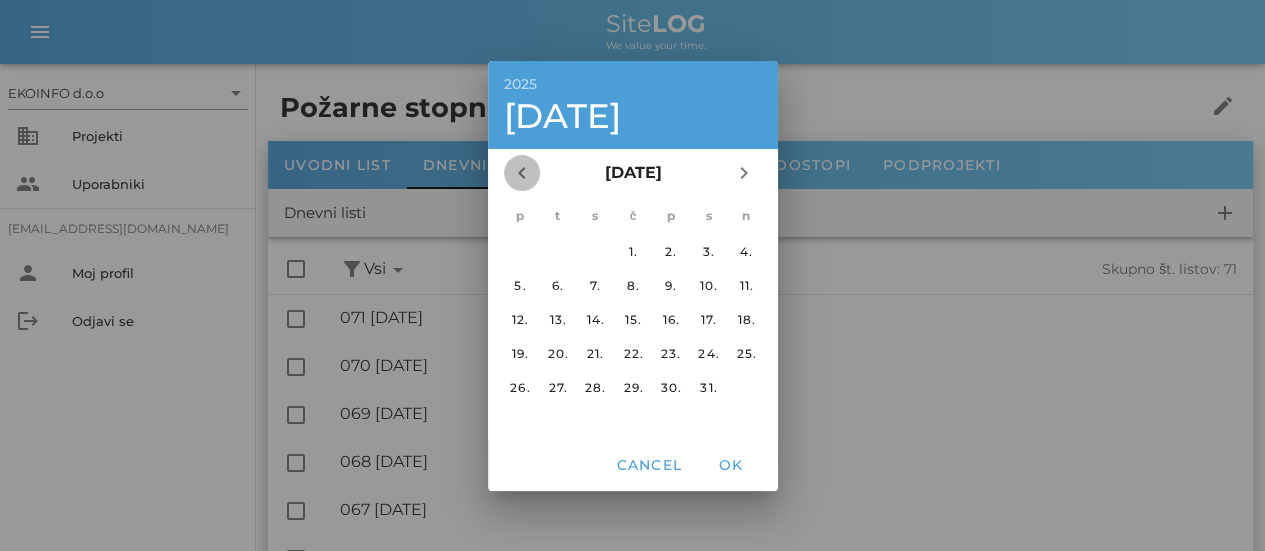 click on "chevron_left" at bounding box center [522, 173] 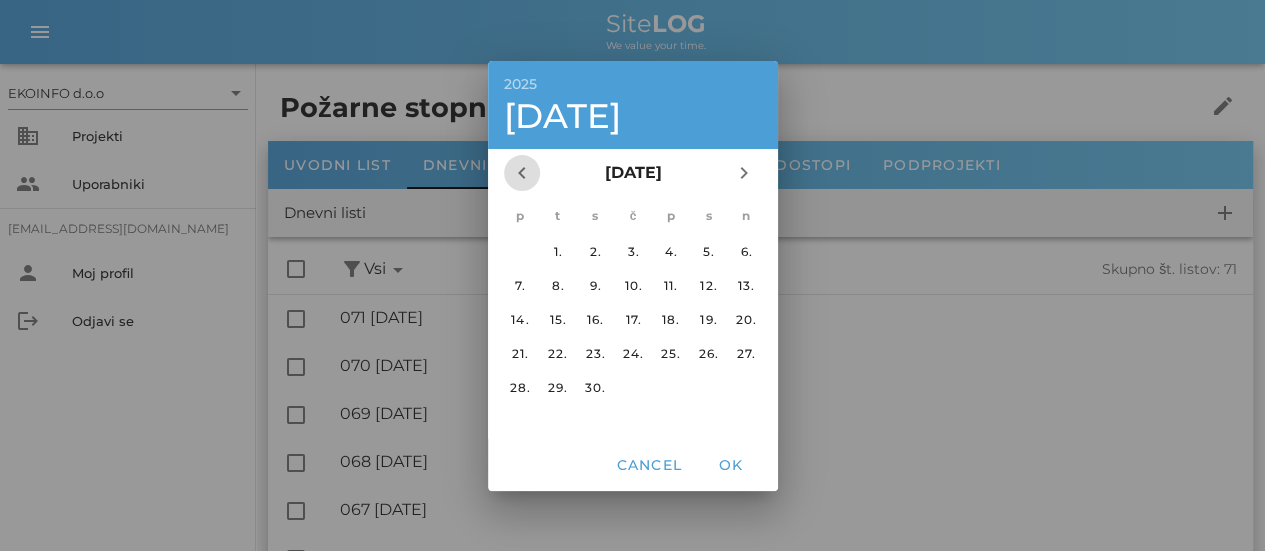 click on "chevron_left" at bounding box center (522, 173) 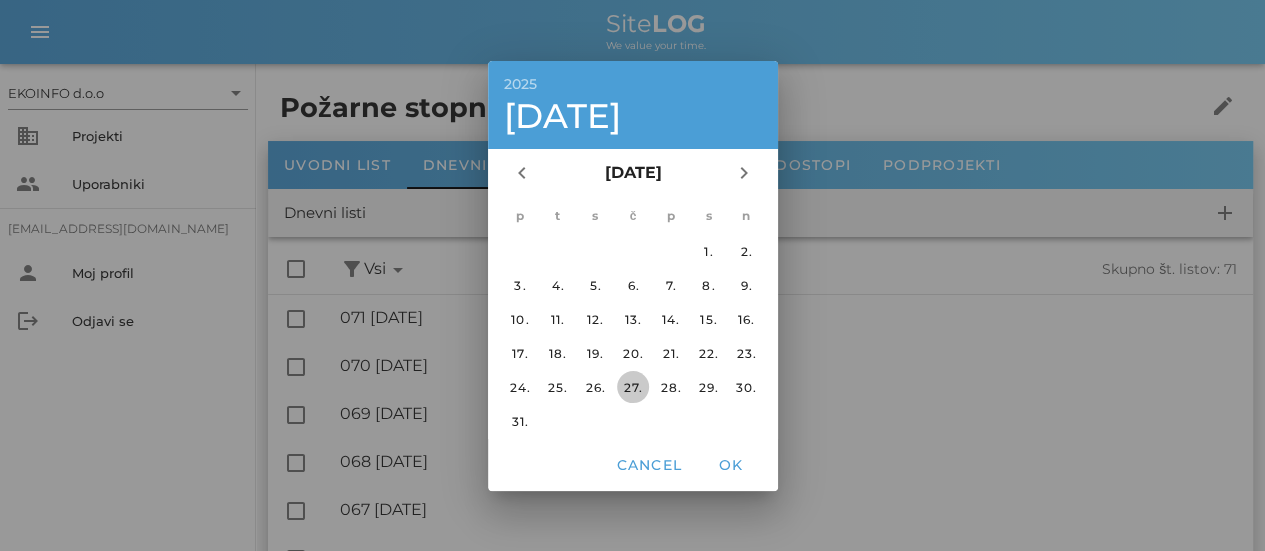 click on "27." at bounding box center [632, 386] 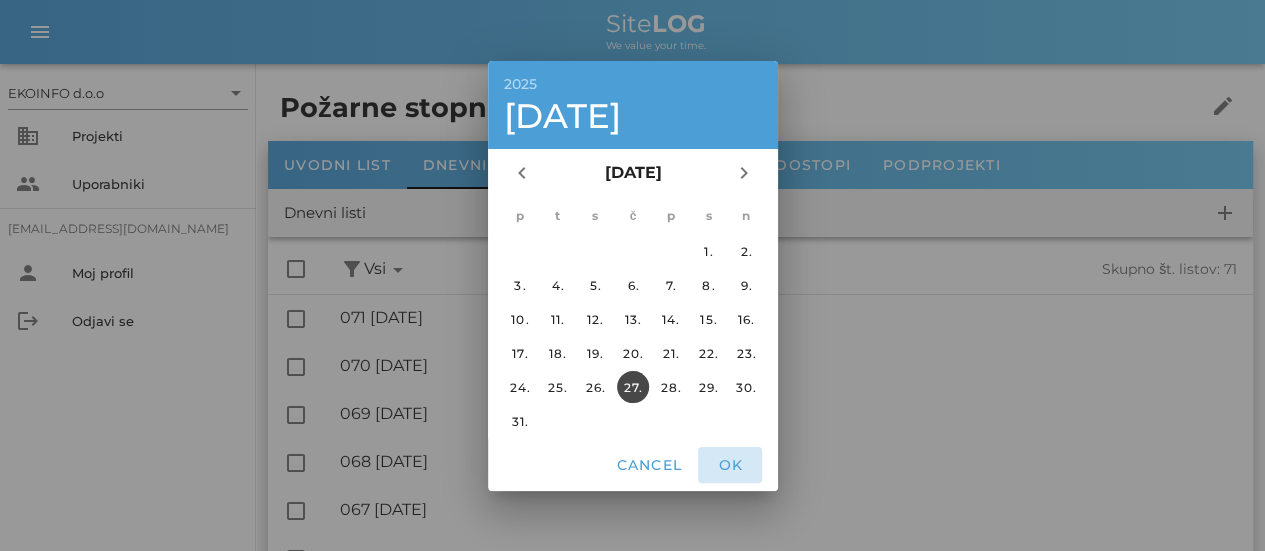 click on "OK" at bounding box center (730, 465) 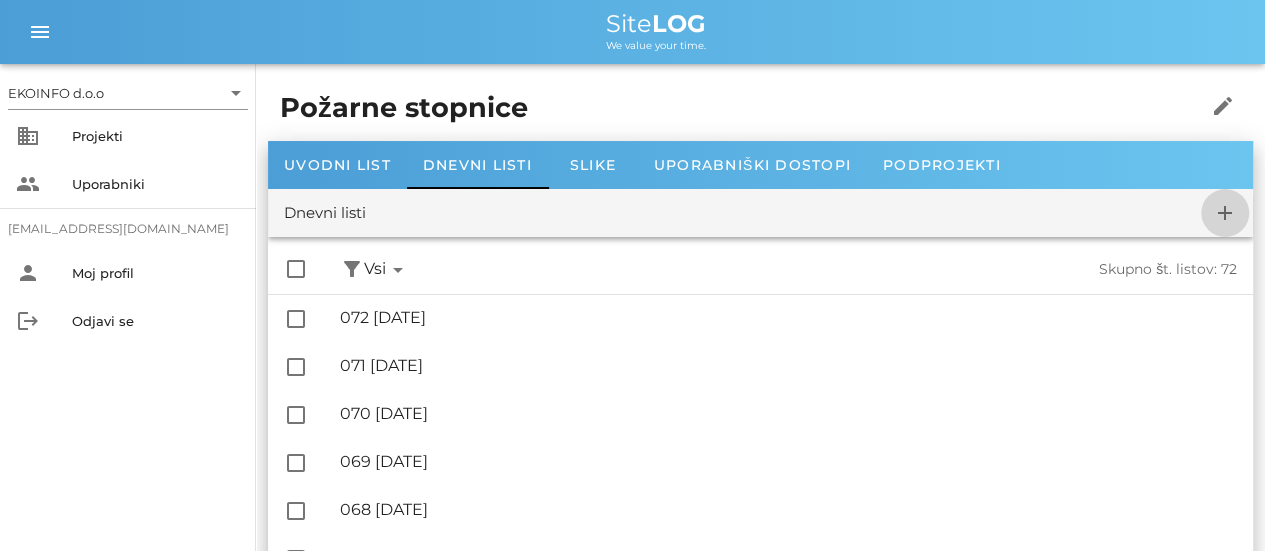 click on "add" at bounding box center [1225, 213] 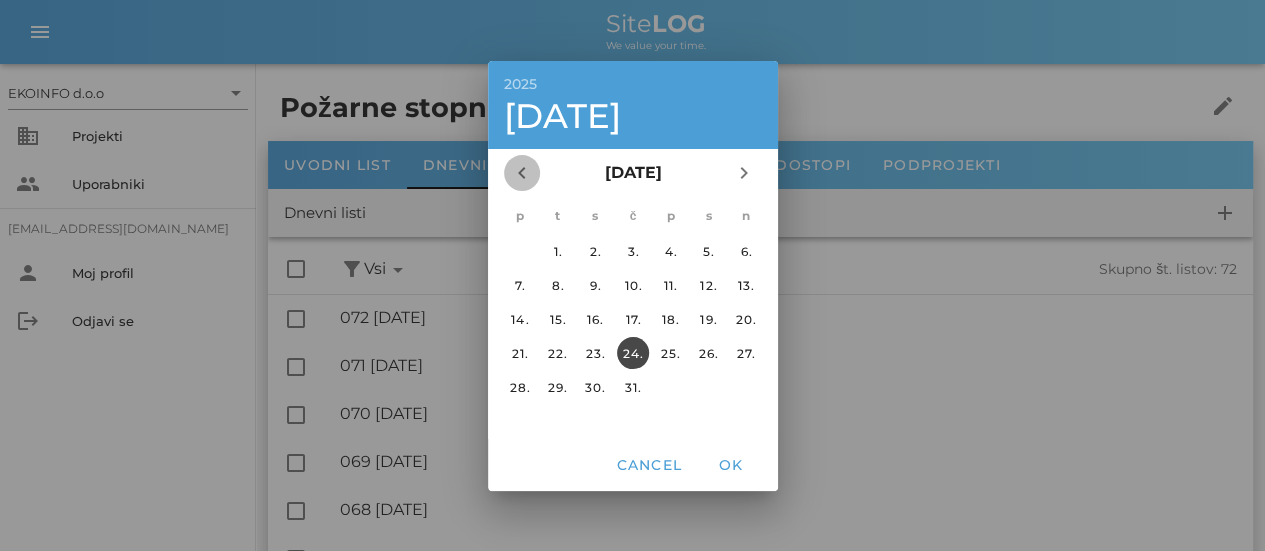 click on "chevron_left" at bounding box center [522, 173] 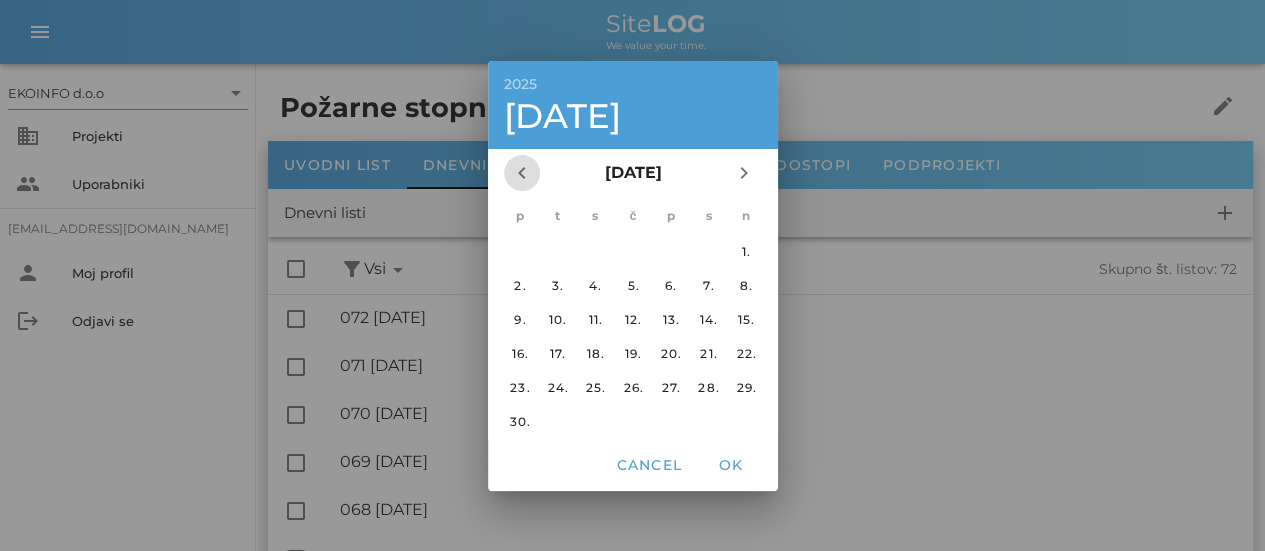click on "chevron_left" at bounding box center [522, 173] 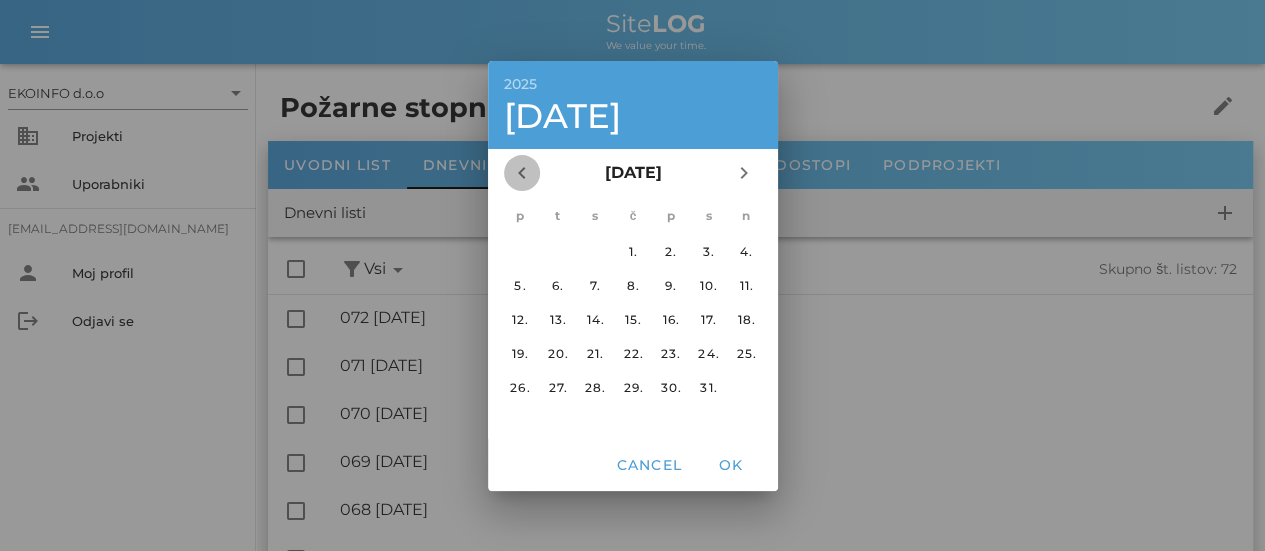 click on "chevron_left" at bounding box center (522, 173) 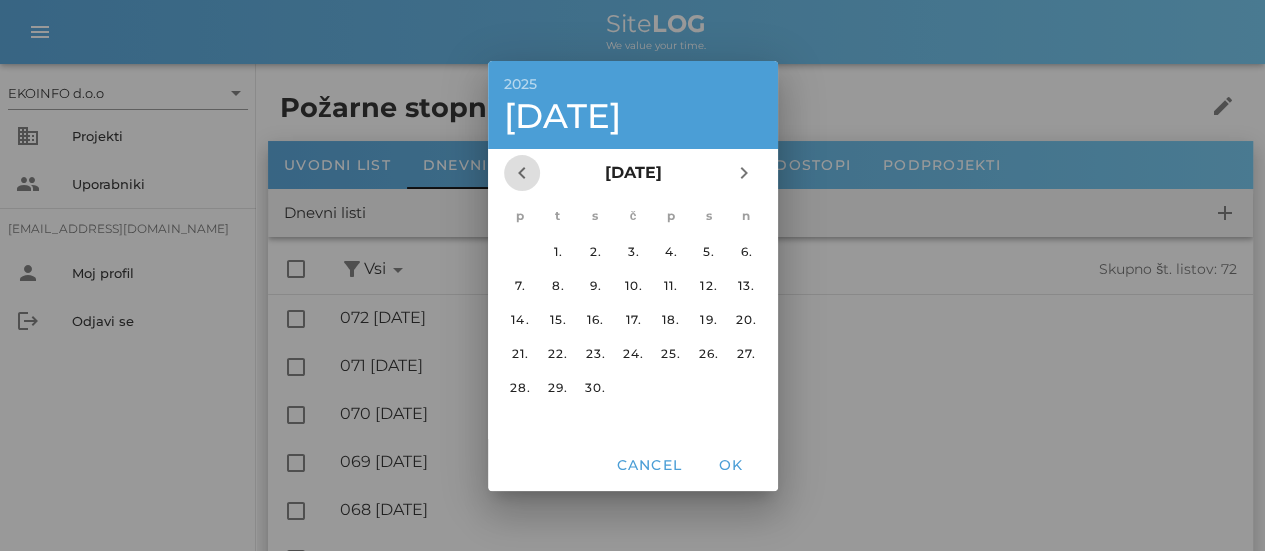 click on "chevron_left" at bounding box center [522, 173] 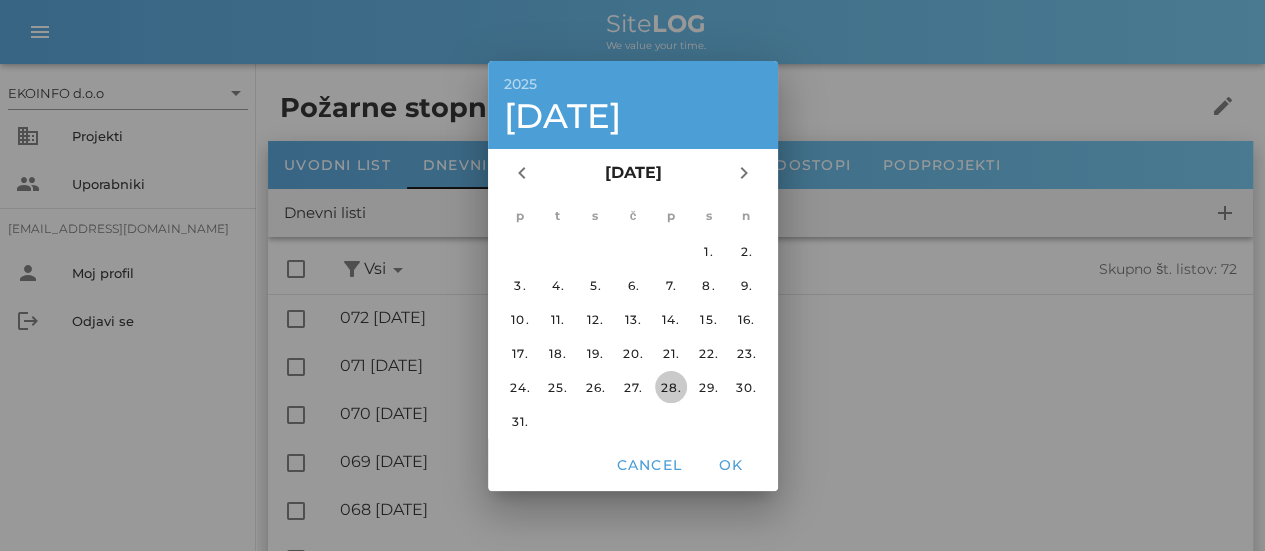 click on "28." at bounding box center (670, 386) 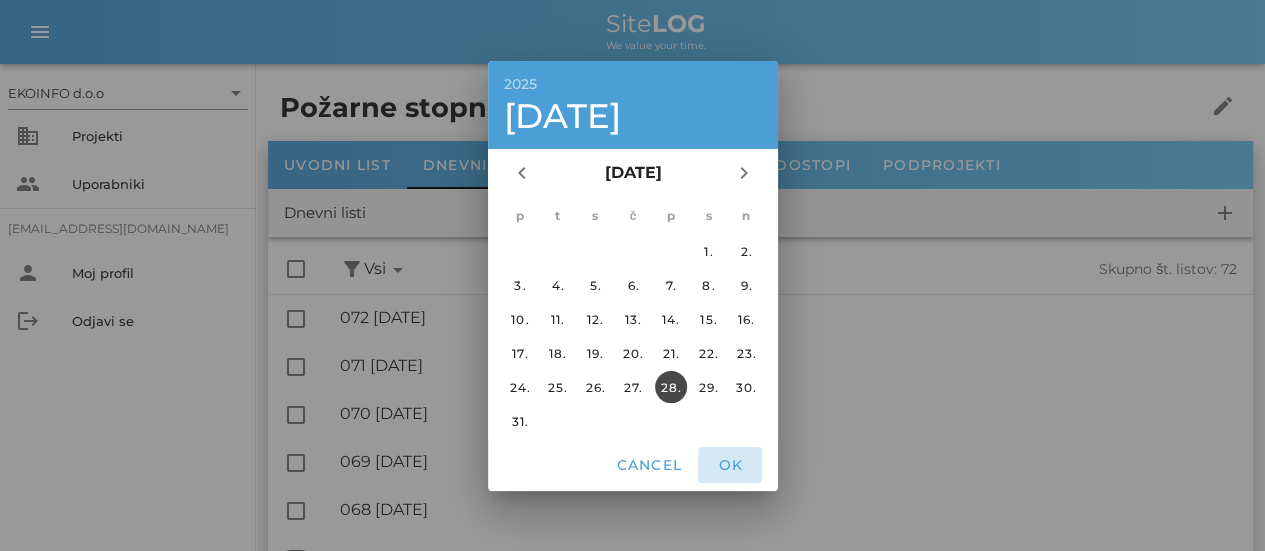 click on "OK" at bounding box center (730, 465) 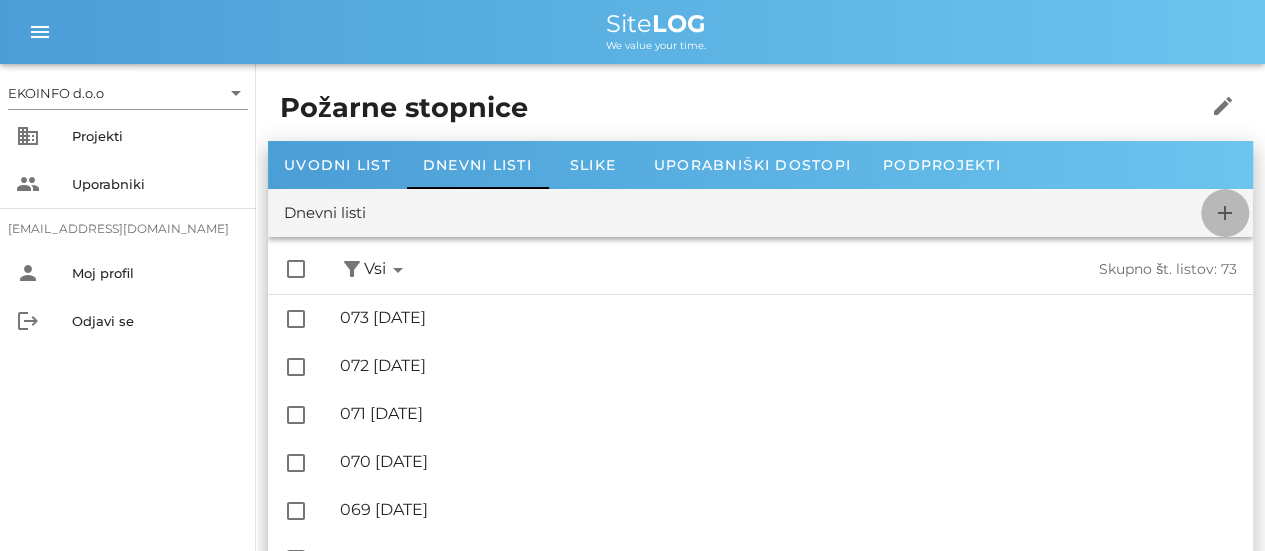 click on "add" at bounding box center [1225, 213] 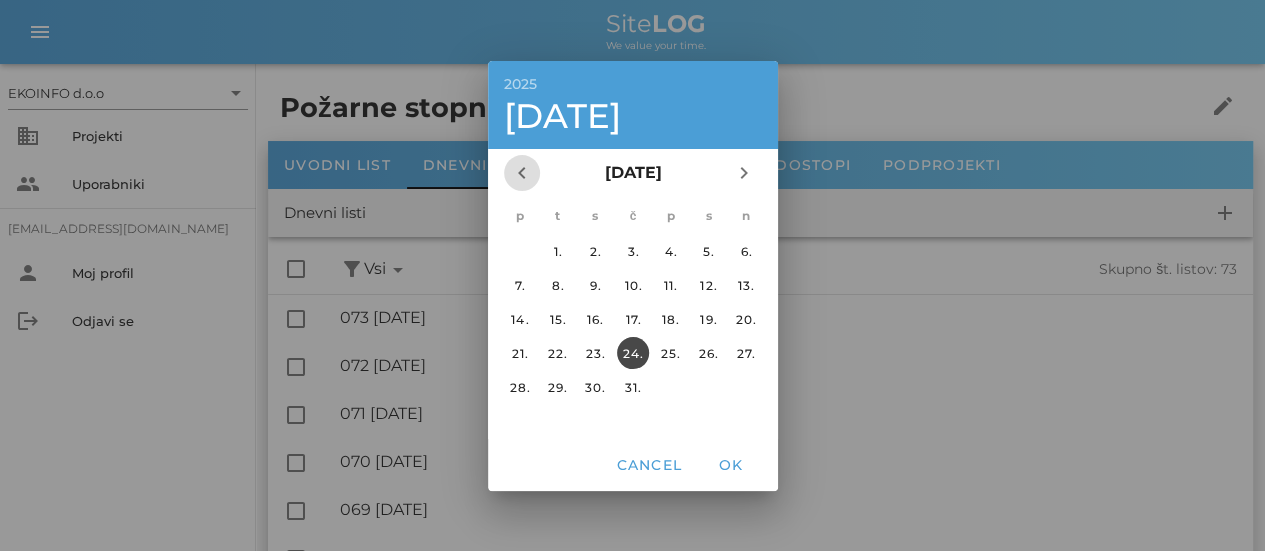 click on "chevron_left" at bounding box center (522, 173) 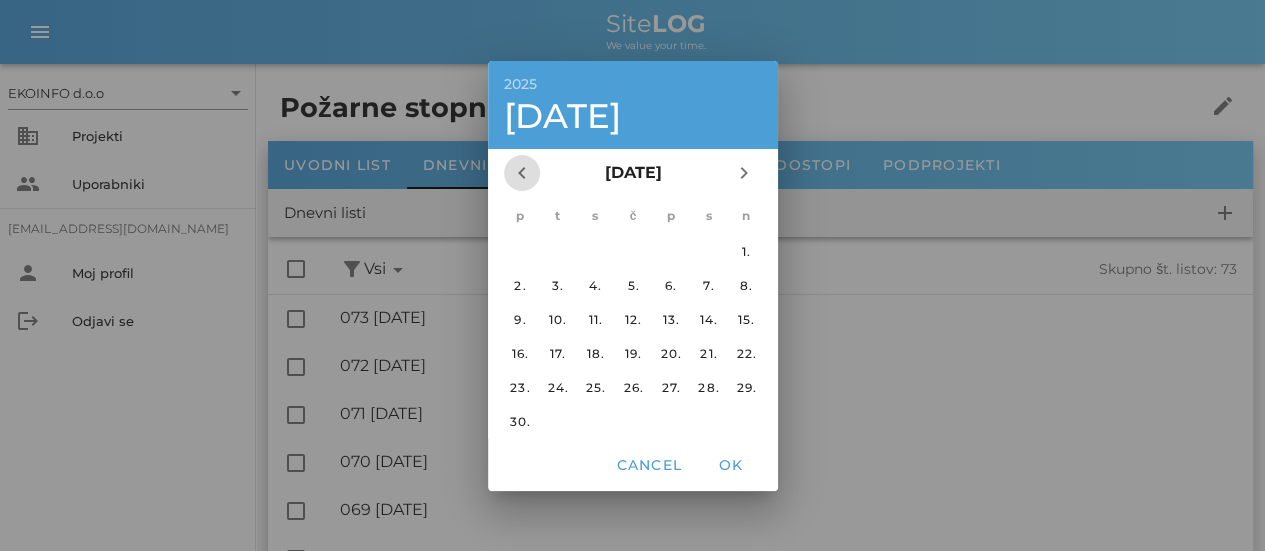 click on "chevron_left" at bounding box center (522, 173) 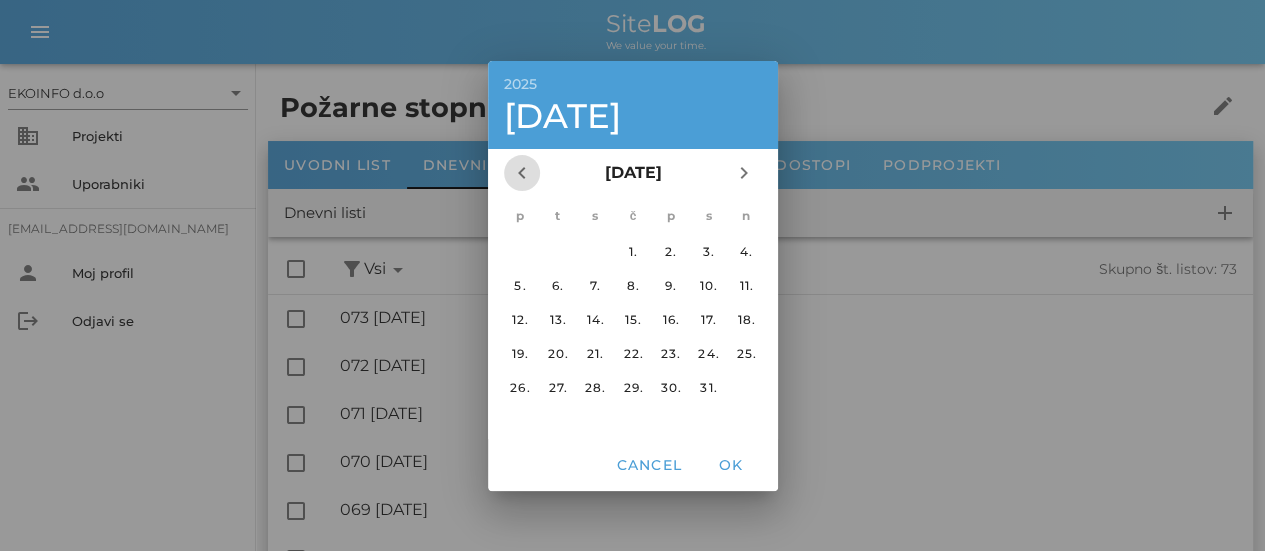 click on "chevron_left" at bounding box center (522, 173) 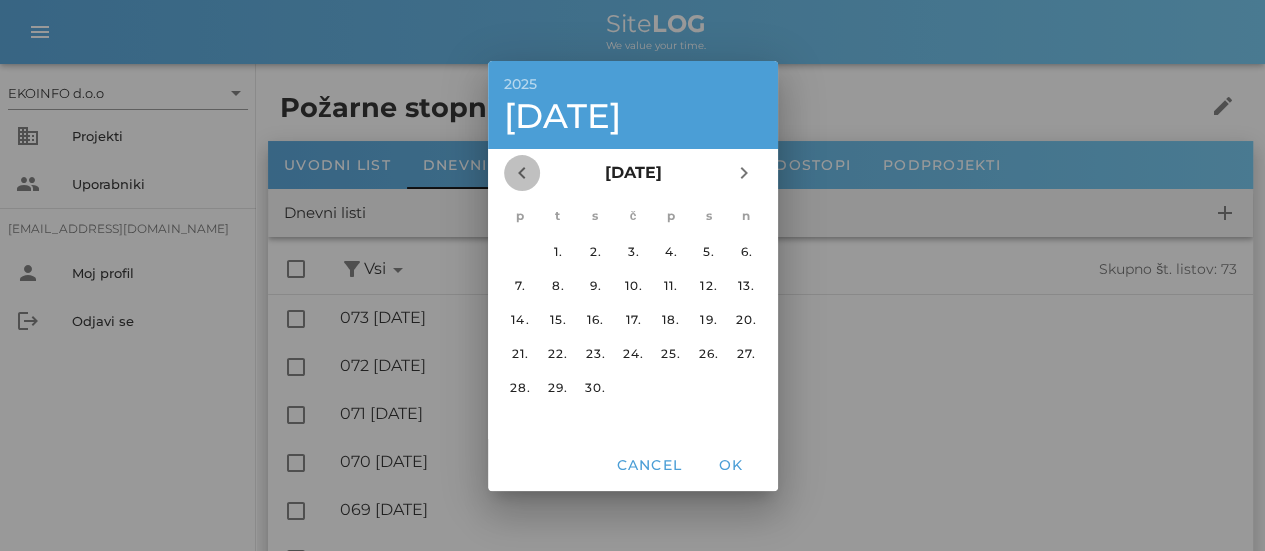 click on "chevron_left" at bounding box center (522, 173) 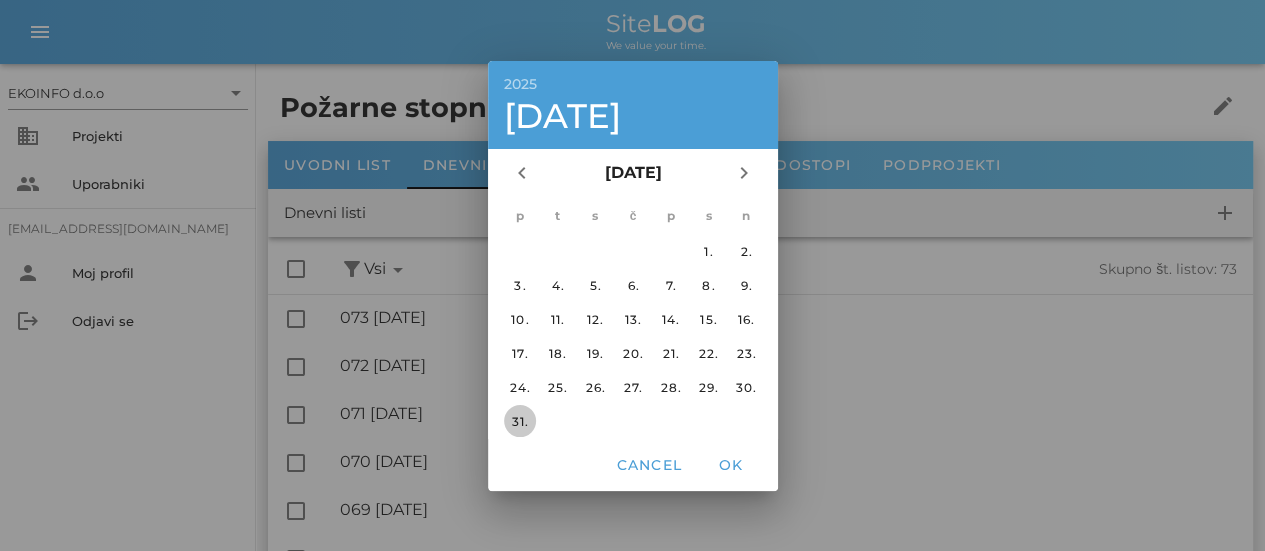 click on "31." at bounding box center (519, 420) 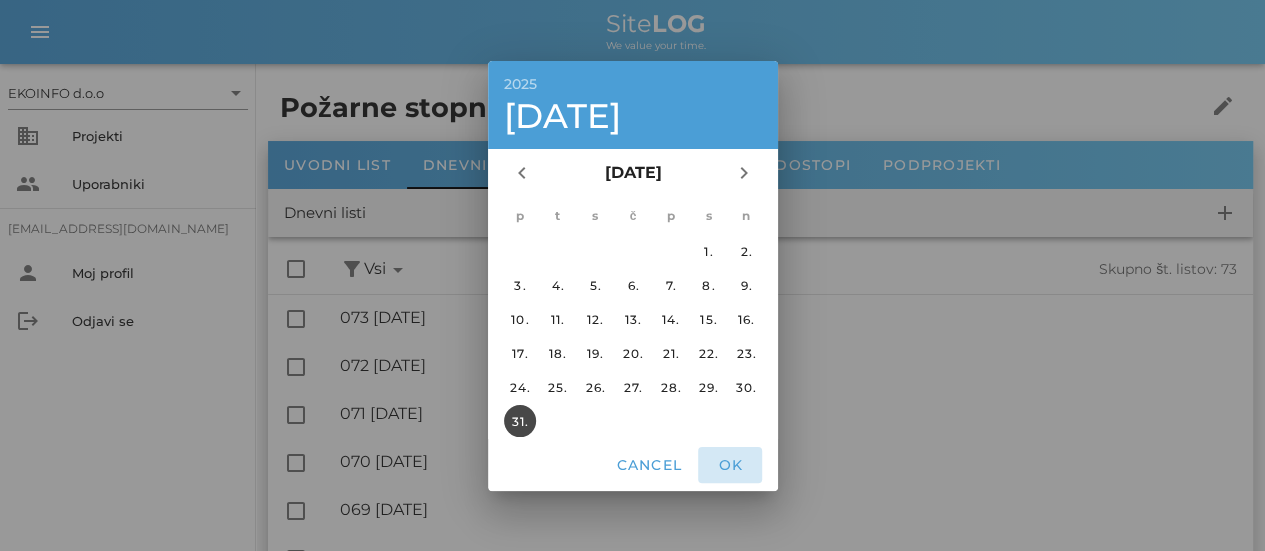 click on "OK" at bounding box center (730, 465) 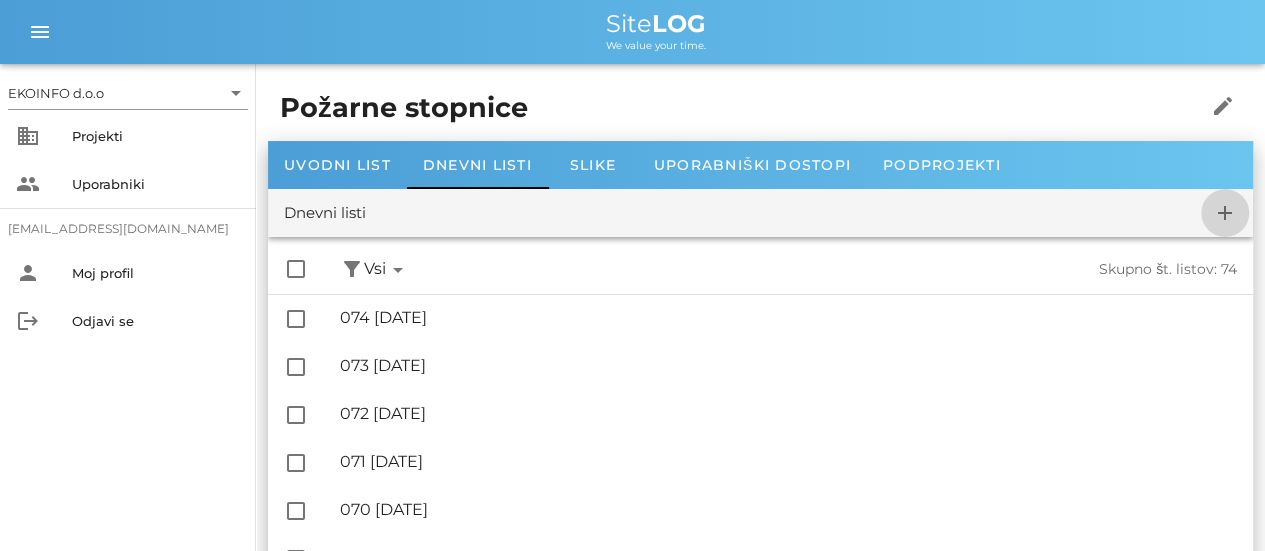 click on "add" at bounding box center [1225, 213] 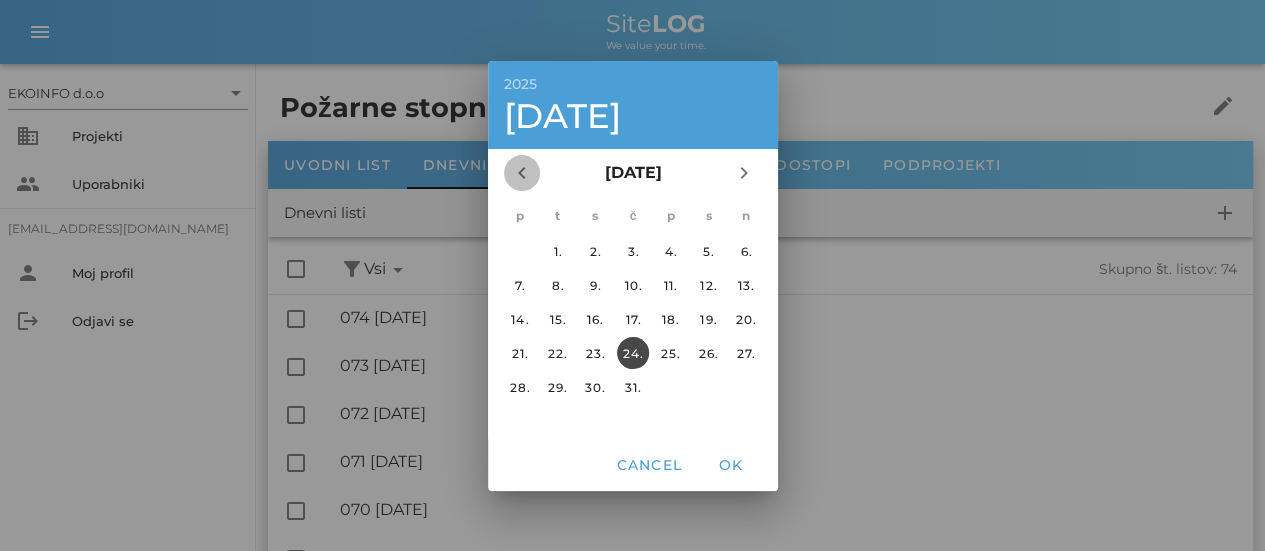 click on "chevron_left" at bounding box center (522, 173) 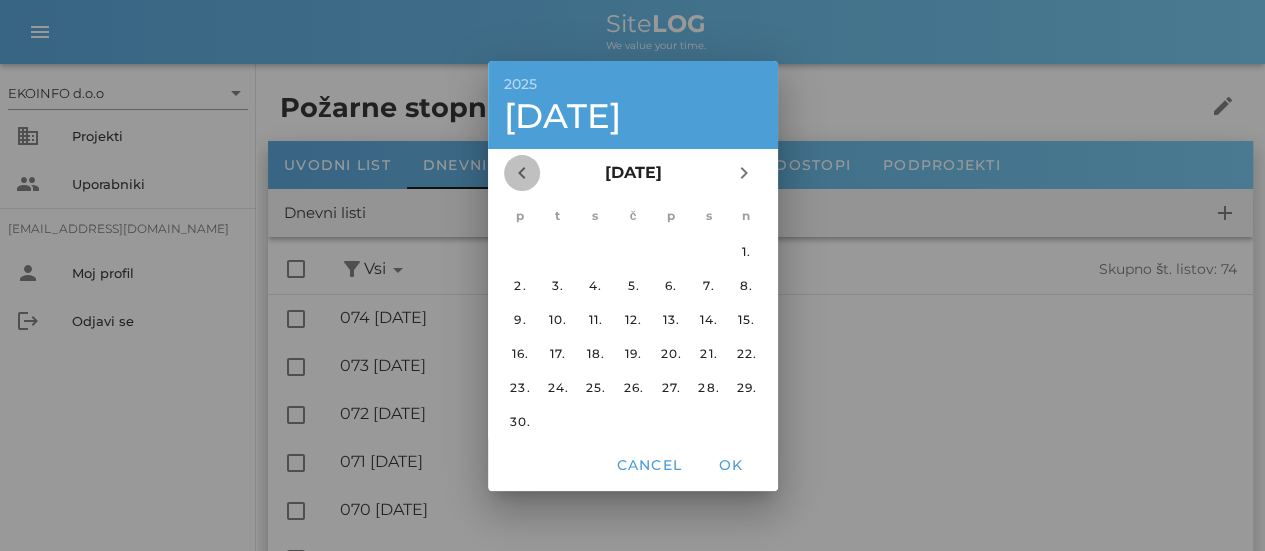 click on "chevron_left" at bounding box center (522, 173) 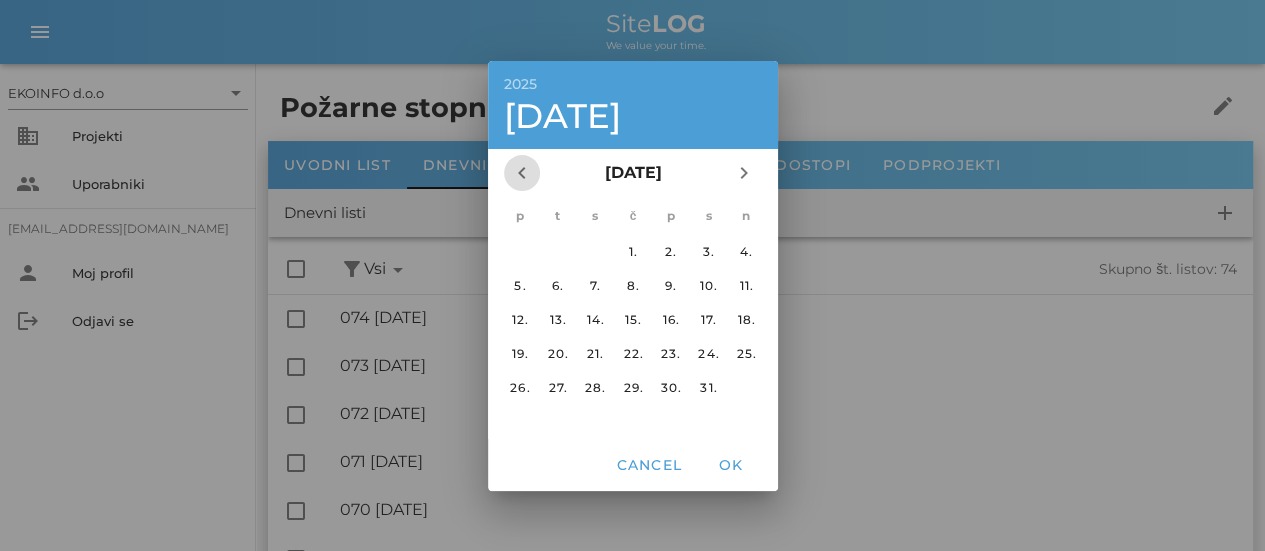 click on "chevron_left" at bounding box center [522, 173] 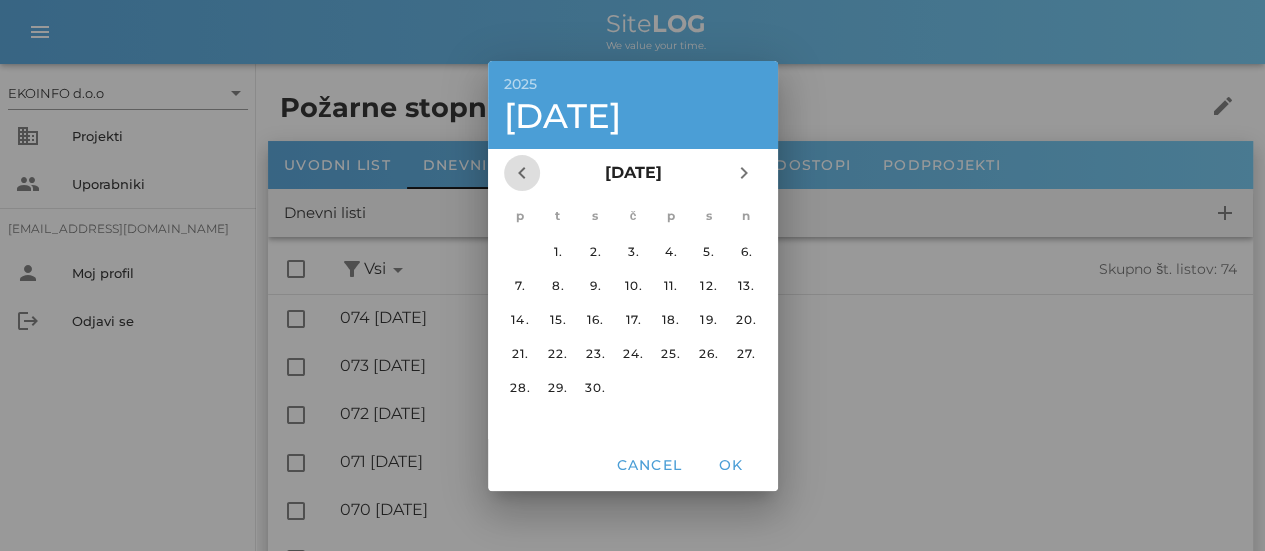 click on "chevron_left" at bounding box center [522, 173] 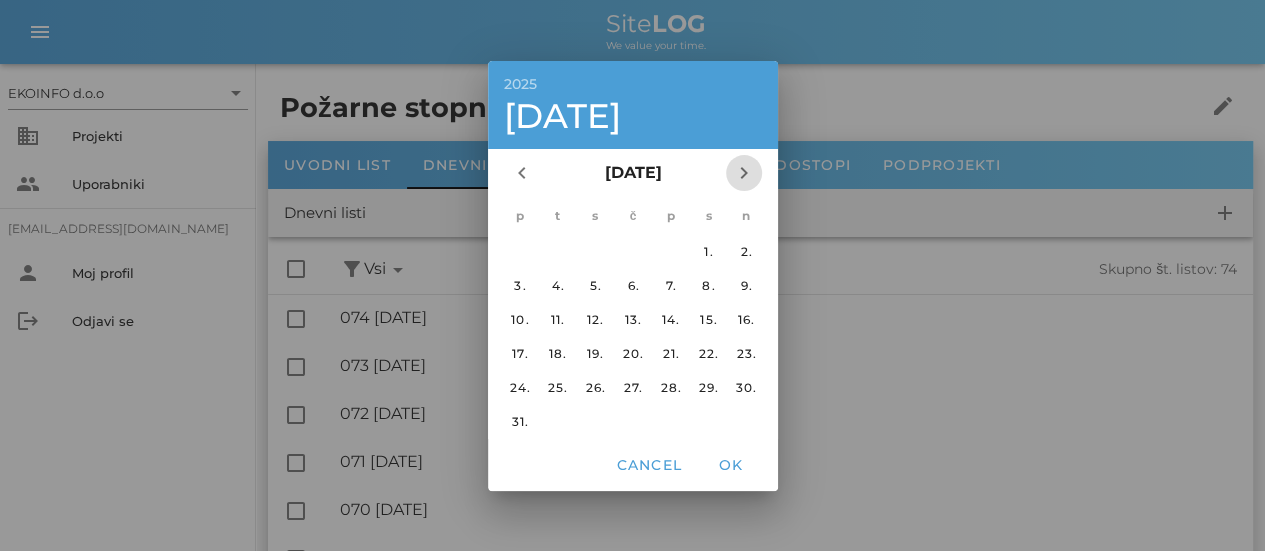 click on "chevron_right" at bounding box center [744, 173] 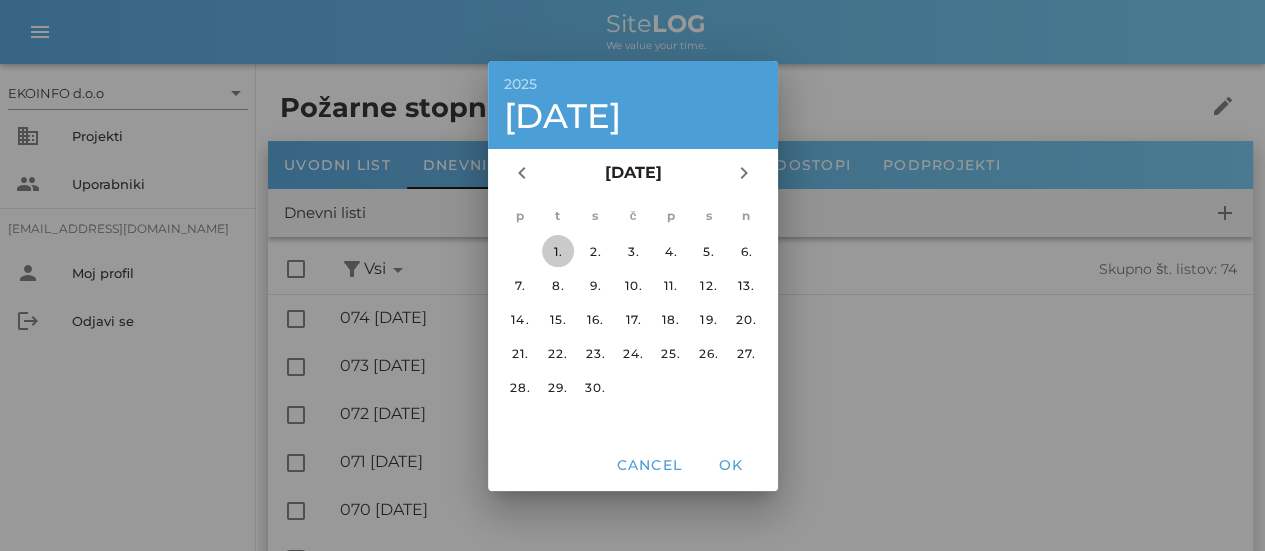 click on "1." at bounding box center (557, 250) 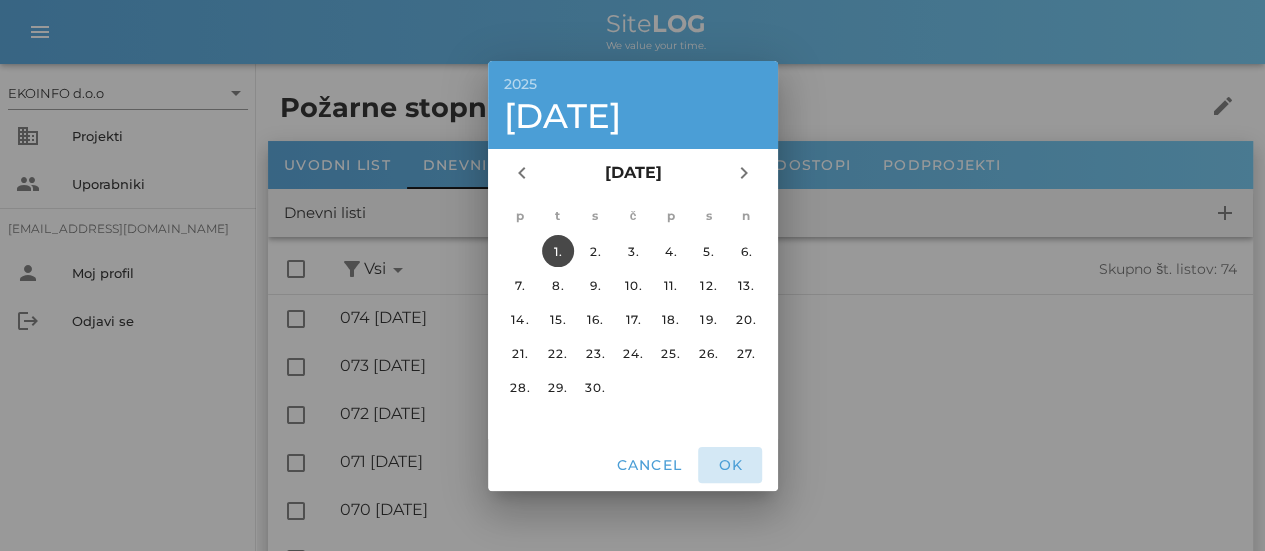 click on "OK" at bounding box center [730, 465] 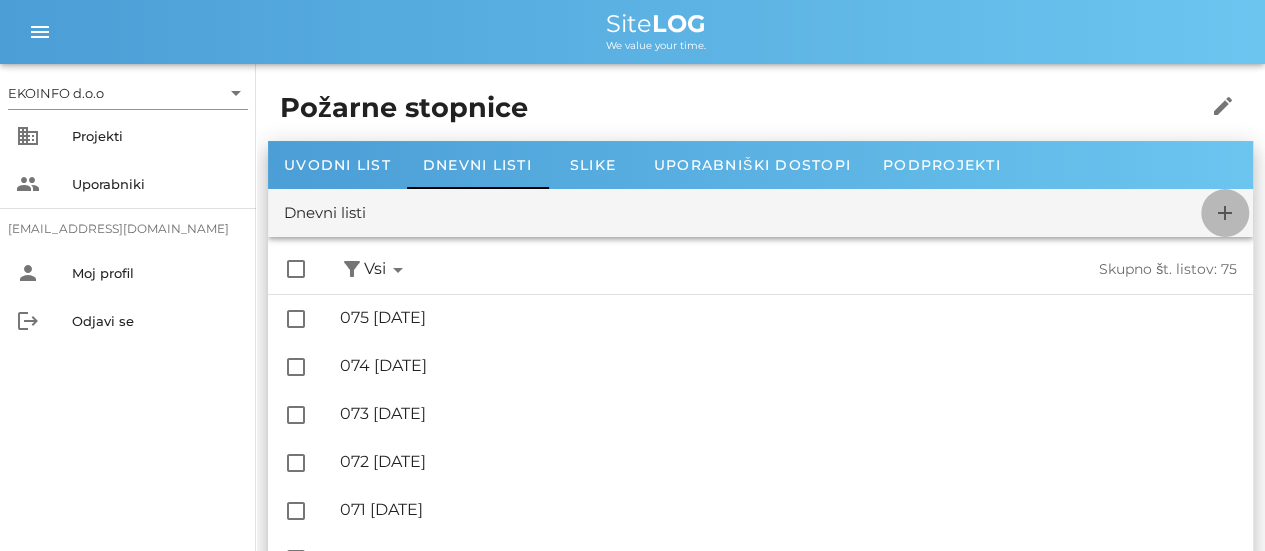 click on "add" at bounding box center (1225, 213) 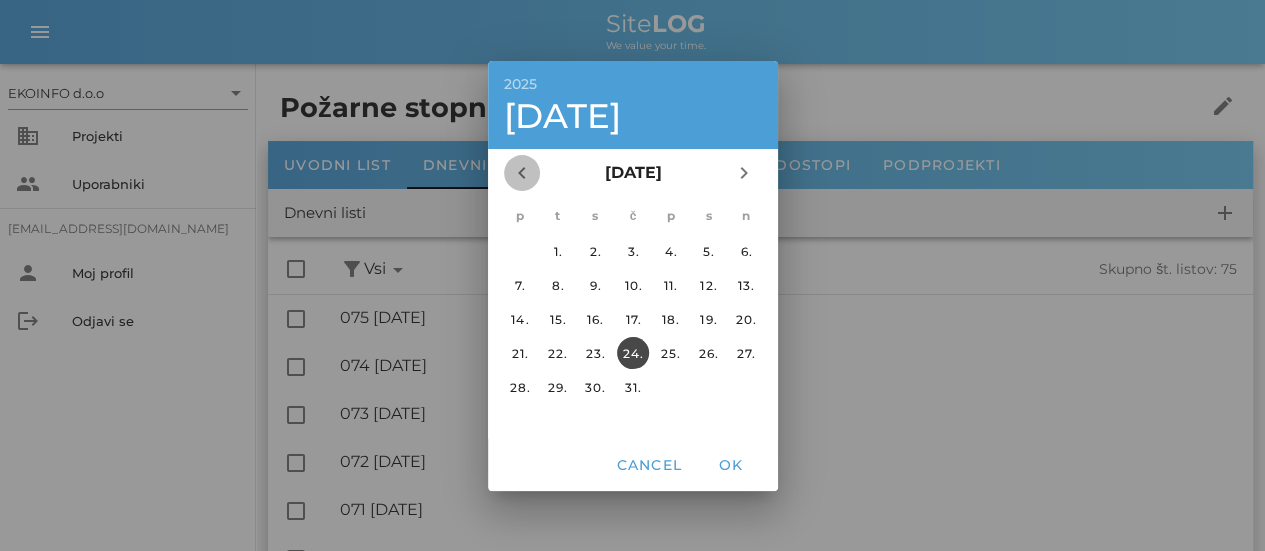 click on "chevron_left" at bounding box center [522, 173] 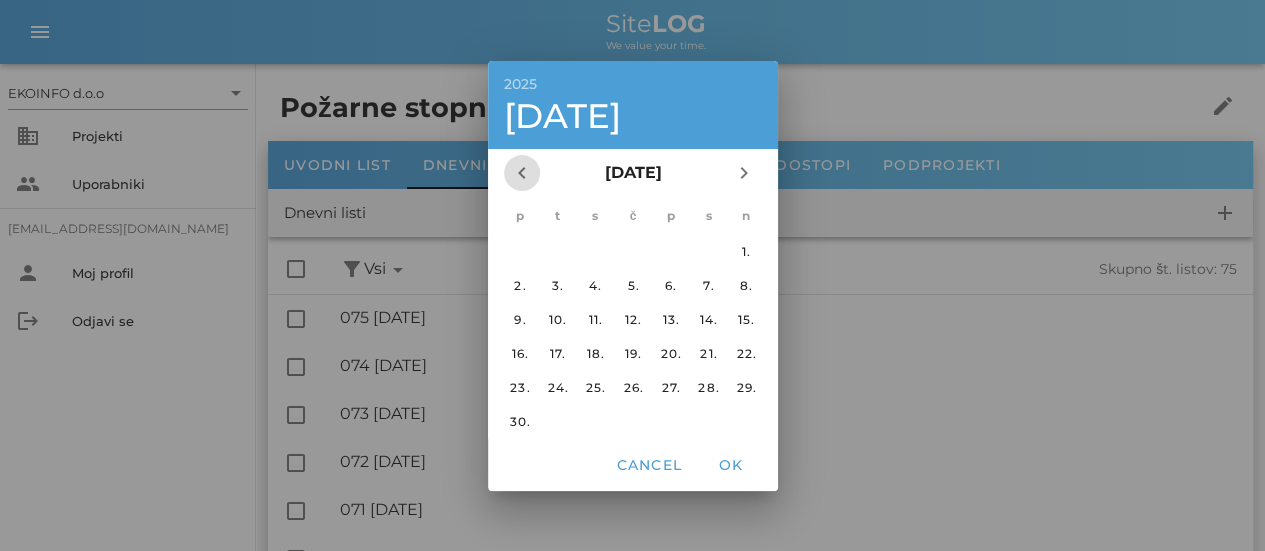 click on "chevron_left" at bounding box center [522, 173] 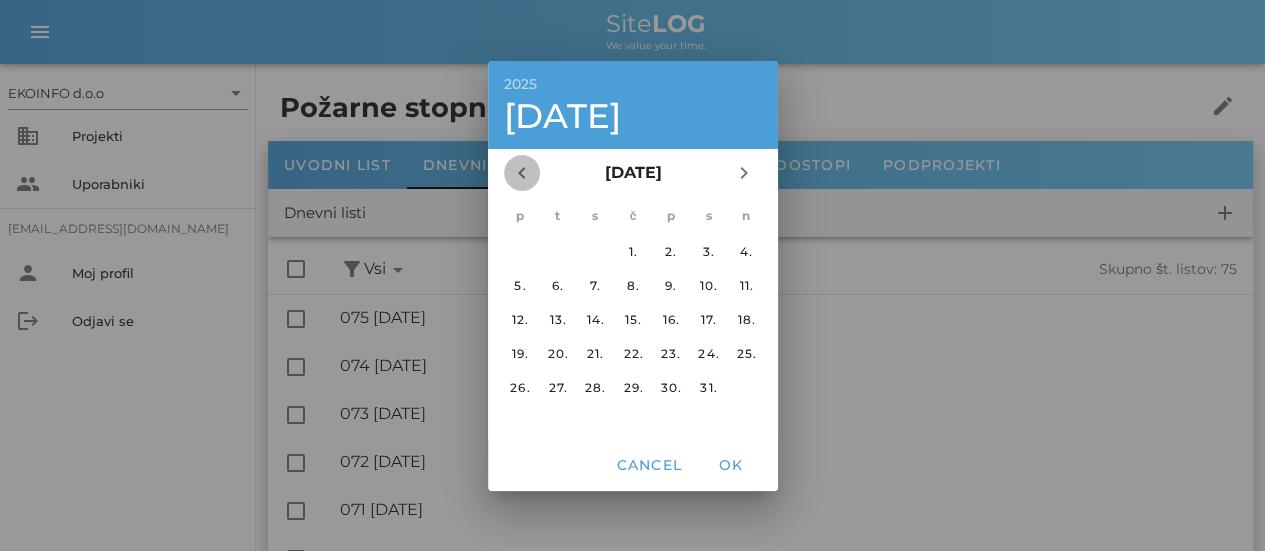 click on "chevron_left" at bounding box center [522, 173] 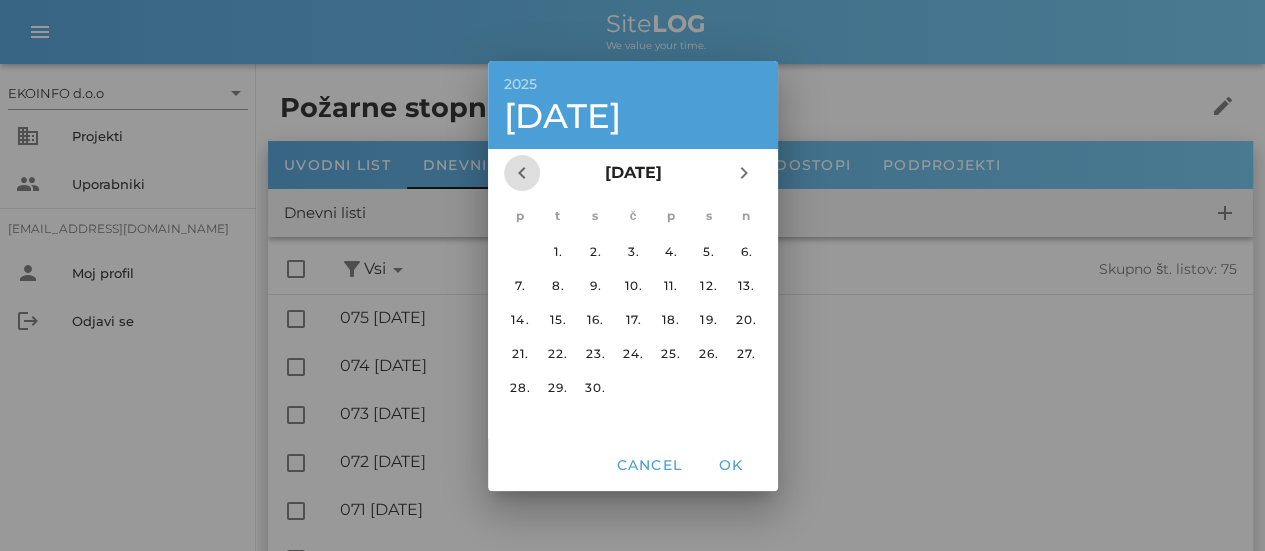 click on "chevron_left" at bounding box center (522, 173) 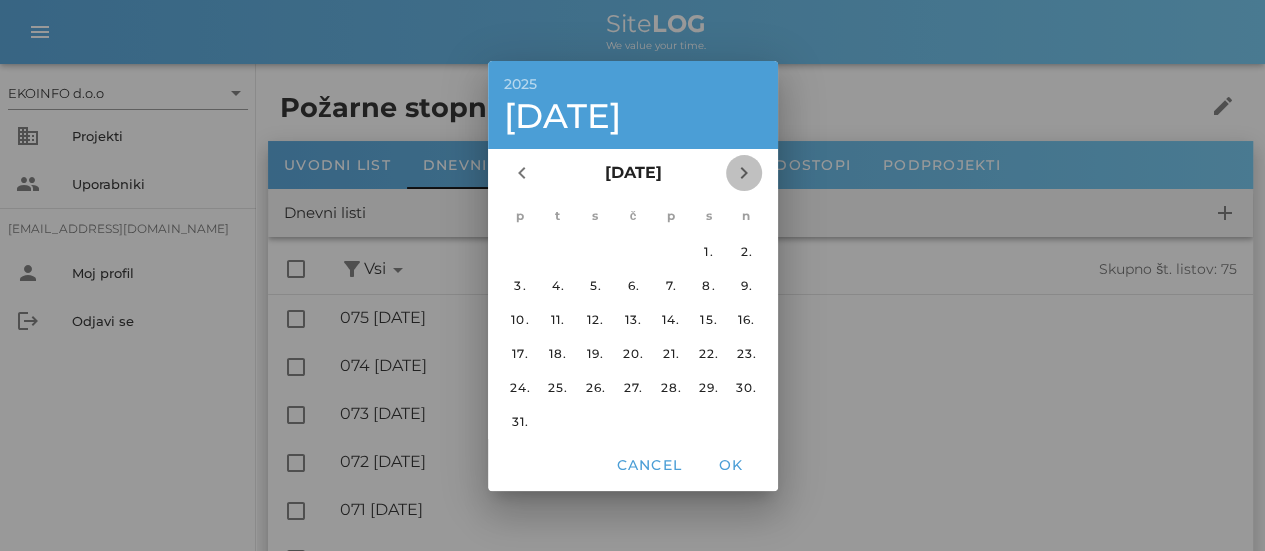 click on "chevron_right" at bounding box center (744, 173) 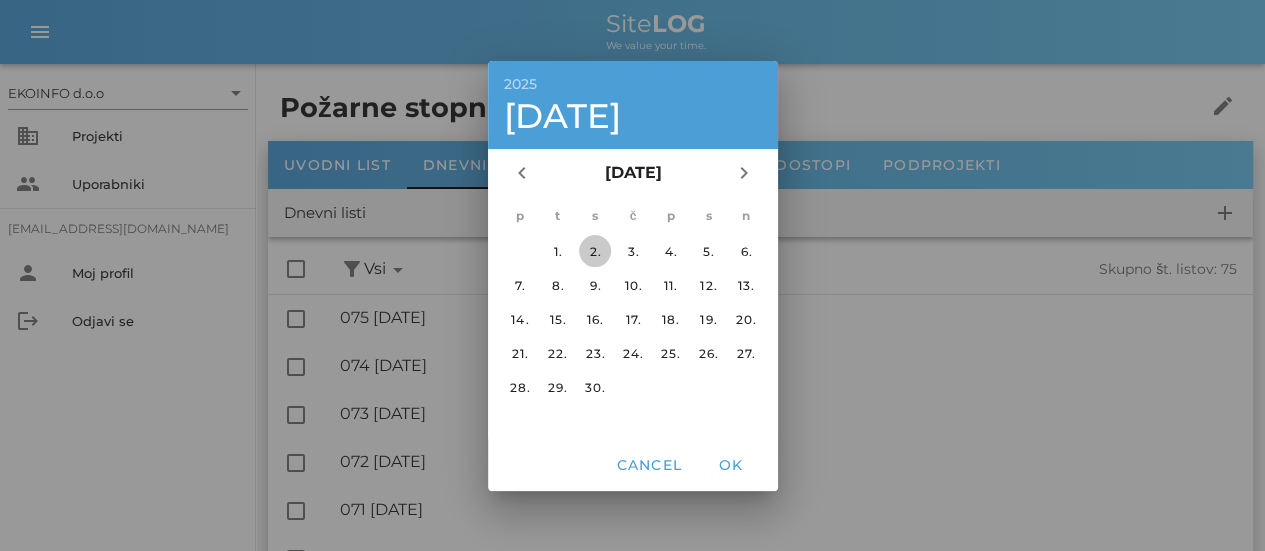 click on "2." at bounding box center (595, 250) 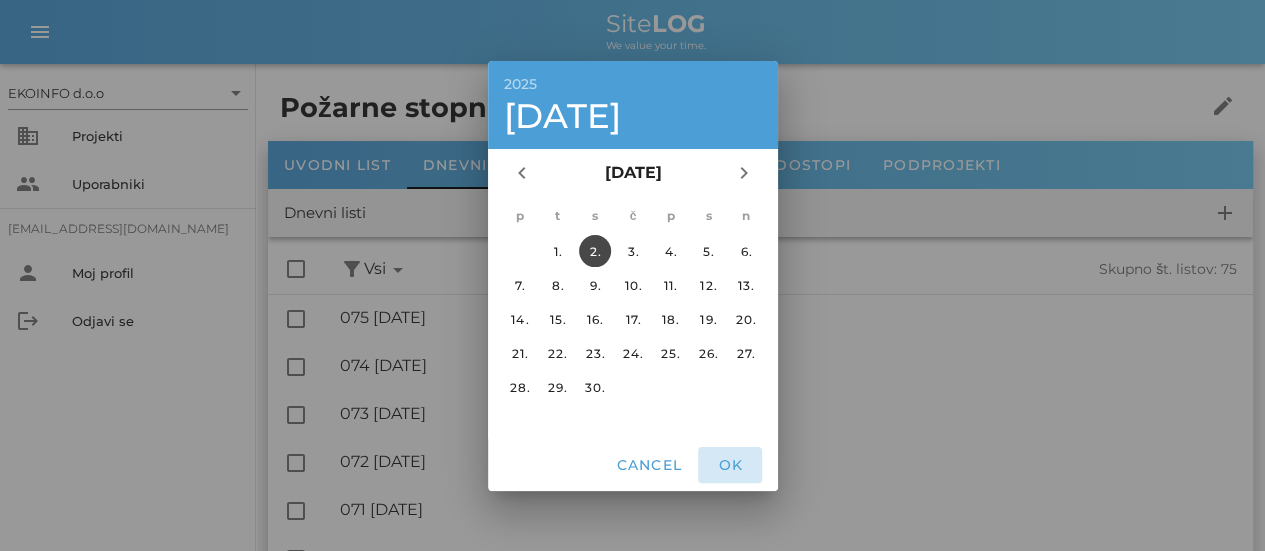 click on "OK" at bounding box center (730, 465) 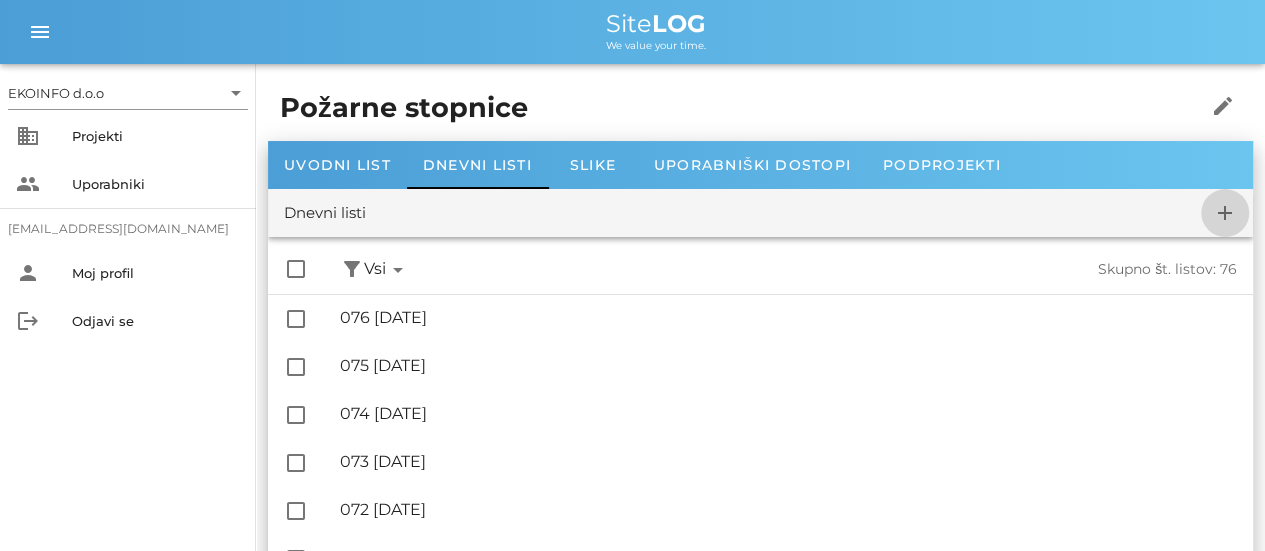 click on "add" at bounding box center (1225, 213) 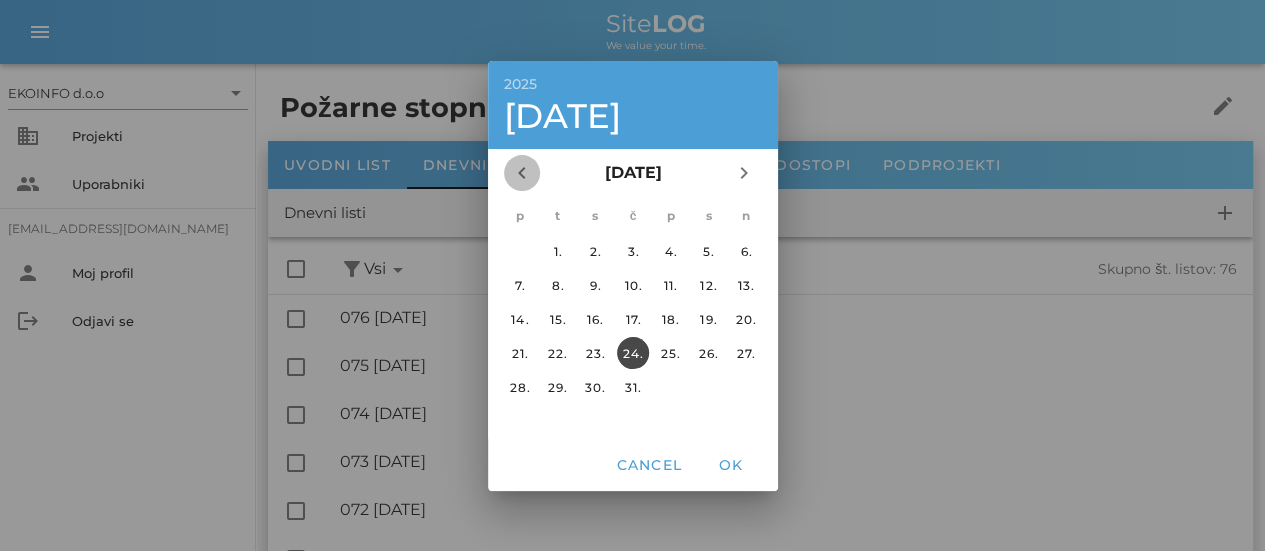 click on "chevron_left" at bounding box center (522, 173) 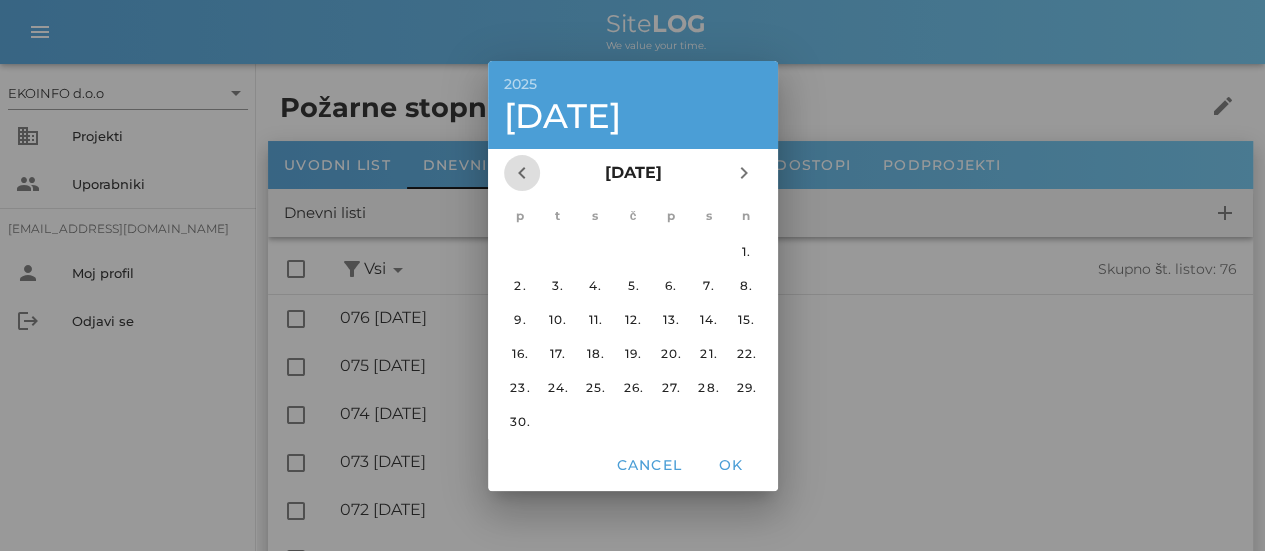 click on "chevron_left" at bounding box center [522, 173] 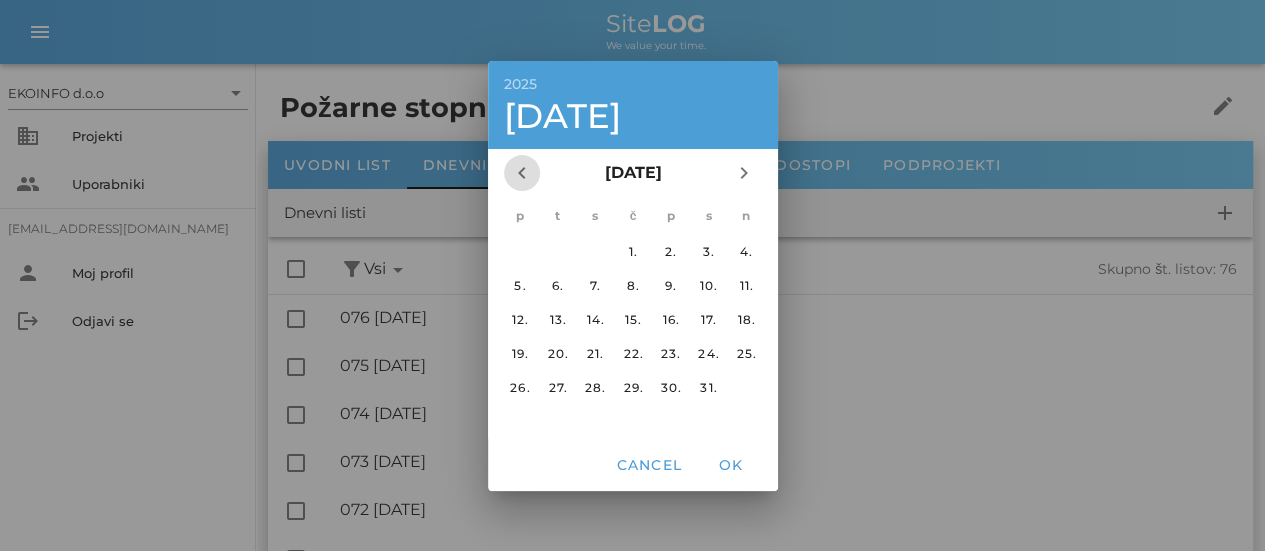 click on "chevron_left" at bounding box center (522, 173) 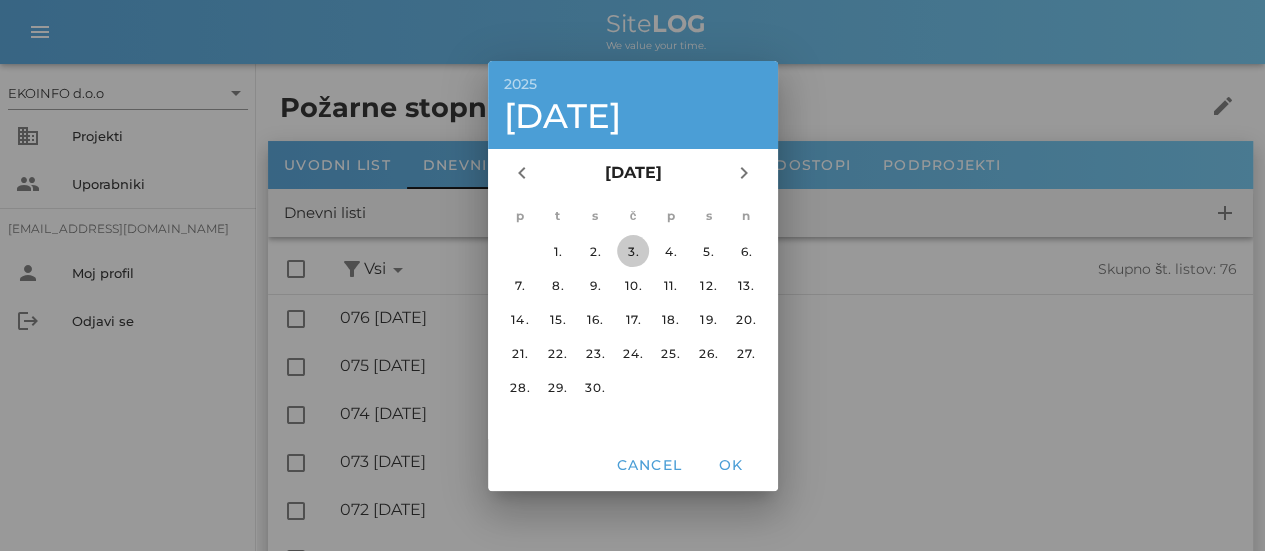 click on "3." at bounding box center (632, 250) 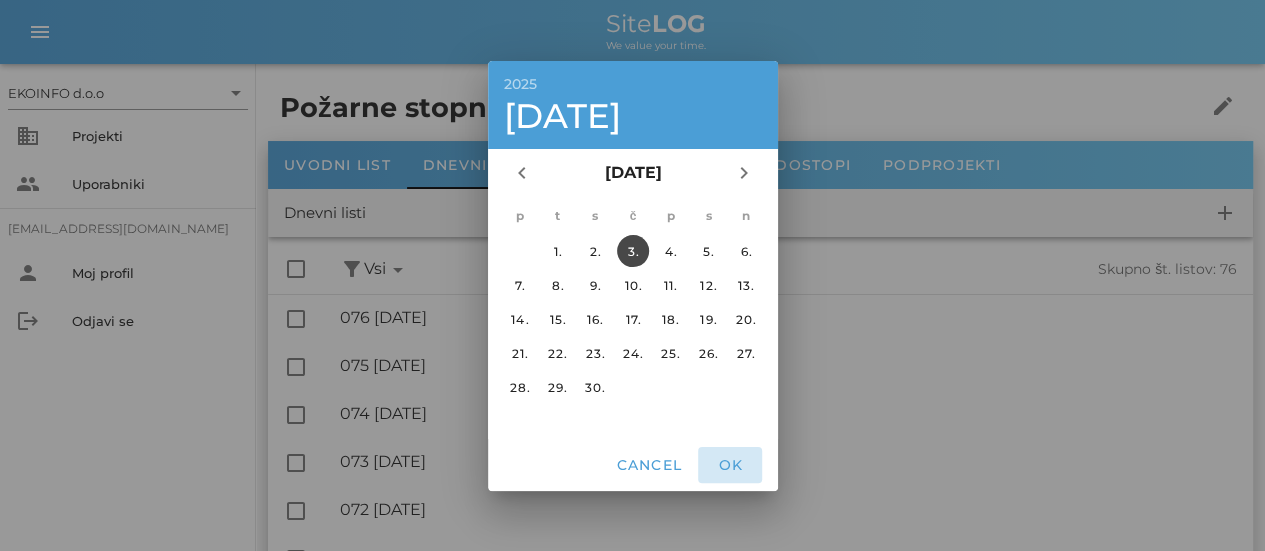 click on "OK" at bounding box center [730, 465] 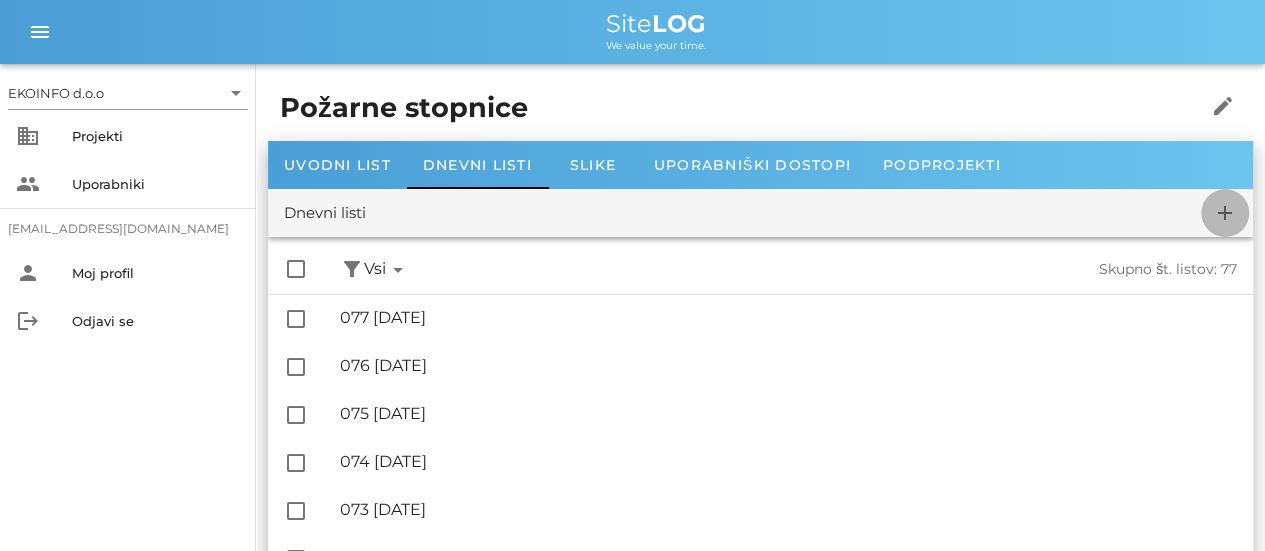 click on "add" at bounding box center [1225, 213] 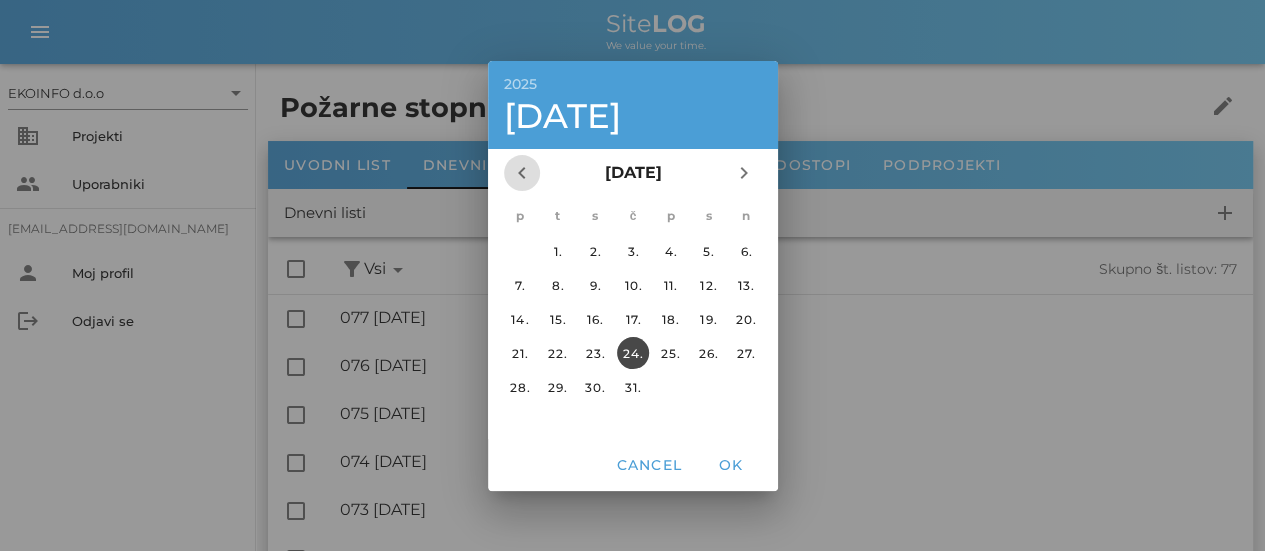 click on "chevron_left" at bounding box center (522, 173) 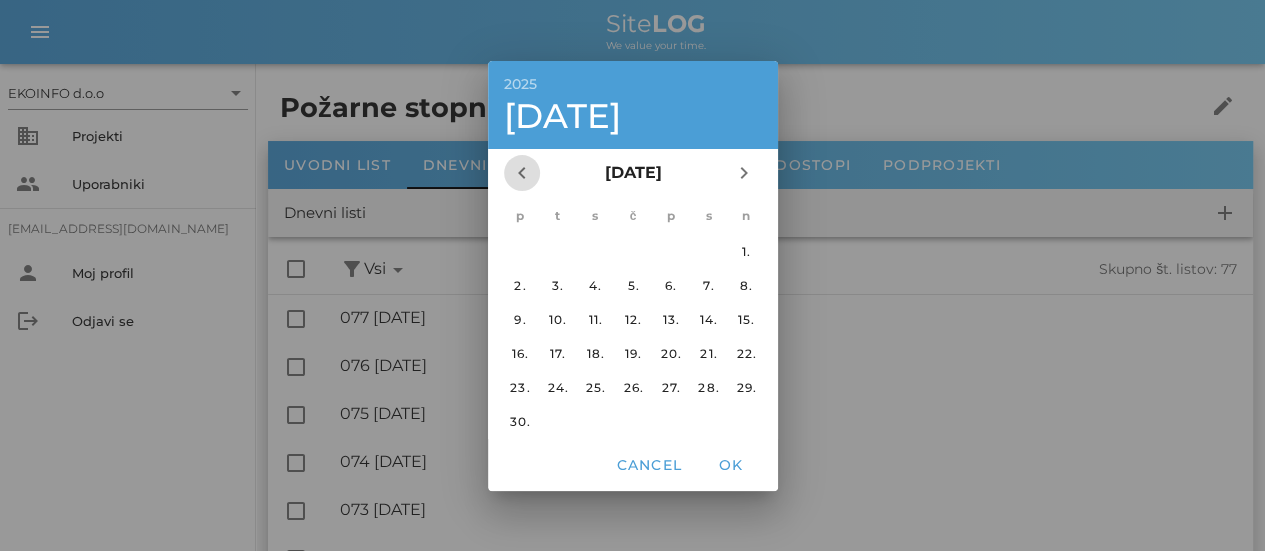 click on "chevron_left" at bounding box center [522, 173] 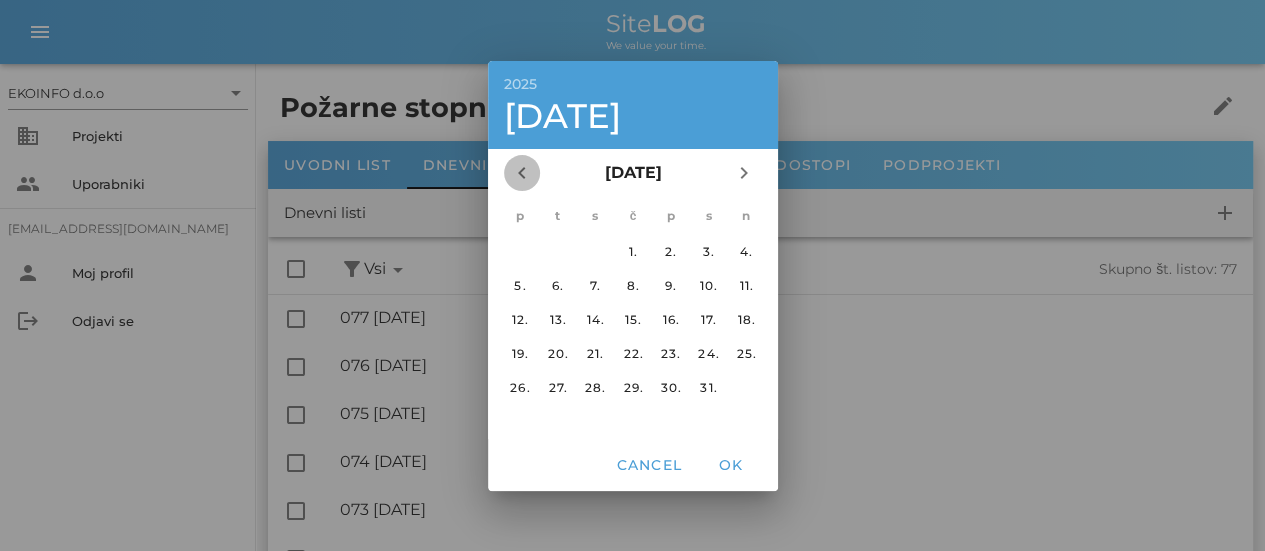 click on "chevron_left" at bounding box center [522, 173] 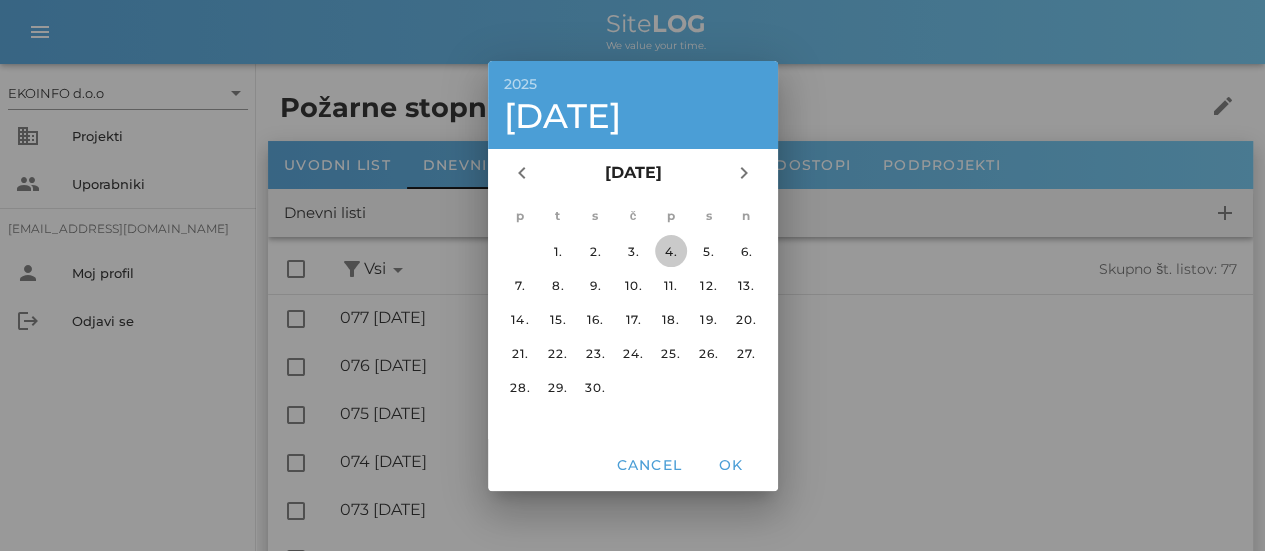 click on "4." at bounding box center [670, 250] 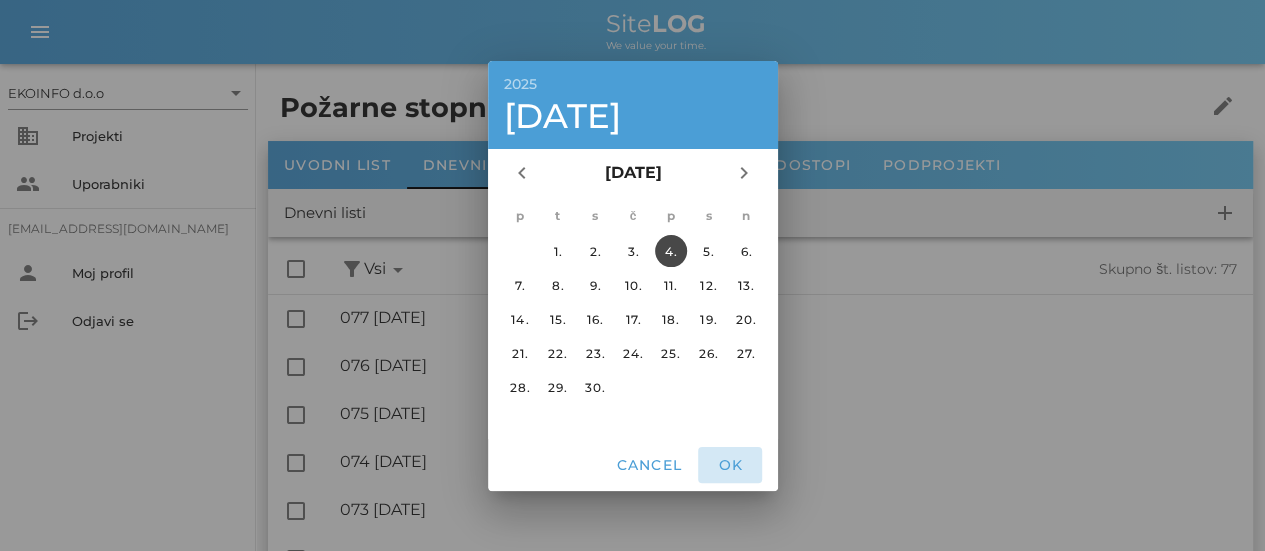 click on "OK" at bounding box center (730, 465) 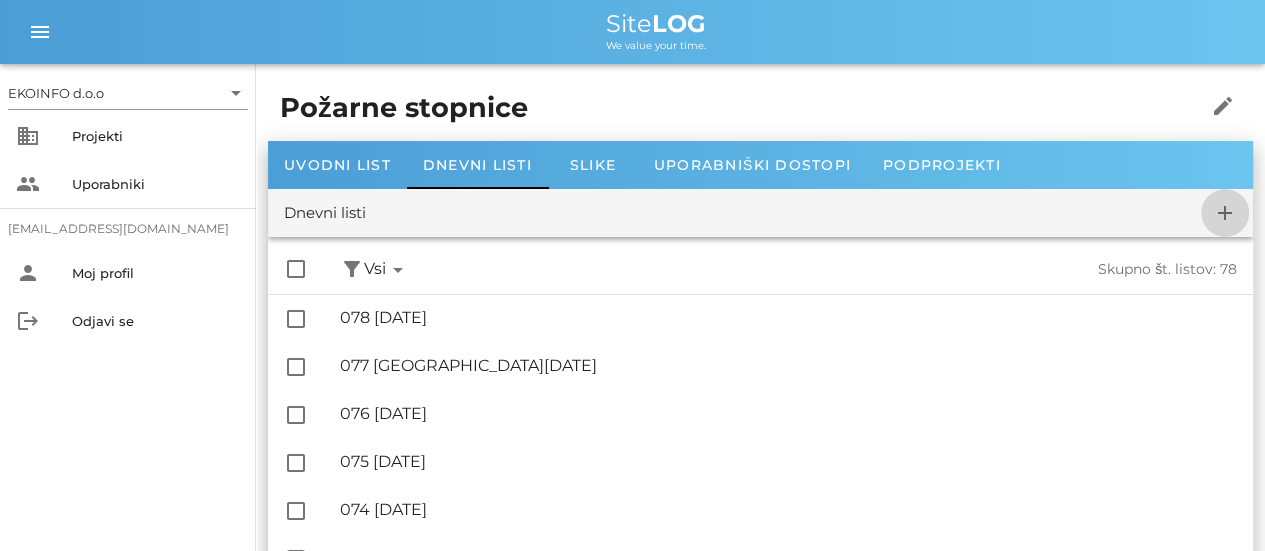 click on "add" at bounding box center [1225, 213] 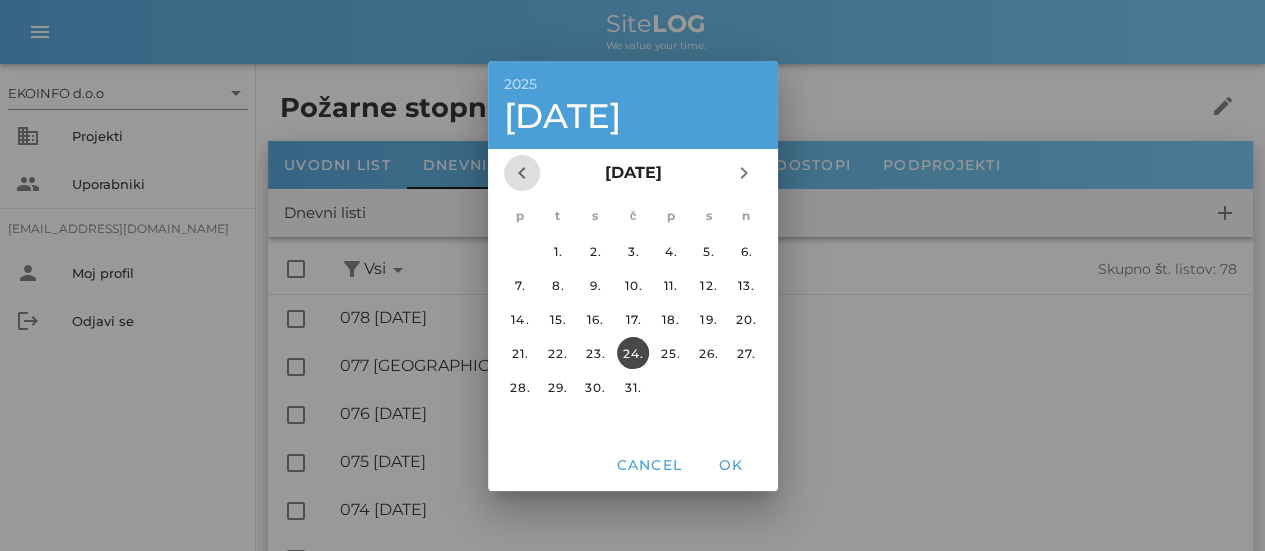 click on "chevron_left" at bounding box center (522, 173) 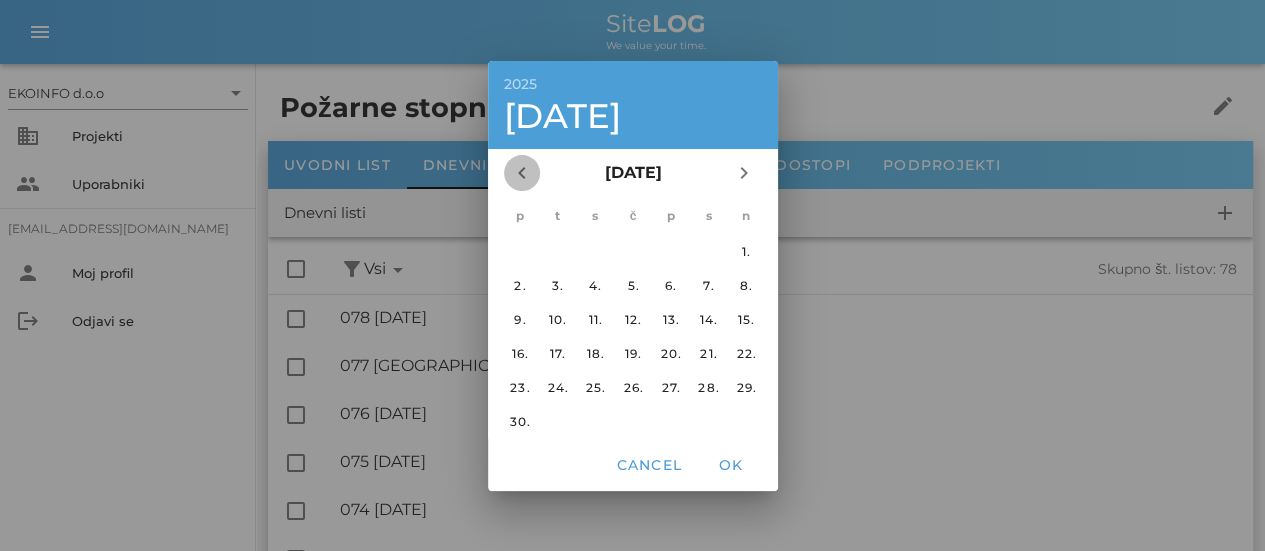 click on "chevron_left" at bounding box center (522, 173) 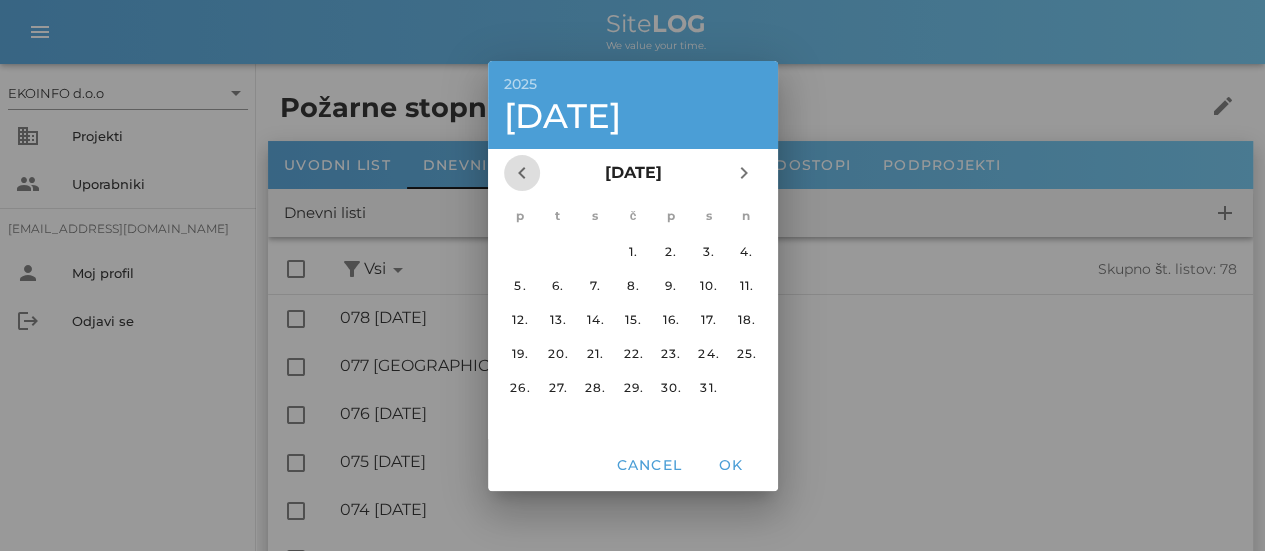 click on "chevron_left" at bounding box center (522, 173) 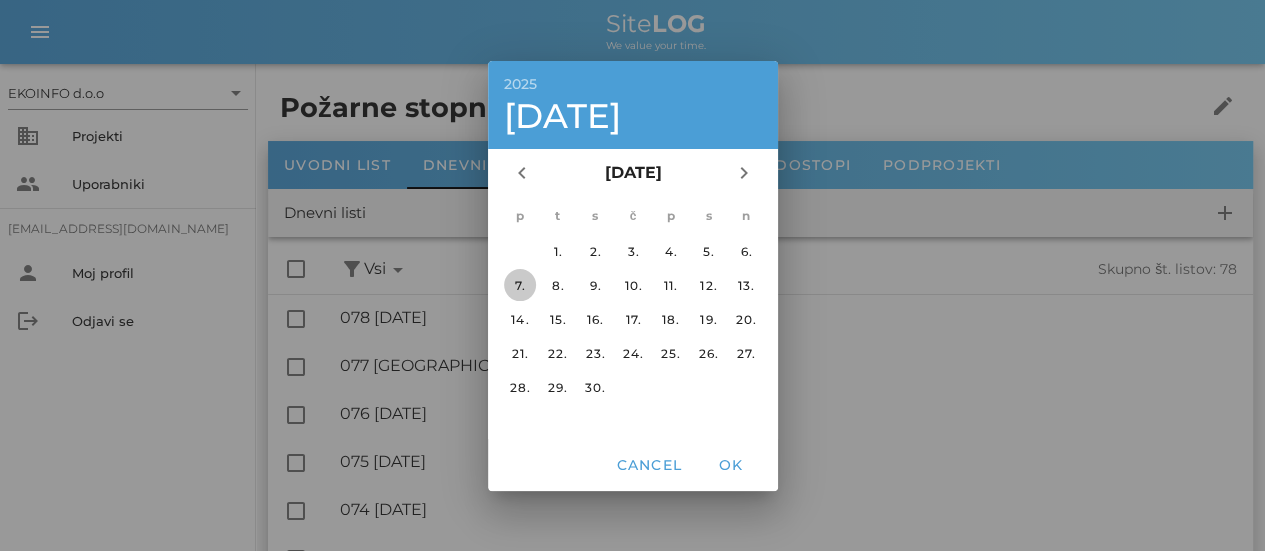 click on "7." at bounding box center [519, 284] 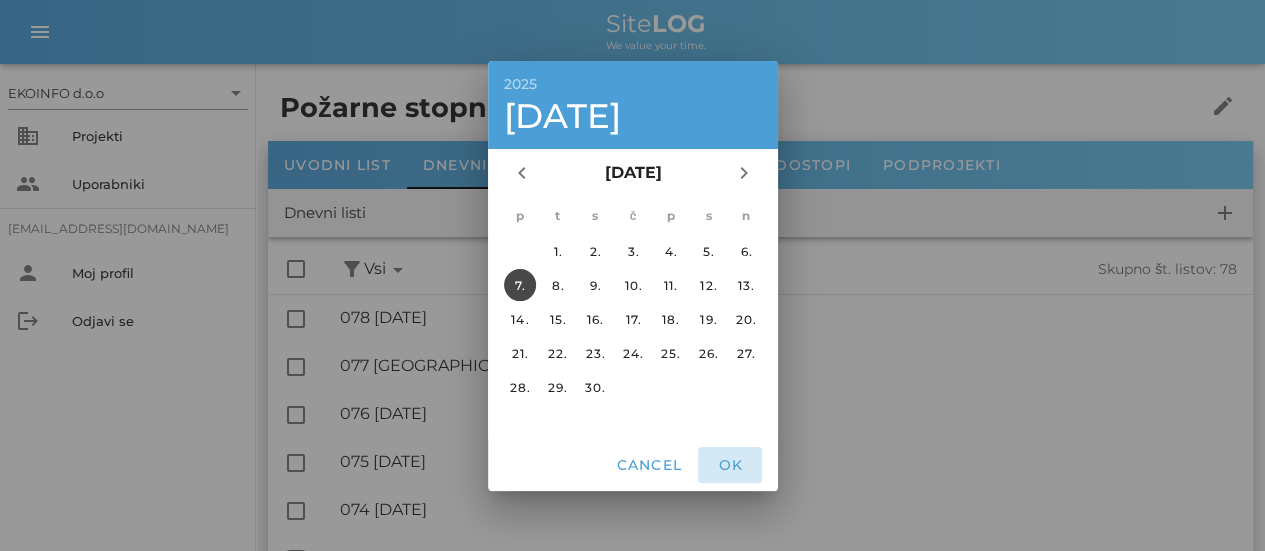 click on "OK" at bounding box center [730, 465] 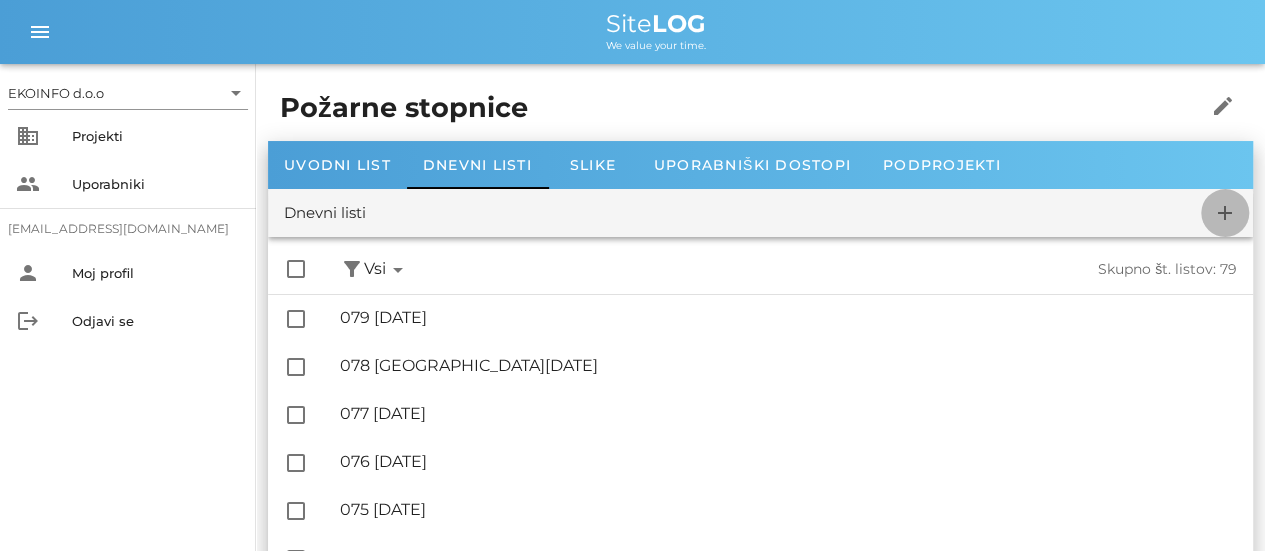 click on "add" at bounding box center [1225, 213] 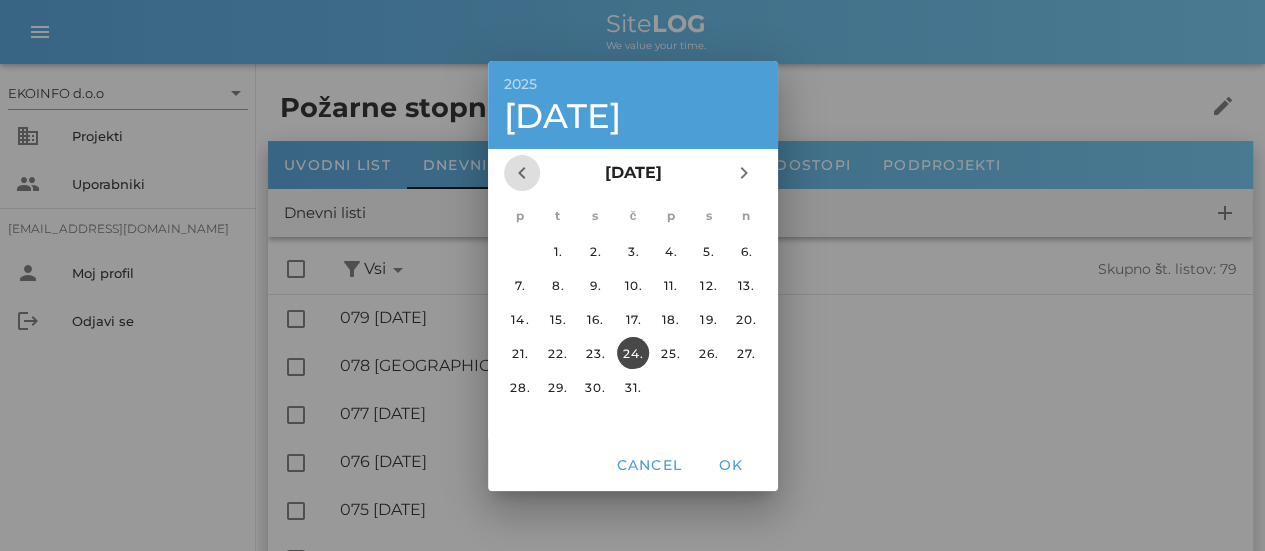 click on "chevron_left" at bounding box center (522, 173) 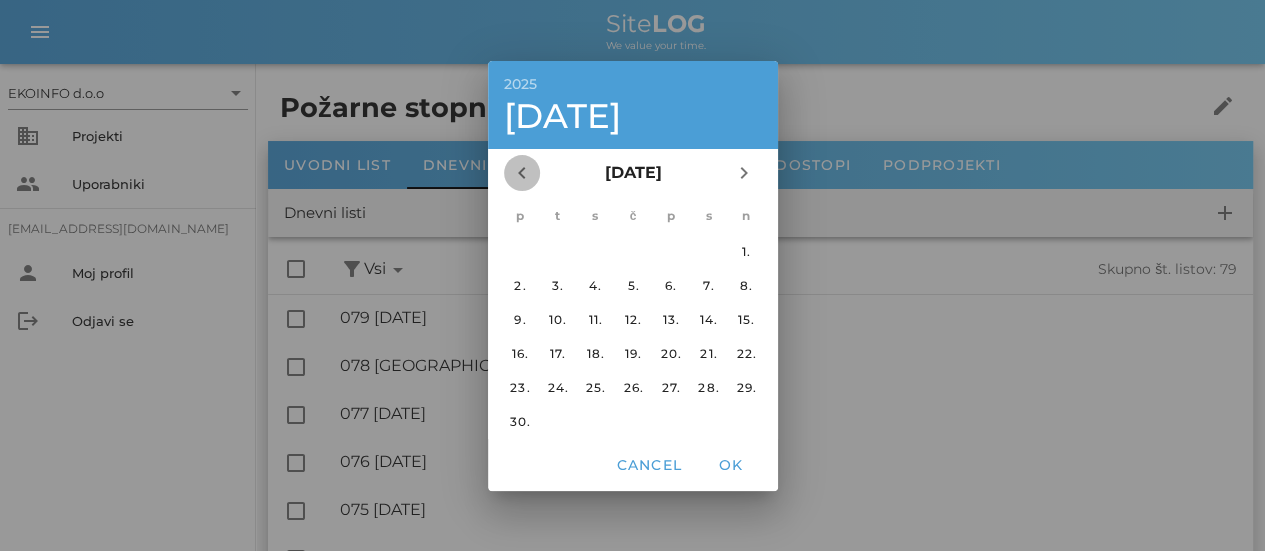 click on "chevron_left" at bounding box center (522, 173) 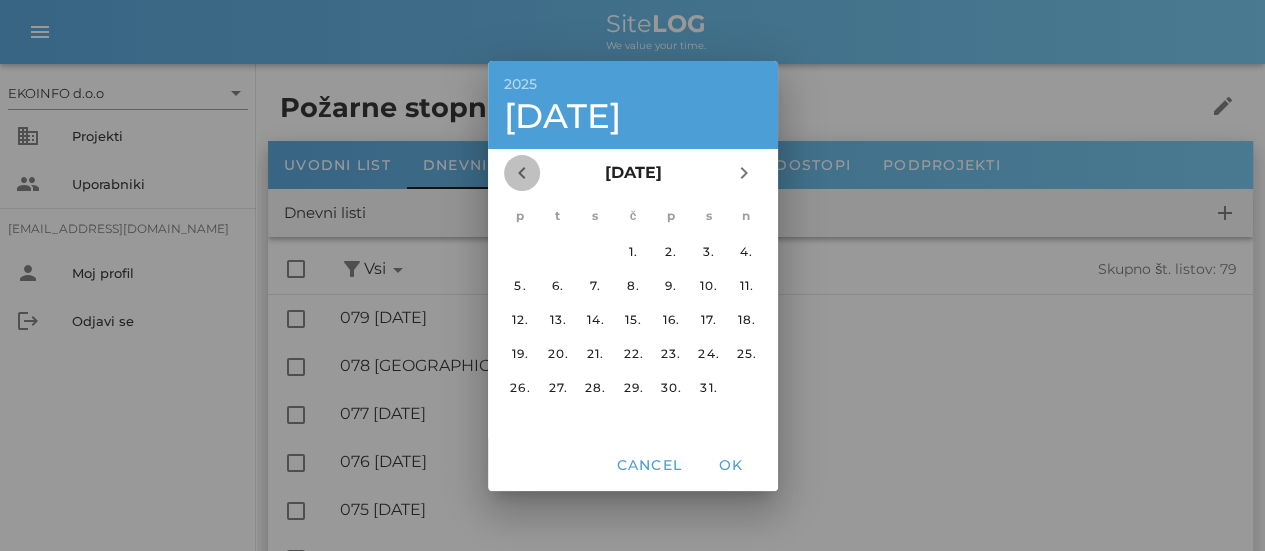 click on "chevron_left" at bounding box center (522, 173) 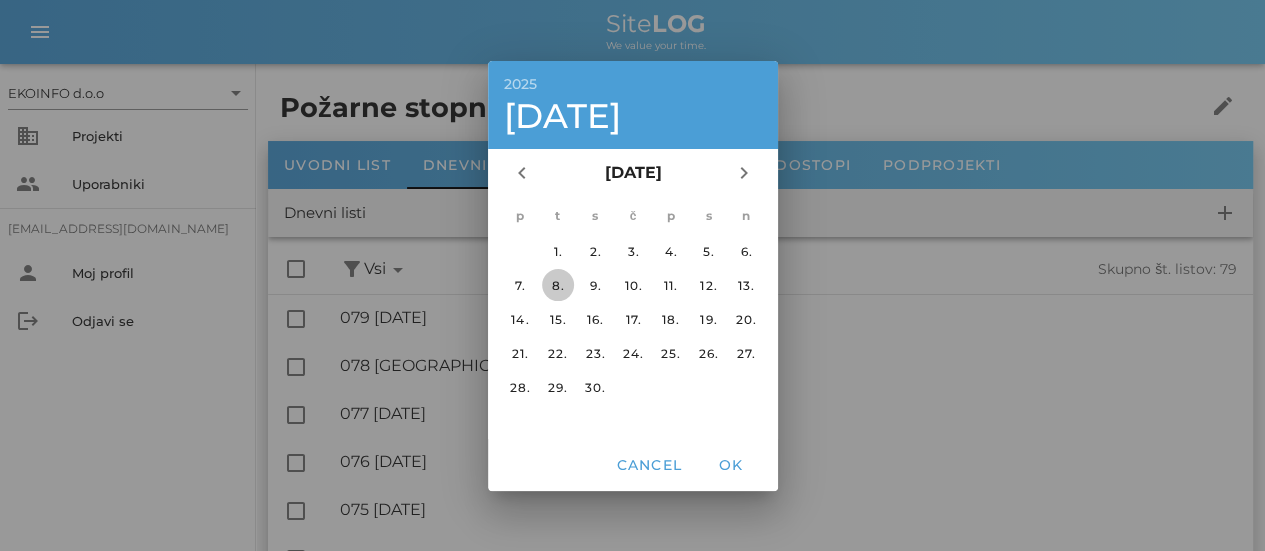 click on "8." at bounding box center [557, 284] 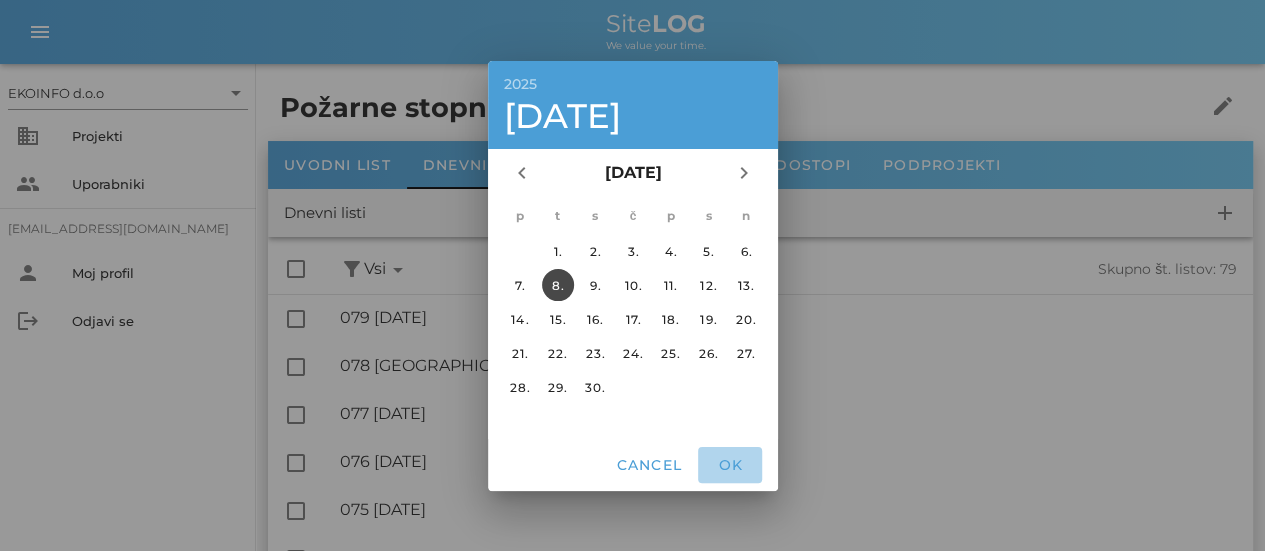 click on "OK" at bounding box center (730, 465) 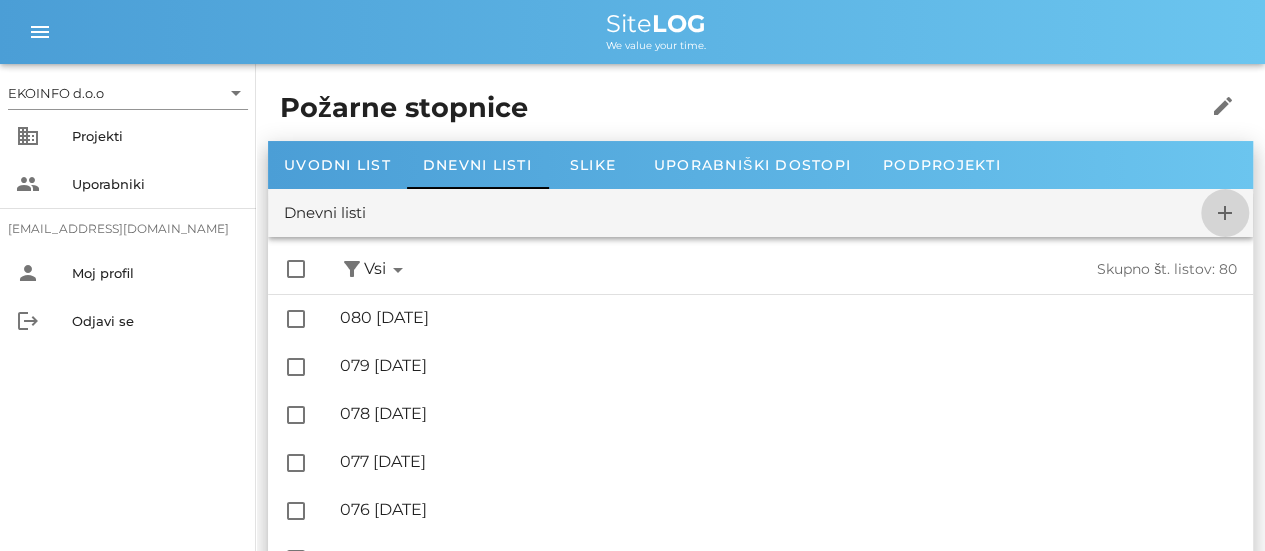 click on "add" at bounding box center [1225, 213] 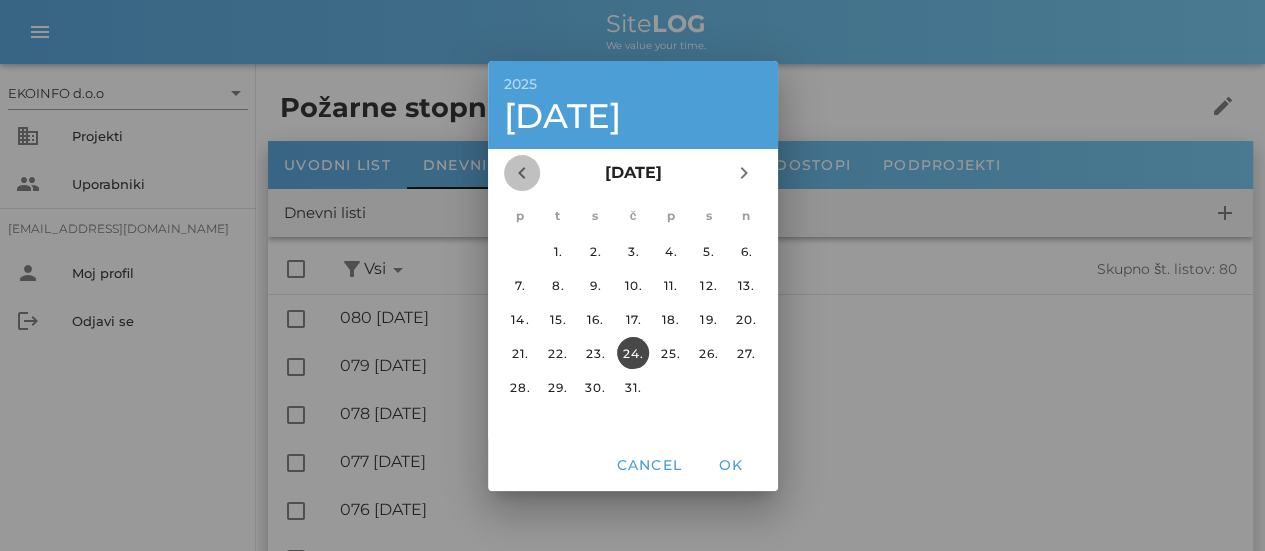 click on "chevron_left" at bounding box center [522, 173] 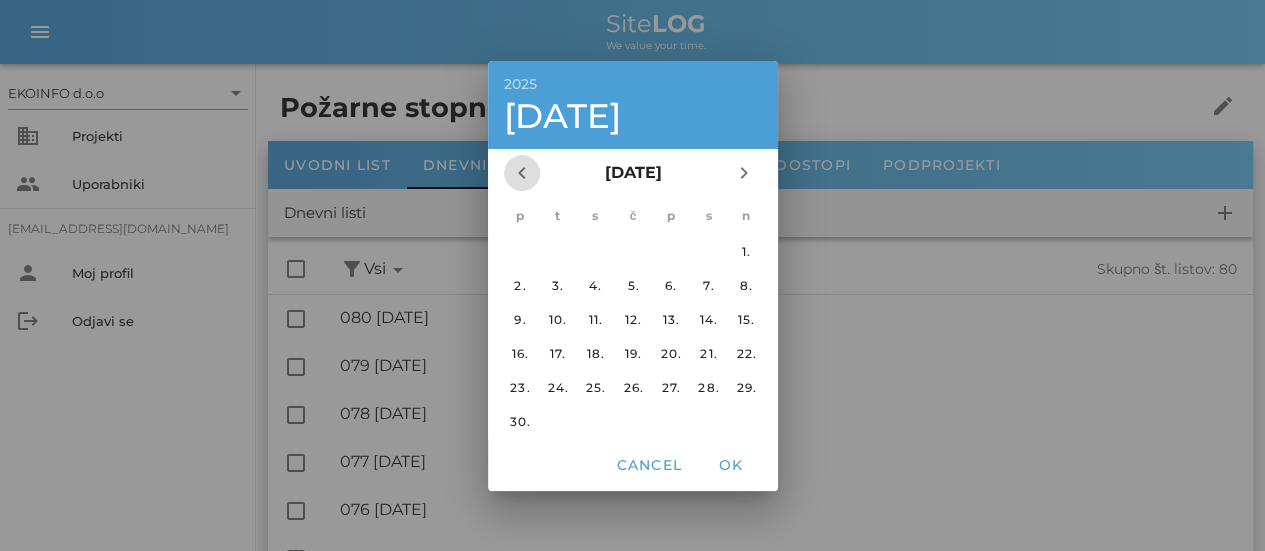click on "chevron_left" at bounding box center (522, 173) 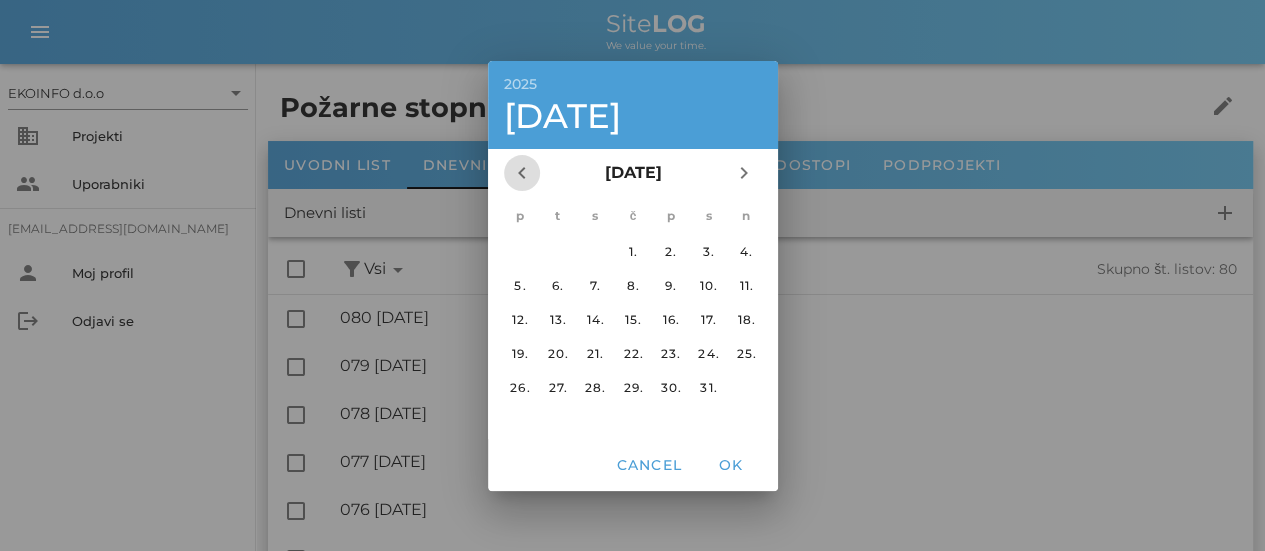 click on "chevron_left" at bounding box center (522, 173) 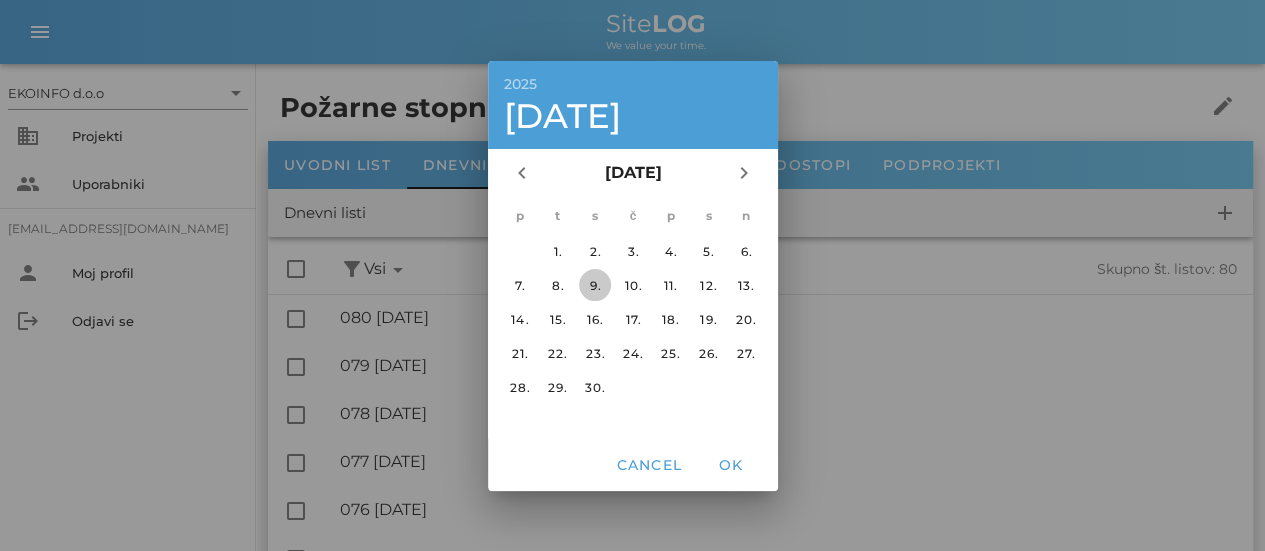 click on "9." at bounding box center [595, 284] 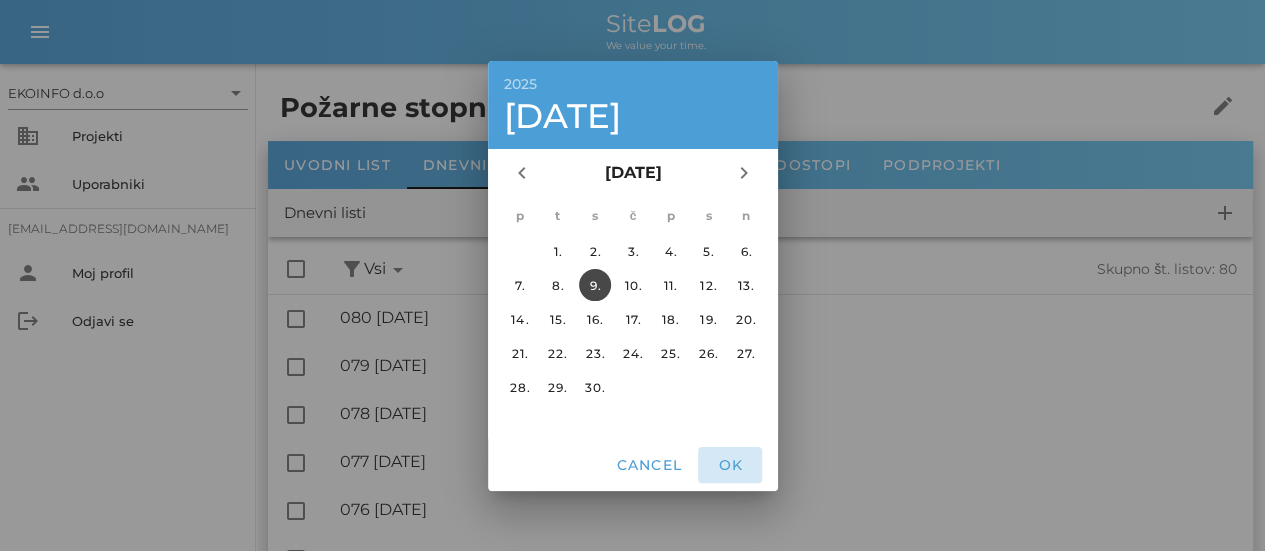 click on "OK" at bounding box center (730, 465) 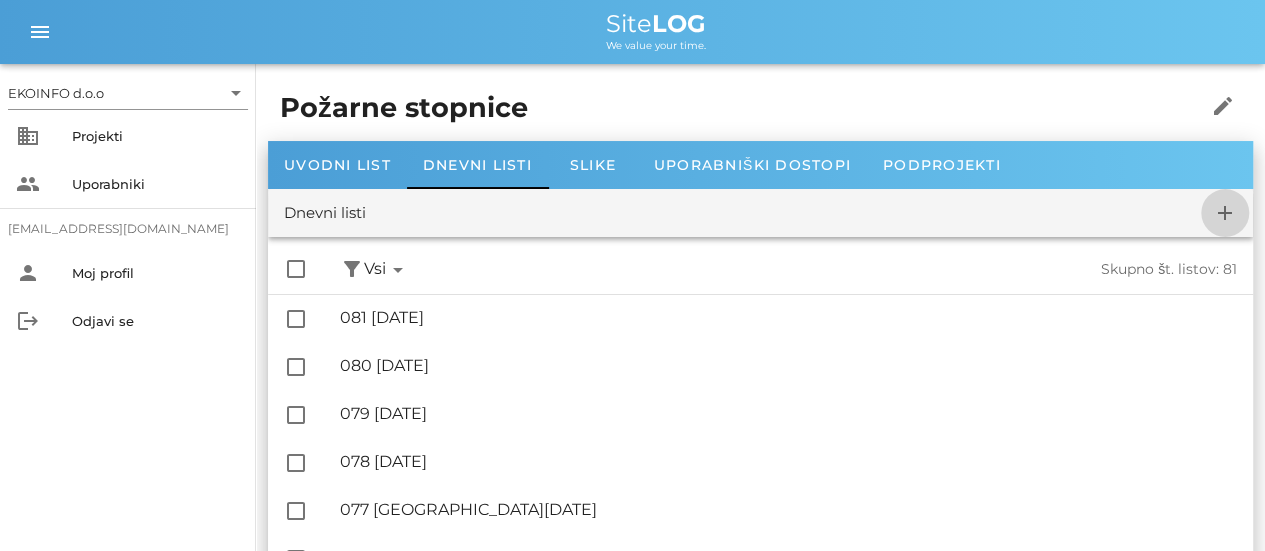 click on "add" at bounding box center [1225, 213] 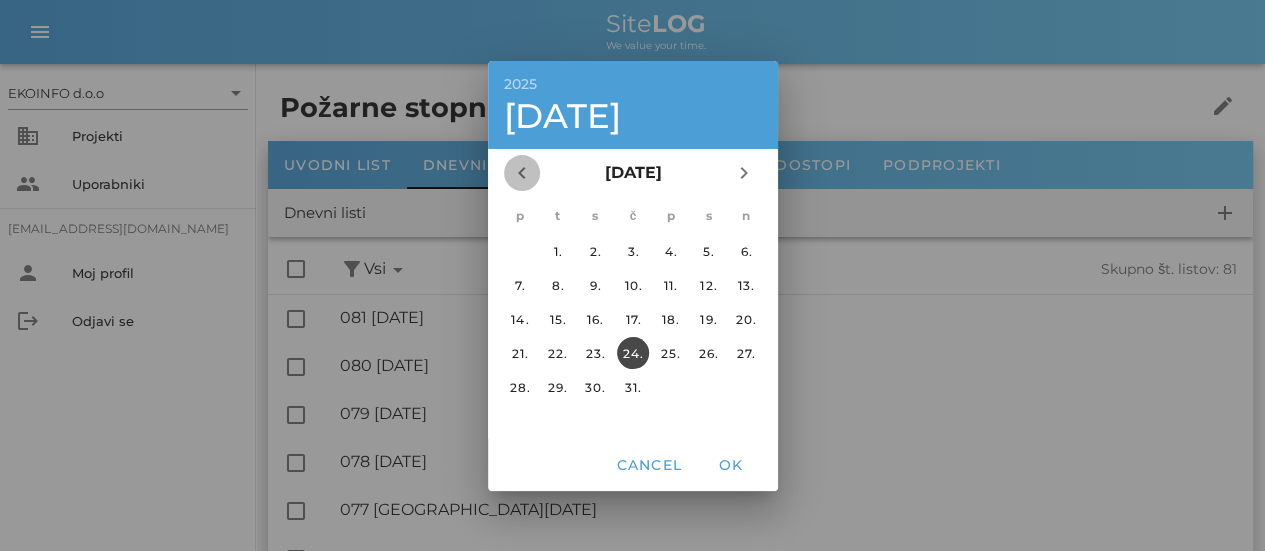 click on "chevron_left" at bounding box center (522, 173) 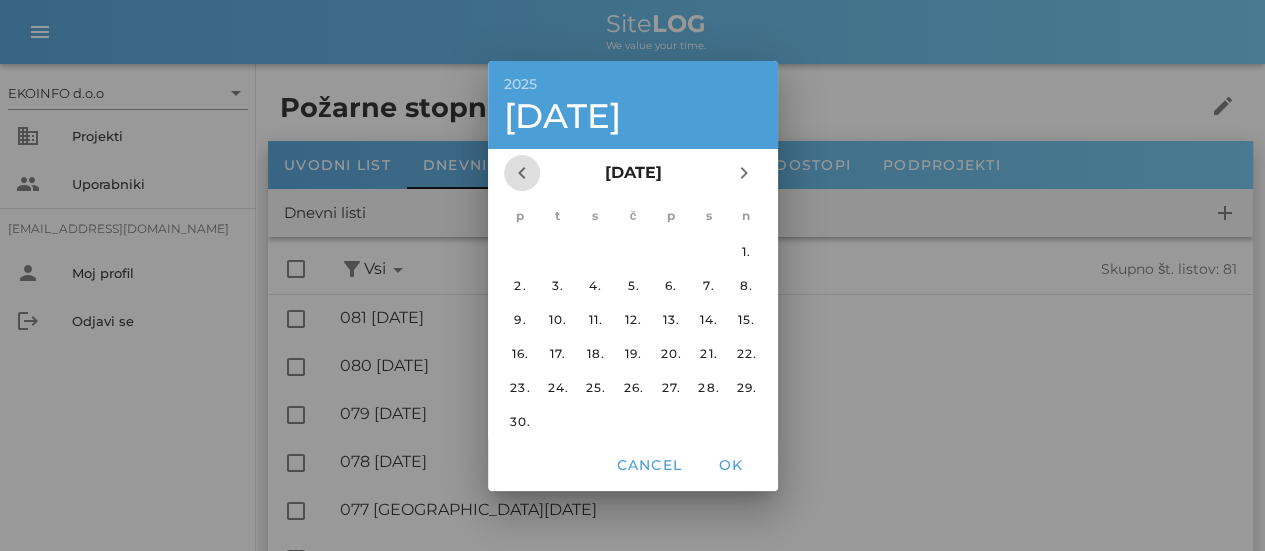 click on "chevron_left" at bounding box center [522, 173] 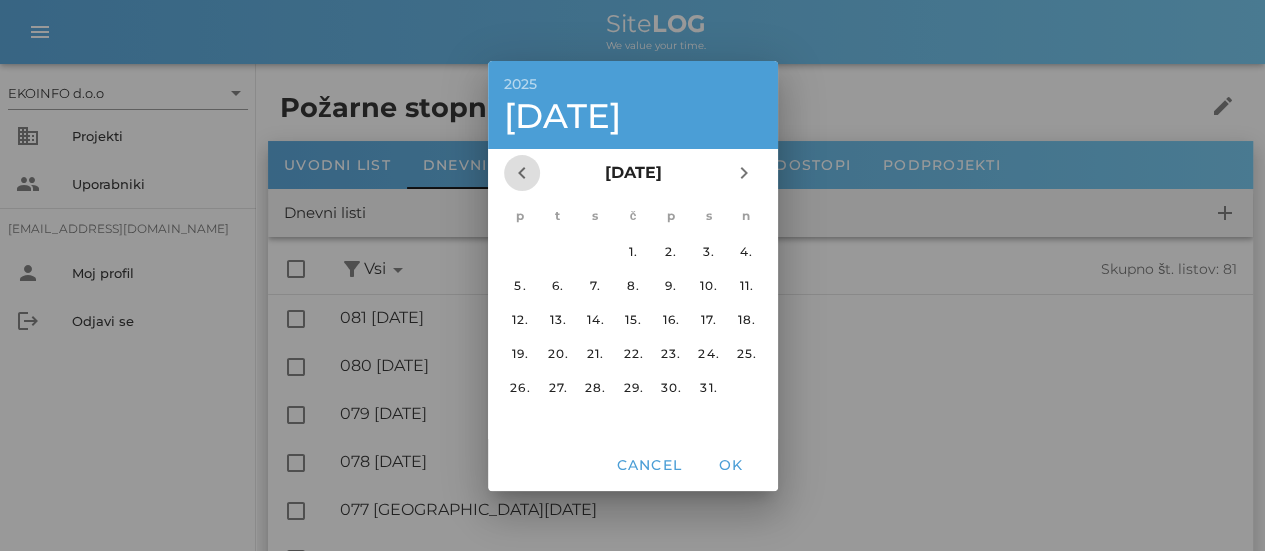 click on "chevron_left" at bounding box center (522, 173) 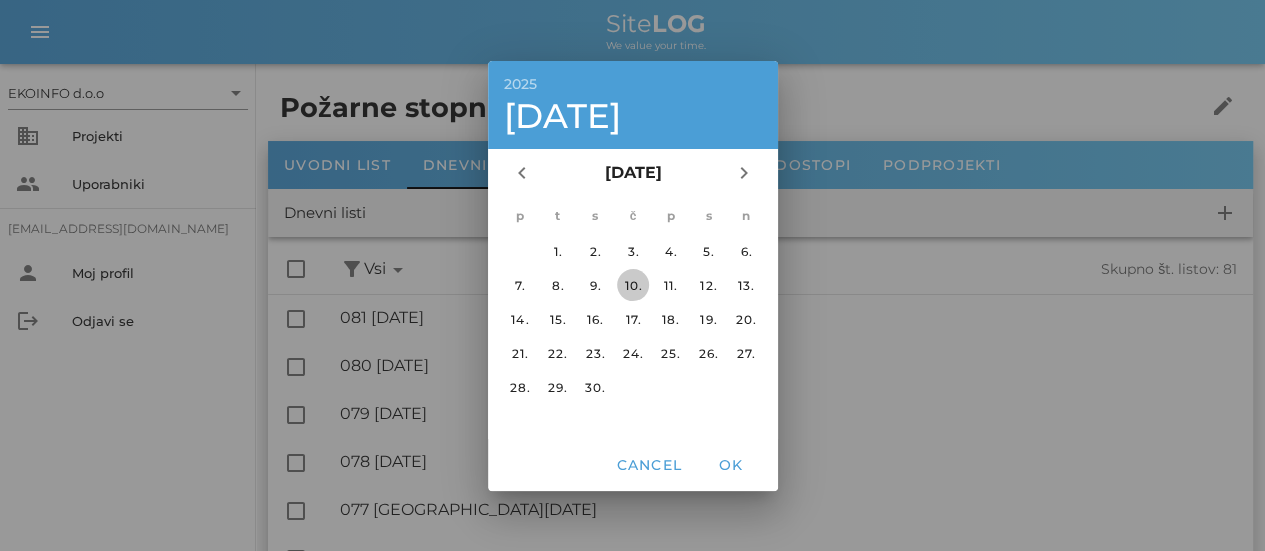 click on "10." at bounding box center [632, 284] 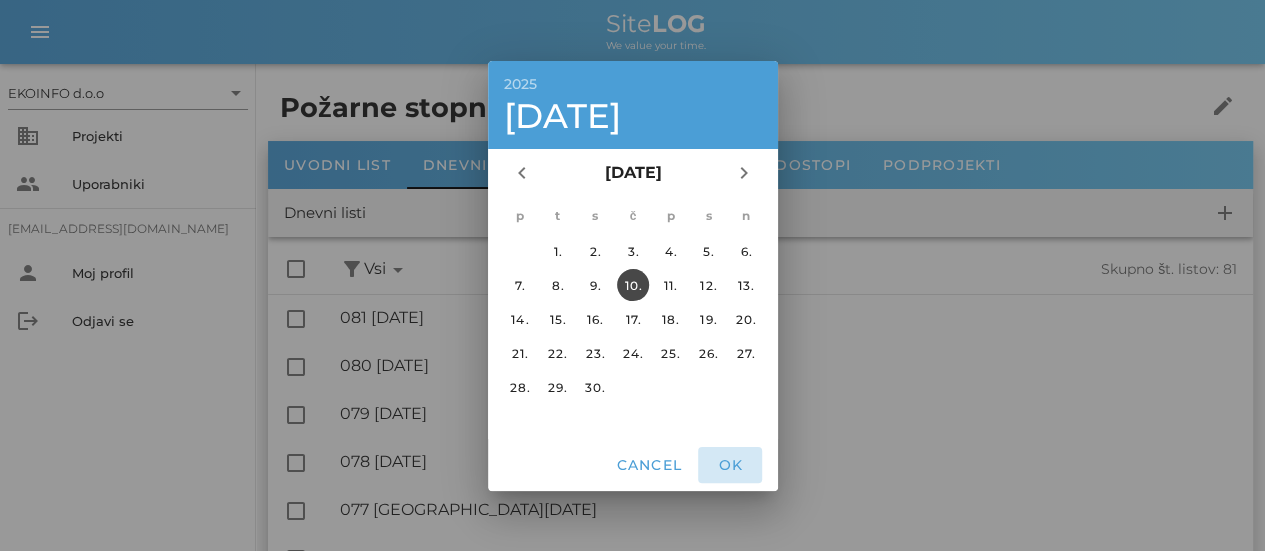 click on "OK" at bounding box center [730, 465] 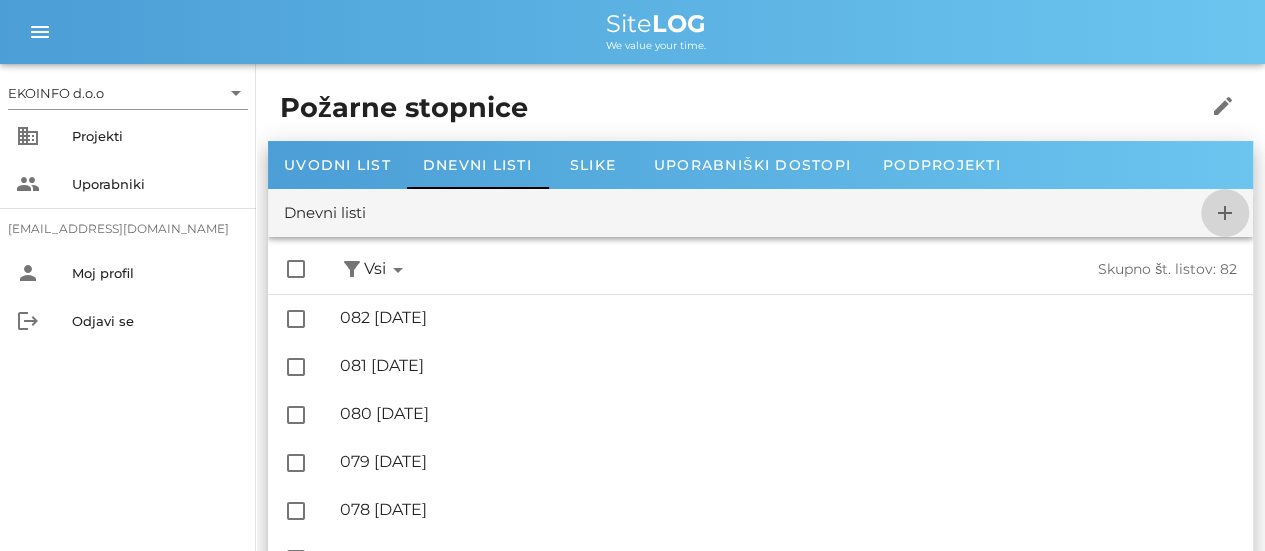 click on "add" at bounding box center [1225, 213] 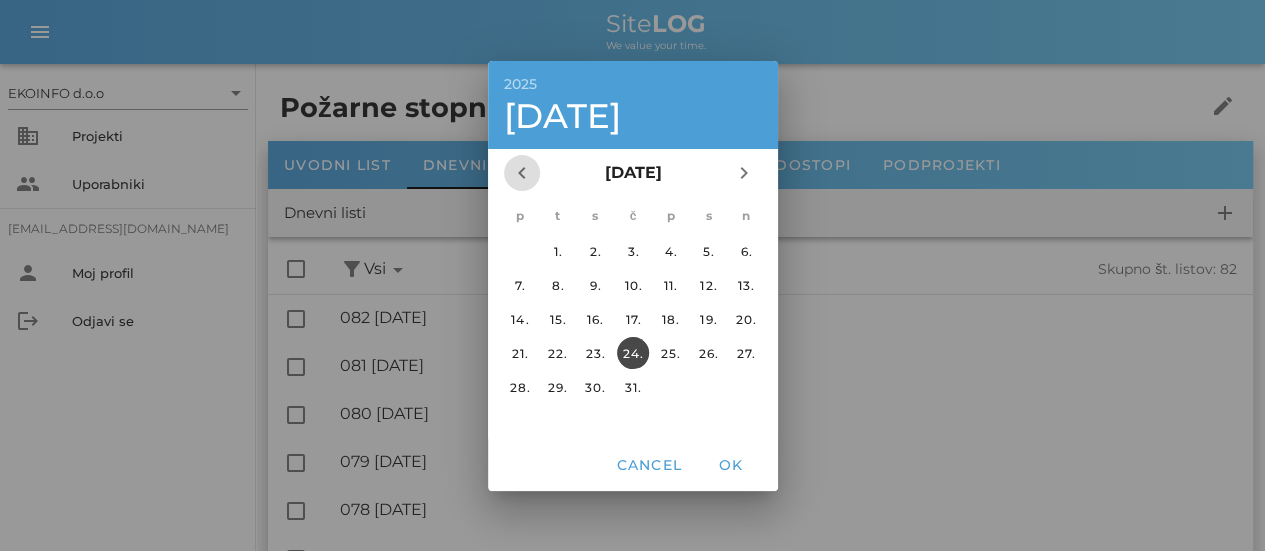 click on "chevron_left" at bounding box center (522, 173) 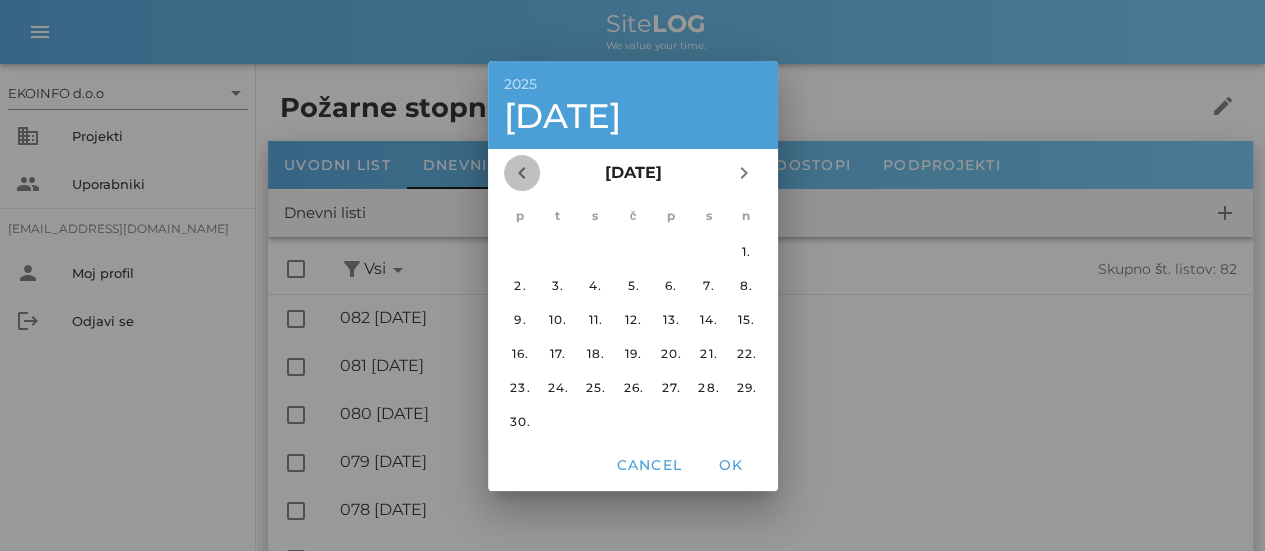 click on "chevron_left" at bounding box center [522, 173] 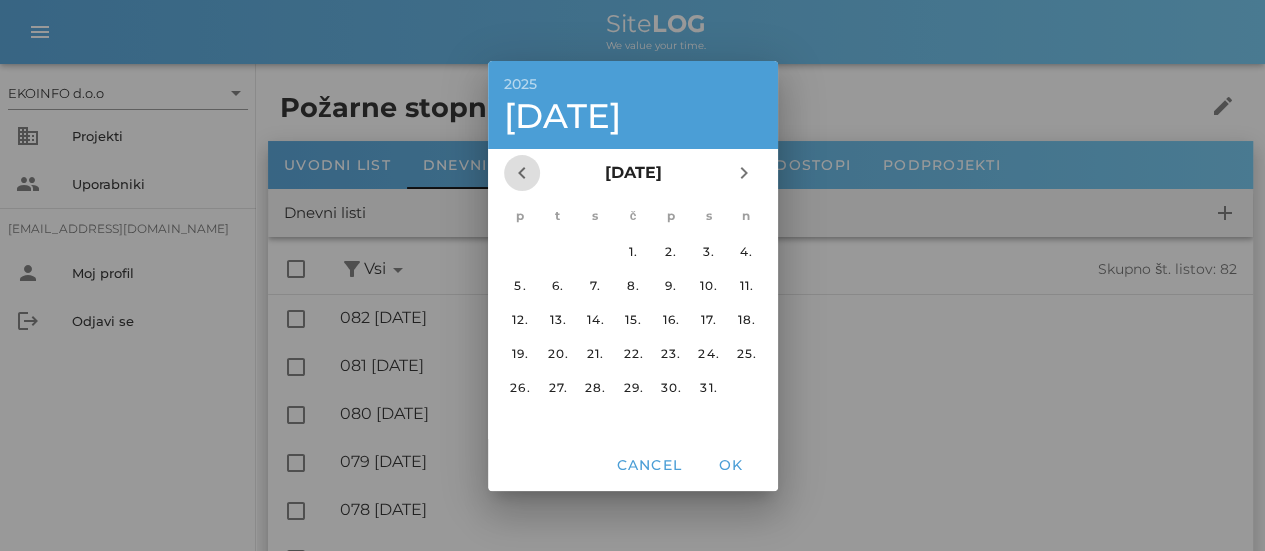 click on "chevron_left" at bounding box center [522, 173] 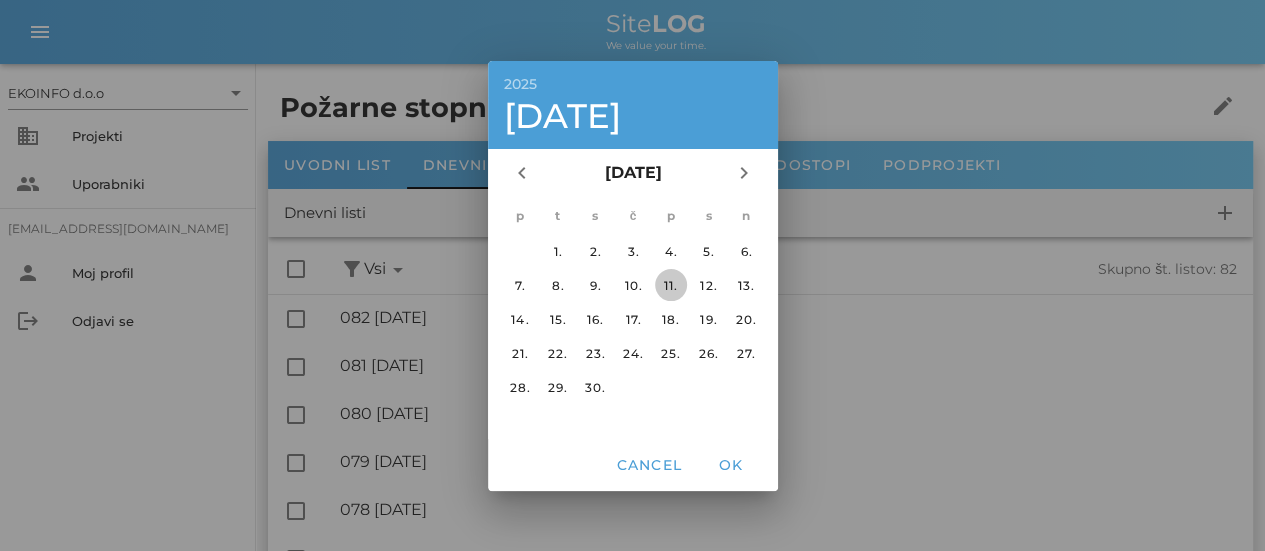 click on "11." at bounding box center [670, 284] 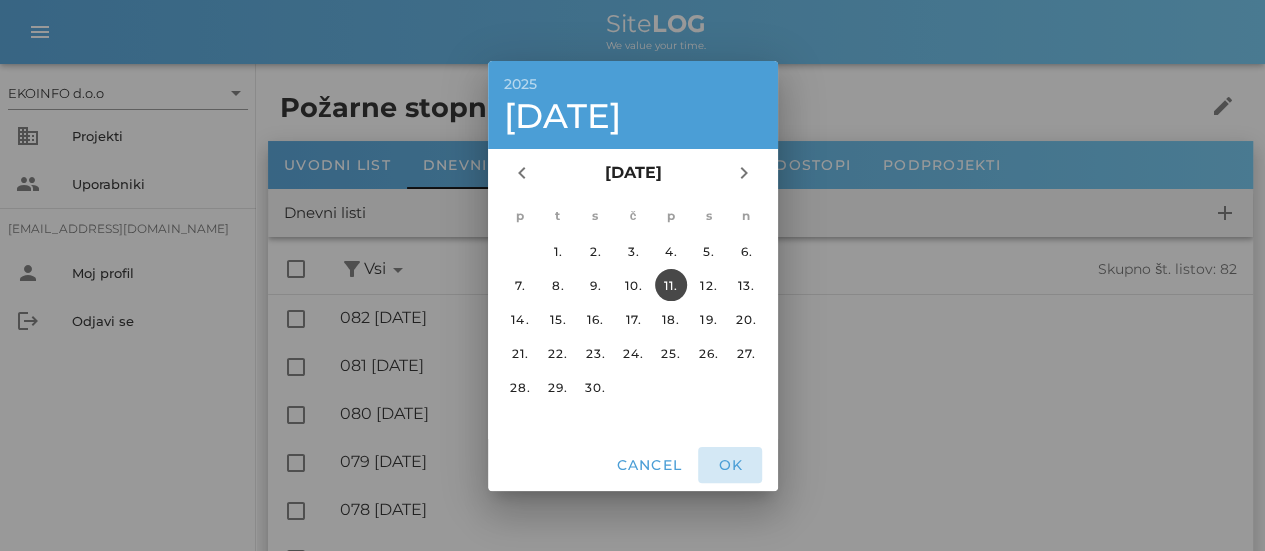 click on "OK" at bounding box center [730, 465] 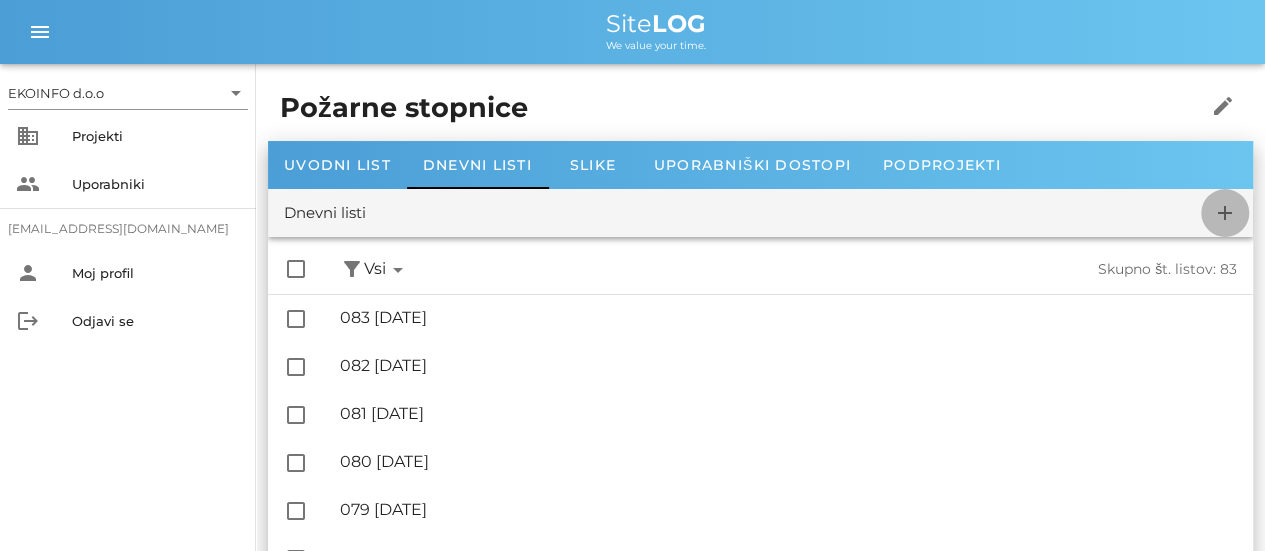 click on "add" at bounding box center (1225, 213) 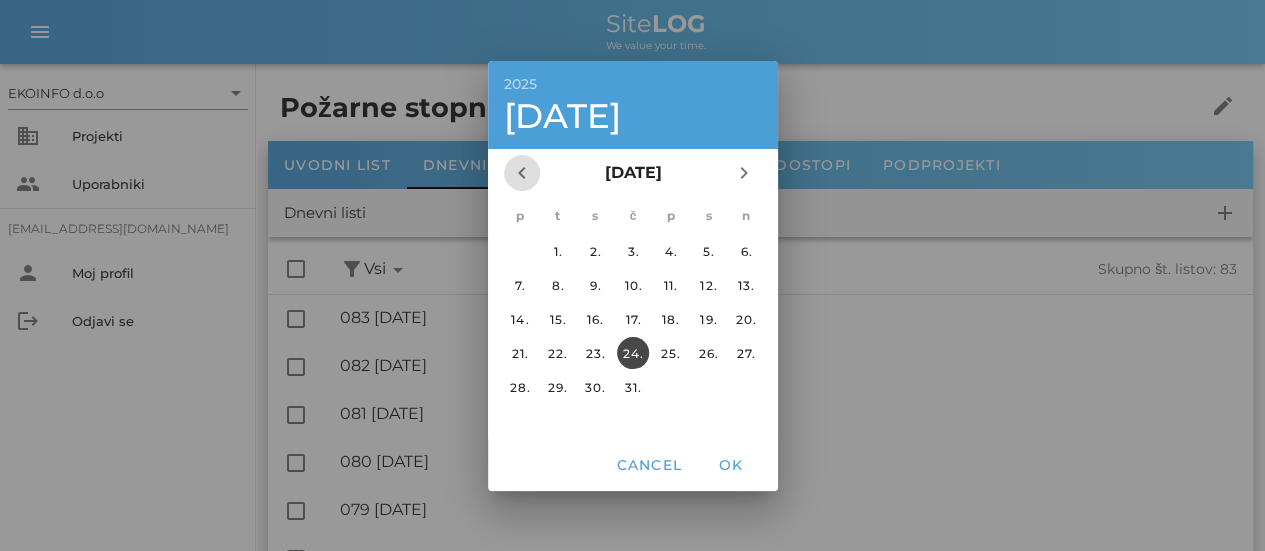 click on "chevron_left" at bounding box center (522, 173) 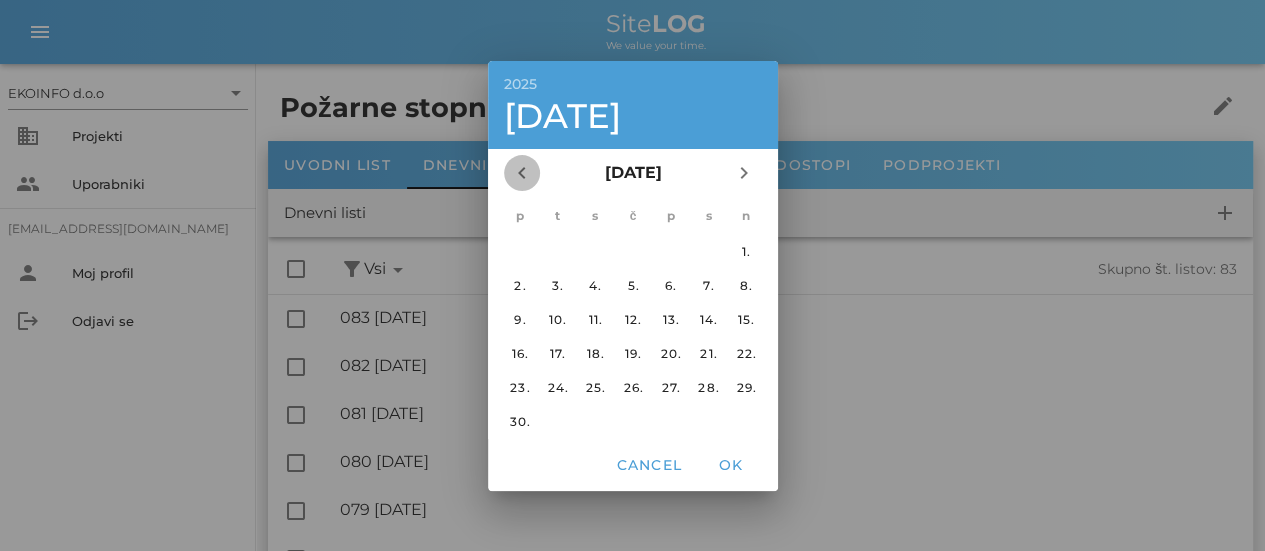 click on "chevron_left" at bounding box center (522, 173) 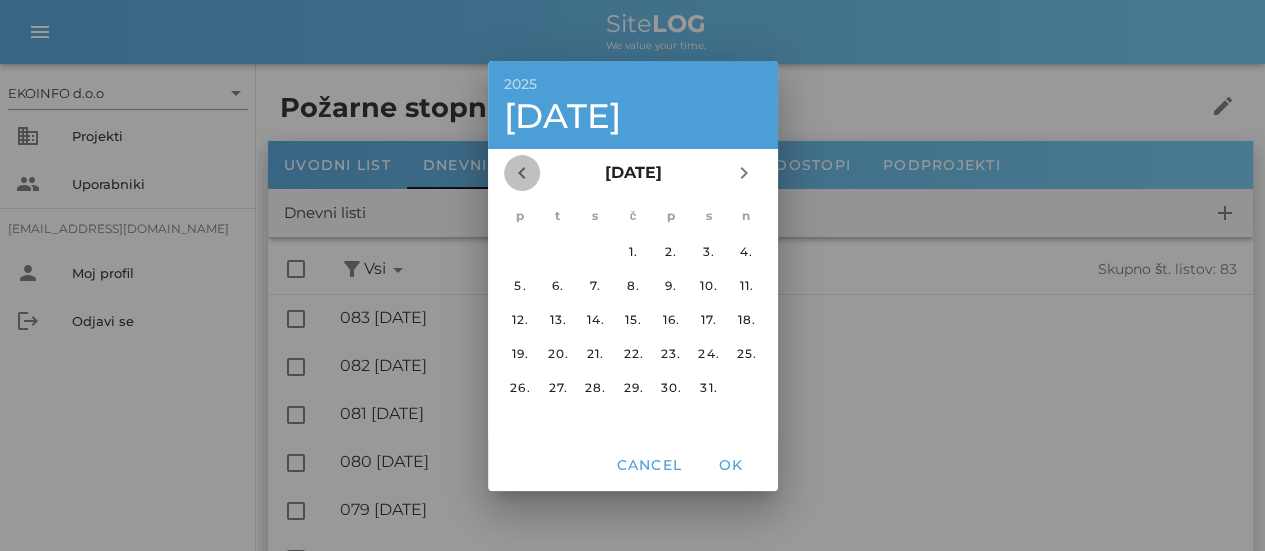 click on "chevron_left" at bounding box center (522, 173) 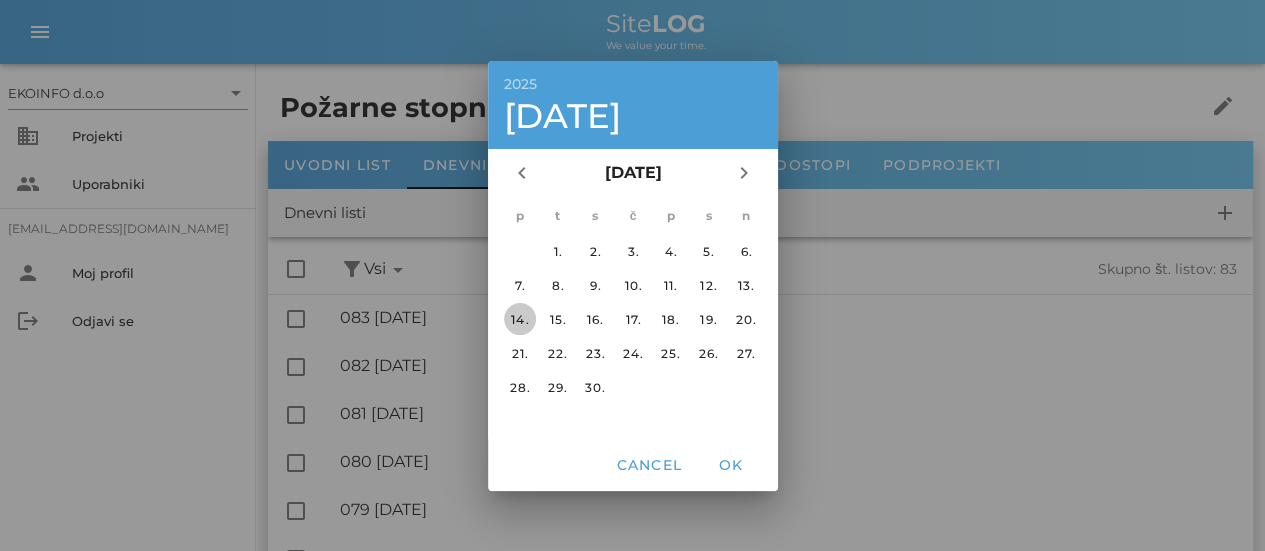 click on "14." at bounding box center (519, 318) 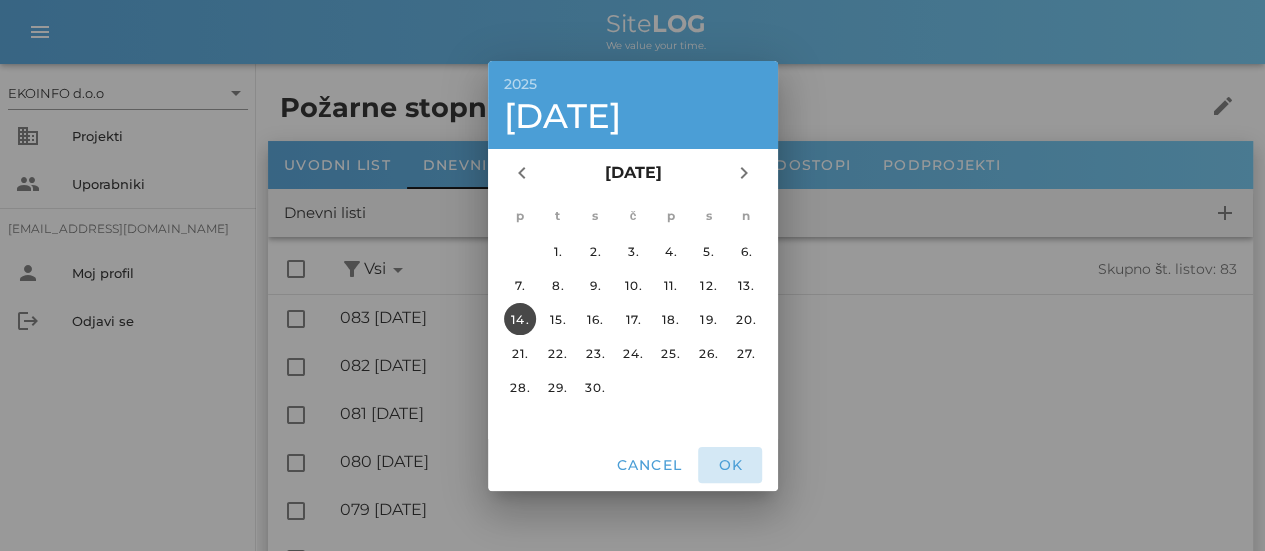 click on "OK" at bounding box center (730, 465) 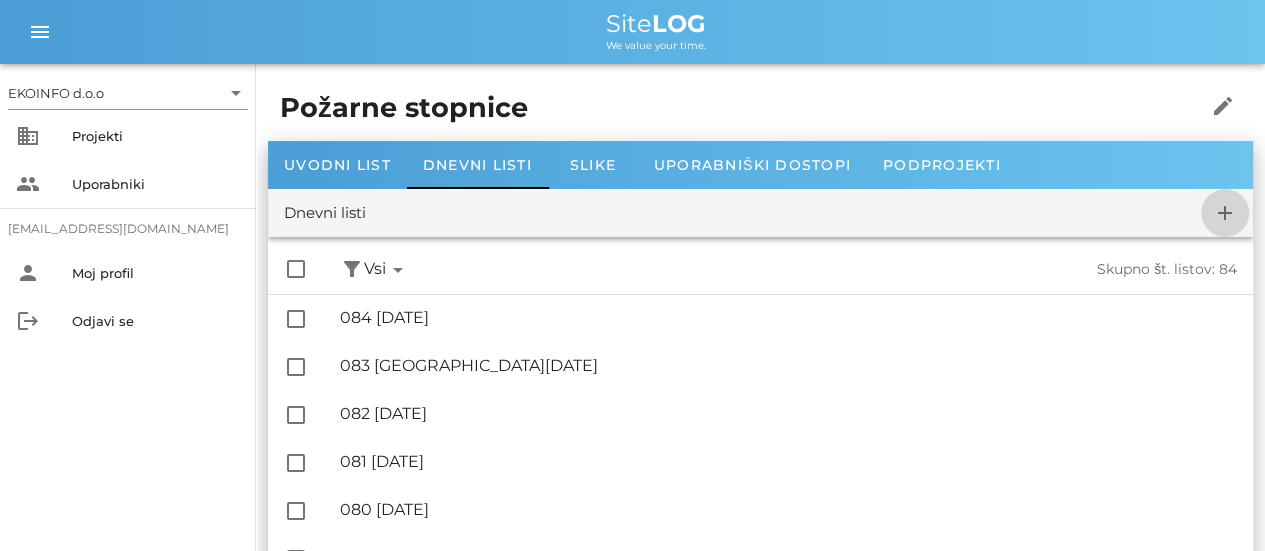 click on "add" at bounding box center [1225, 213] 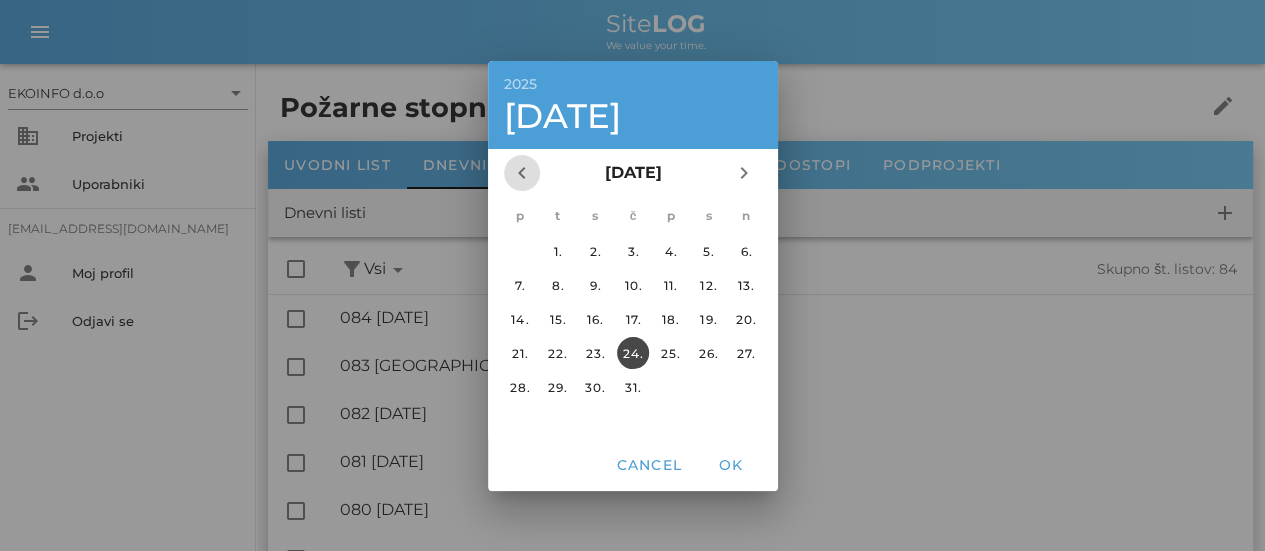 click on "chevron_left" at bounding box center (522, 173) 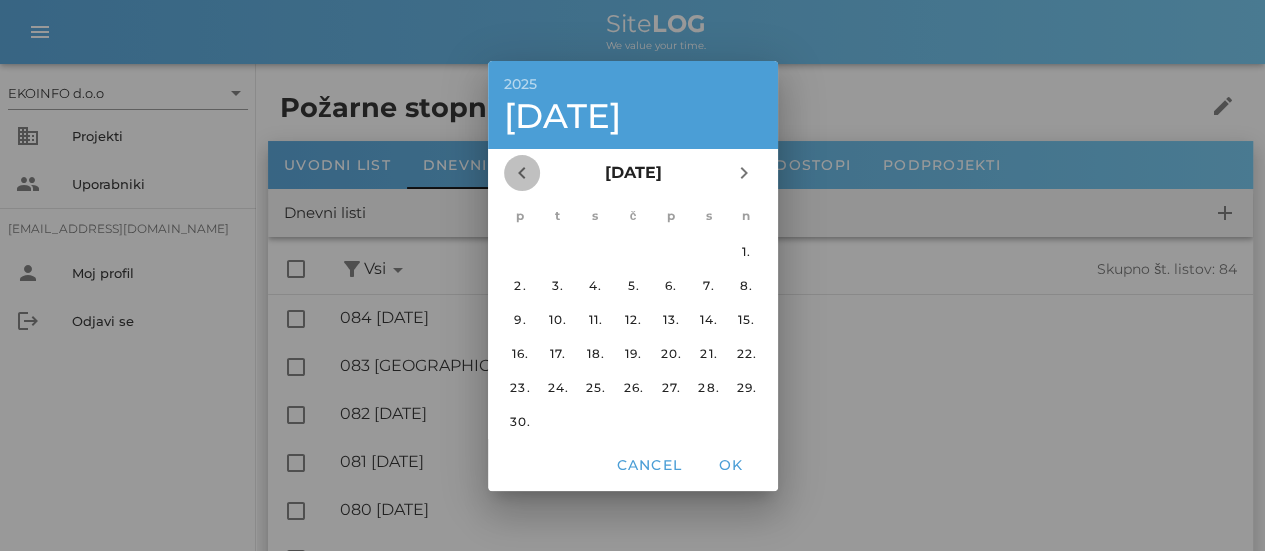 click on "chevron_left" at bounding box center (522, 173) 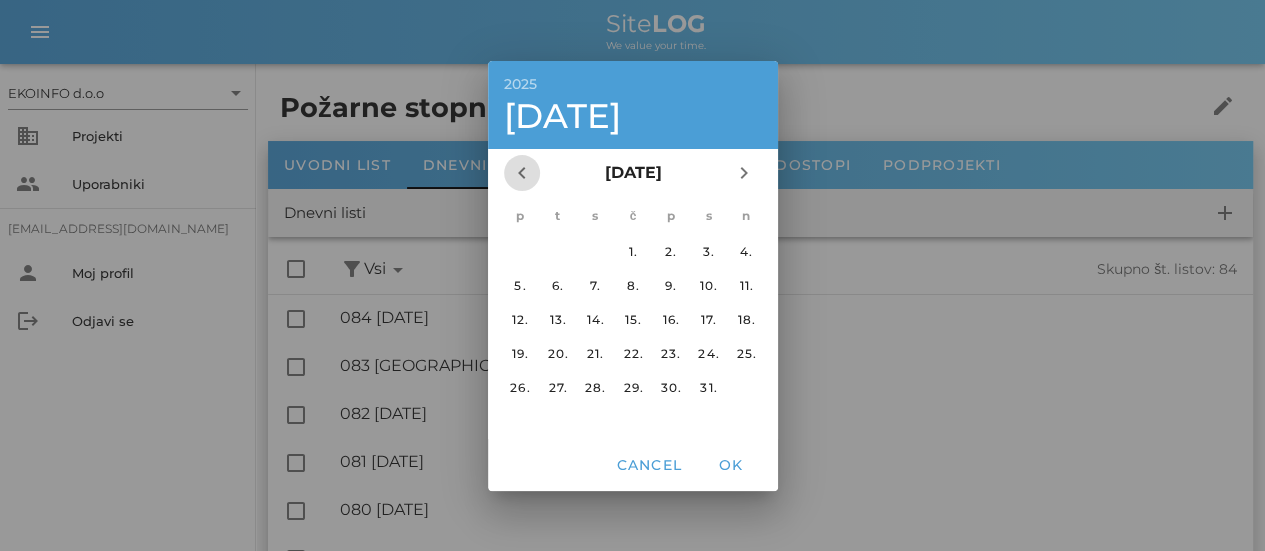 click on "chevron_left" at bounding box center (522, 173) 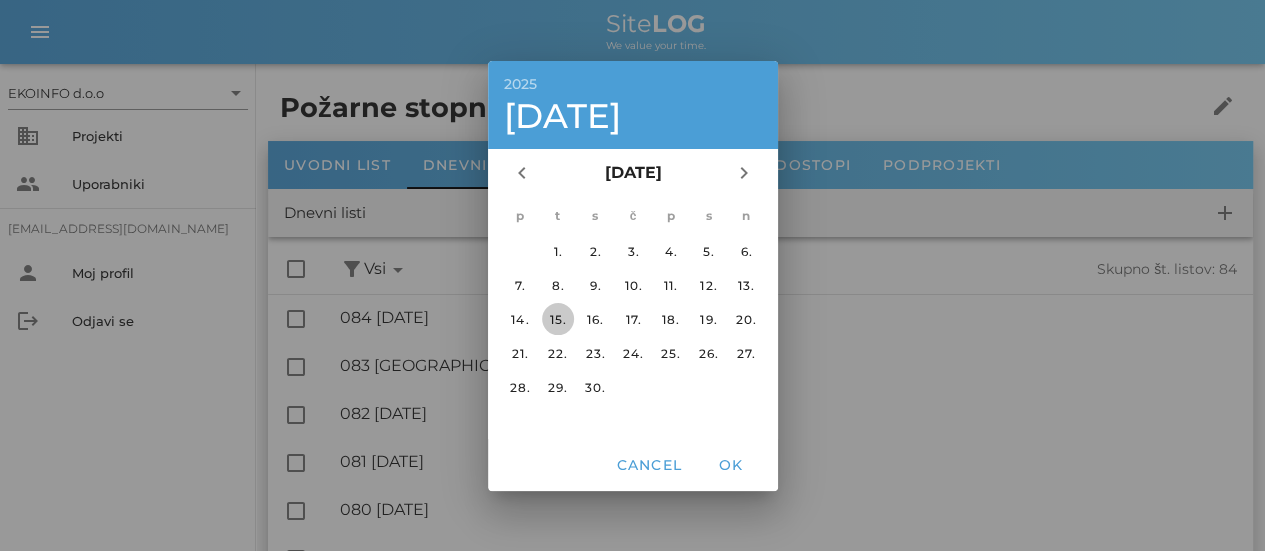 click on "15." at bounding box center [557, 318] 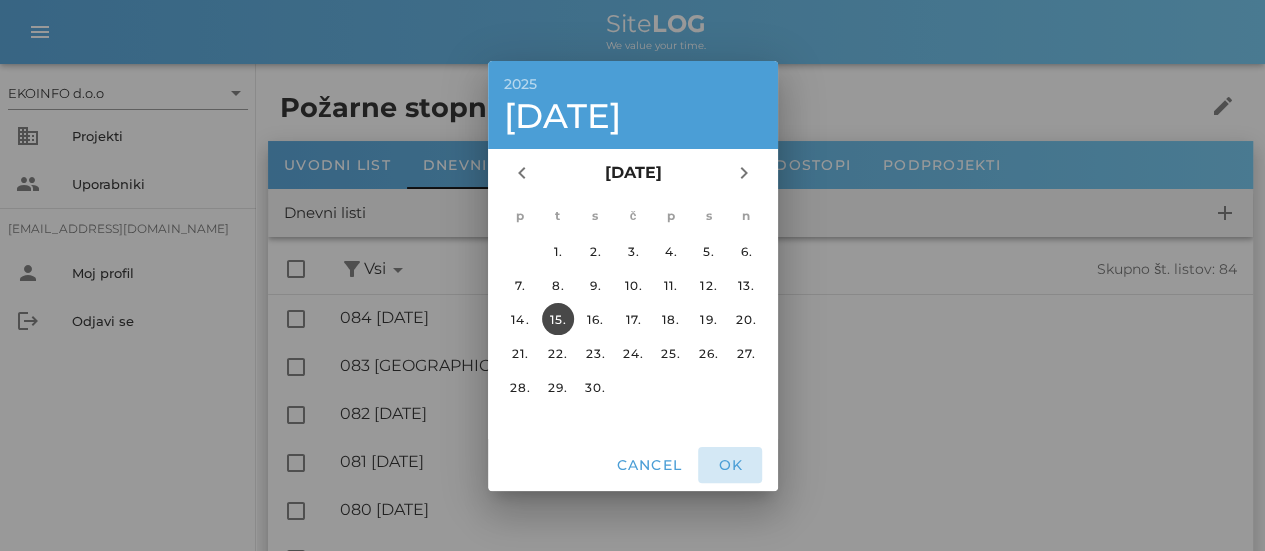click on "OK" at bounding box center (730, 465) 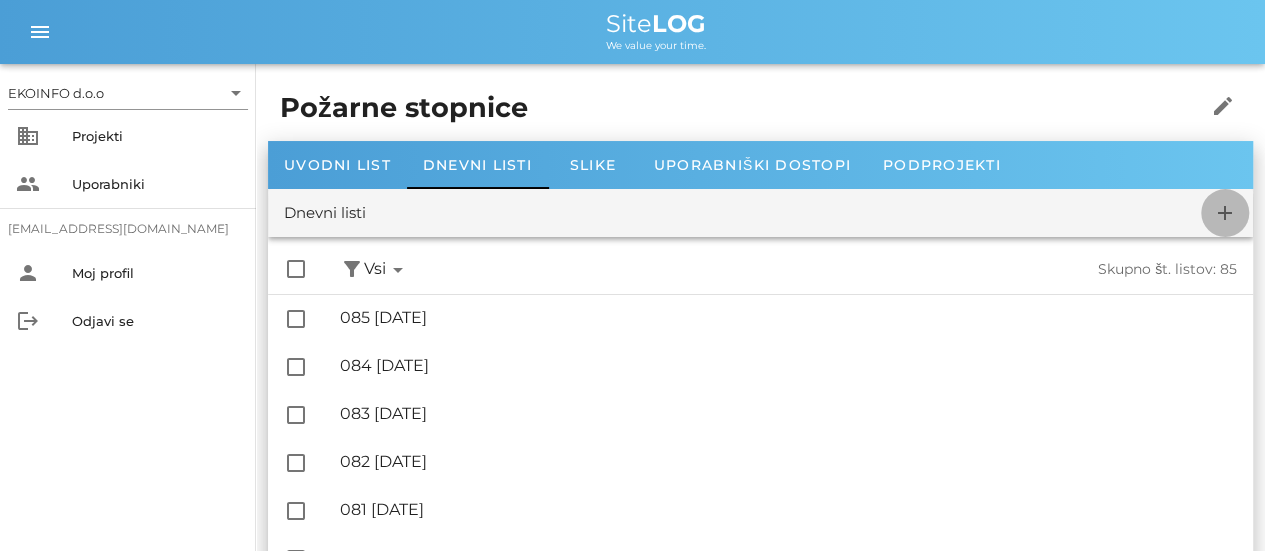 click on "add" at bounding box center [1225, 213] 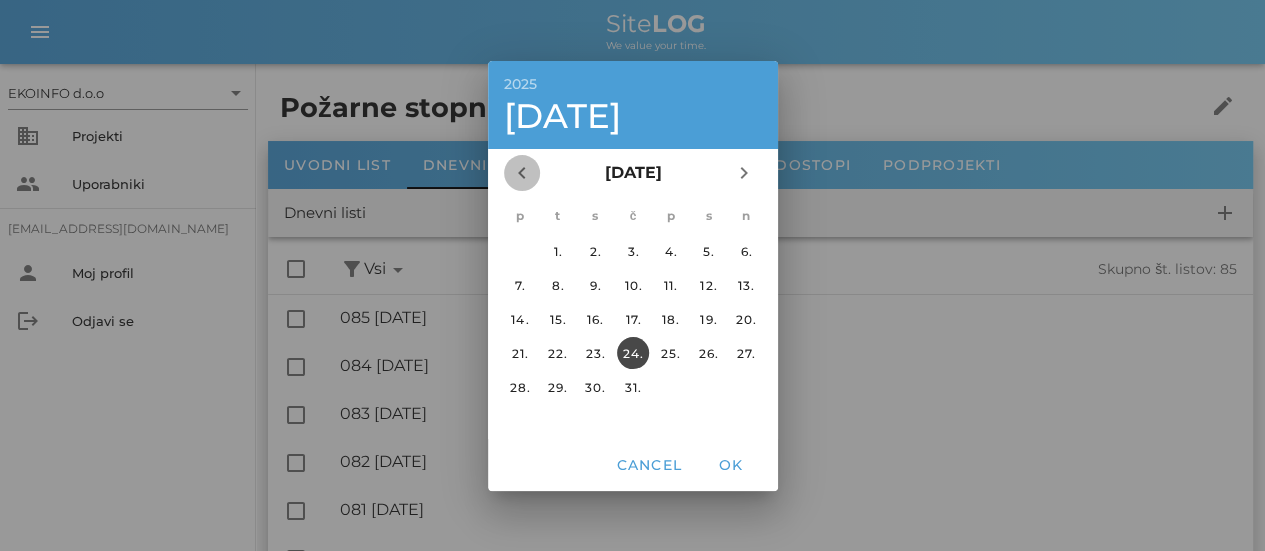 click on "chevron_left" at bounding box center (522, 173) 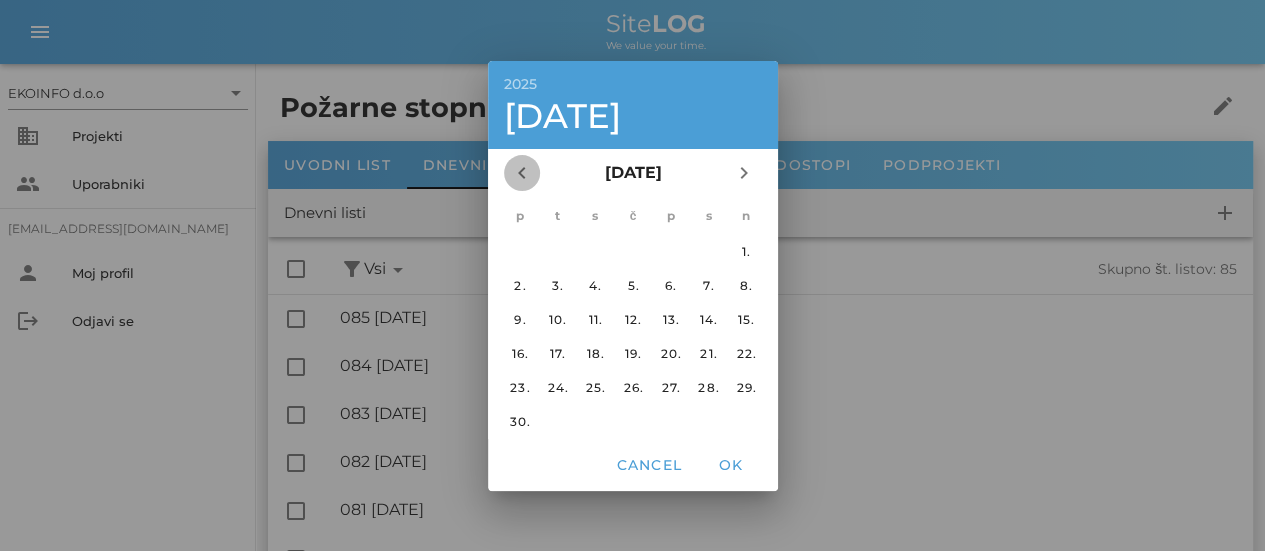 click on "chevron_left" at bounding box center [522, 173] 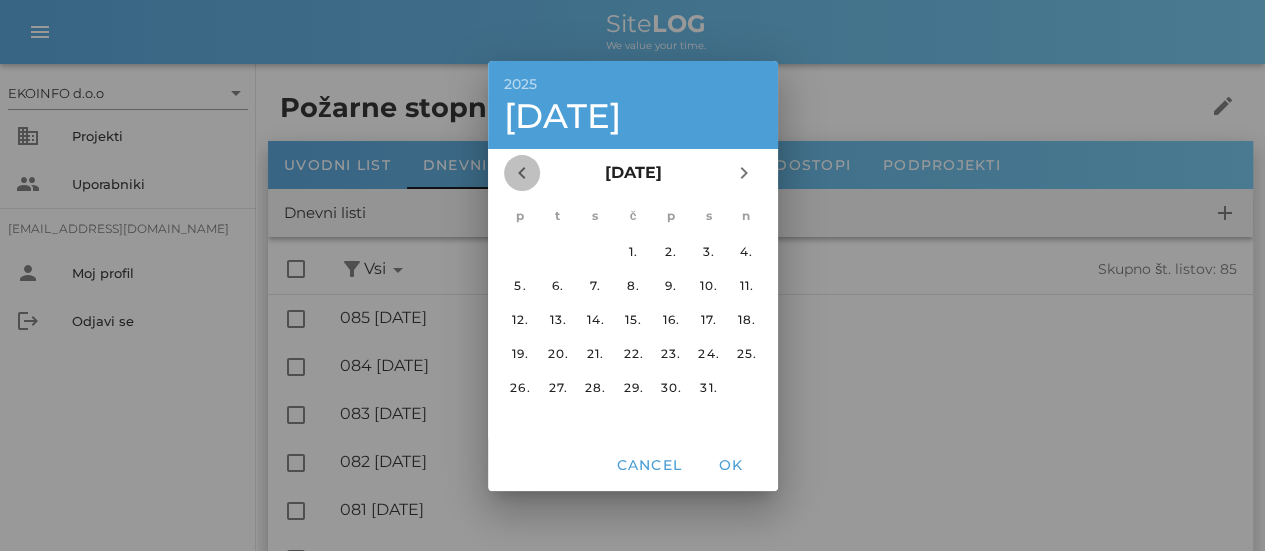 click on "chevron_left" at bounding box center [522, 173] 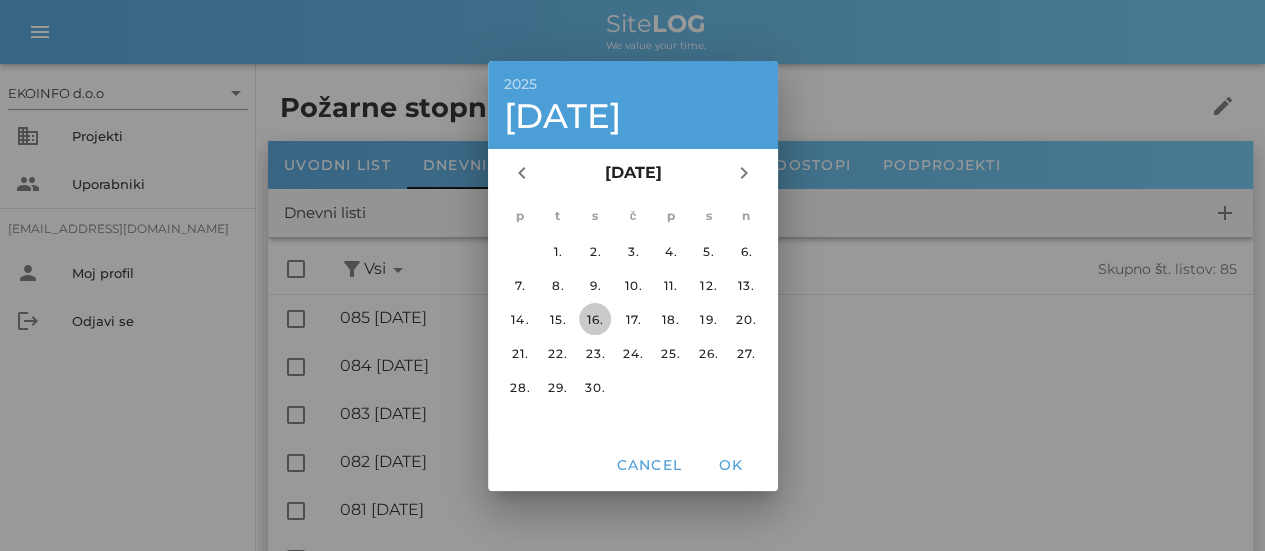 click on "16." at bounding box center [595, 318] 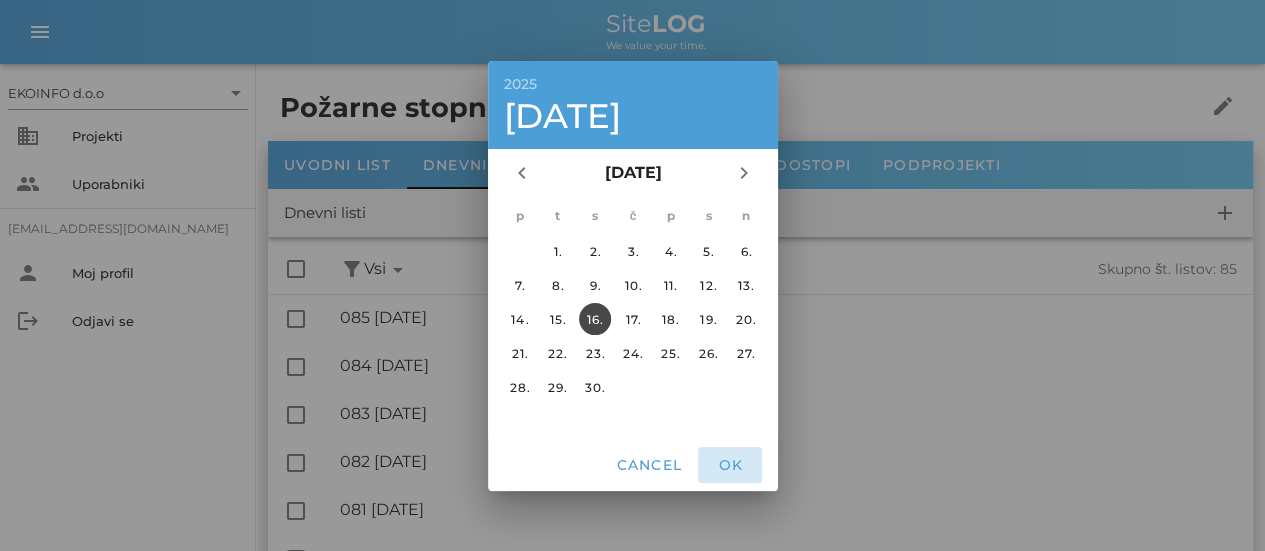 click on "OK" at bounding box center [730, 465] 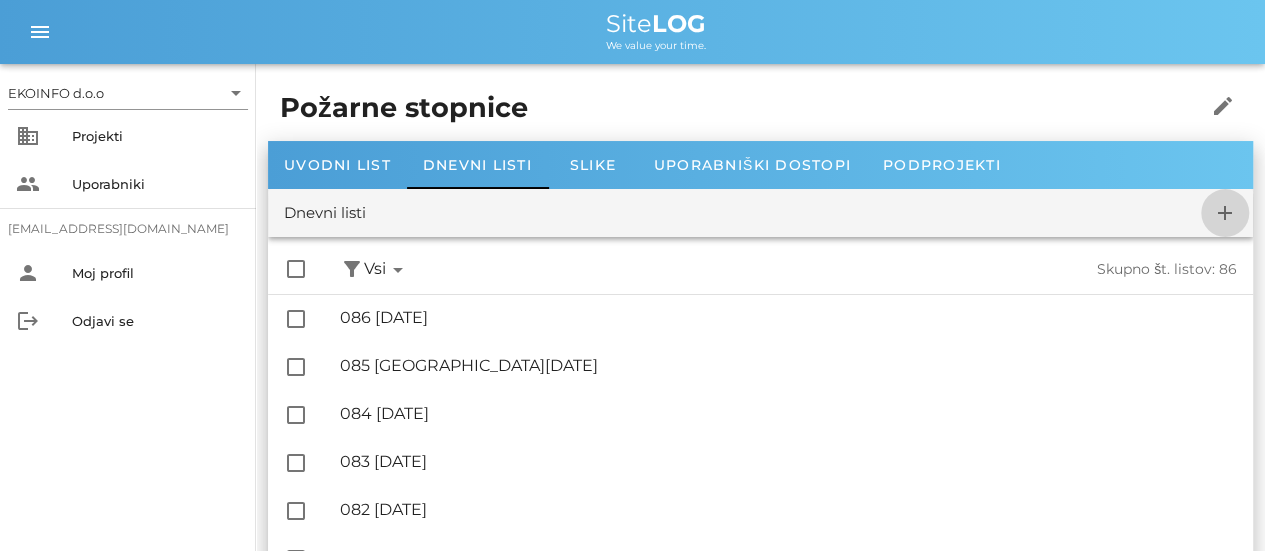 click on "add" at bounding box center (1225, 213) 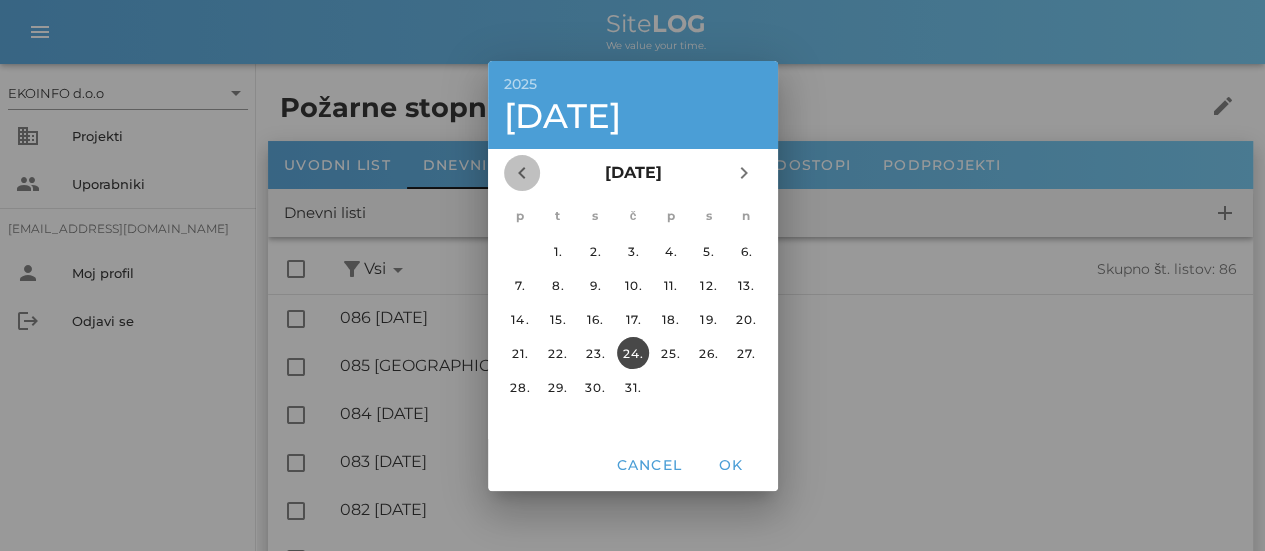 click on "chevron_left" at bounding box center [522, 173] 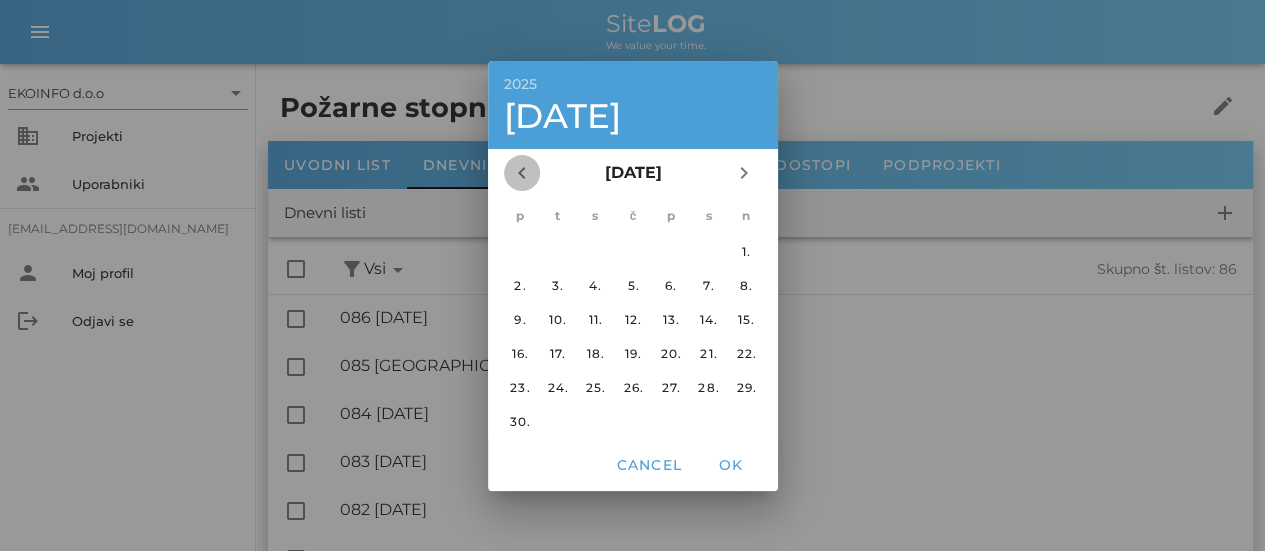 click on "chevron_left" at bounding box center [522, 173] 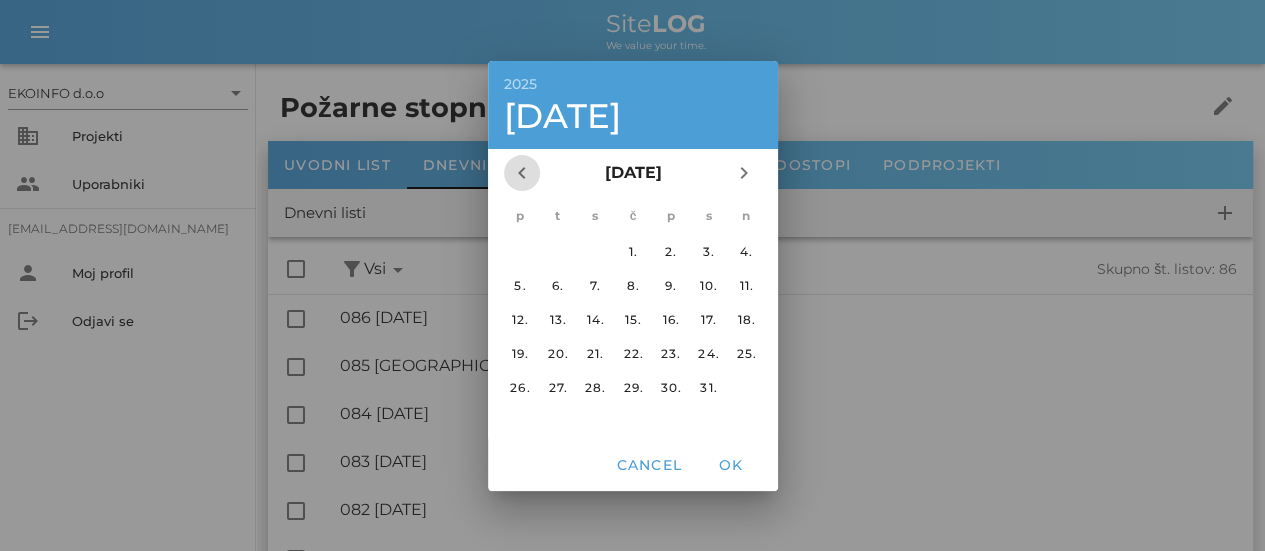 click on "chevron_left" at bounding box center [522, 173] 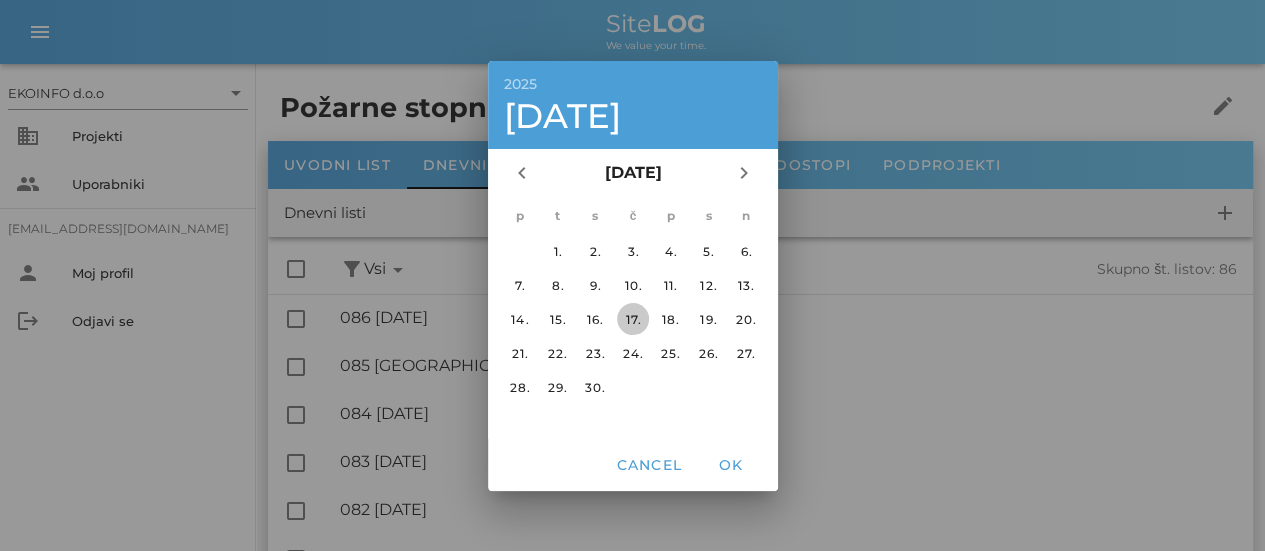 click on "17." at bounding box center (632, 318) 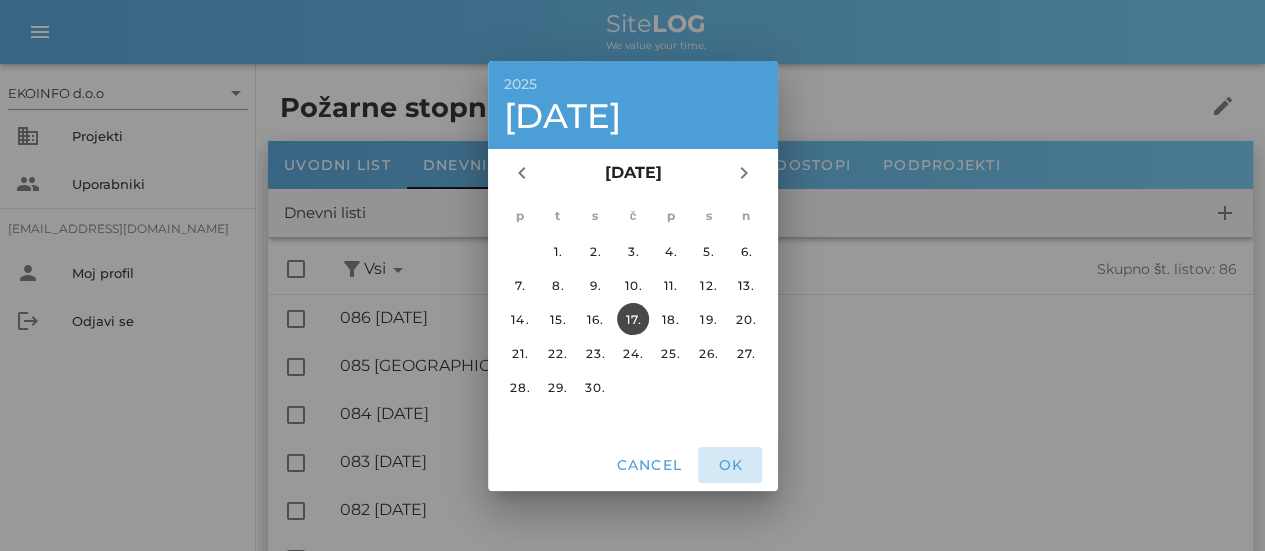 click on "OK" at bounding box center [730, 465] 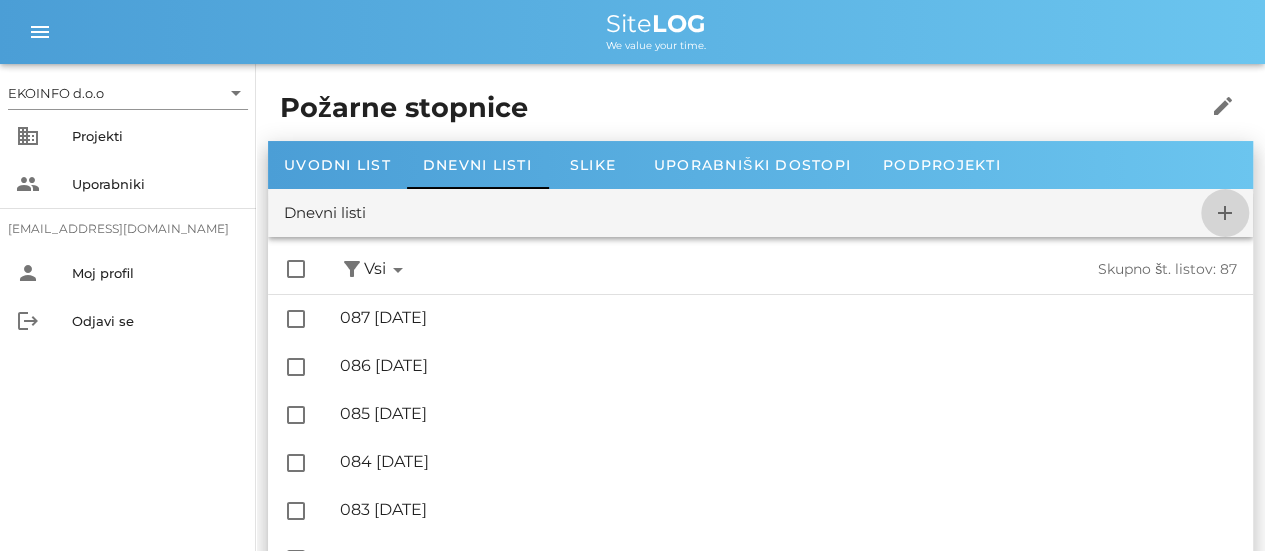 click on "add" at bounding box center (1225, 213) 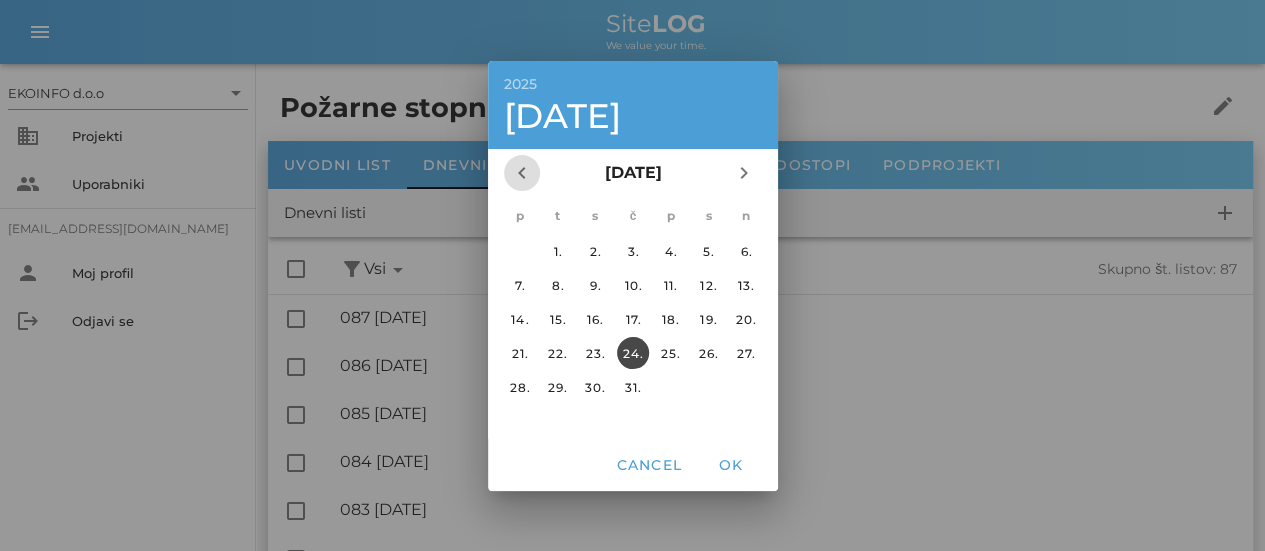 click on "chevron_left" at bounding box center [522, 173] 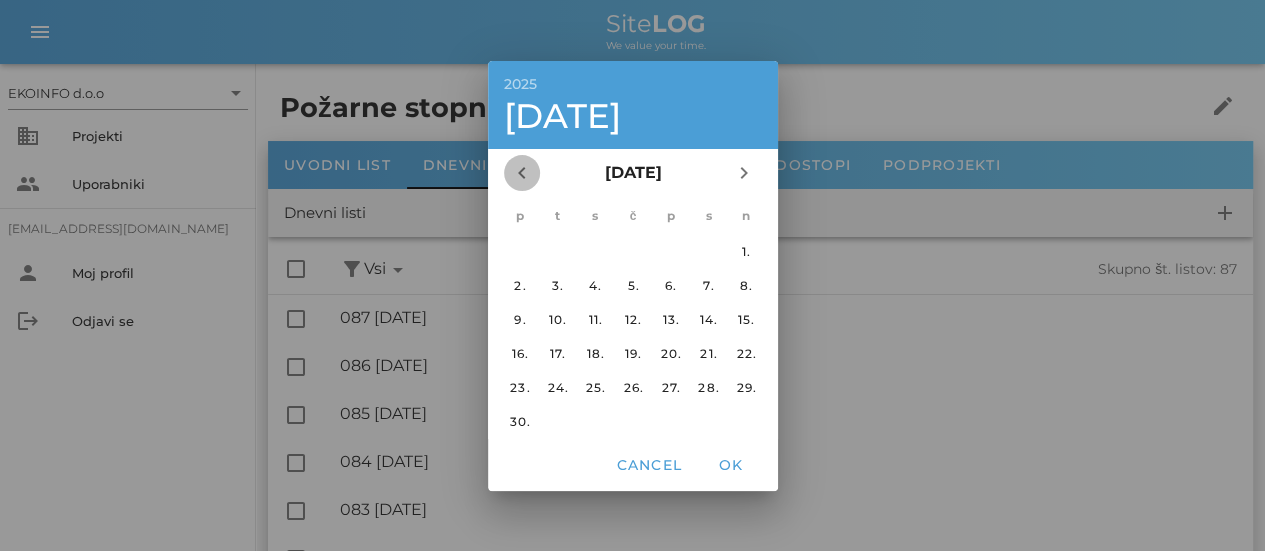 click on "chevron_left" at bounding box center (522, 173) 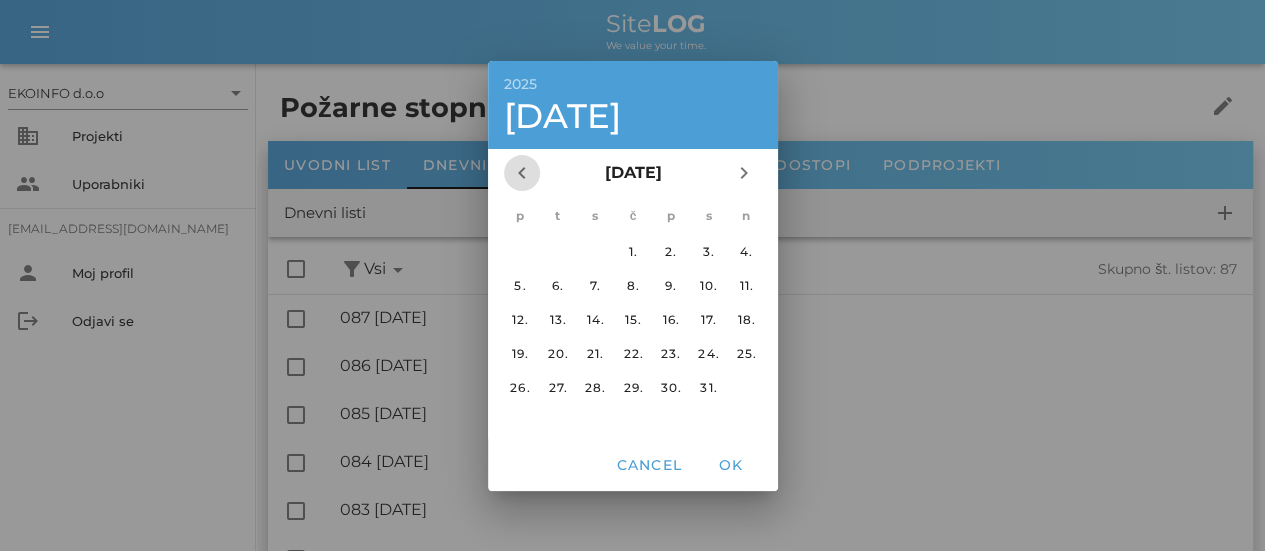 click on "chevron_left" at bounding box center (522, 173) 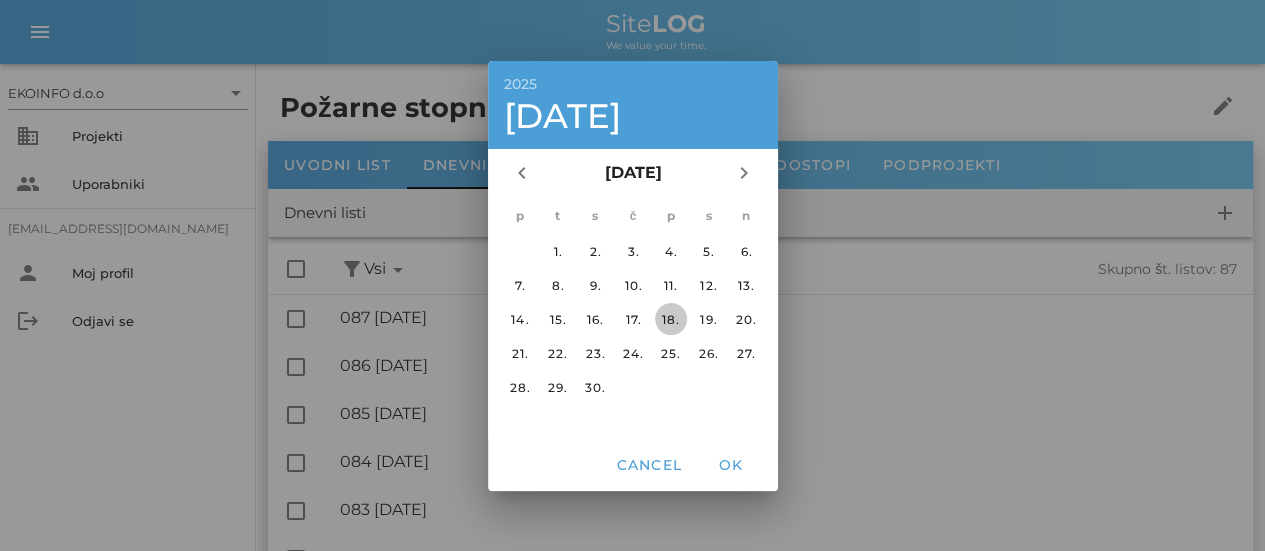 click on "18." at bounding box center [670, 318] 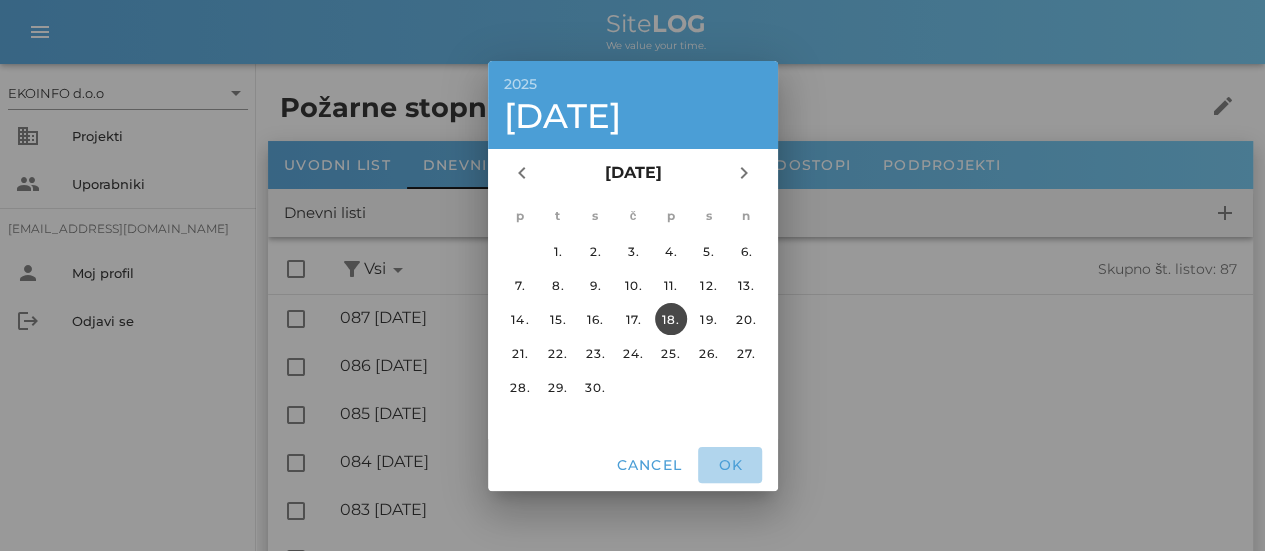 click on "OK" at bounding box center (730, 465) 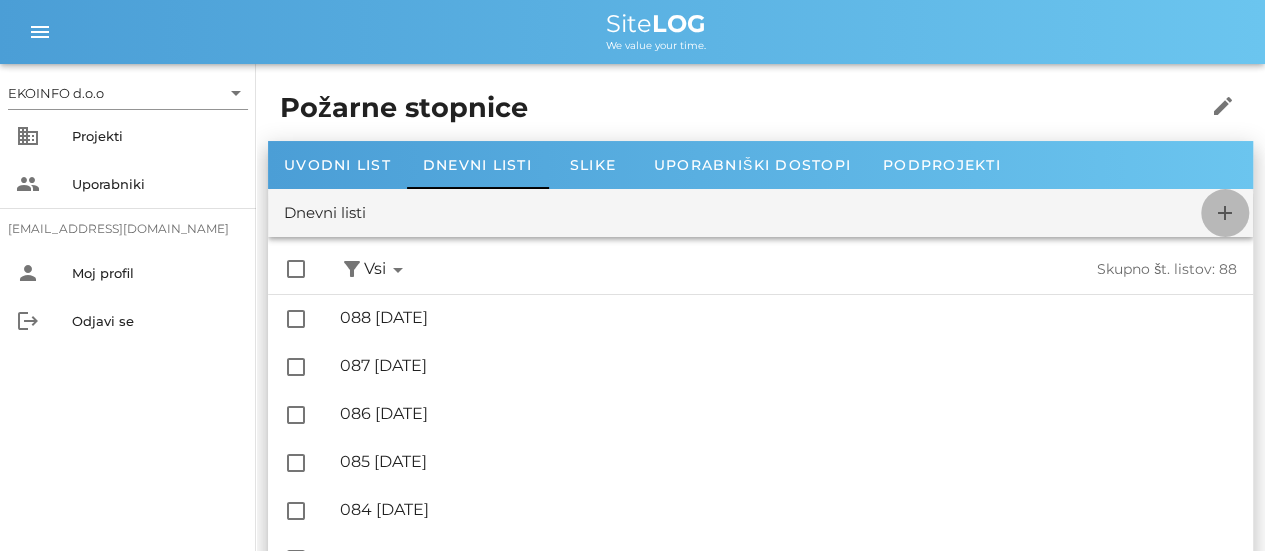 click on "add" at bounding box center (1225, 213) 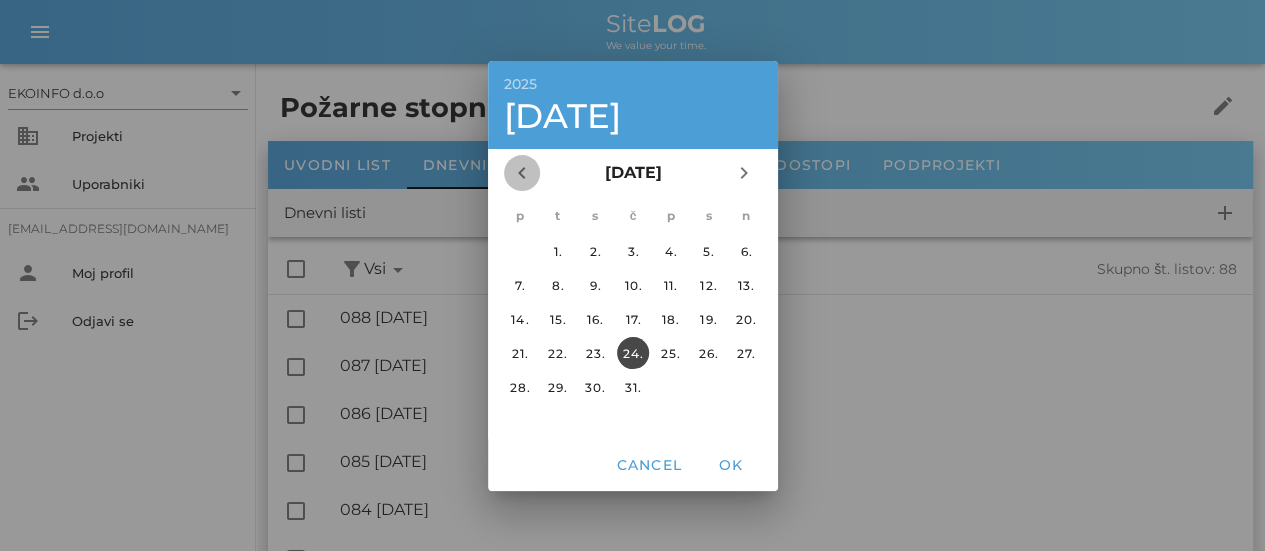 click on "chevron_left" at bounding box center (522, 173) 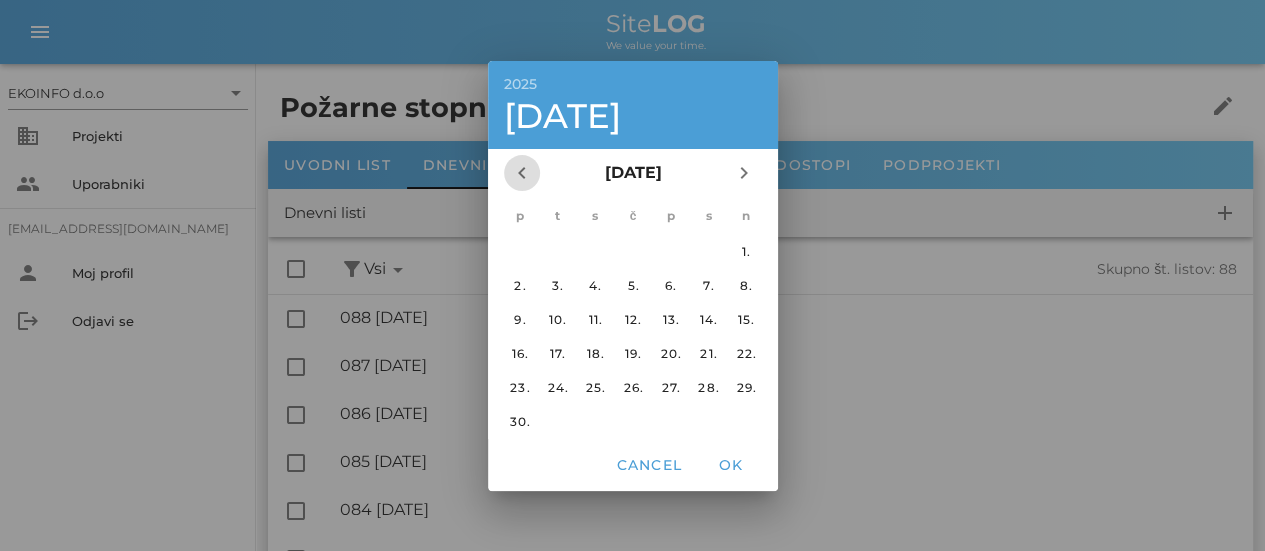 click on "chevron_left" at bounding box center [522, 173] 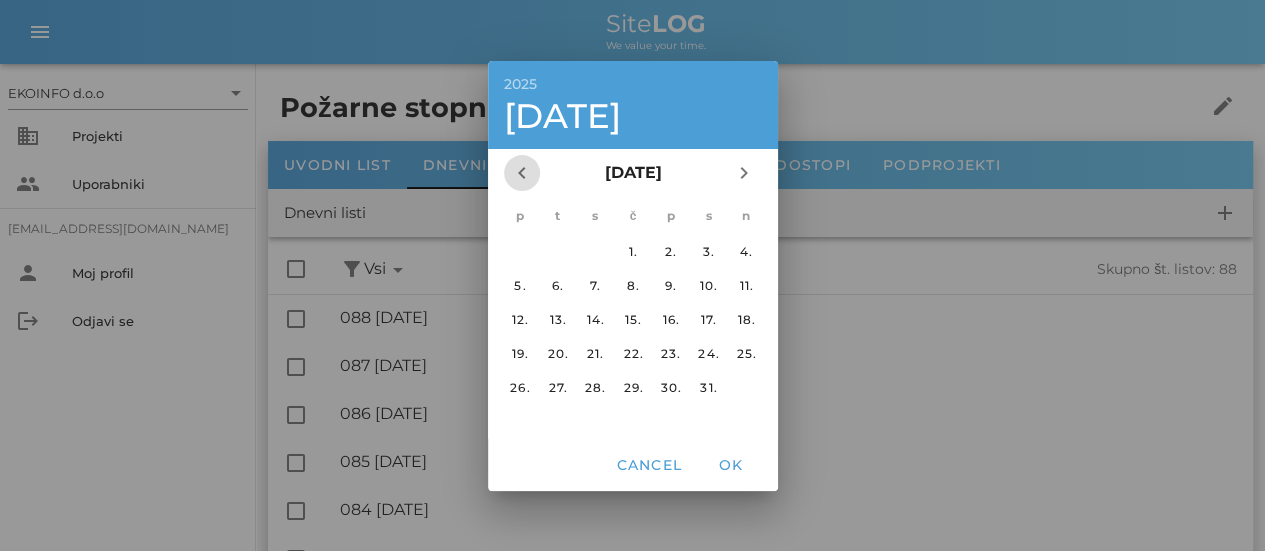 click on "chevron_left" at bounding box center (522, 173) 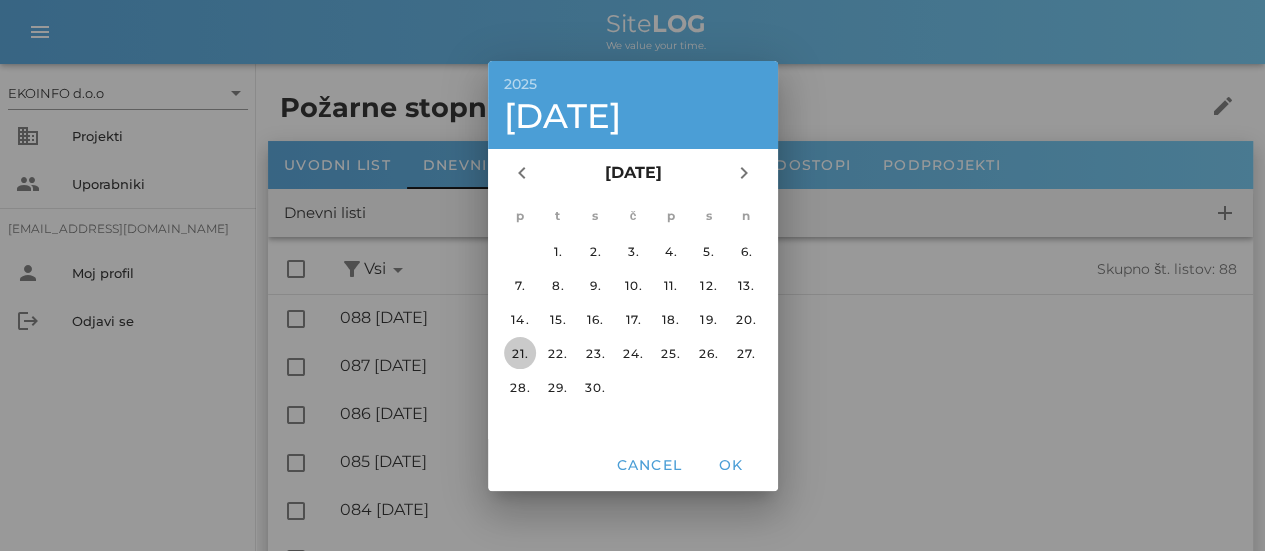 click on "21." at bounding box center (519, 352) 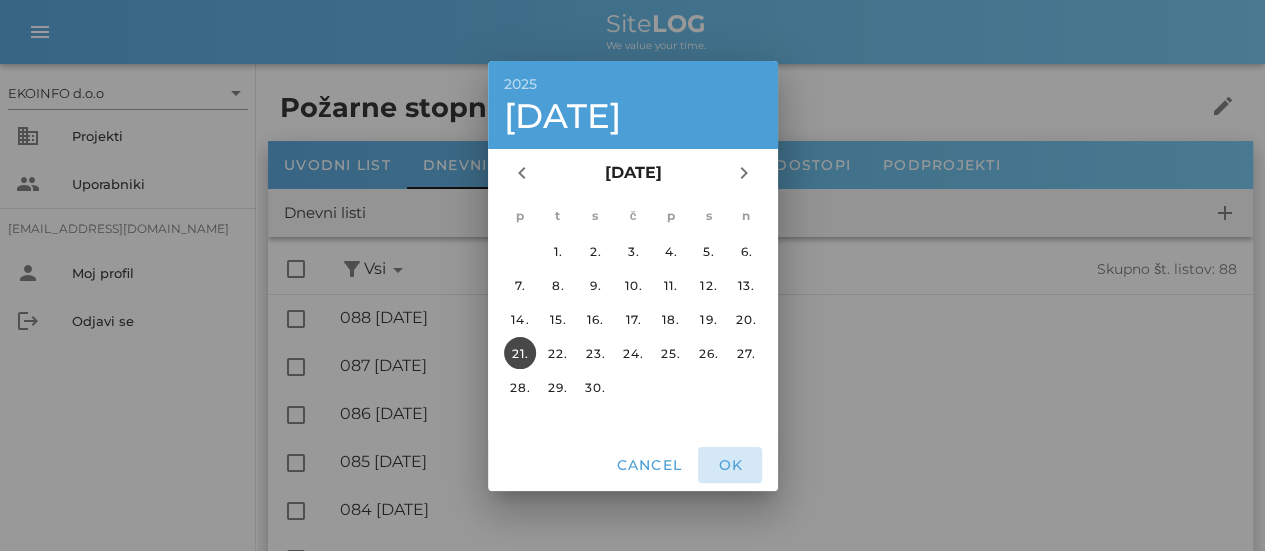 click on "OK" at bounding box center [730, 465] 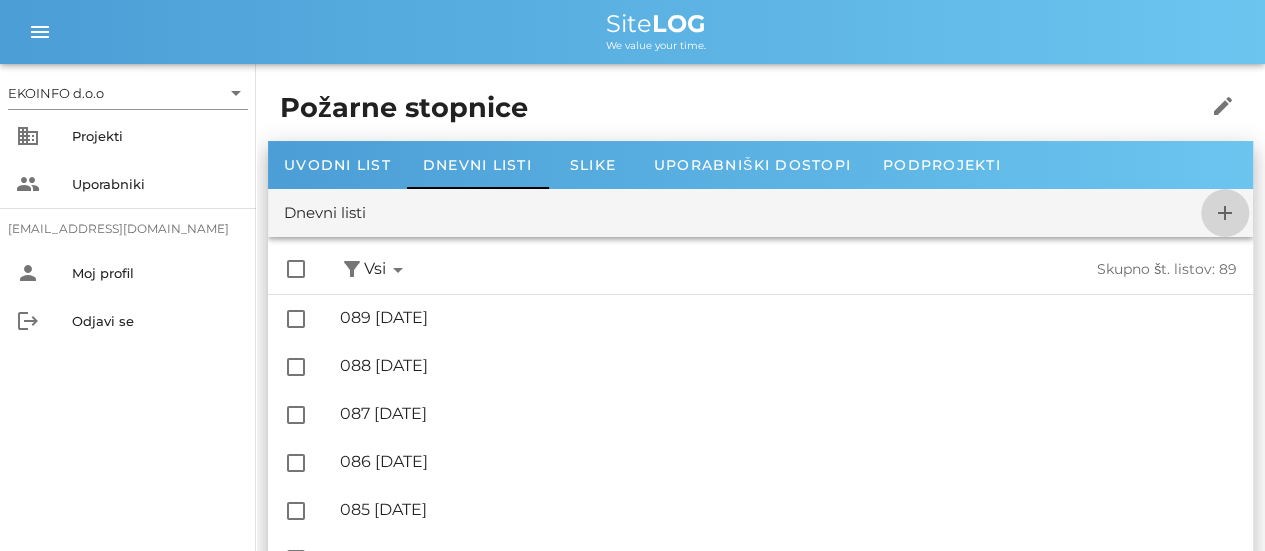 click on "add" at bounding box center (1225, 213) 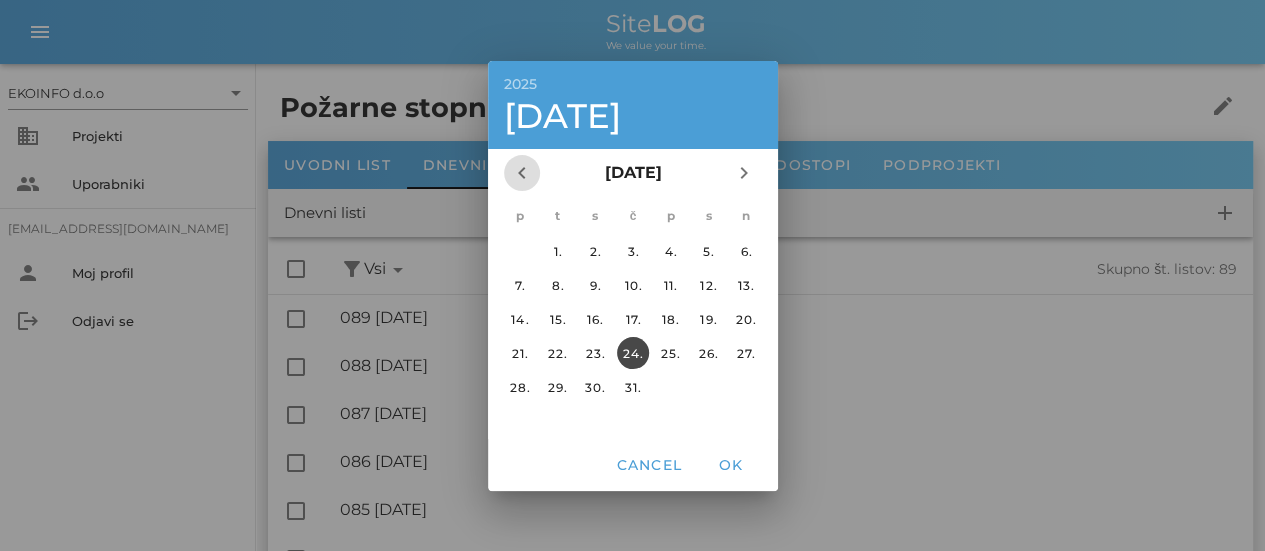 click on "chevron_left" at bounding box center [522, 173] 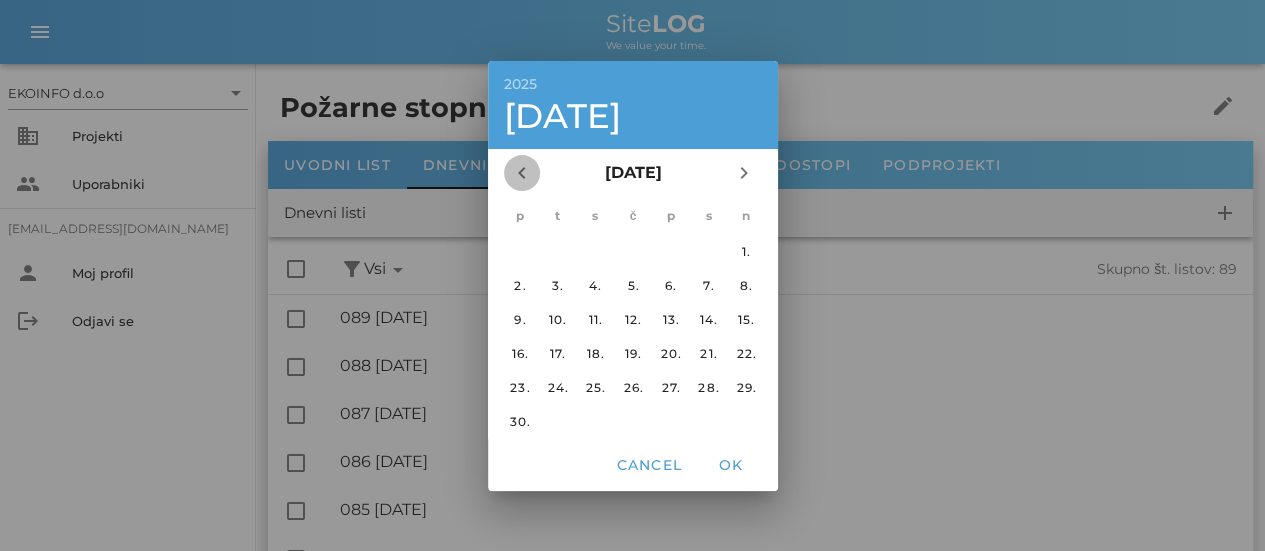 click on "chevron_left" at bounding box center [522, 173] 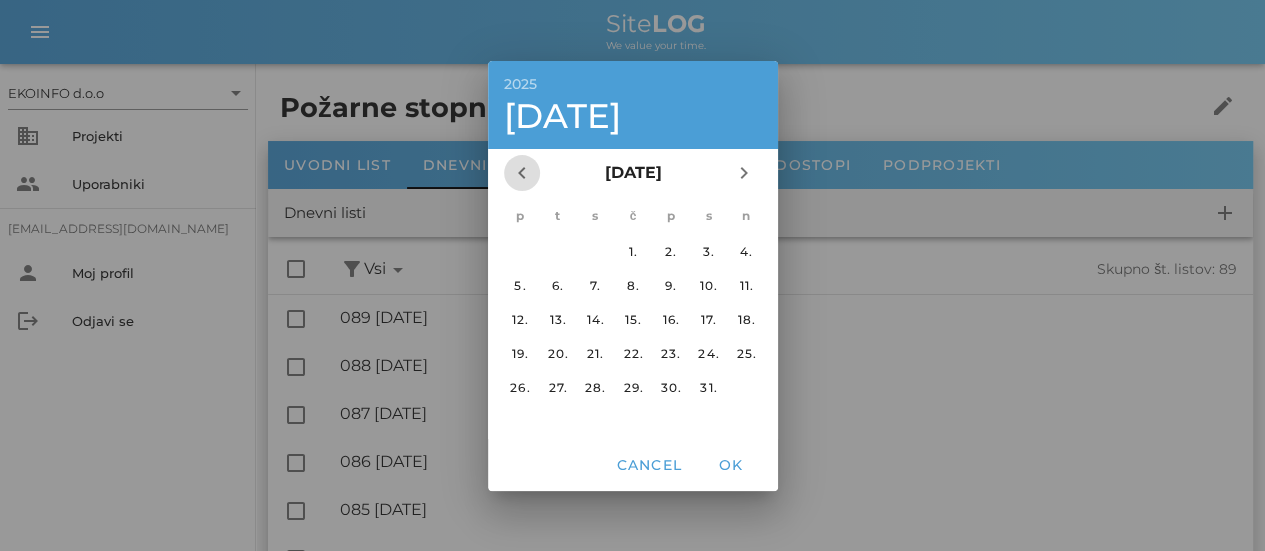 click on "chevron_left" at bounding box center (522, 173) 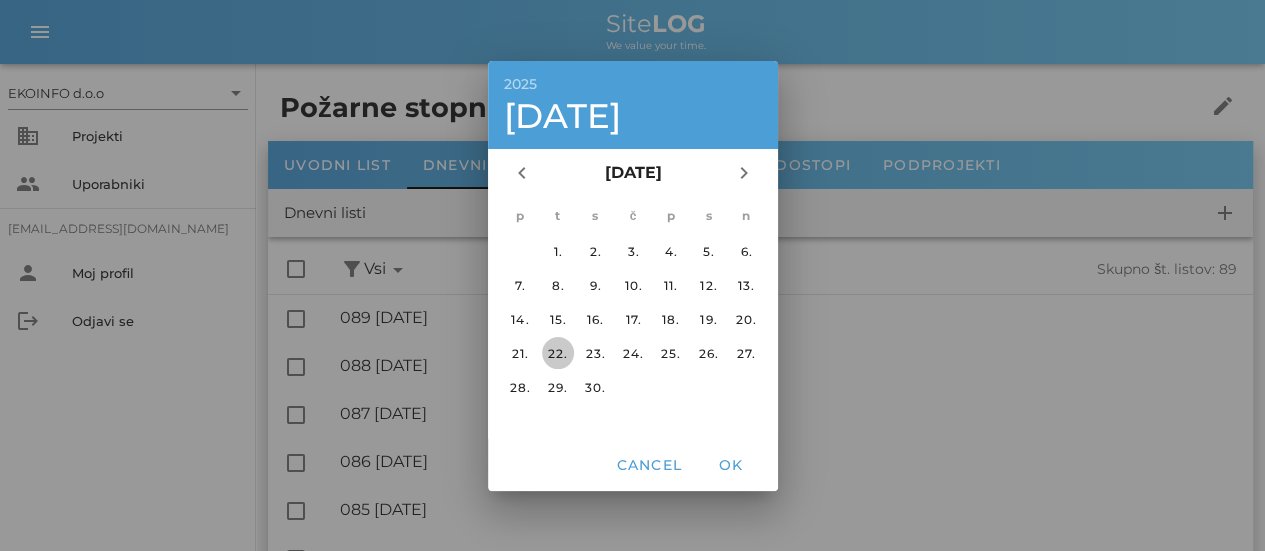 click on "22." at bounding box center (557, 352) 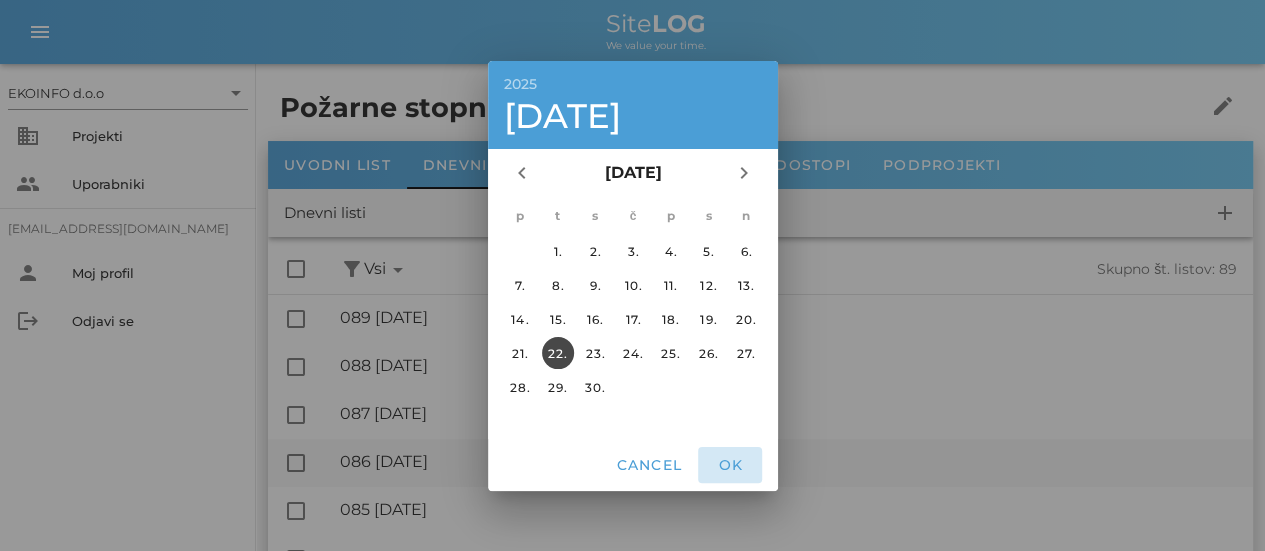 click on "OK" at bounding box center (730, 465) 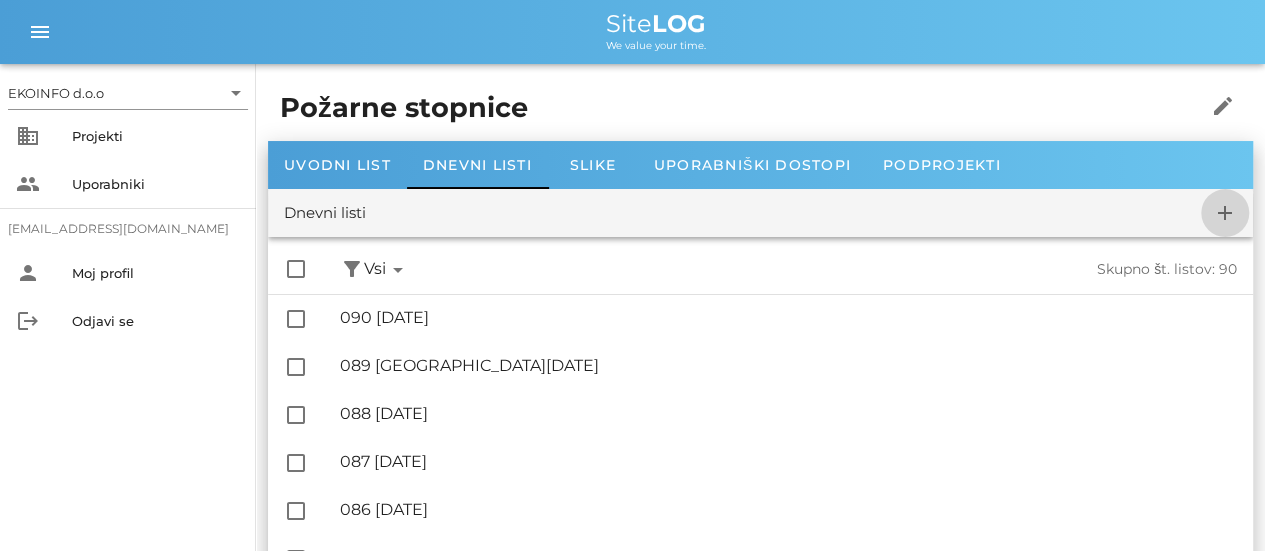 click on "add" at bounding box center (1225, 213) 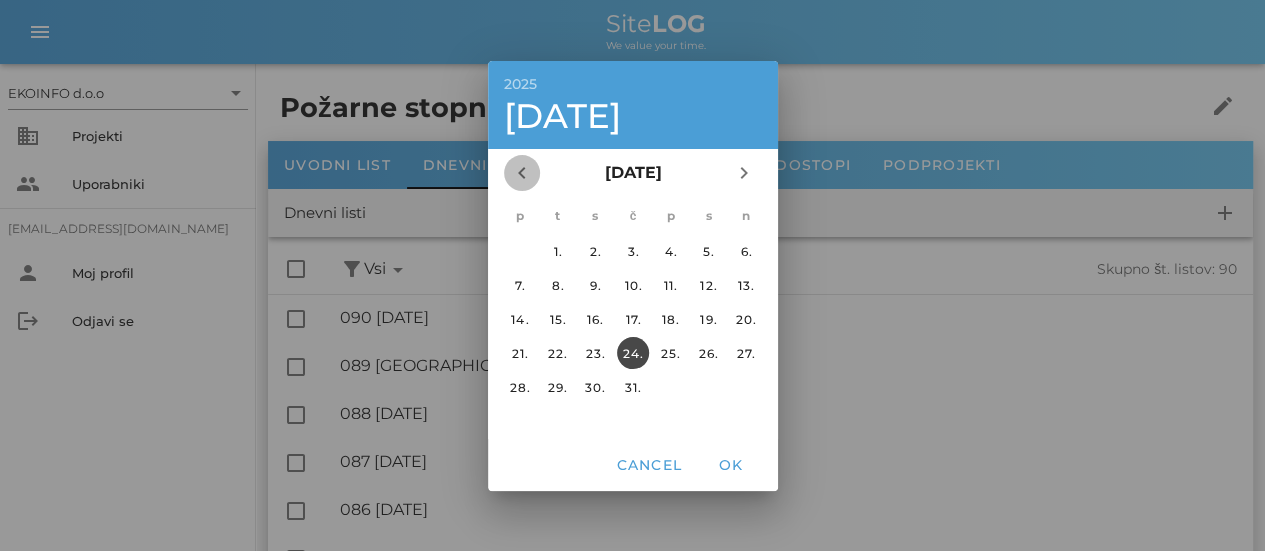 click on "chevron_left" at bounding box center [522, 173] 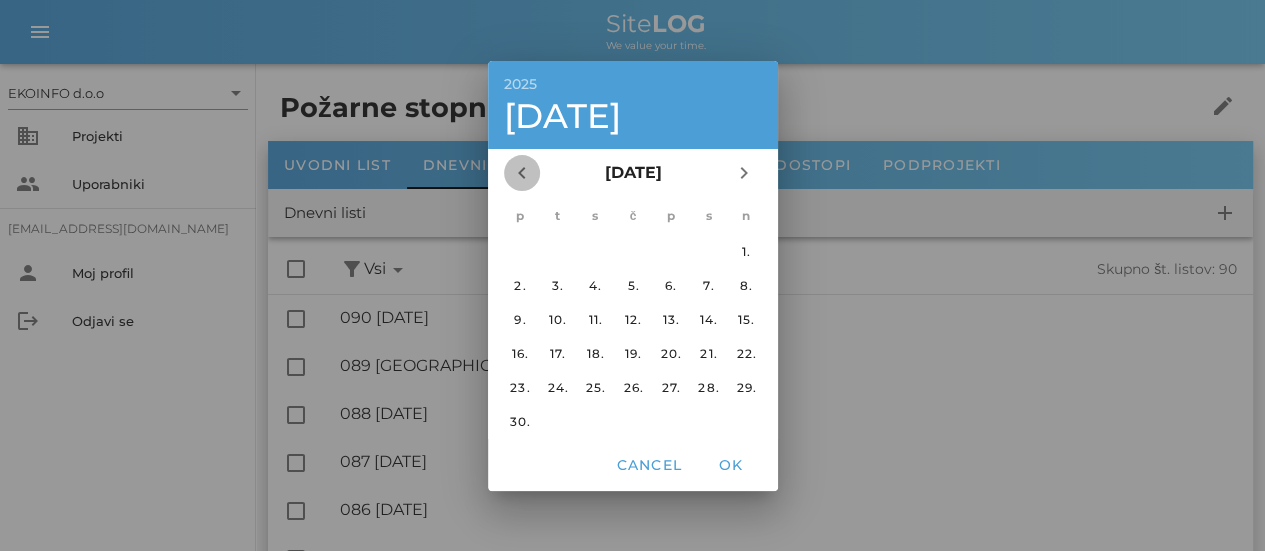 click on "chevron_left" at bounding box center [522, 173] 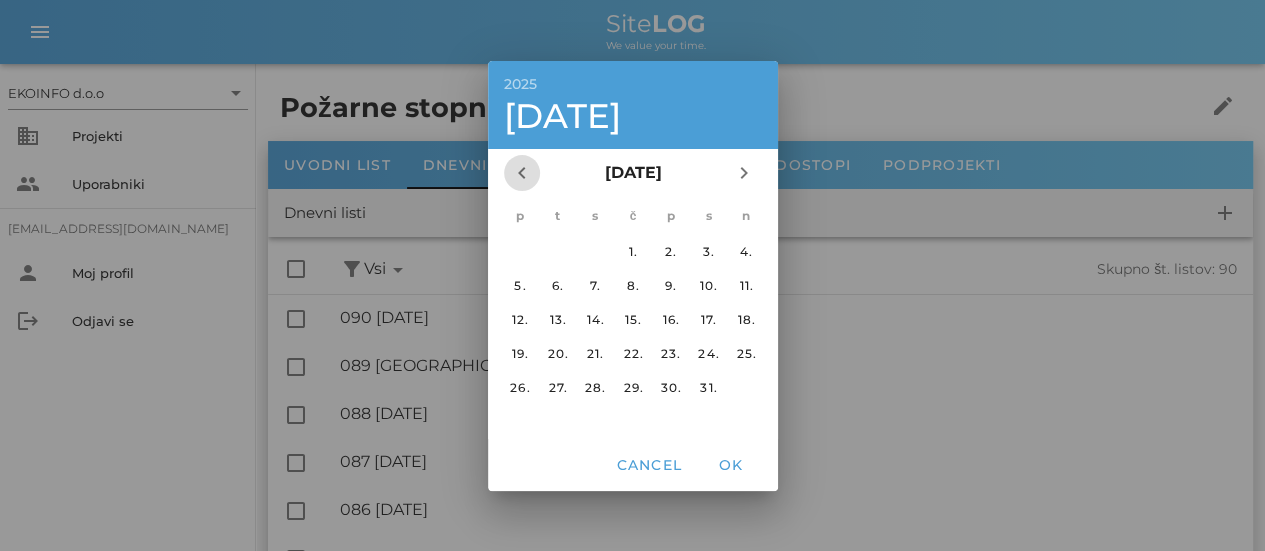 click on "chevron_left" at bounding box center (522, 173) 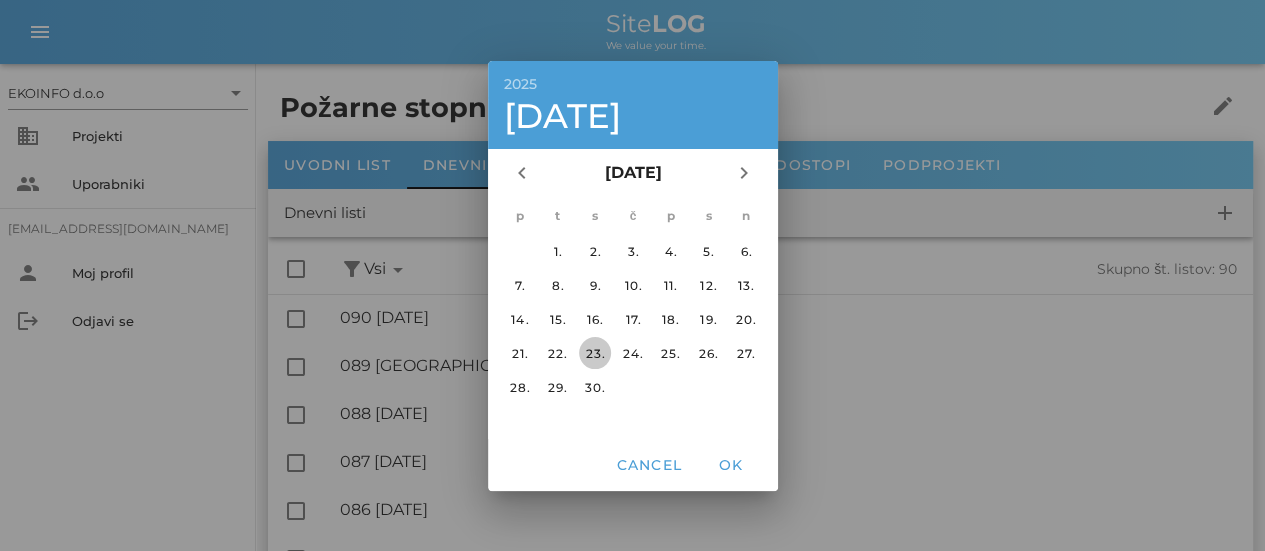 click on "23." at bounding box center [595, 352] 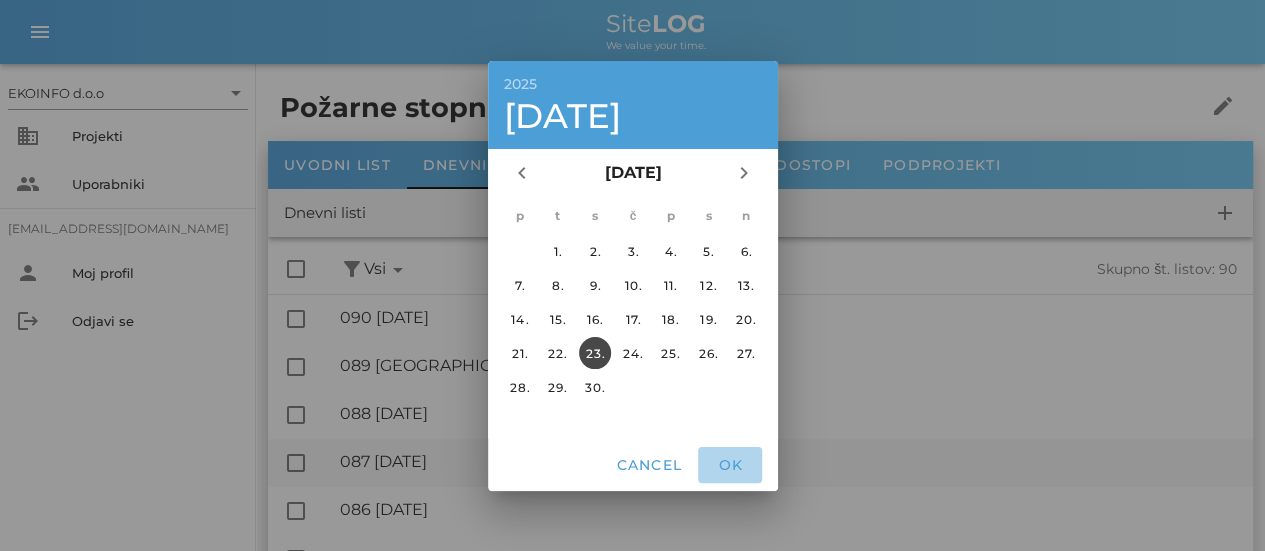 click on "OK" at bounding box center [730, 465] 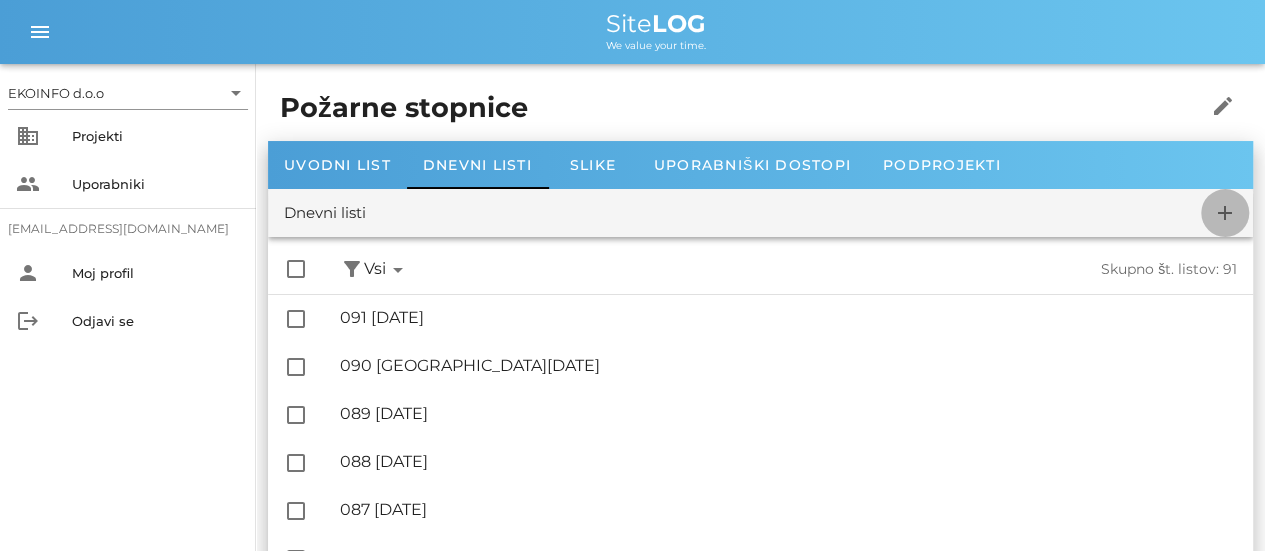 click on "add" at bounding box center [1225, 213] 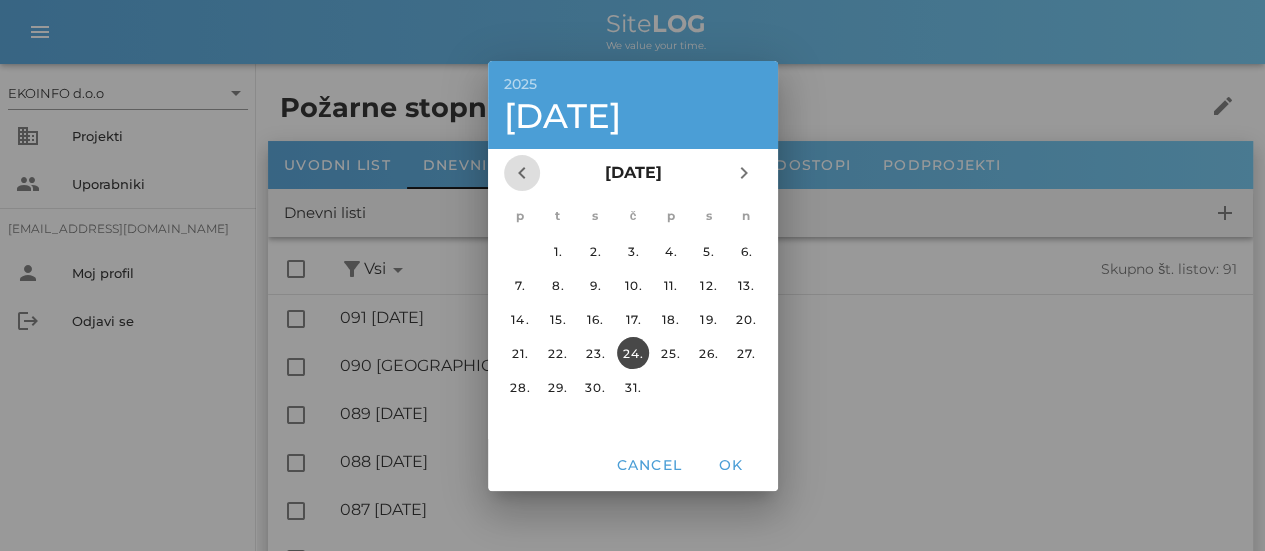 click on "chevron_left" at bounding box center (522, 173) 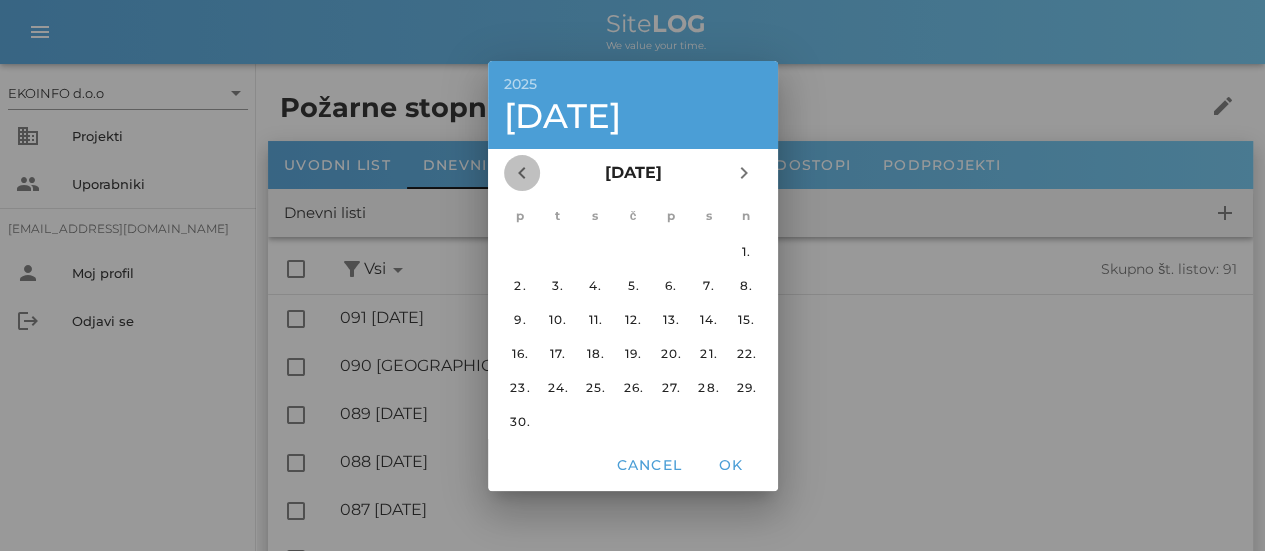 click on "chevron_left" at bounding box center [522, 173] 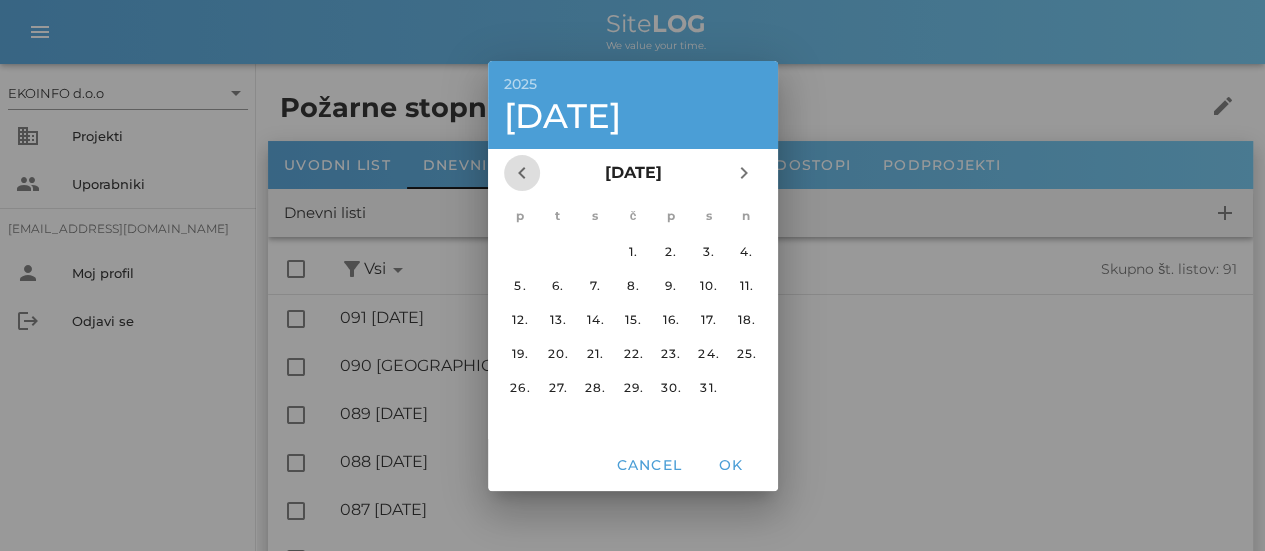 click on "chevron_left" at bounding box center (522, 173) 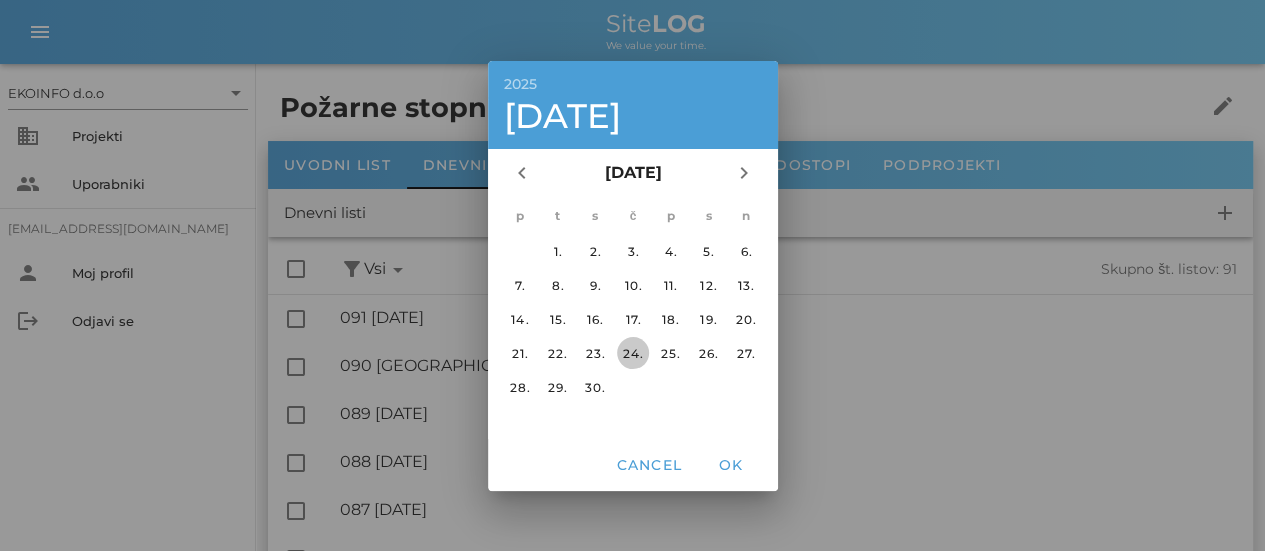 click on "24." at bounding box center (632, 352) 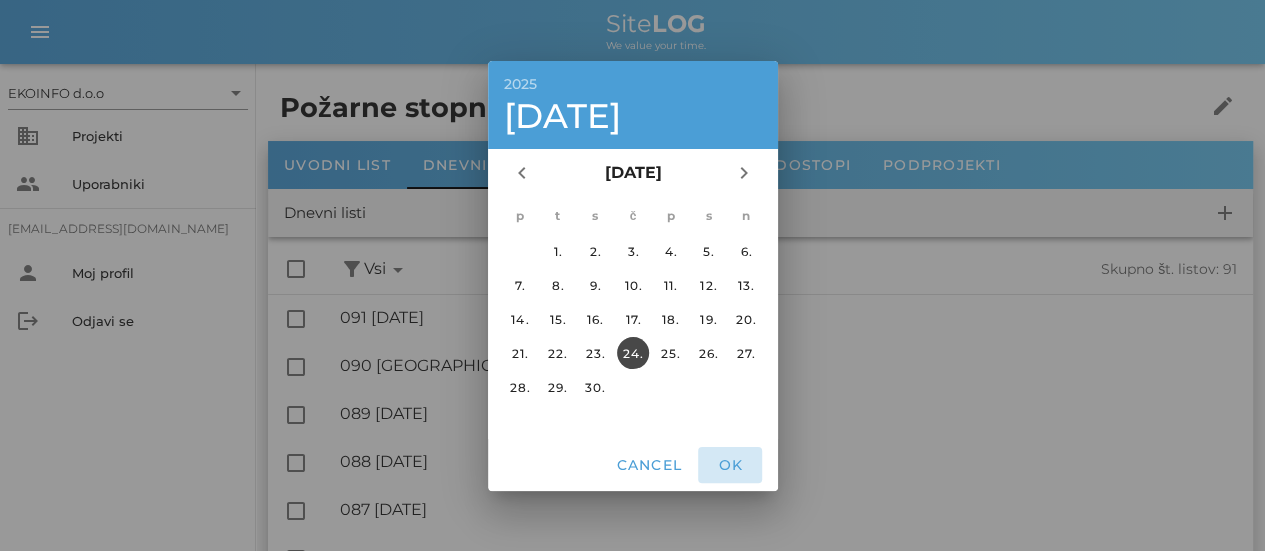 click on "OK" at bounding box center (730, 465) 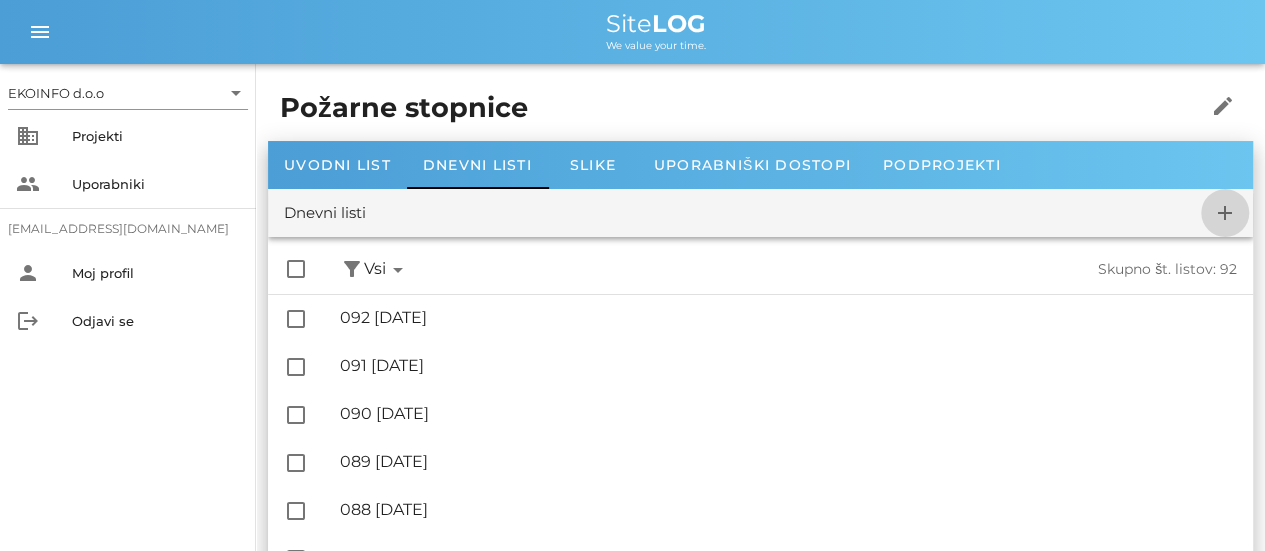 click on "add" at bounding box center [1225, 213] 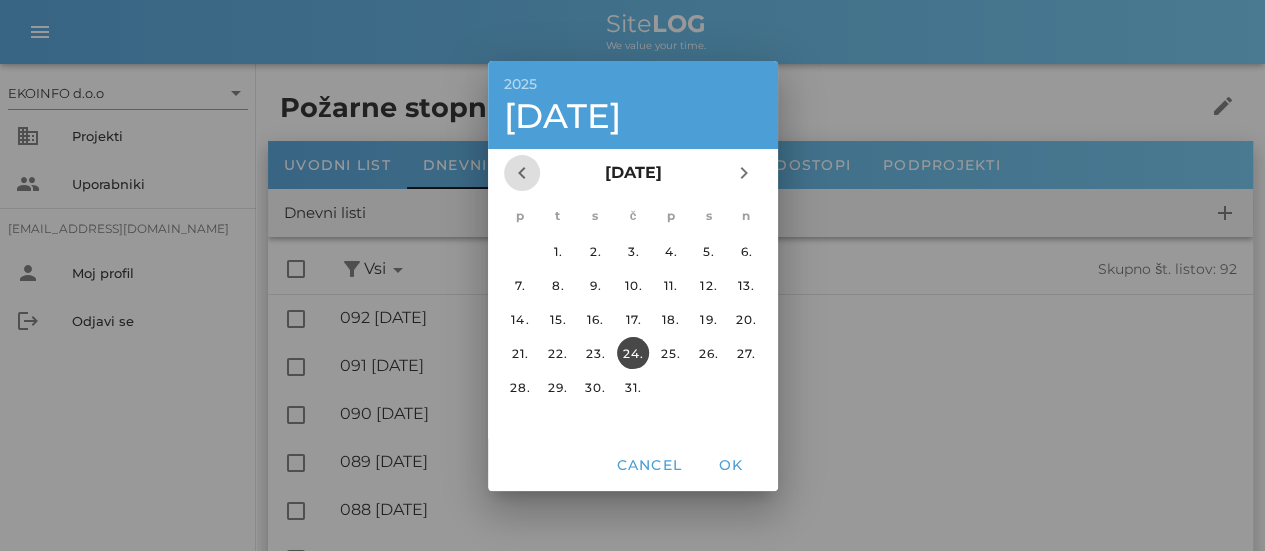 click on "chevron_left" at bounding box center [522, 173] 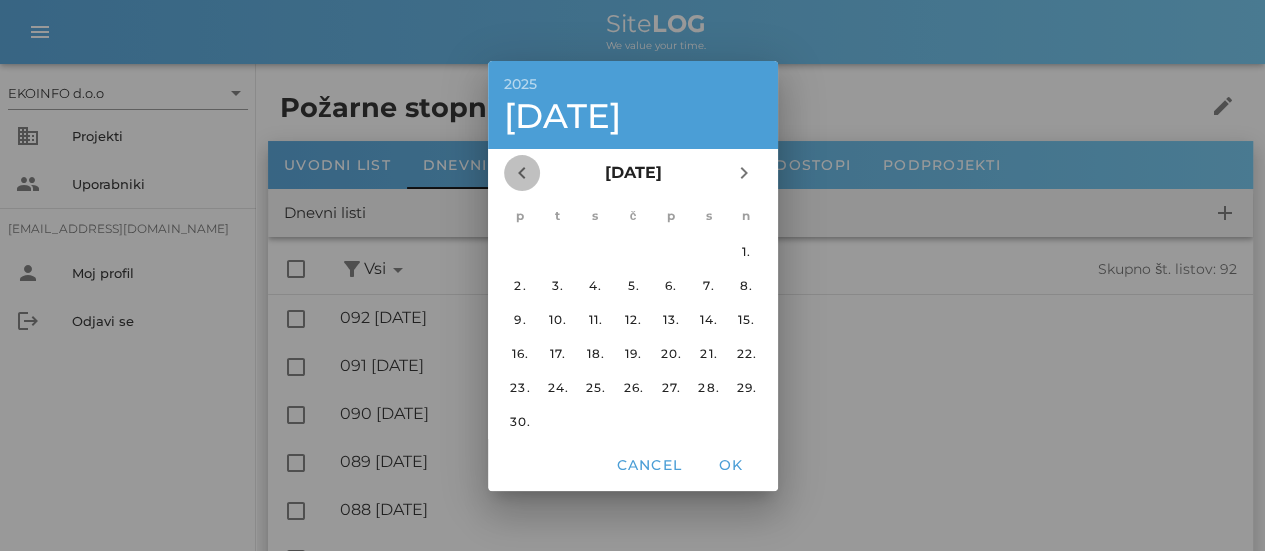 click on "chevron_left" at bounding box center (522, 173) 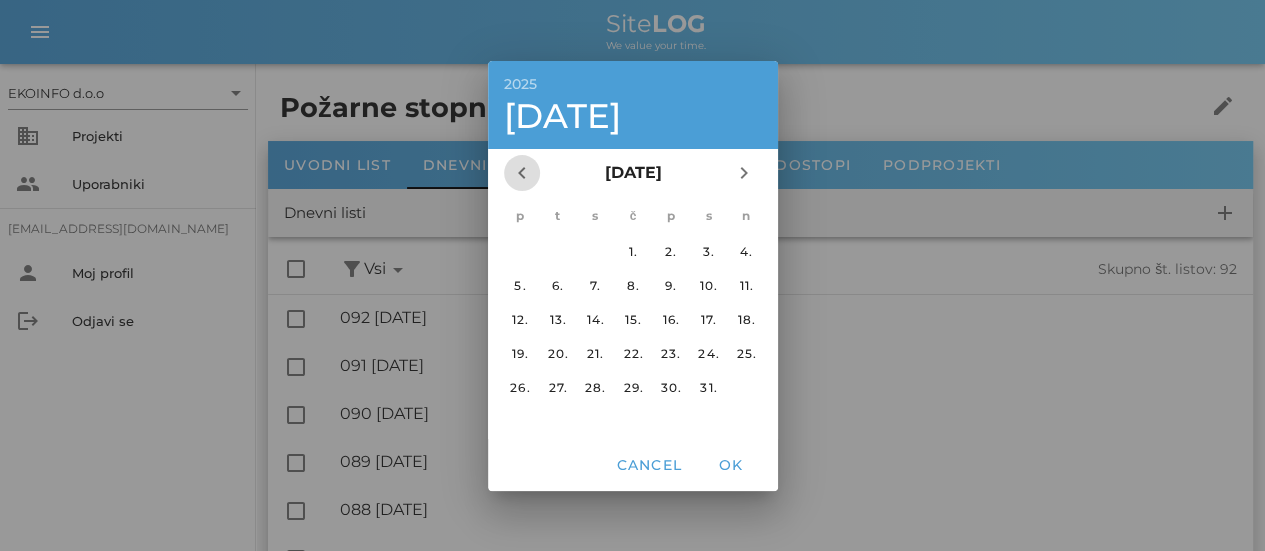 click on "chevron_left" at bounding box center [522, 173] 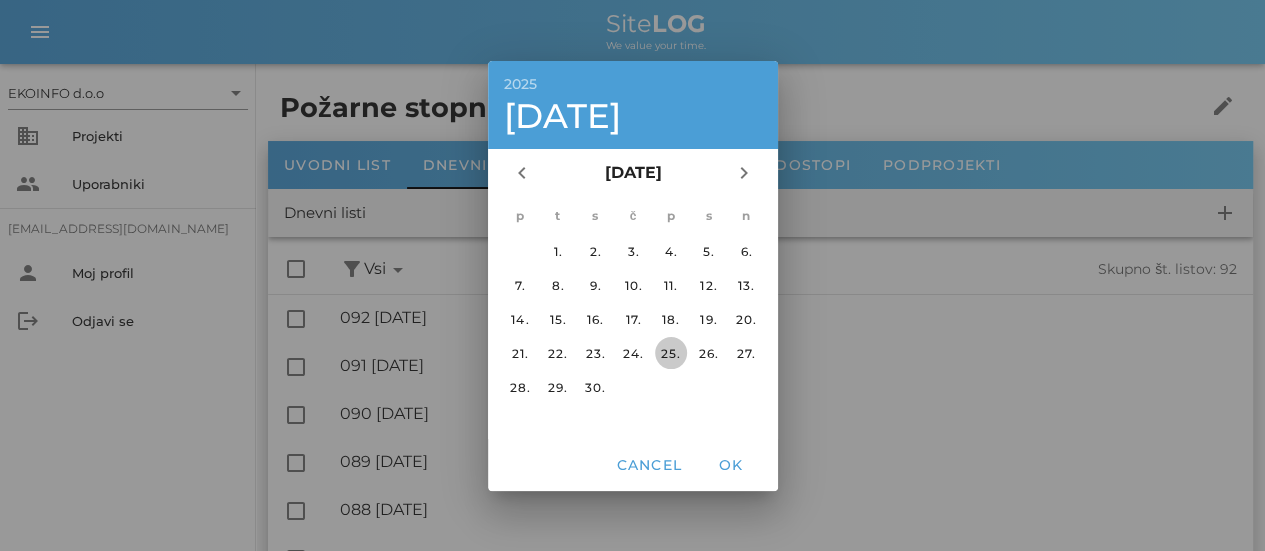 click on "25." at bounding box center (670, 352) 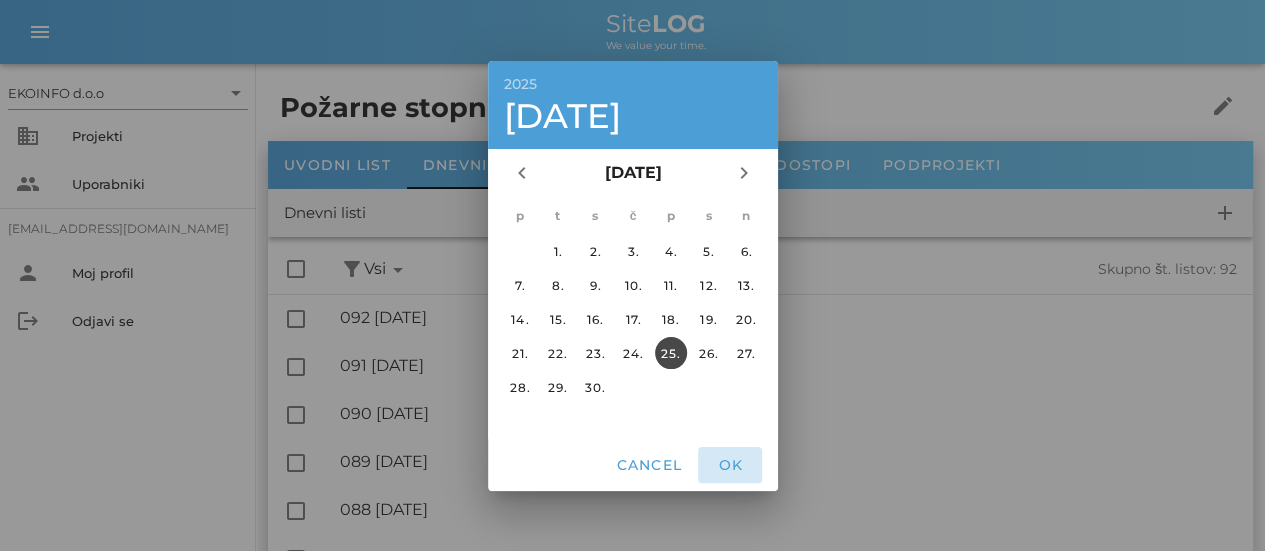 click on "OK" at bounding box center (730, 465) 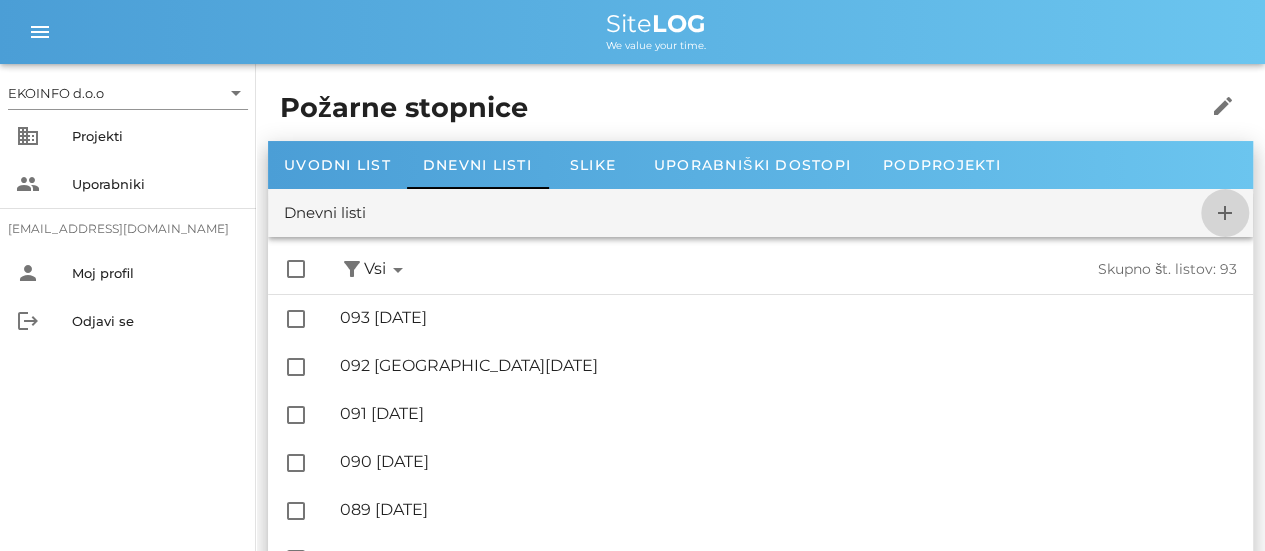 click on "add" at bounding box center [1225, 213] 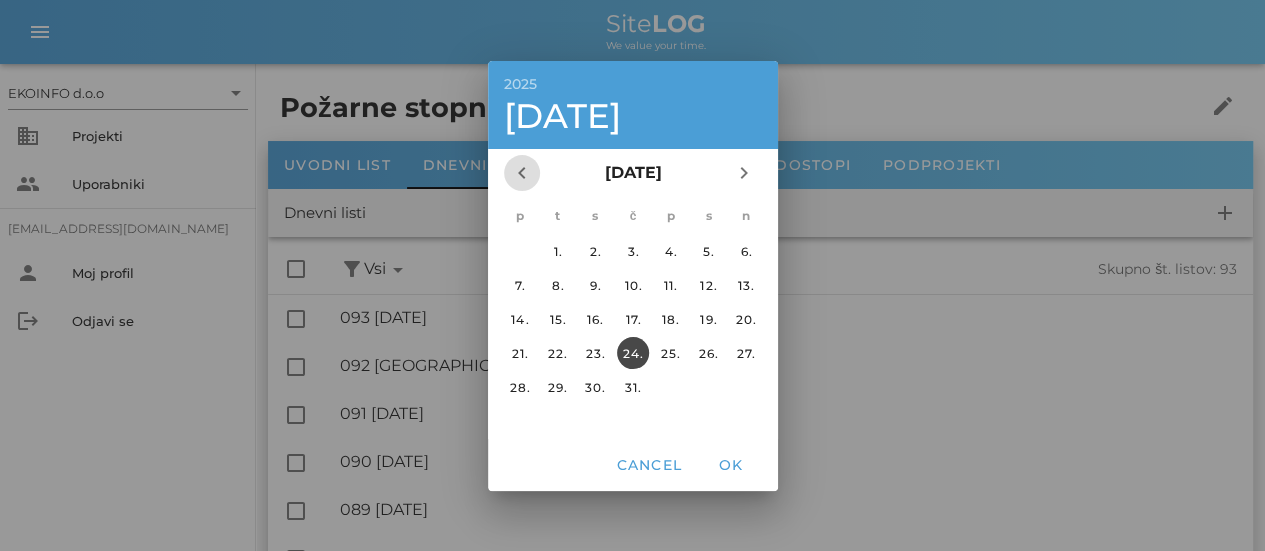 click on "chevron_left" at bounding box center [522, 173] 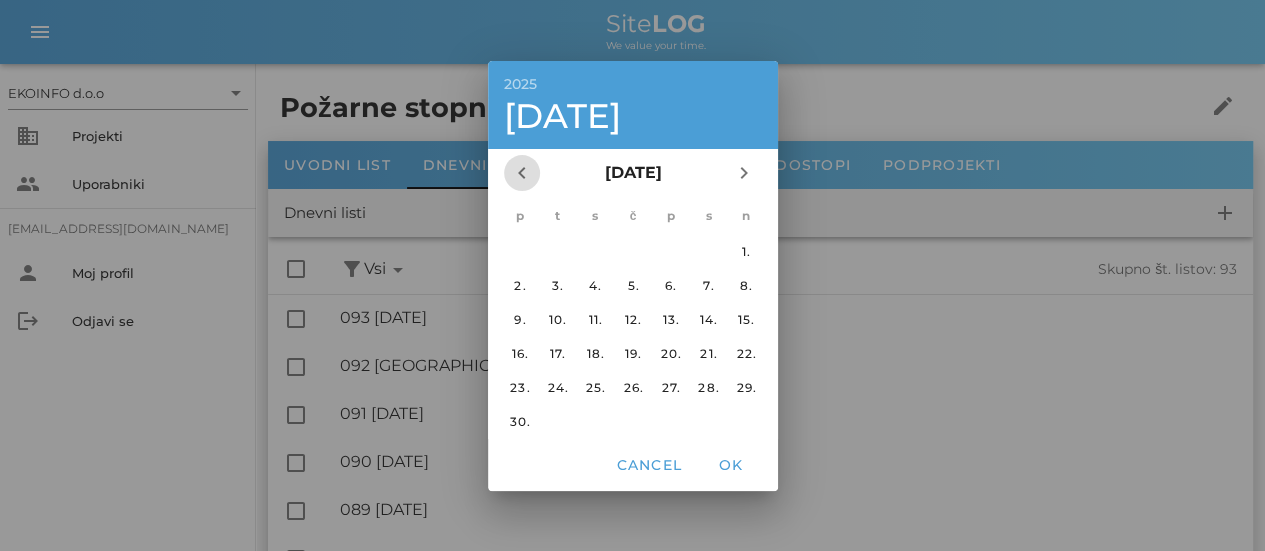 click on "chevron_left" at bounding box center [522, 173] 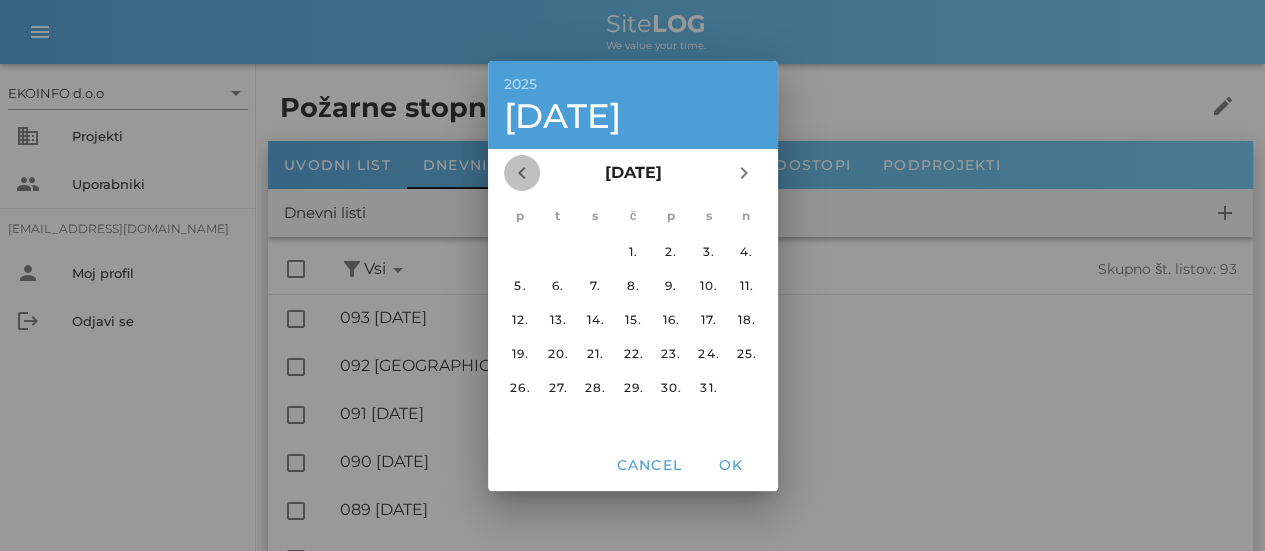 click on "chevron_left" at bounding box center [522, 173] 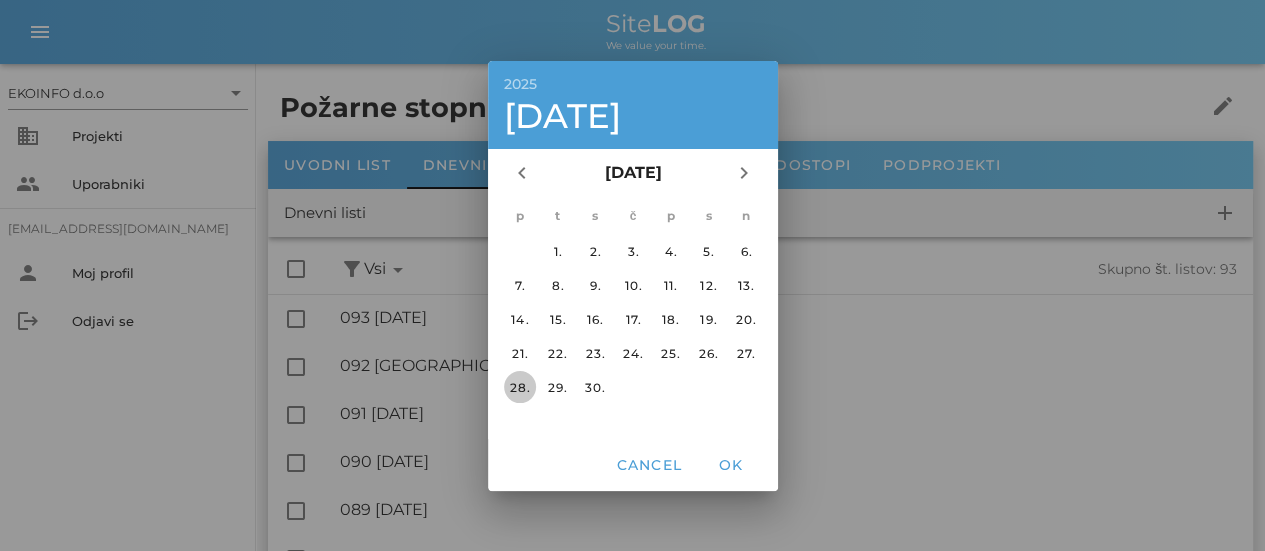 click on "28." at bounding box center [519, 386] 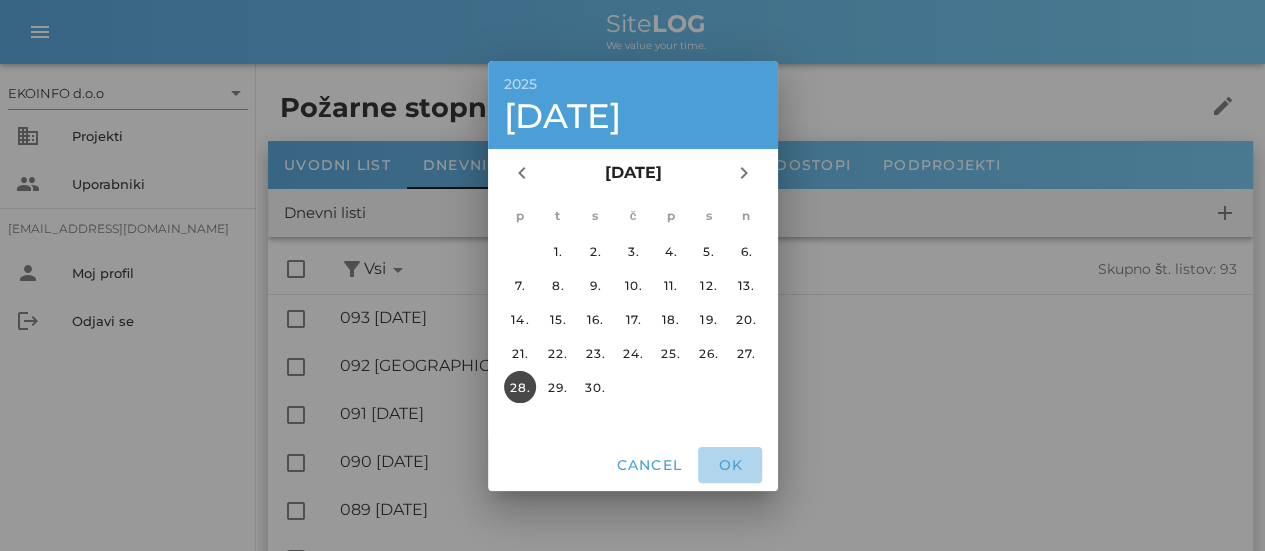 click on "OK" at bounding box center (730, 465) 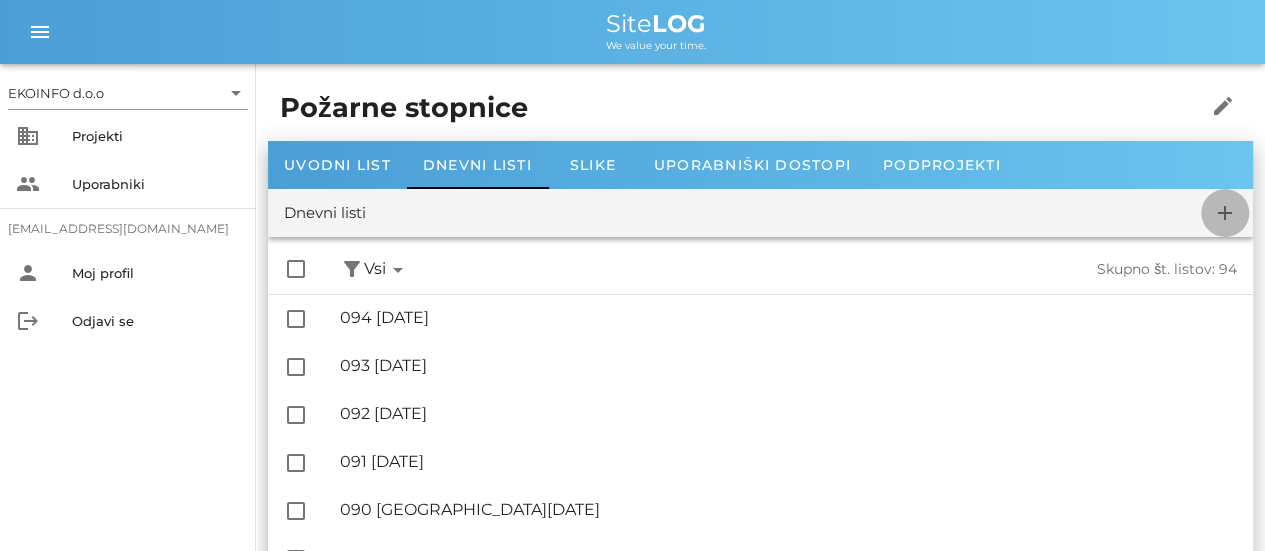 click on "add" at bounding box center (1225, 213) 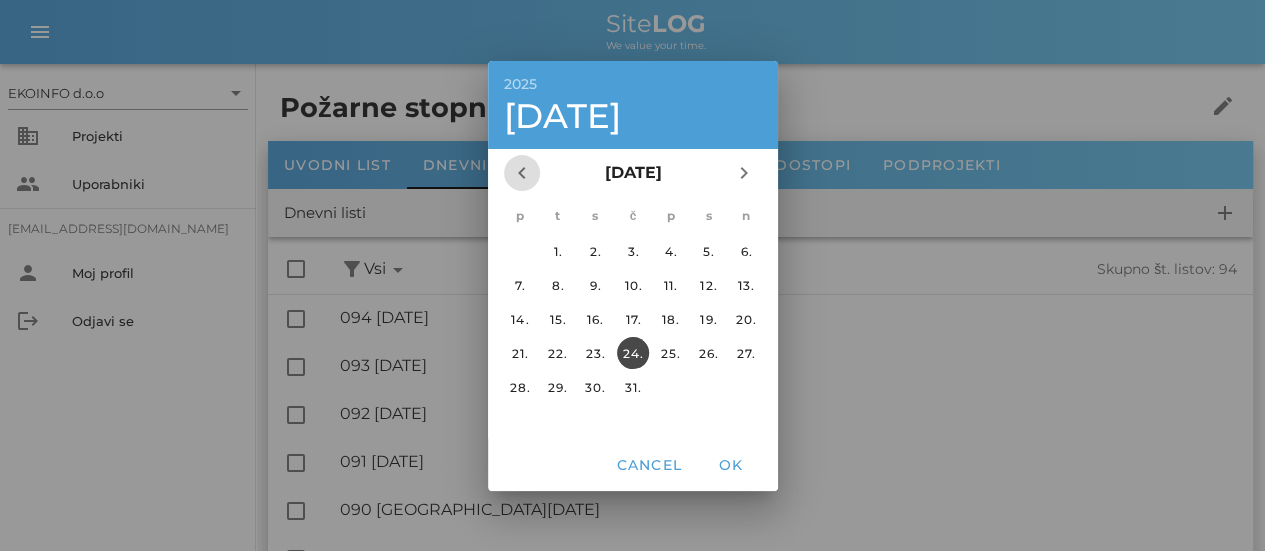 click on "chevron_left" at bounding box center [522, 173] 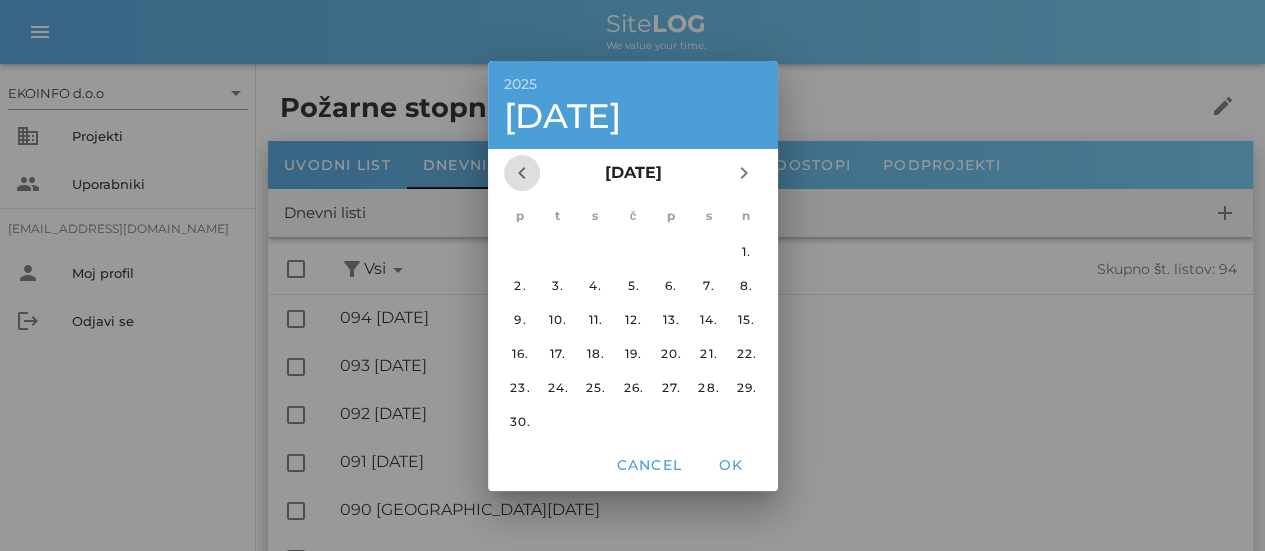 click on "chevron_left" at bounding box center (522, 173) 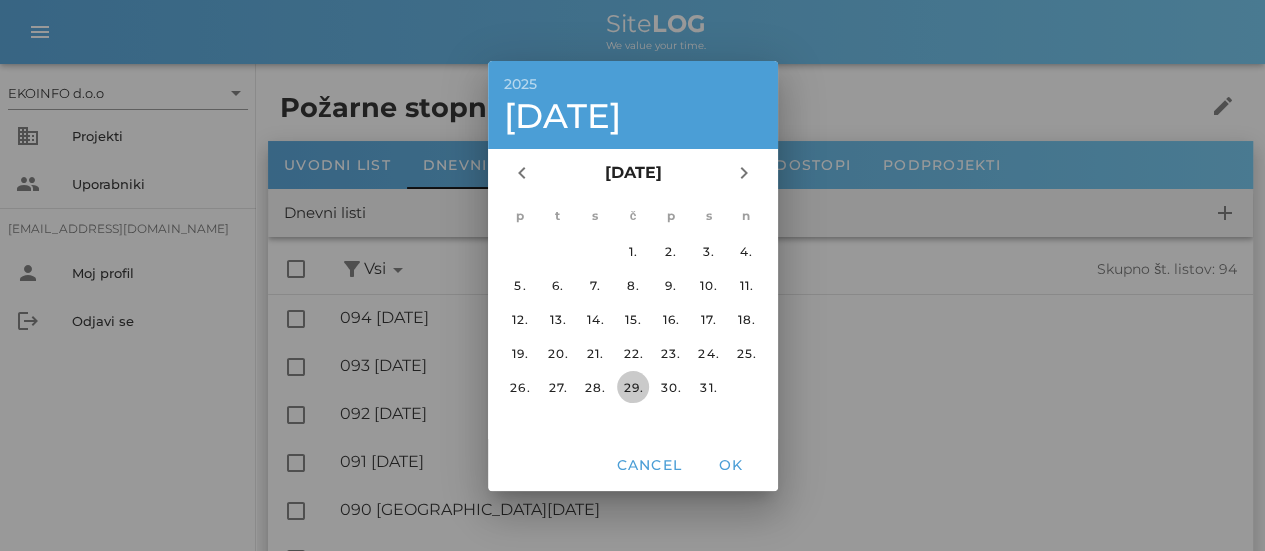 click on "29." at bounding box center (632, 386) 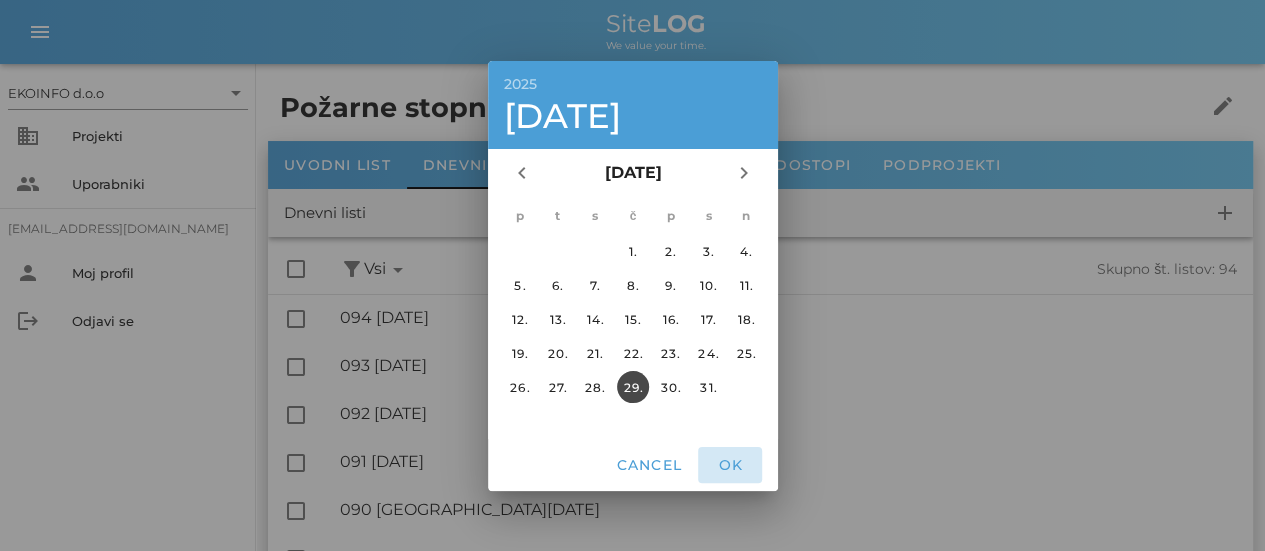 click on "OK" at bounding box center (730, 465) 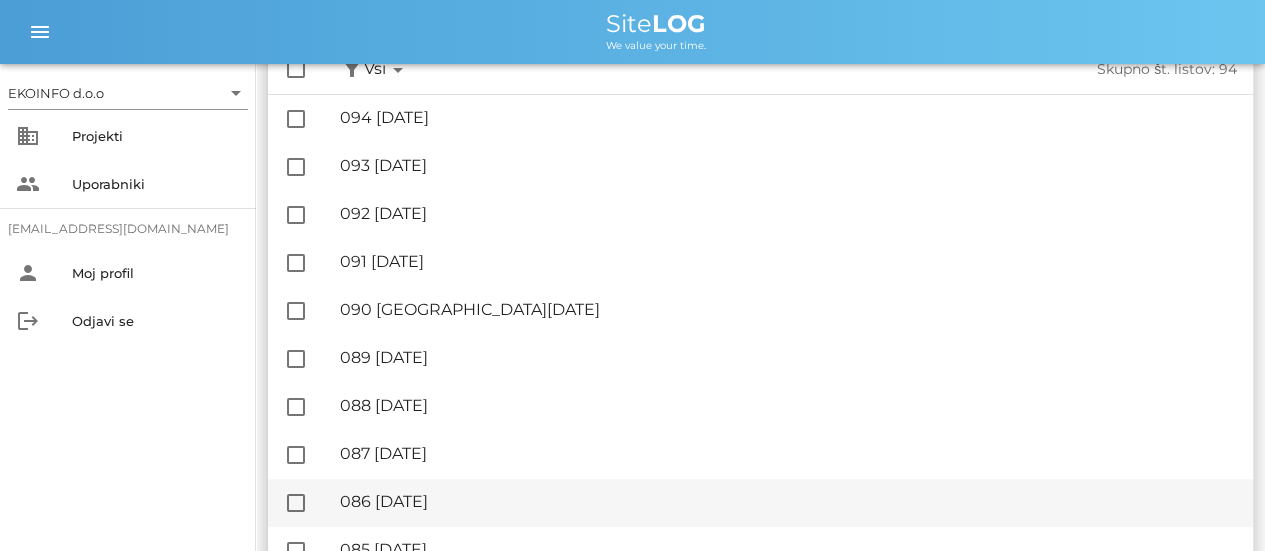scroll, scrollTop: 0, scrollLeft: 0, axis: both 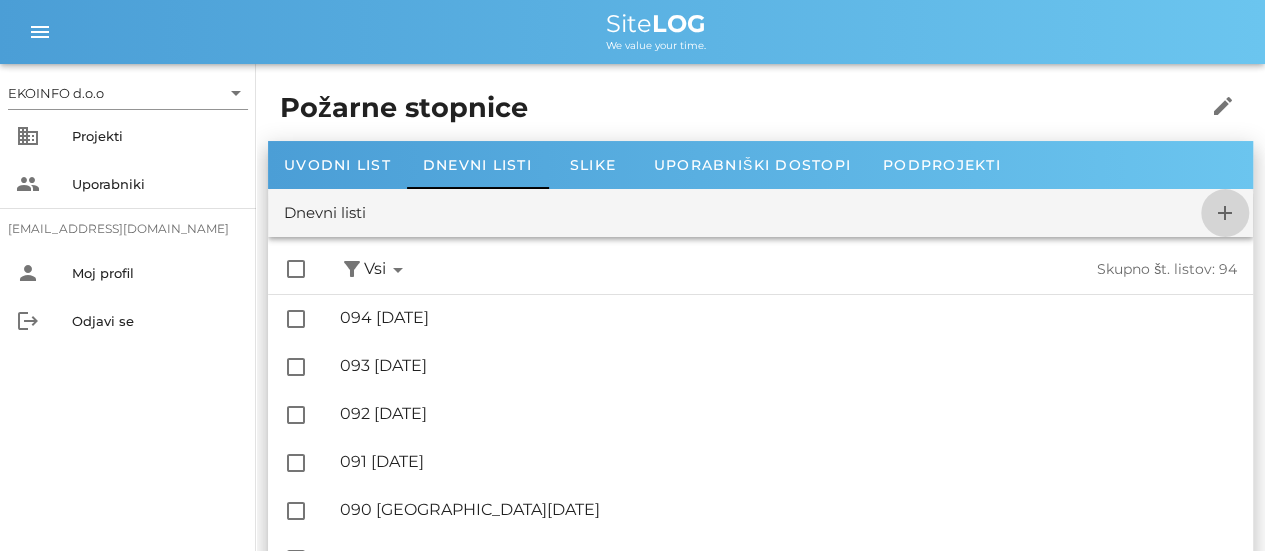 click on "add" at bounding box center [1225, 213] 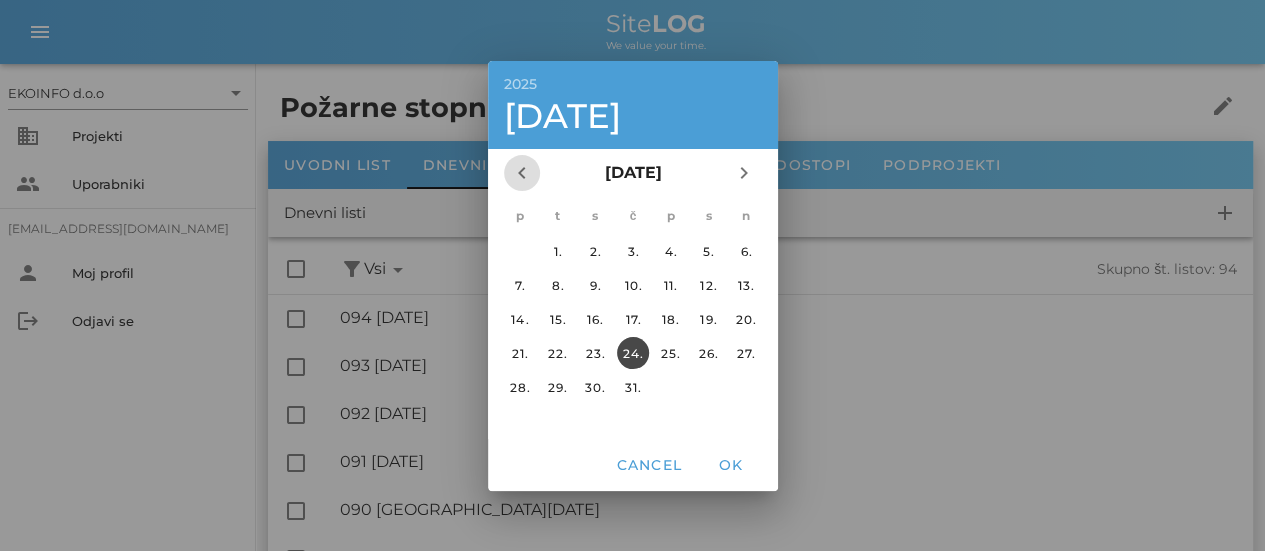 click on "chevron_left" at bounding box center [522, 173] 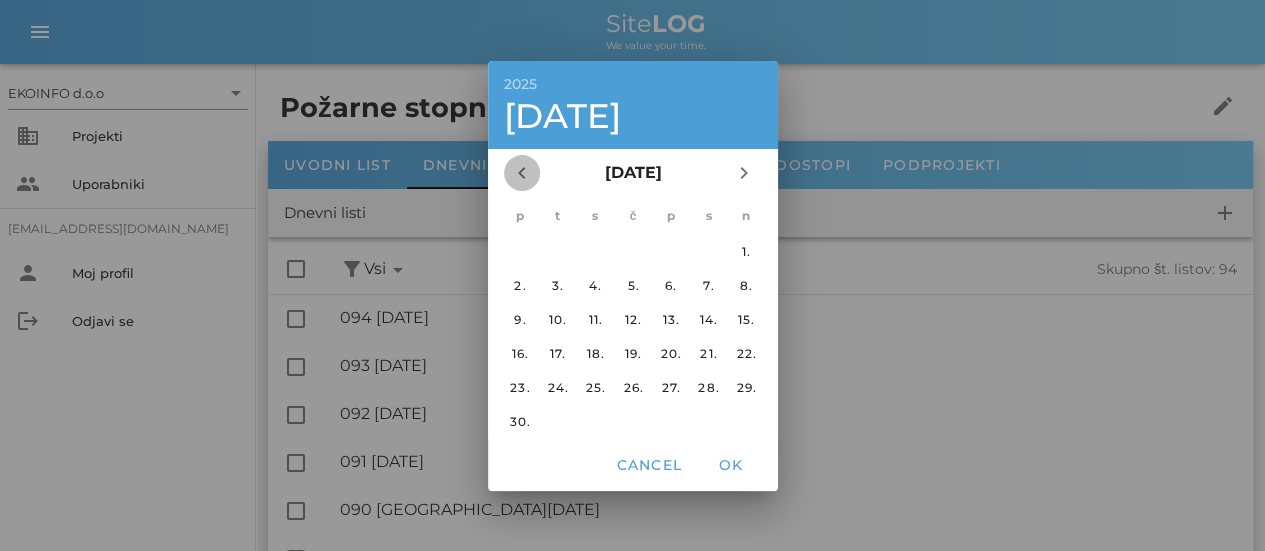 click on "chevron_left" at bounding box center [522, 173] 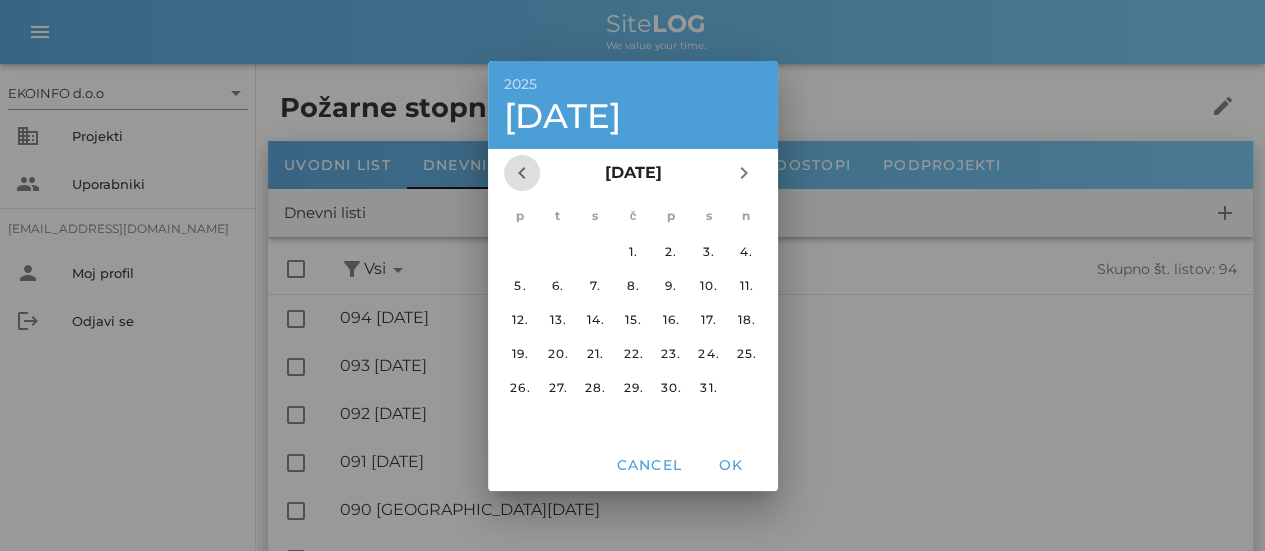 click on "chevron_left" at bounding box center [522, 173] 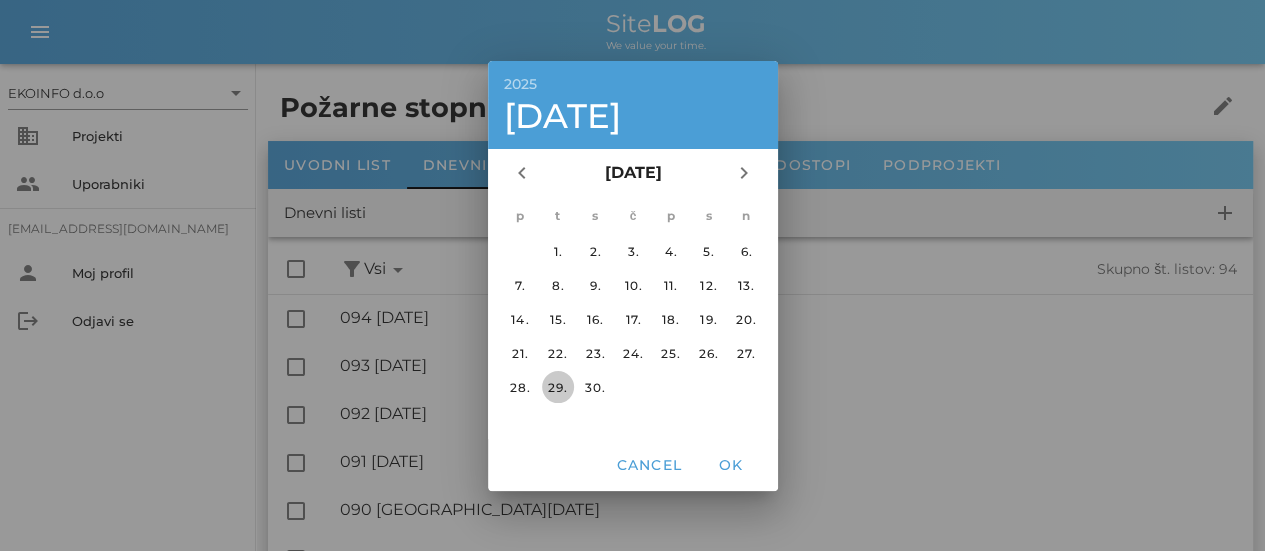 click on "29." at bounding box center (557, 386) 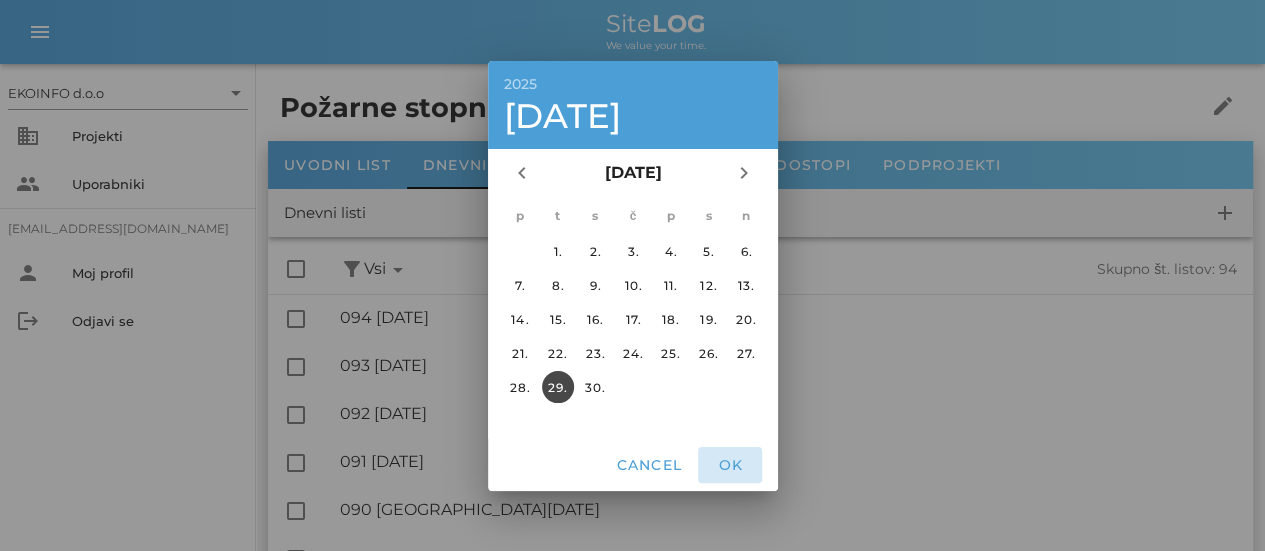 click on "OK" at bounding box center (730, 465) 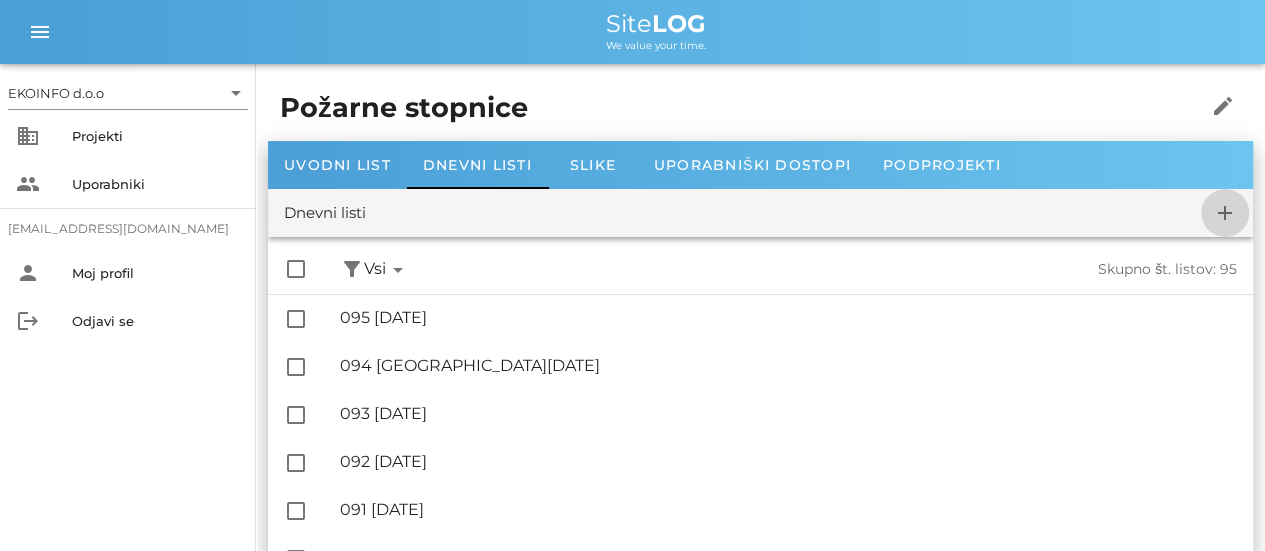 click on "add" at bounding box center (1225, 213) 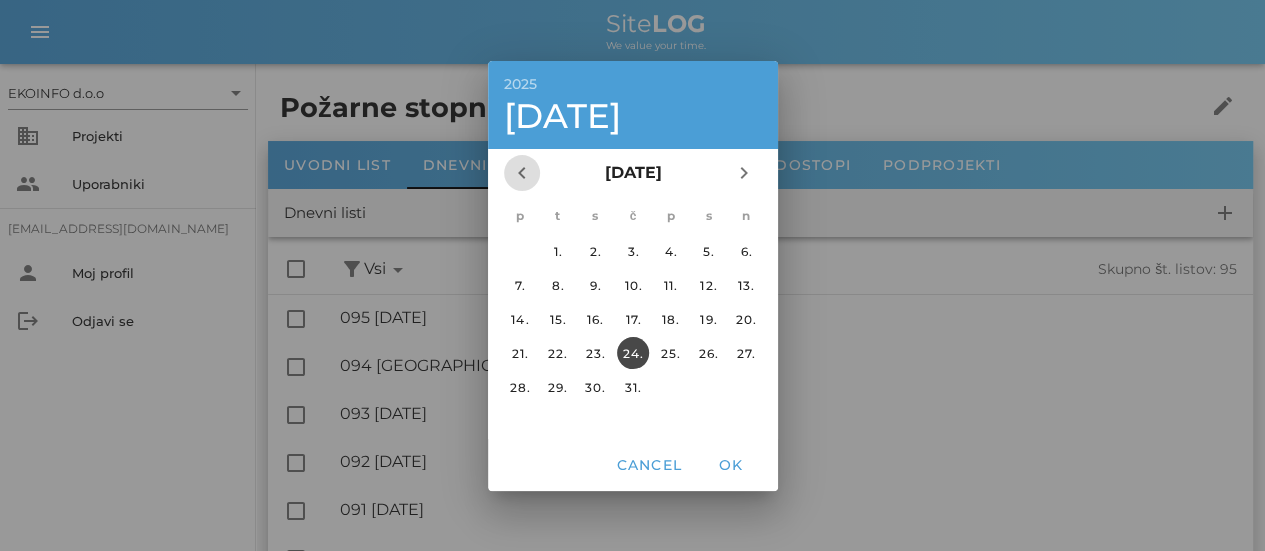 click on "chevron_left" at bounding box center [522, 173] 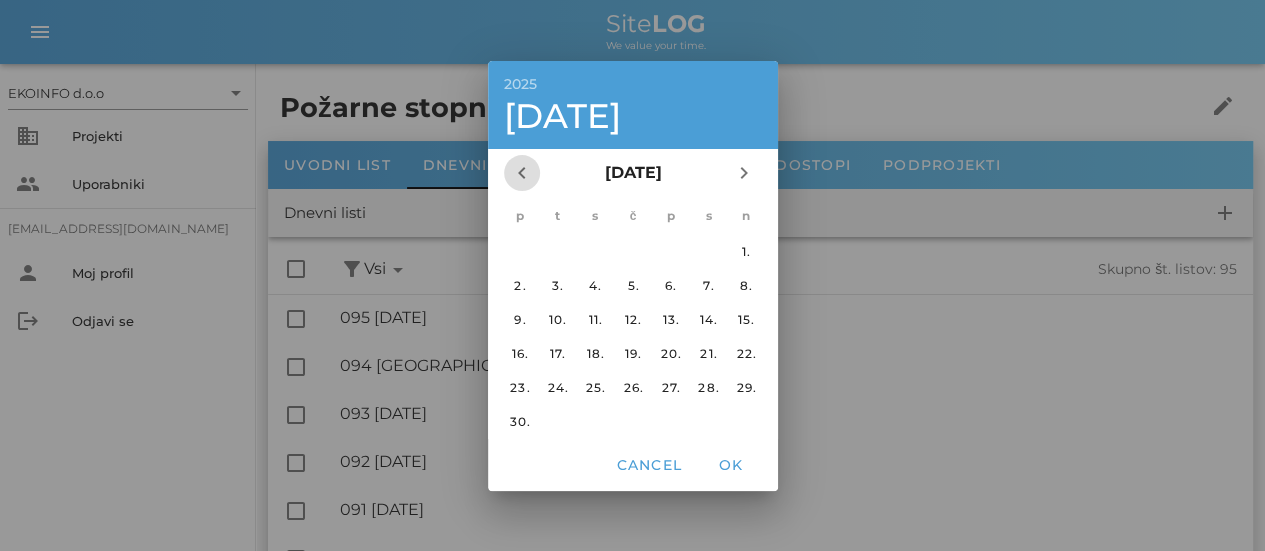 click on "chevron_left" at bounding box center (522, 173) 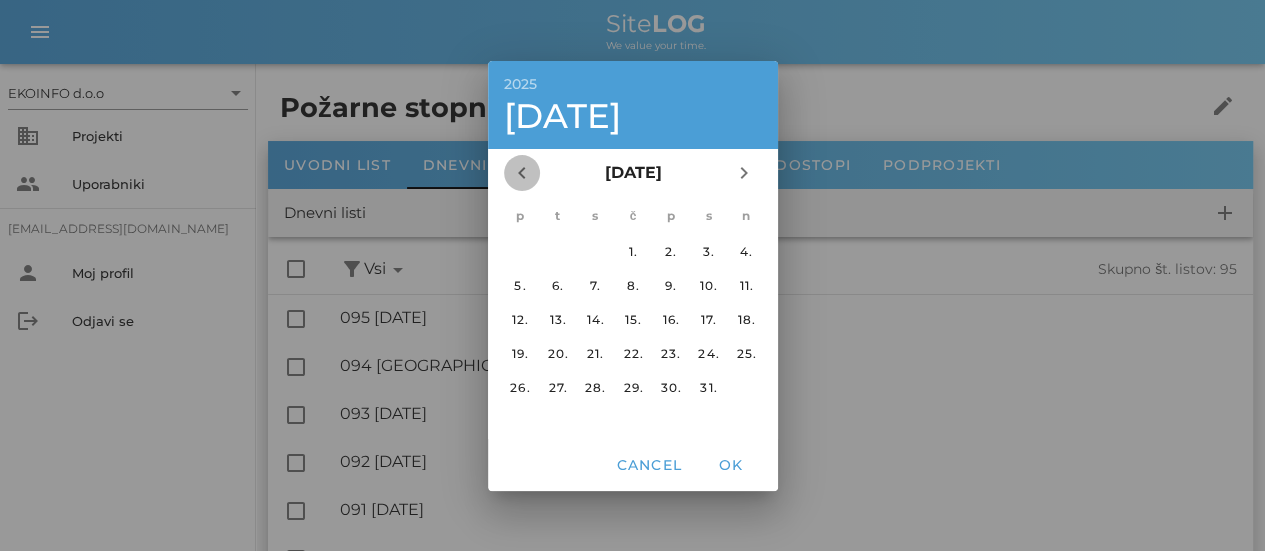 click on "chevron_left" at bounding box center (522, 173) 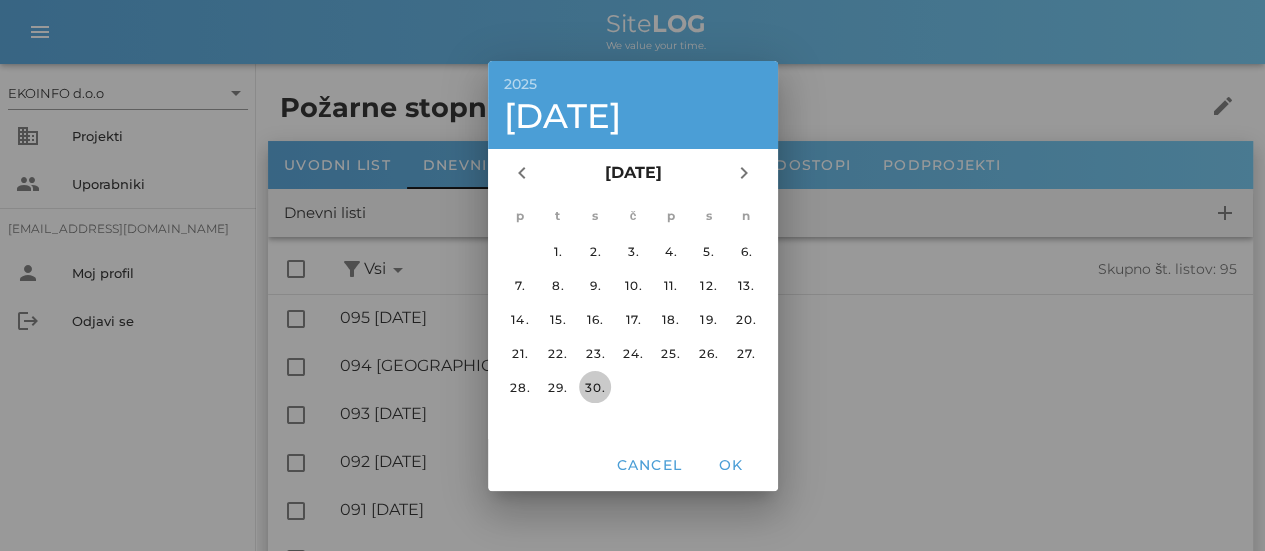 click on "30." at bounding box center [595, 386] 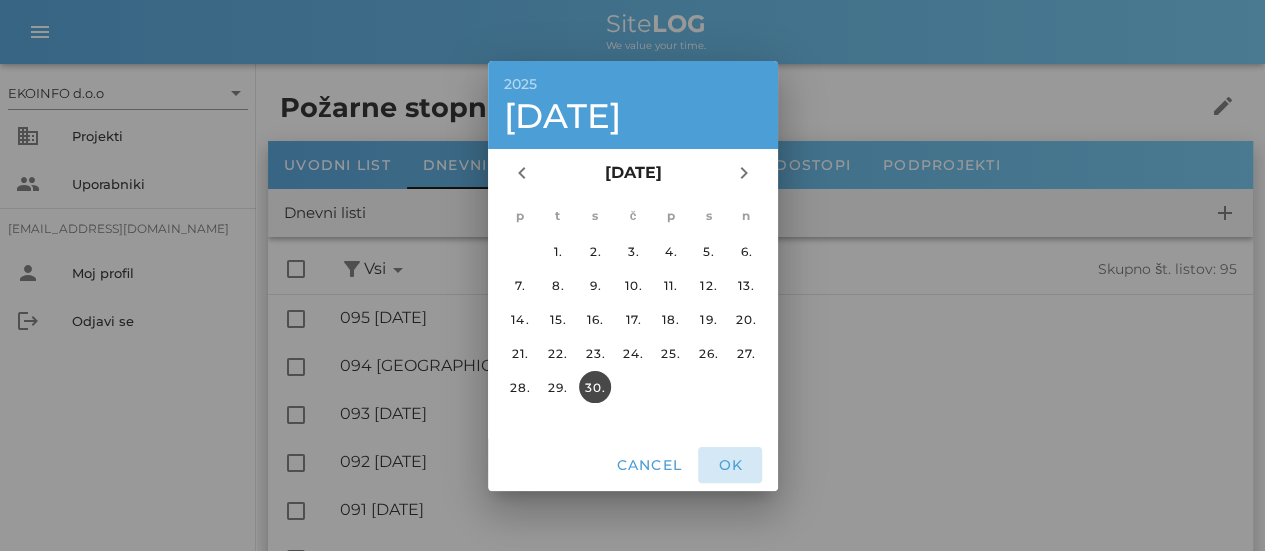 click on "OK" at bounding box center [730, 465] 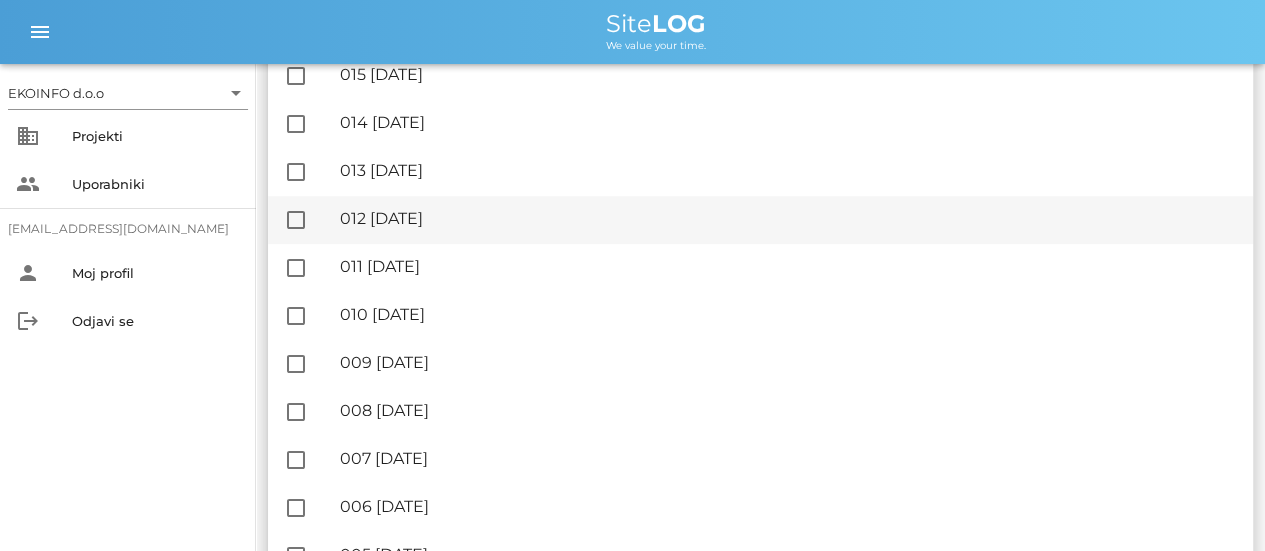 scroll, scrollTop: 4371, scrollLeft: 0, axis: vertical 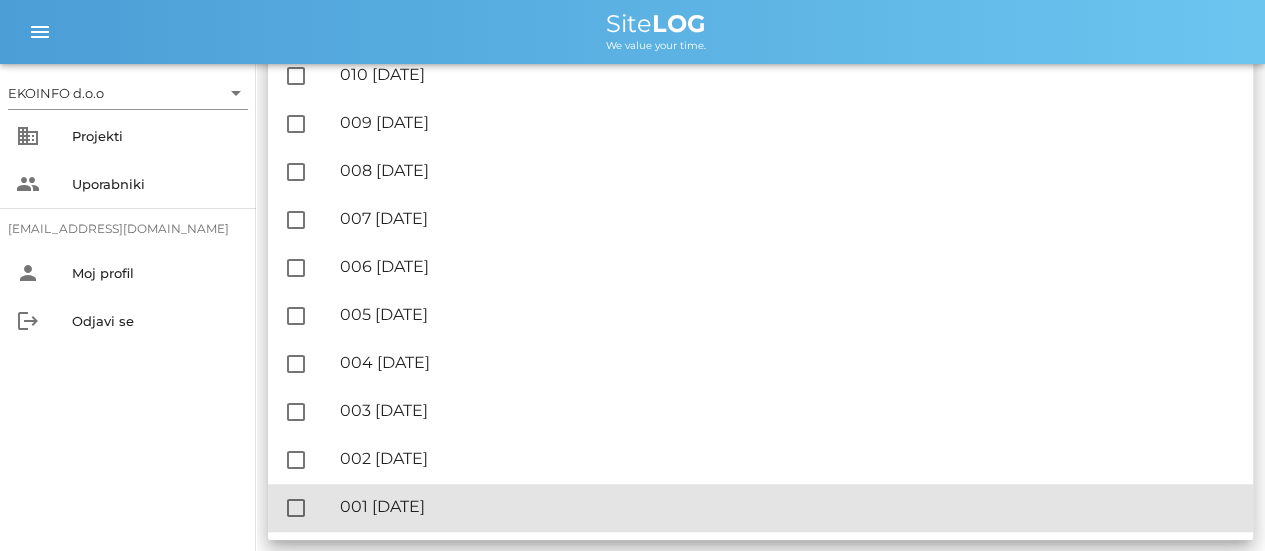 click on "🔏  001 [DATE]" at bounding box center [788, 506] 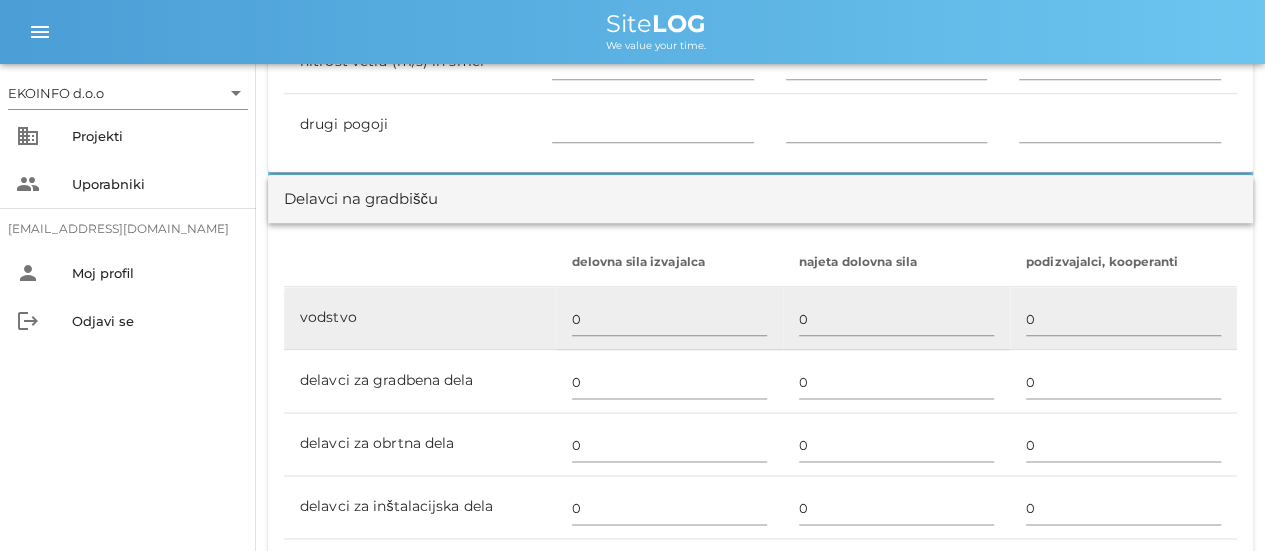 scroll, scrollTop: 1100, scrollLeft: 0, axis: vertical 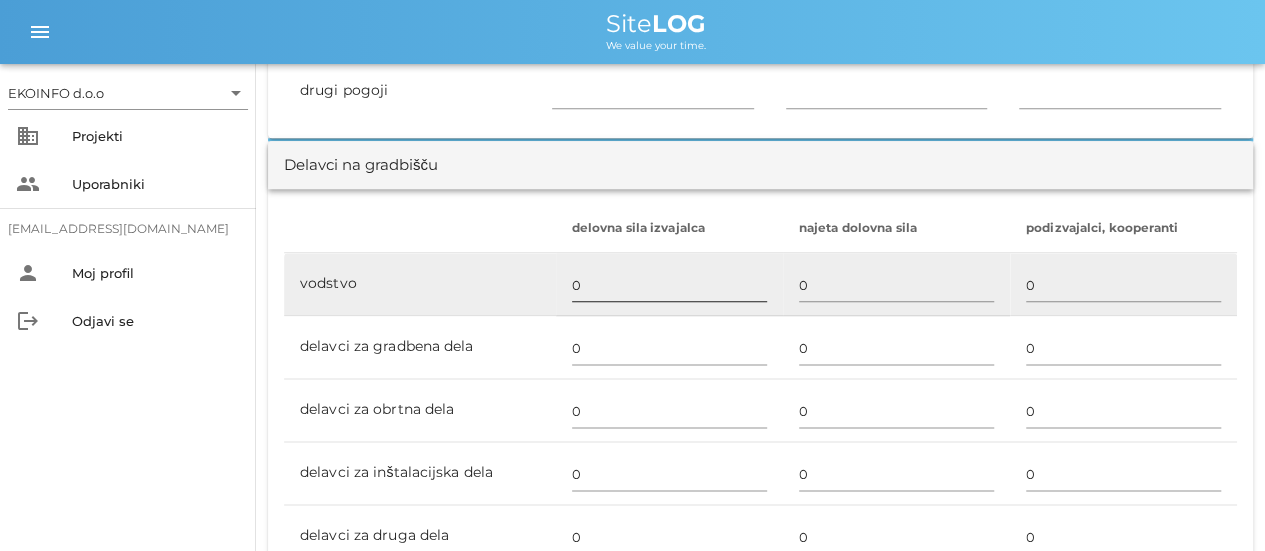 click on "0" at bounding box center [669, 285] 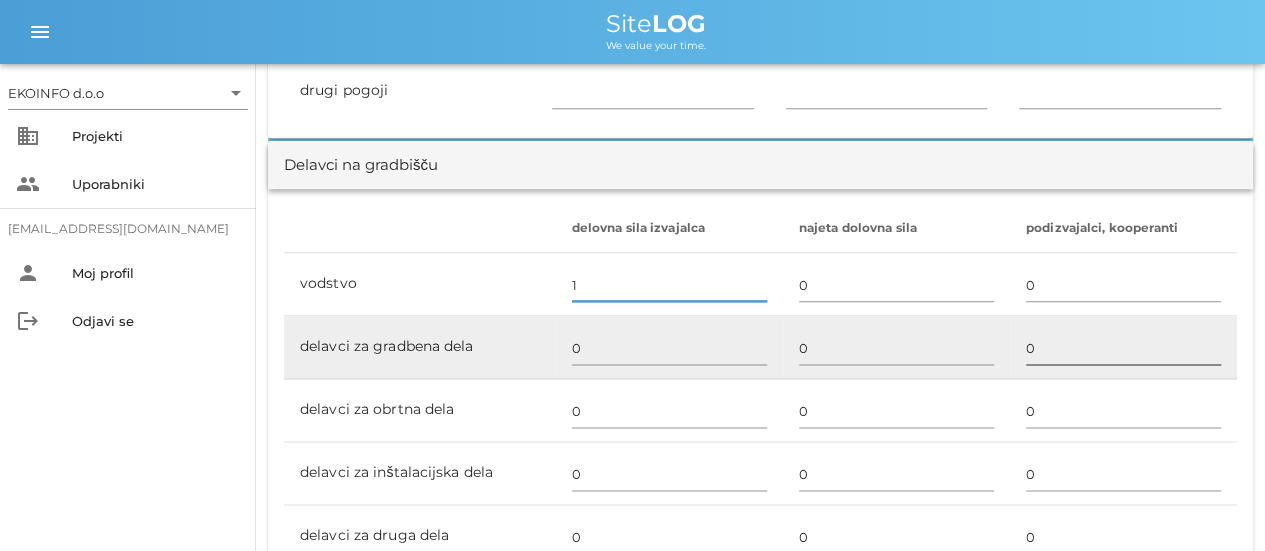 click on "0" at bounding box center (1123, 348) 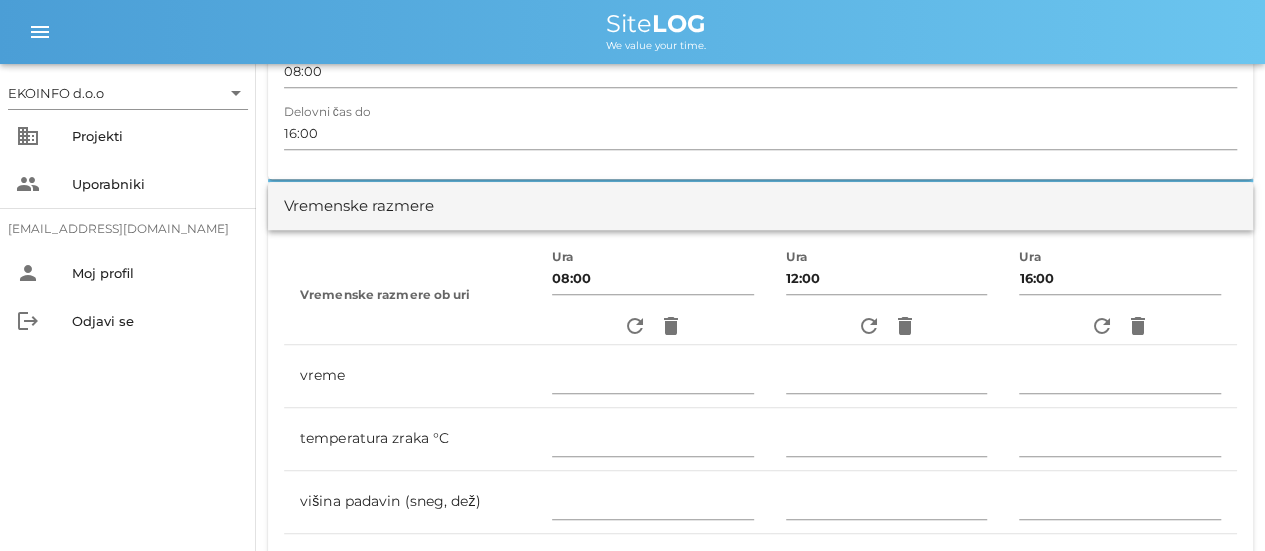 scroll, scrollTop: 0, scrollLeft: 0, axis: both 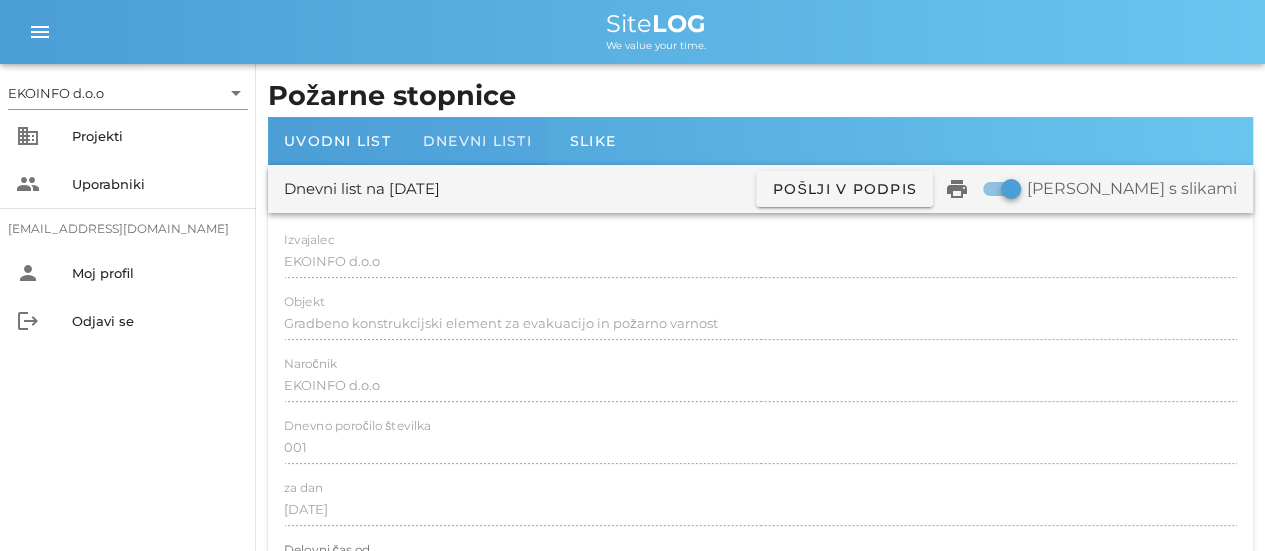 click on "Dnevni listi" at bounding box center (477, 141) 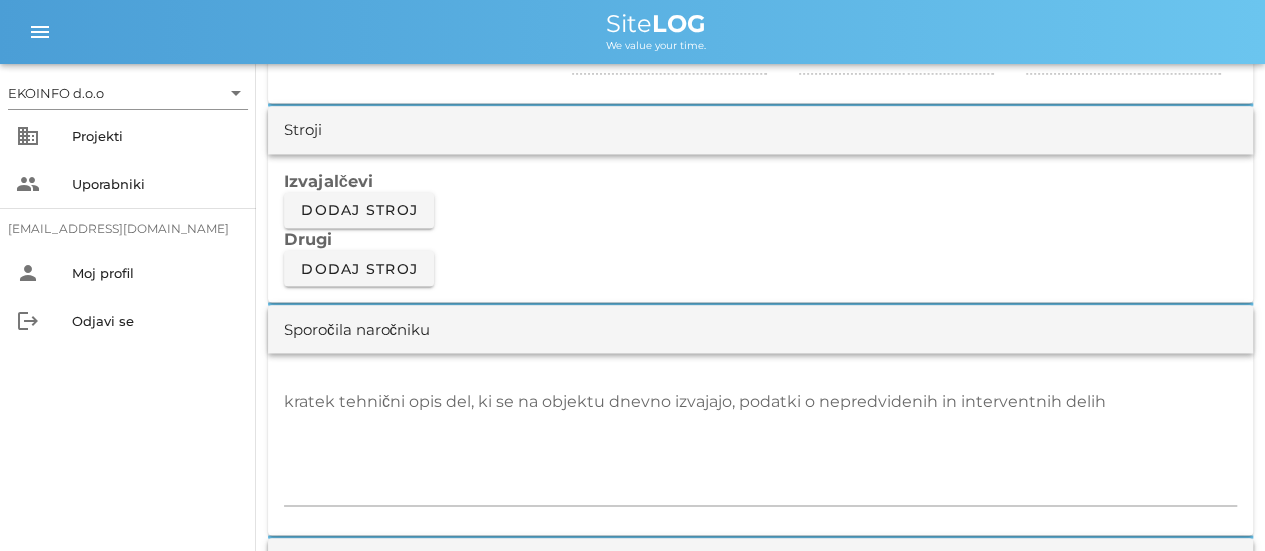 scroll, scrollTop: 1600, scrollLeft: 0, axis: vertical 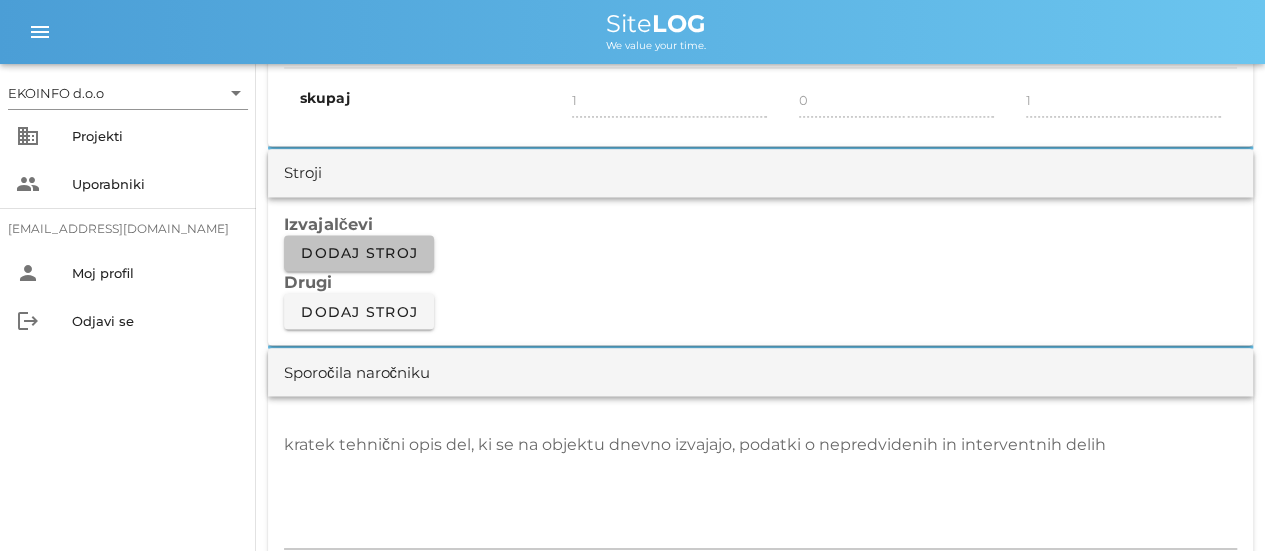 click on "Dodaj stroj" at bounding box center [359, 253] 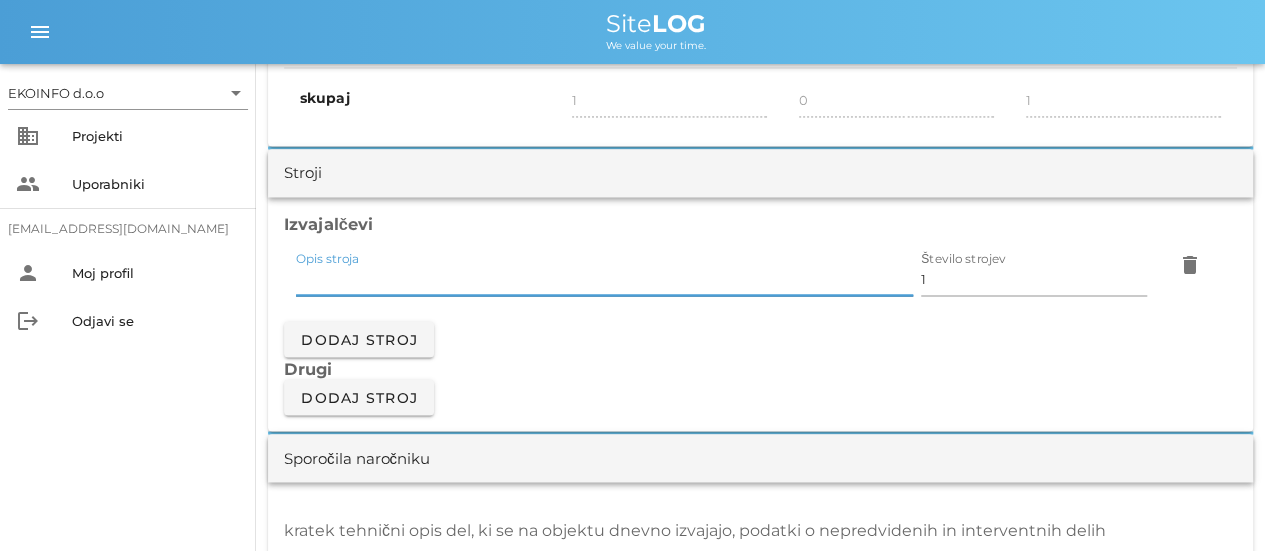 click on "Opis stroja" at bounding box center (604, 279) 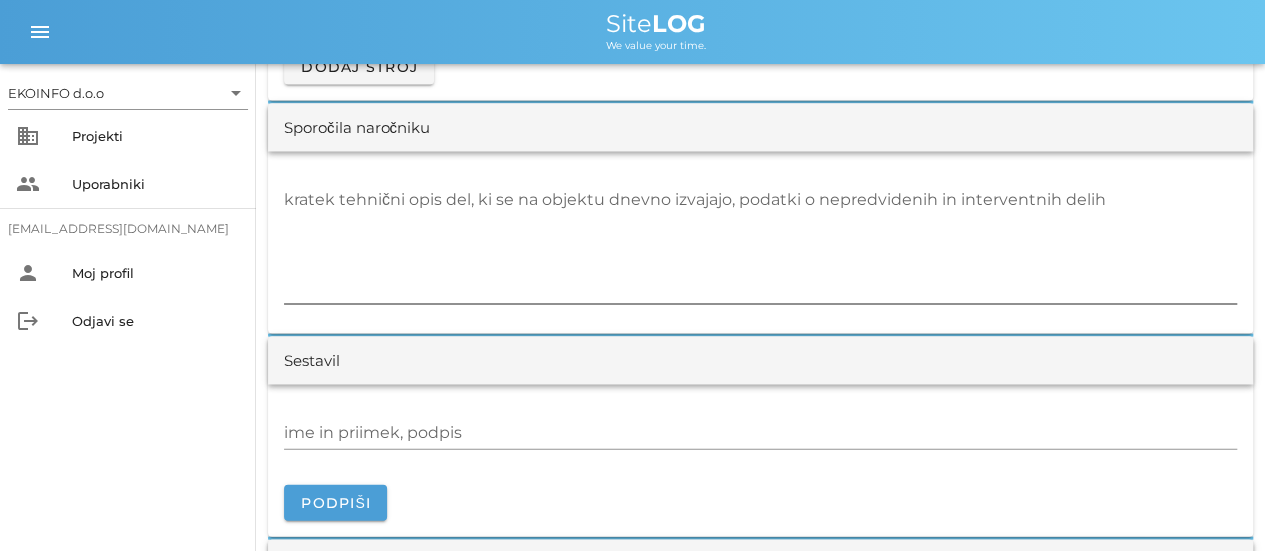 scroll, scrollTop: 1900, scrollLeft: 0, axis: vertical 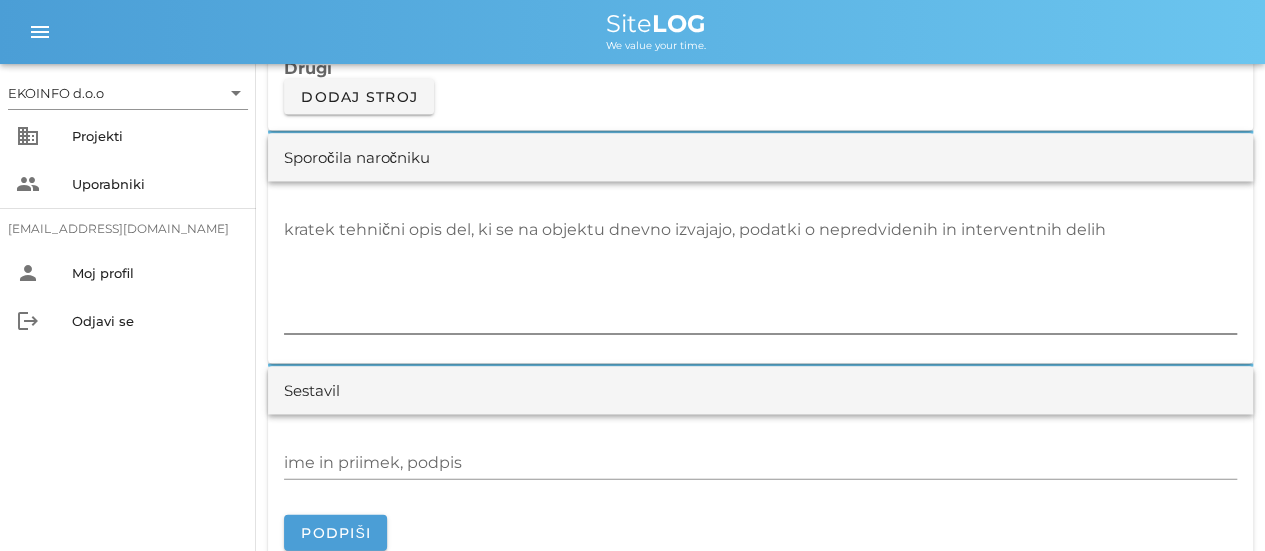 click on "kratek tehnični opis del, ki se na objektu dnevno izvajajo, podatki o nepredvidenih in interventnih delih" at bounding box center [760, 274] 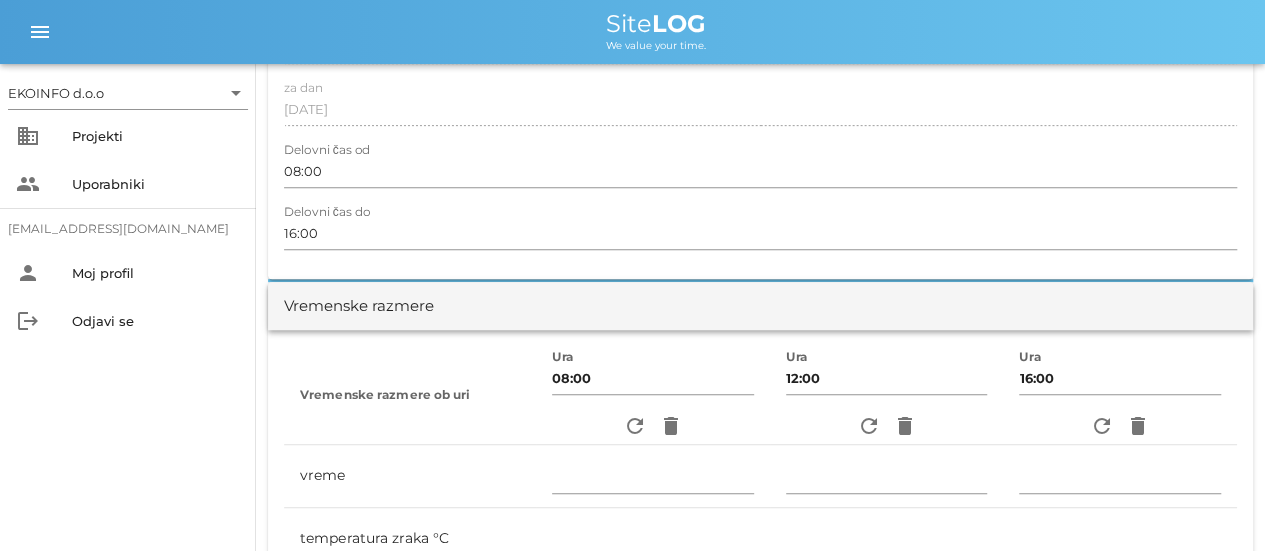 scroll, scrollTop: 0, scrollLeft: 0, axis: both 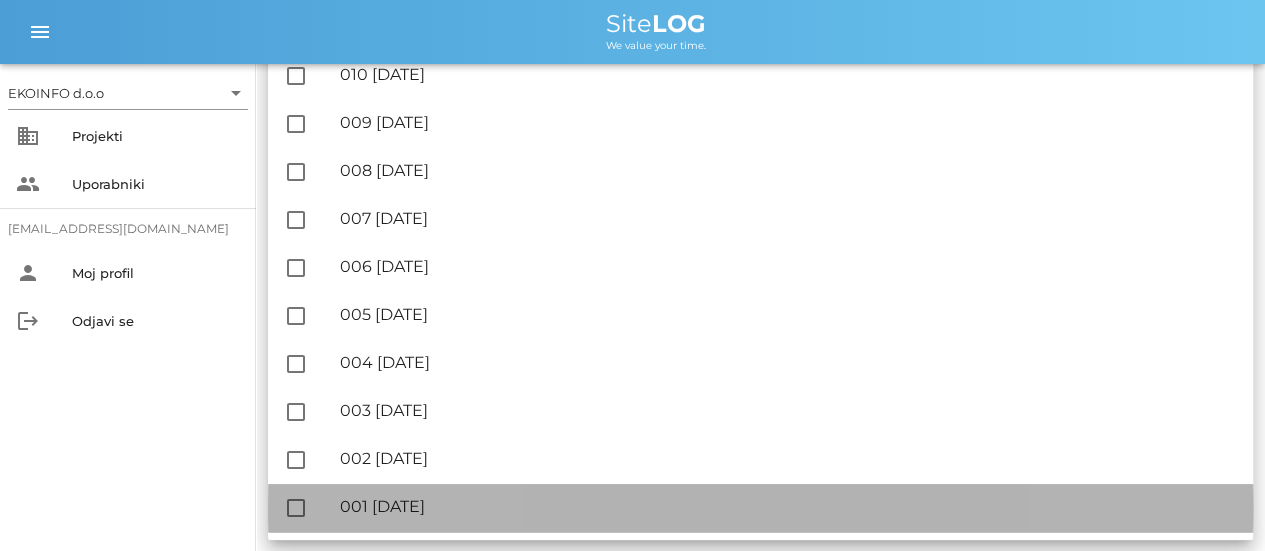 click on "🔏  001 [DATE]" at bounding box center [788, 506] 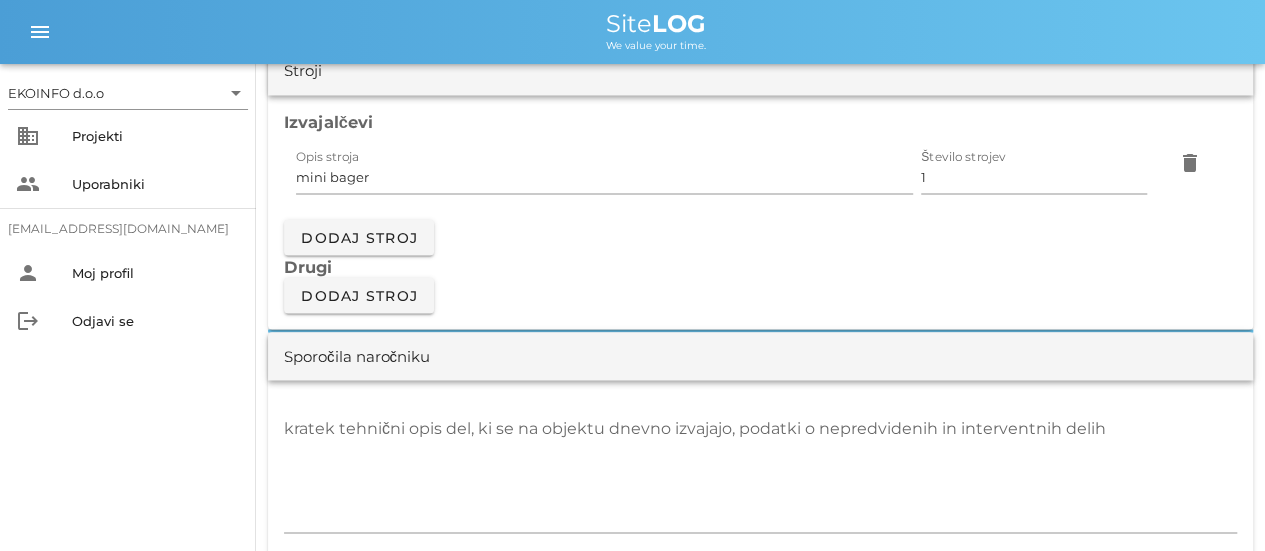 scroll, scrollTop: 1800, scrollLeft: 0, axis: vertical 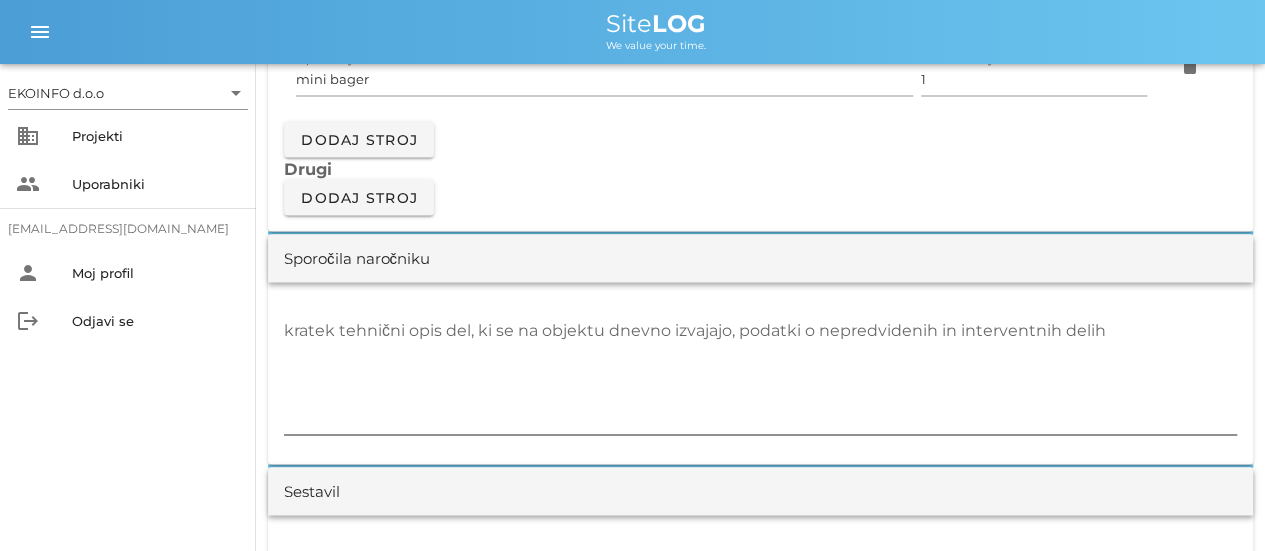 click on "kratek tehnični opis del, ki se na objektu dnevno izvajajo, podatki o nepredvidenih in interventnih delih" at bounding box center [760, 374] 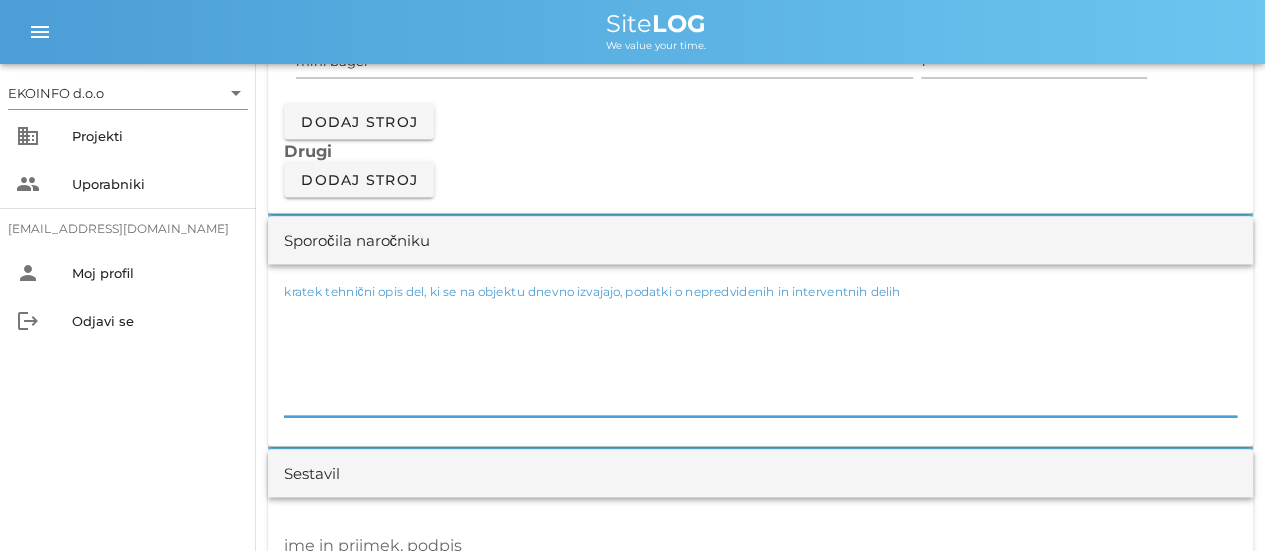 scroll, scrollTop: 1800, scrollLeft: 0, axis: vertical 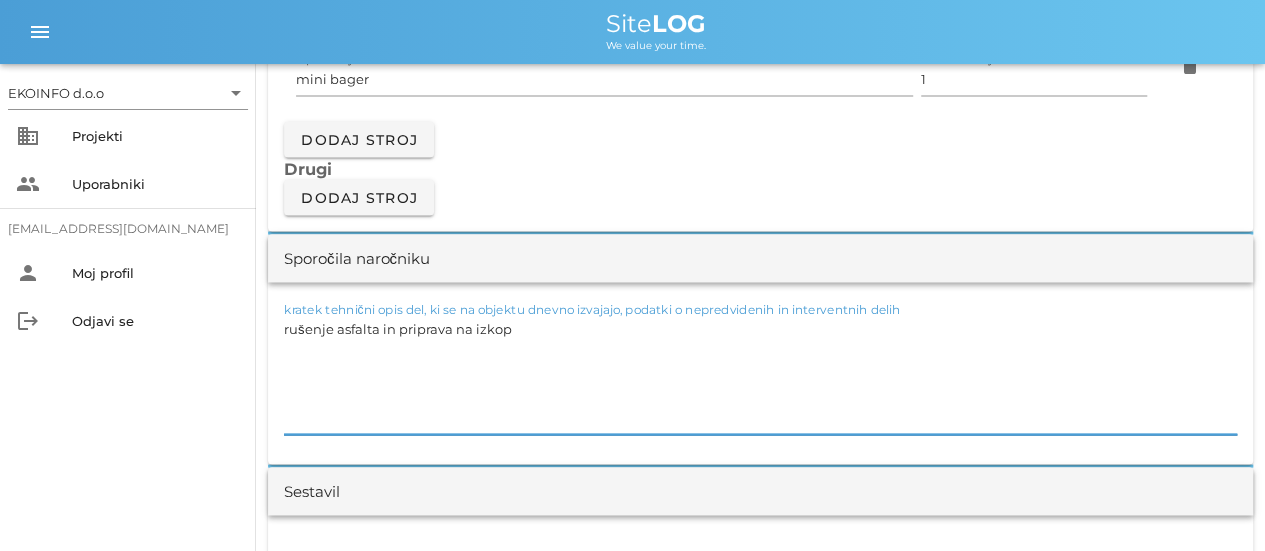 click on "rušenje asfalta in priprava na izkop" at bounding box center [760, 374] 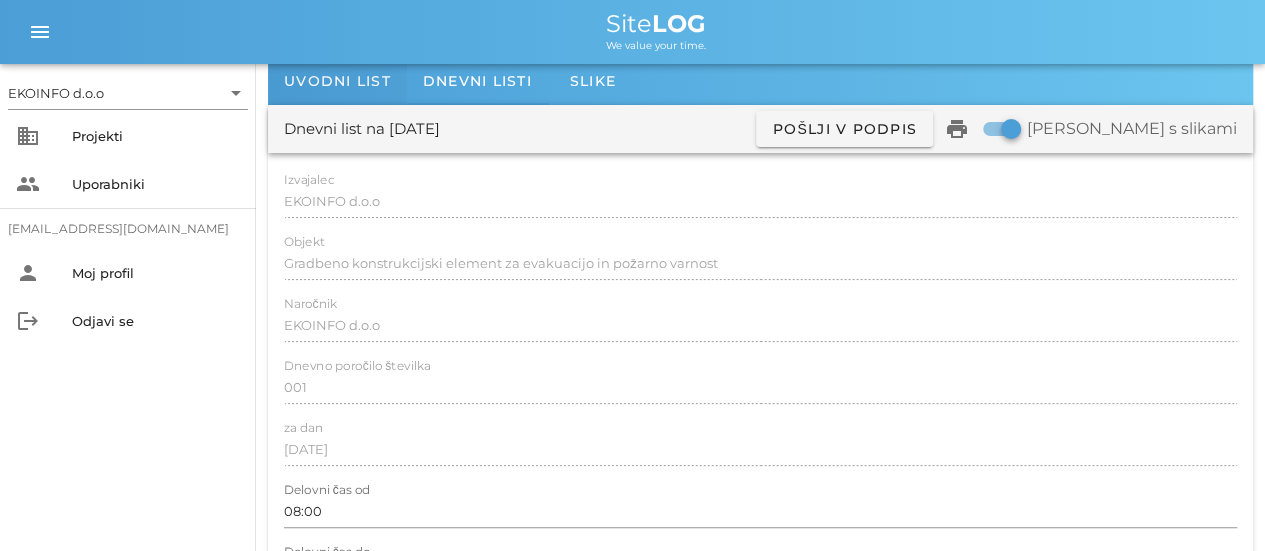 scroll, scrollTop: 0, scrollLeft: 0, axis: both 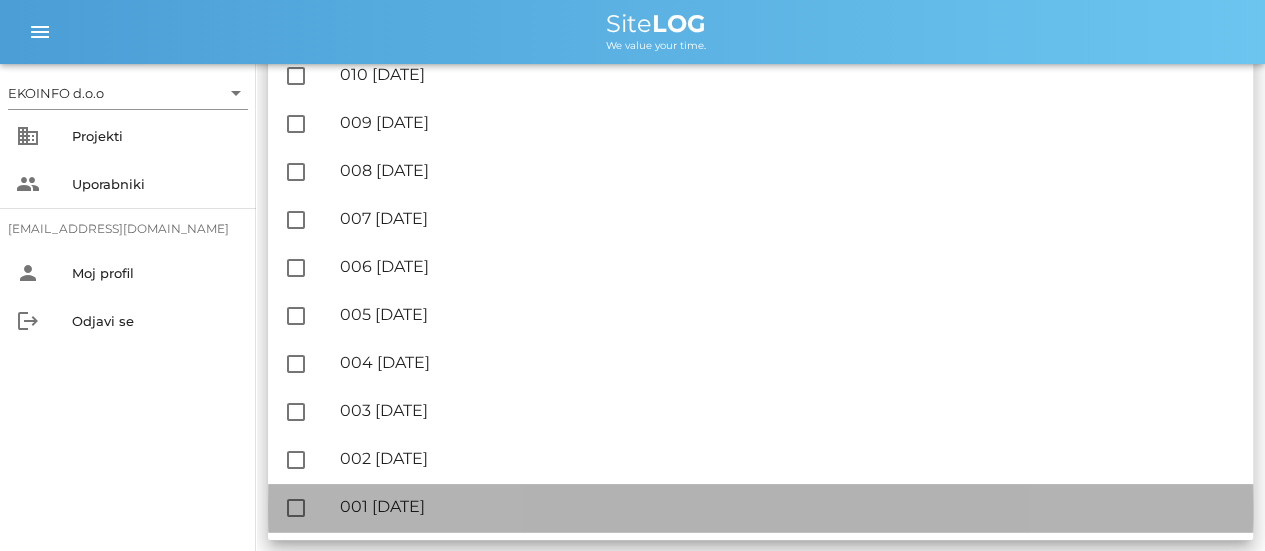 click on "🔏  001 [DATE]" at bounding box center [788, 506] 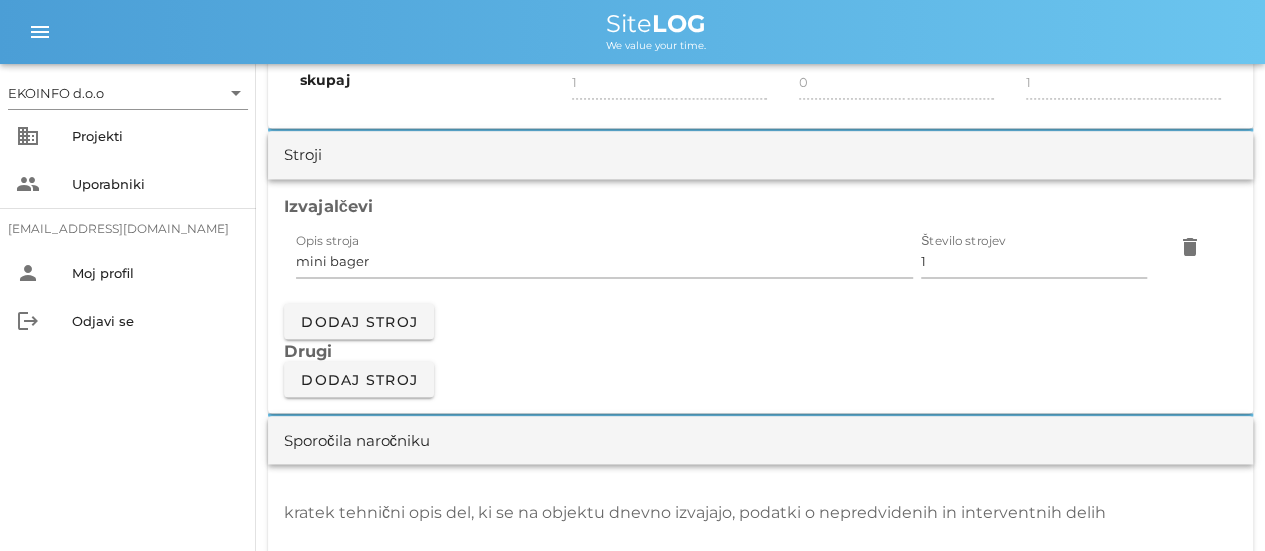 scroll, scrollTop: 1800, scrollLeft: 0, axis: vertical 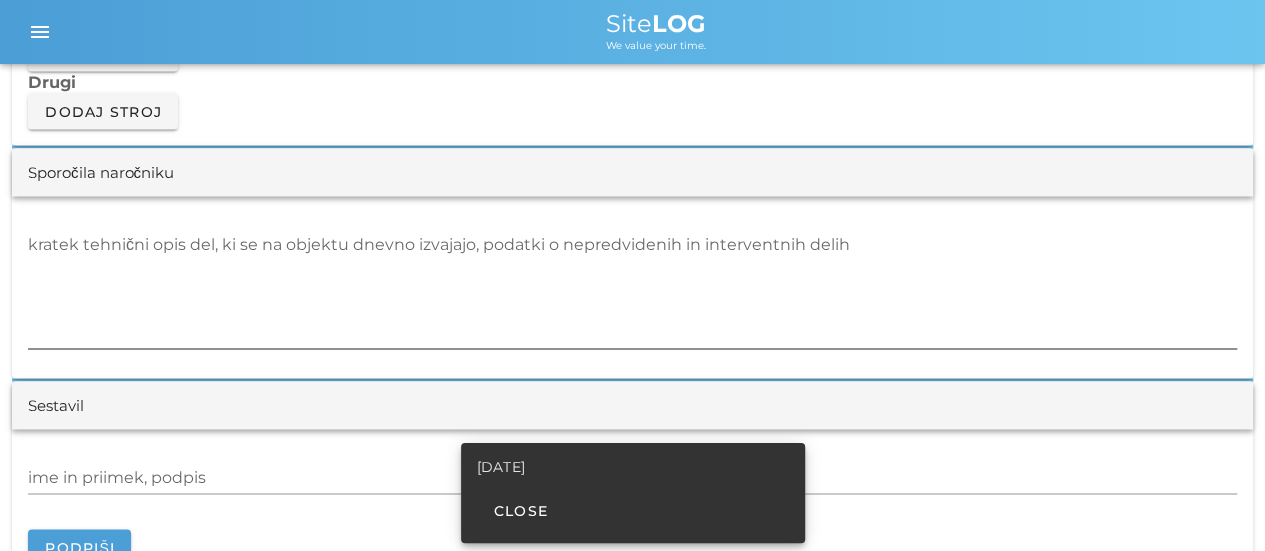 click on "kratek tehnični opis del, ki se na objektu dnevno izvajajo, podatki o nepredvidenih in interventnih delih" at bounding box center (632, 288) 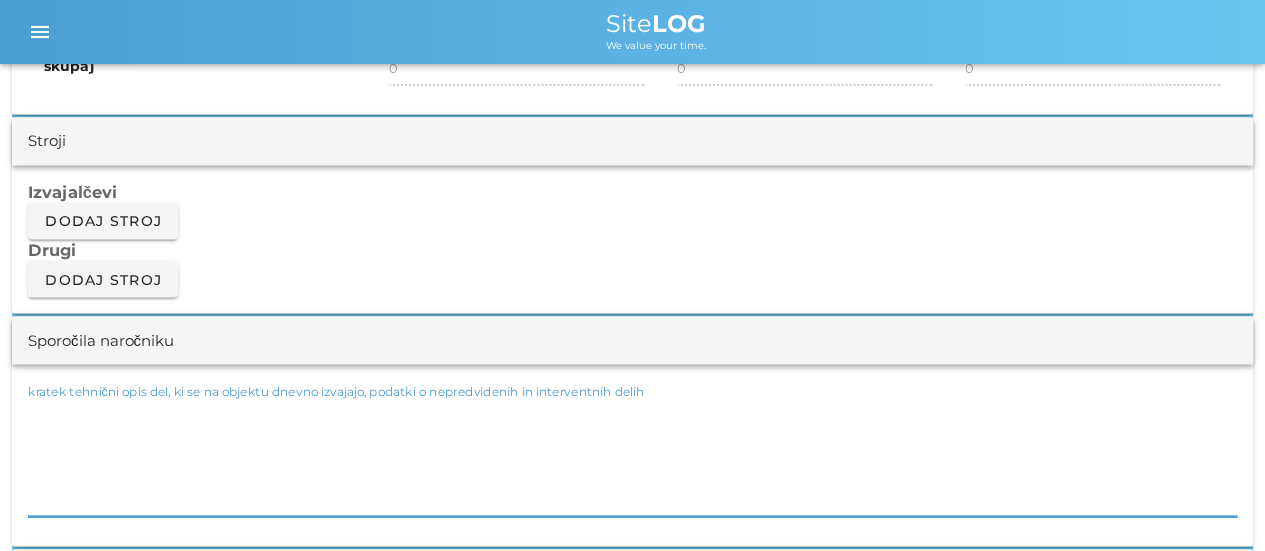 scroll, scrollTop: 1400, scrollLeft: 0, axis: vertical 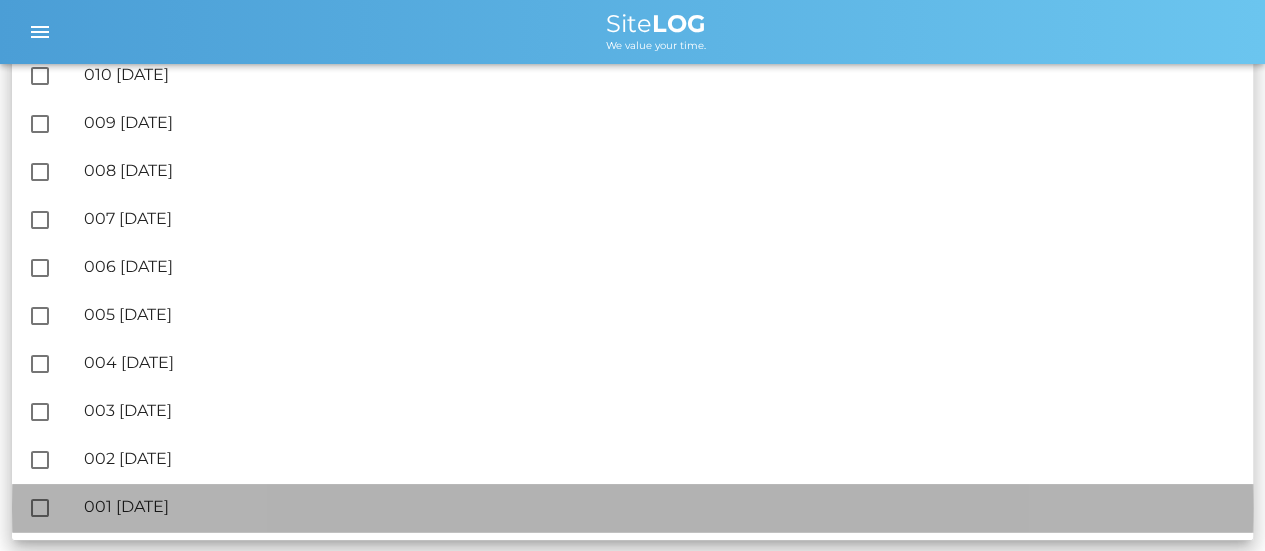 click on "🔏  001 [DATE]" at bounding box center [660, 506] 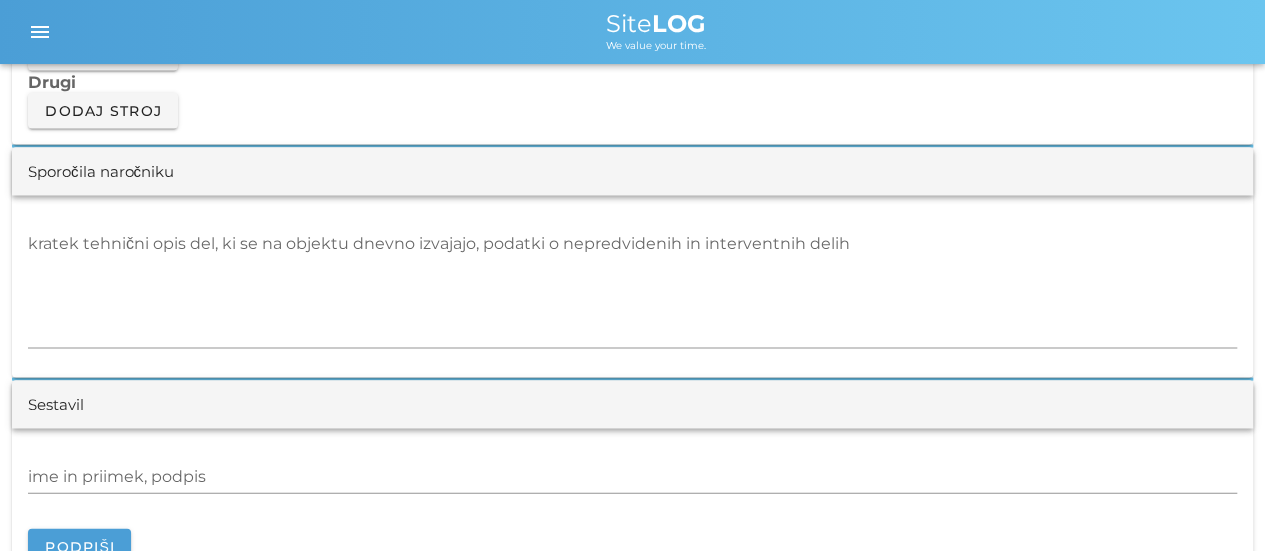 scroll, scrollTop: 1800, scrollLeft: 0, axis: vertical 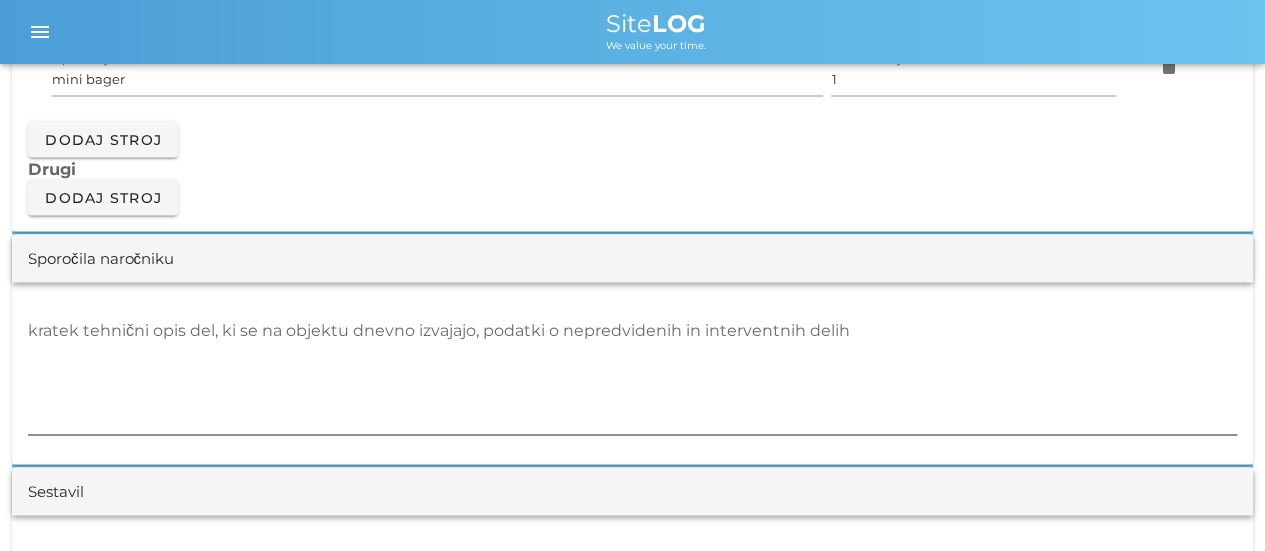 click on "kratek tehnični opis del, ki se na objektu dnevno izvajajo, podatki o nepredvidenih in interventnih delih" at bounding box center [632, 374] 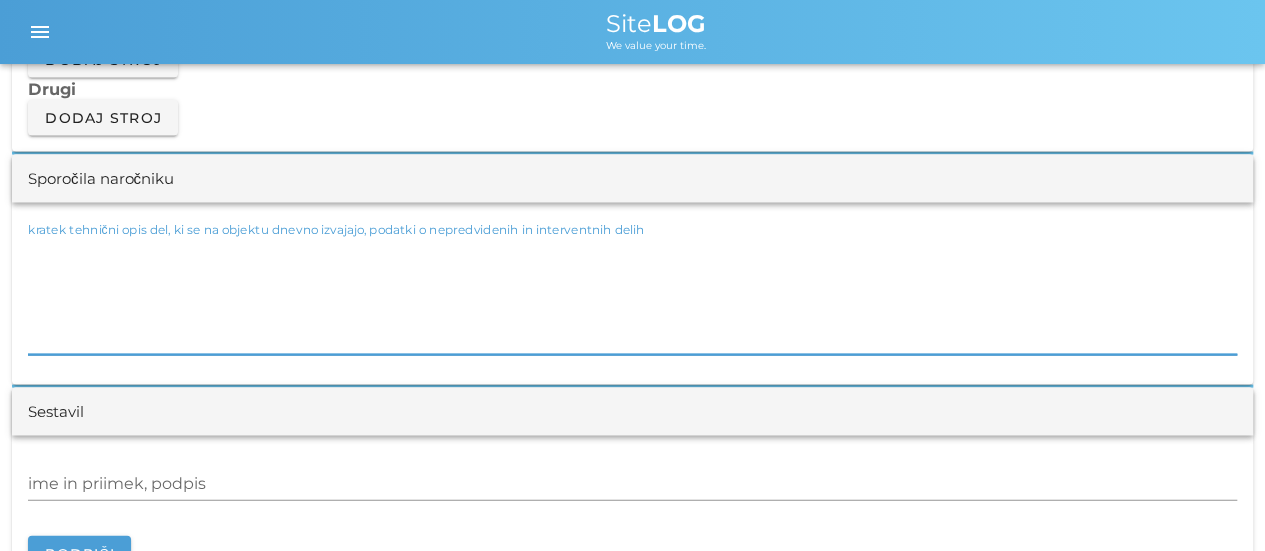 scroll, scrollTop: 2032, scrollLeft: 0, axis: vertical 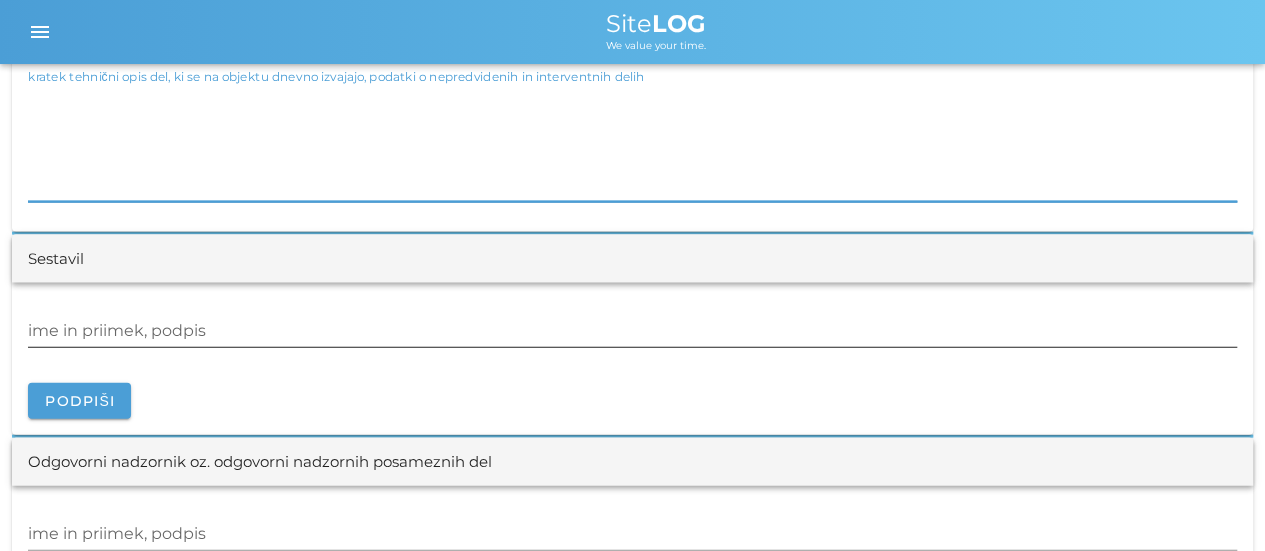 click on "ime in priimek, podpis" at bounding box center (632, 331) 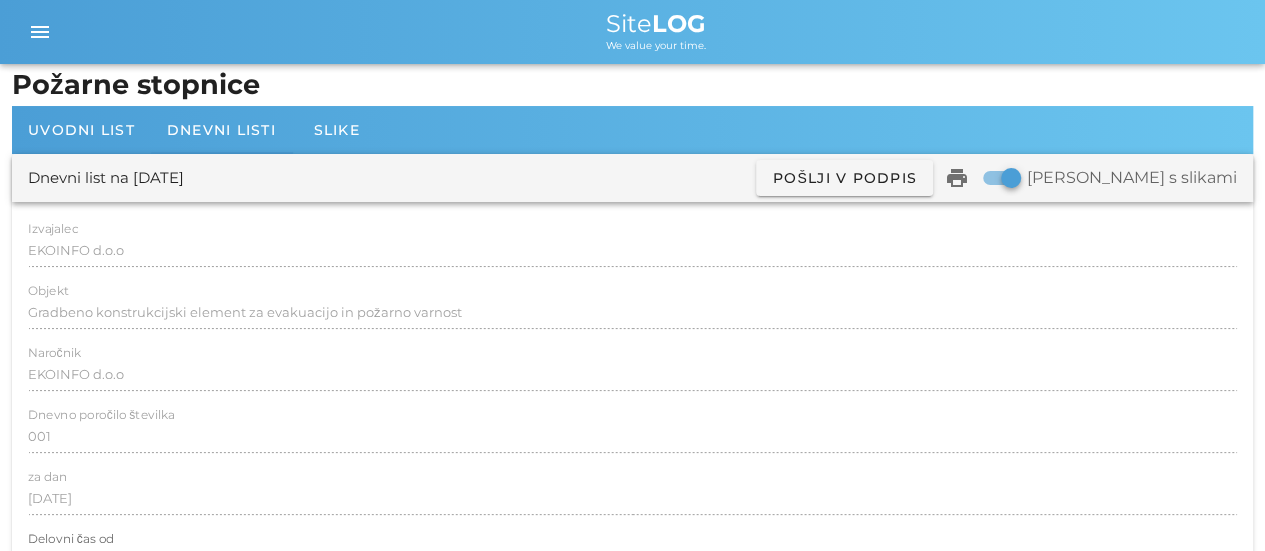 scroll, scrollTop: 0, scrollLeft: 0, axis: both 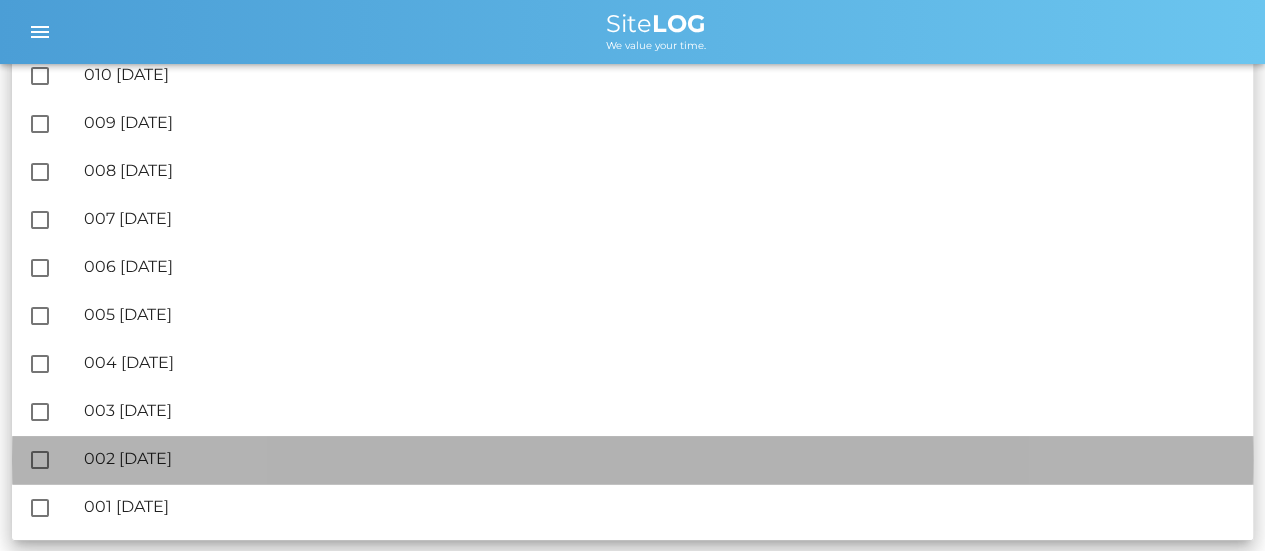 click on "🔏  002 [DATE]" at bounding box center (660, 458) 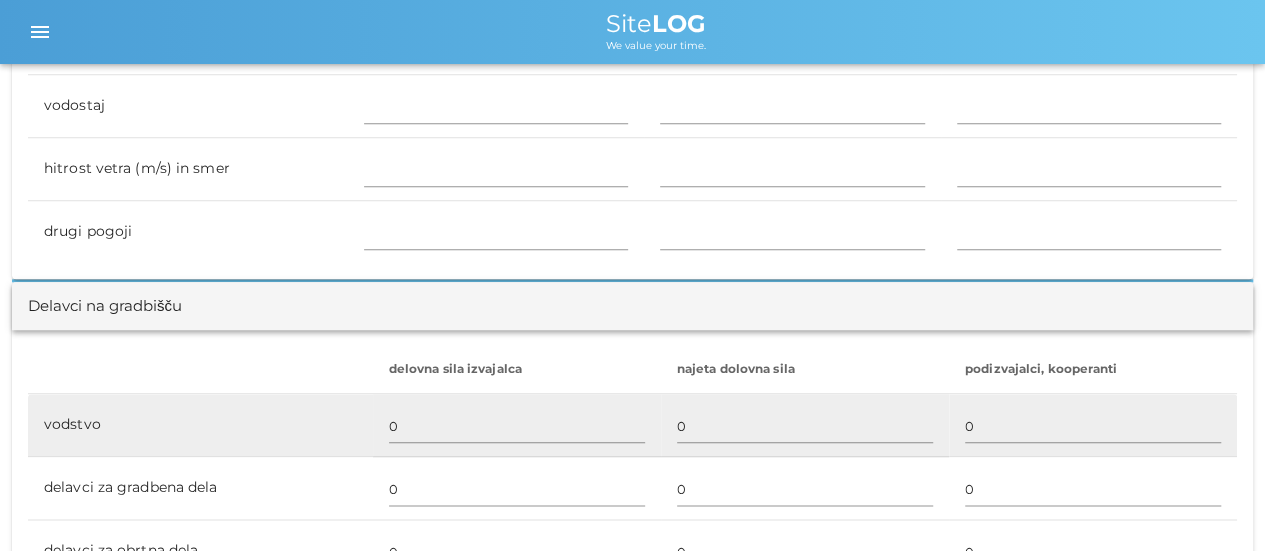 scroll, scrollTop: 1000, scrollLeft: 0, axis: vertical 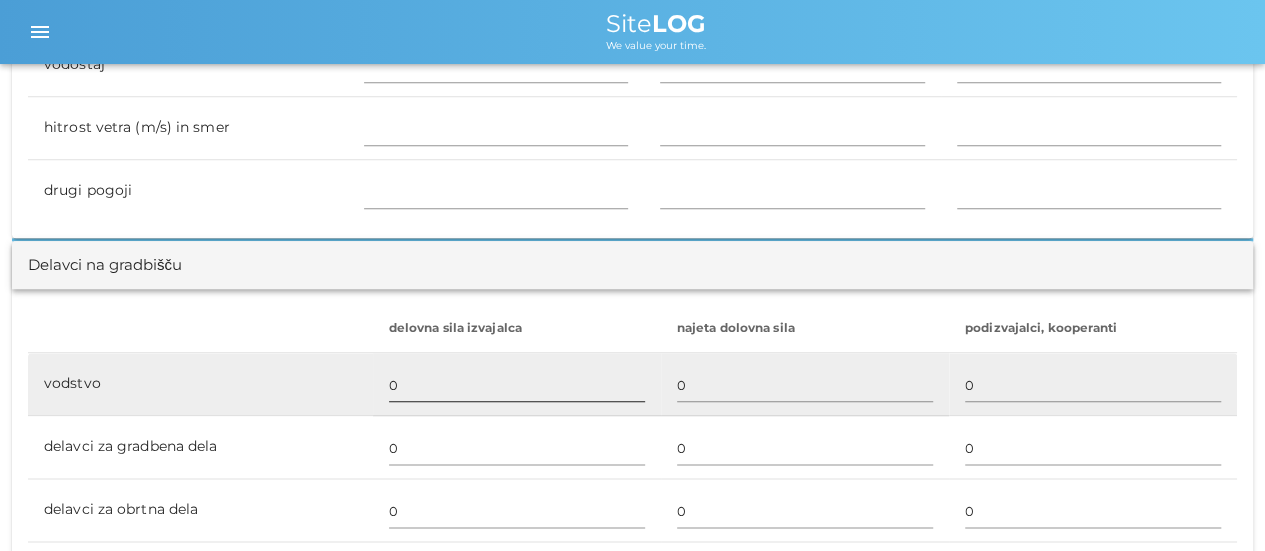 click on "0" at bounding box center (517, 385) 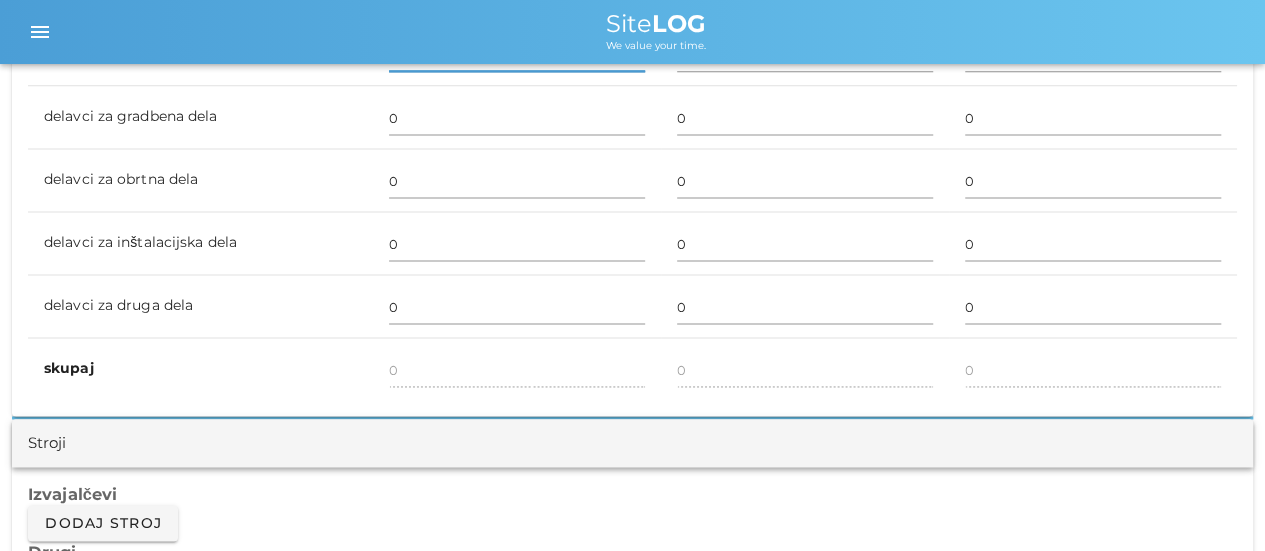 scroll, scrollTop: 1300, scrollLeft: 0, axis: vertical 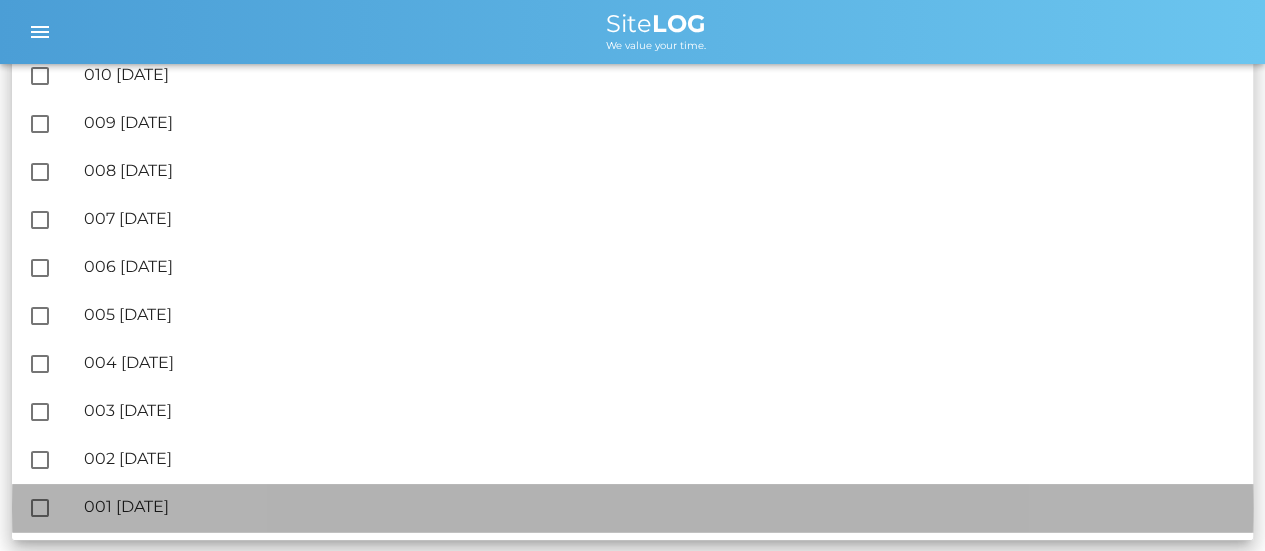 click on "🔏  001 [DATE]" at bounding box center [660, 506] 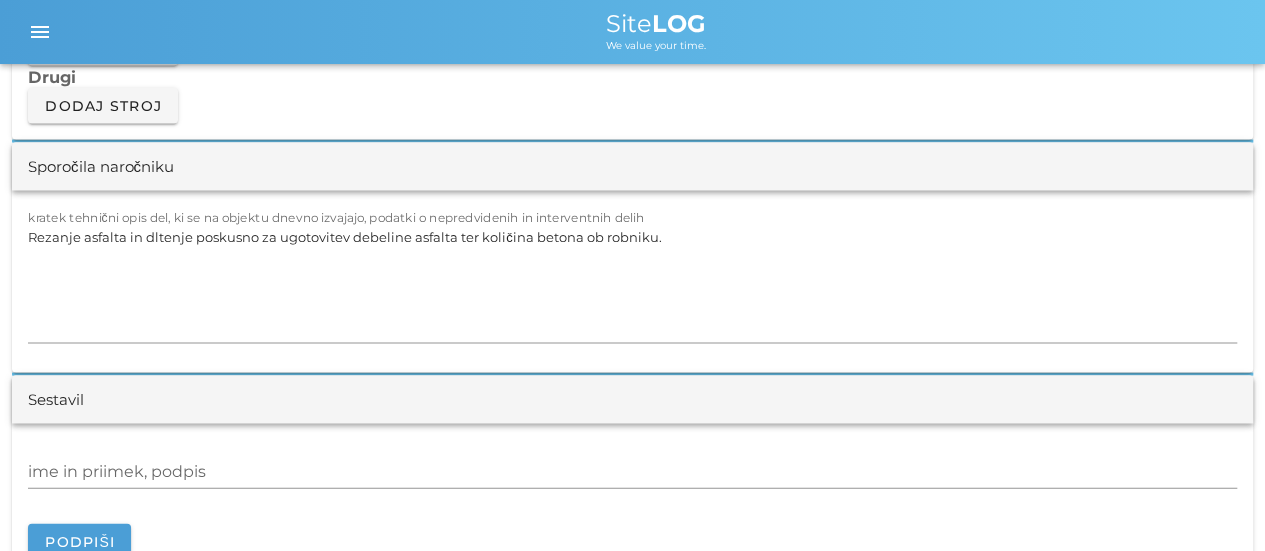 scroll, scrollTop: 1900, scrollLeft: 0, axis: vertical 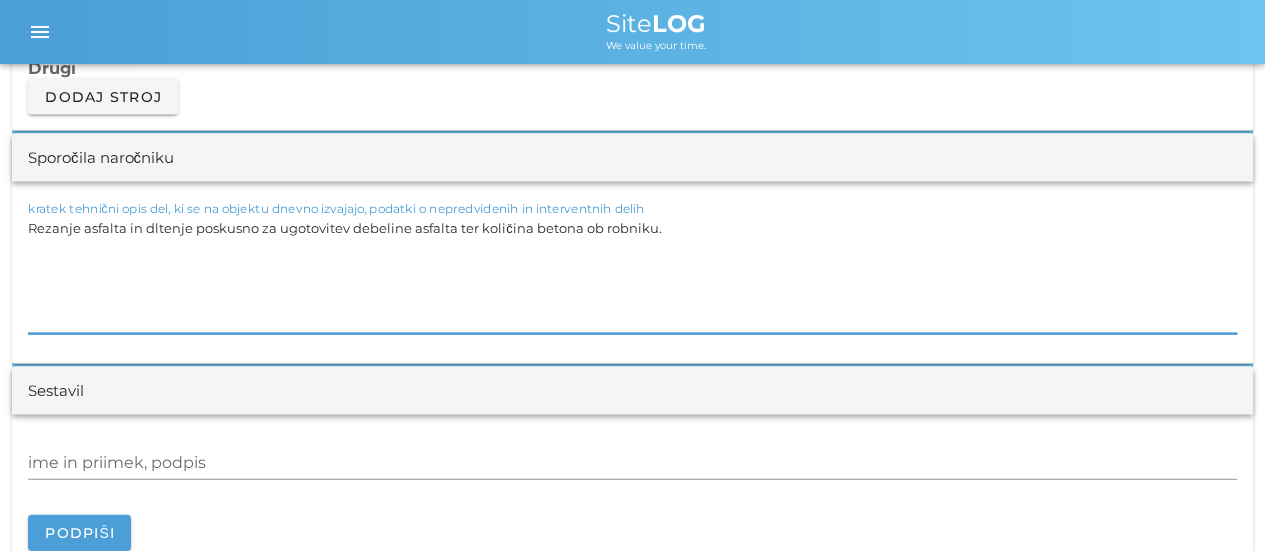 drag, startPoint x: 602, startPoint y: 229, endPoint x: 10, endPoint y: 230, distance: 592.00085 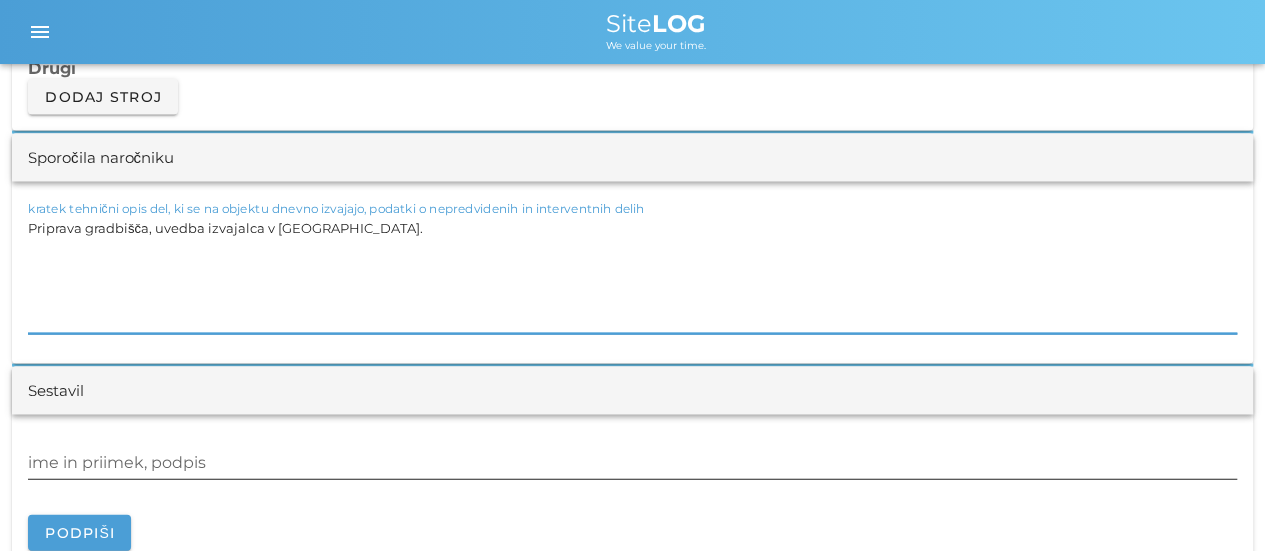 click on "ime in priimek, podpis" at bounding box center [632, 463] 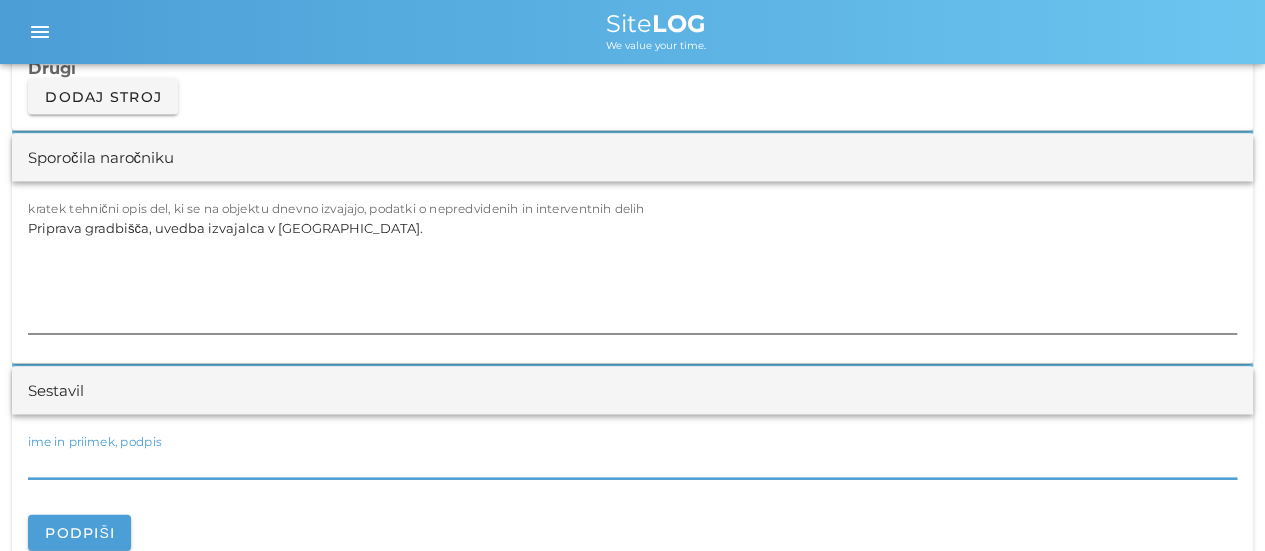 click on "Priprava gradbišča, uvedba izvajalca v [GEOGRAPHIC_DATA]." at bounding box center (632, 274) 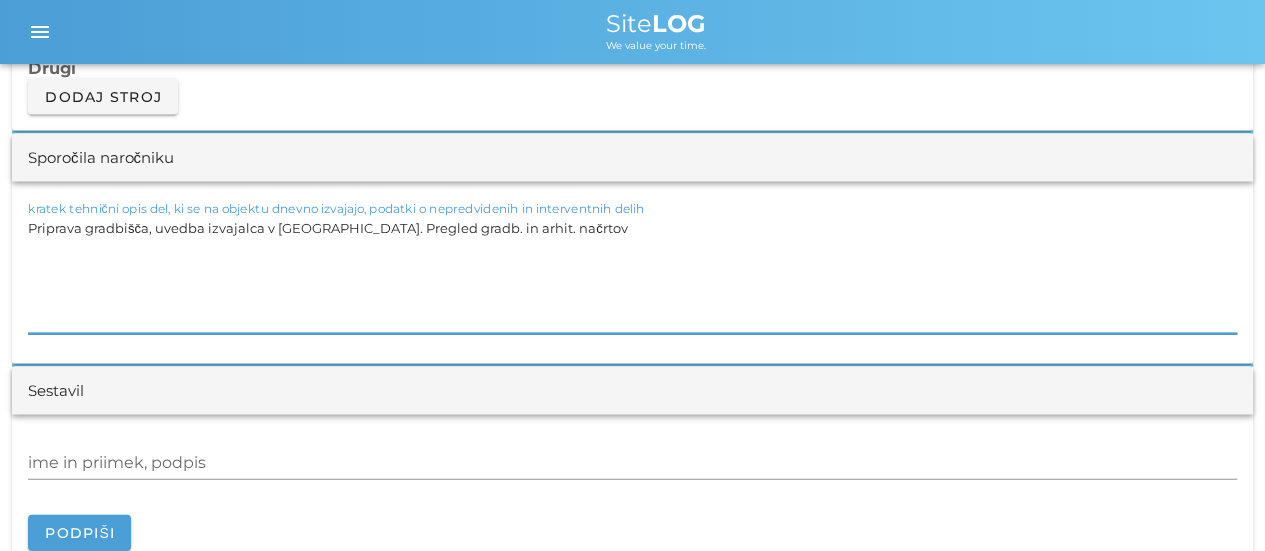 click on "Priprava gradbišča, uvedba izvajalca v [GEOGRAPHIC_DATA]. Pregled gradb. in arhit. načrtov" at bounding box center [632, 274] 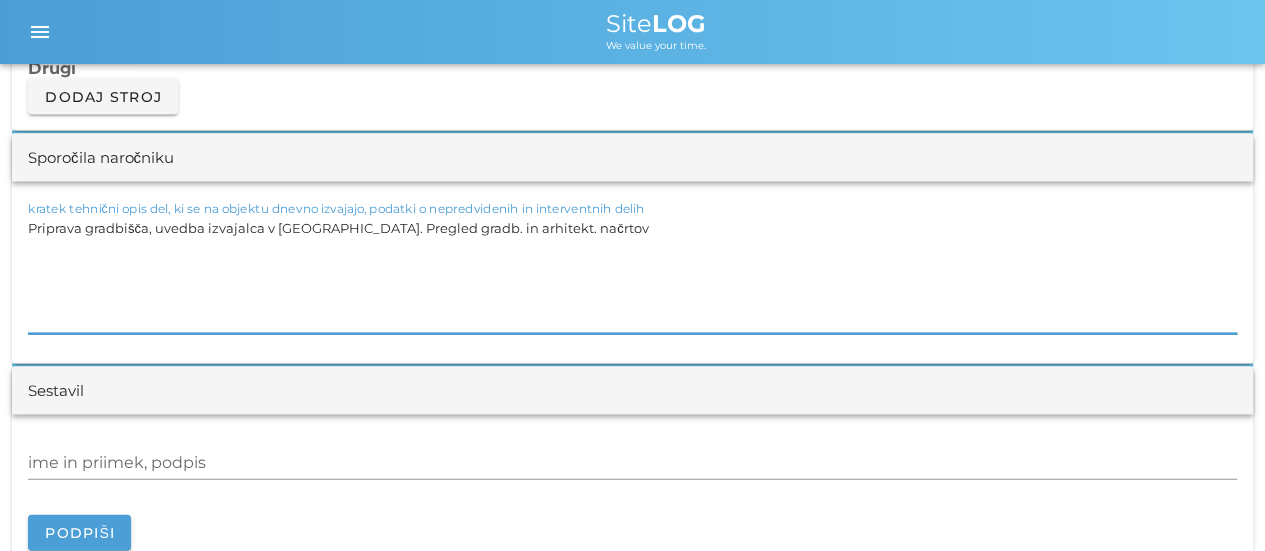 click on "Priprava gradbišča, uvedba izvajalca v [GEOGRAPHIC_DATA]. Pregled gradb. in arhitekt. načrtov" at bounding box center [632, 274] 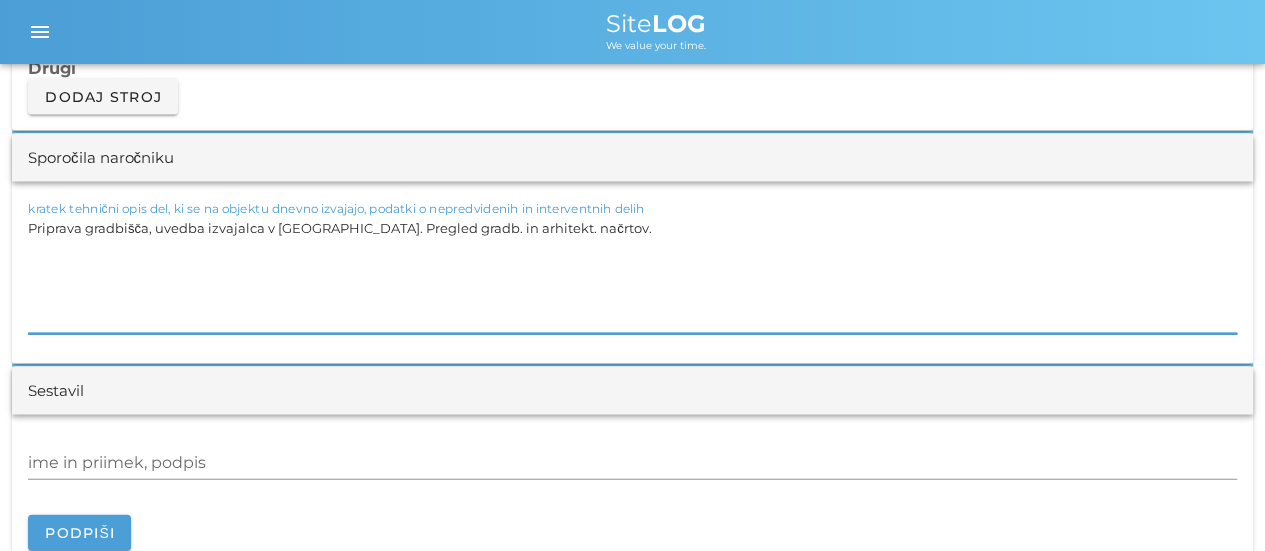 click on "Priprava gradbišča, uvedba izvajalca v [GEOGRAPHIC_DATA]. Pregled gradb. in arhitekt. načrtov." at bounding box center [632, 274] 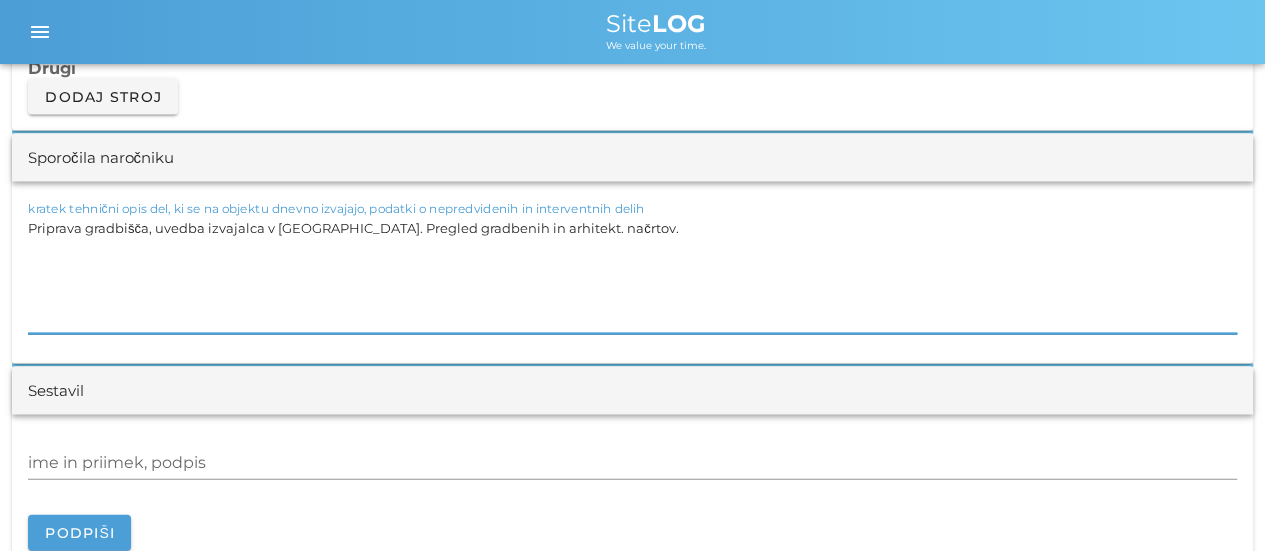 click on "Priprava gradbišča, uvedba izvajalca v [GEOGRAPHIC_DATA]. Pregled gradbenih in arhitekt. načrtov." at bounding box center [632, 274] 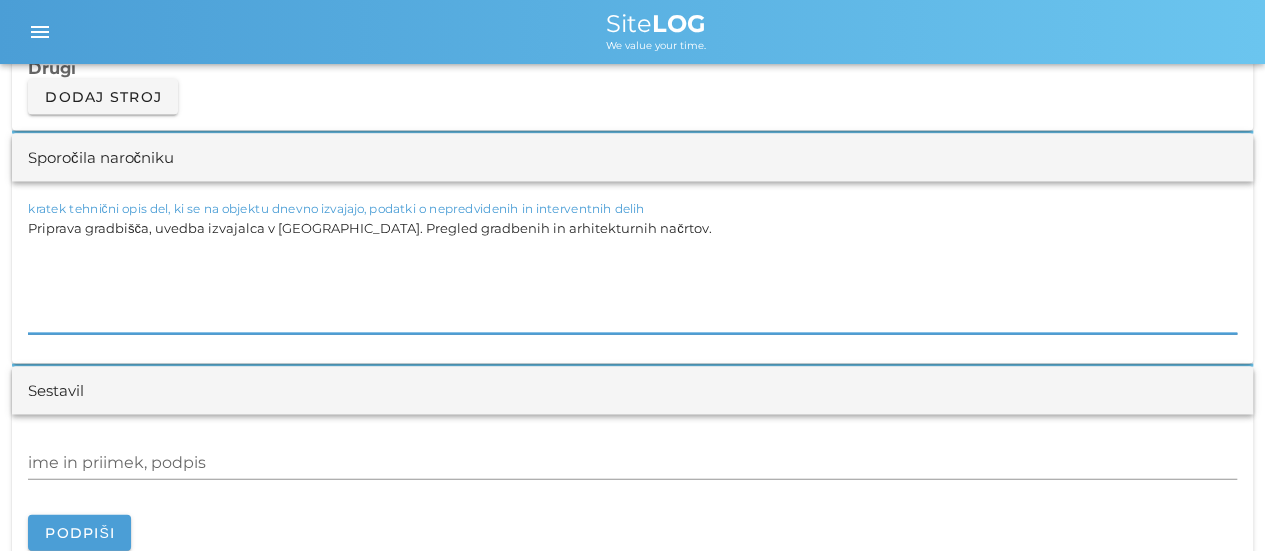 click on "Priprava gradbišča, uvedba izvajalca v [GEOGRAPHIC_DATA]. Pregled gradbenih in arhitekturnih načrtov." at bounding box center [632, 274] 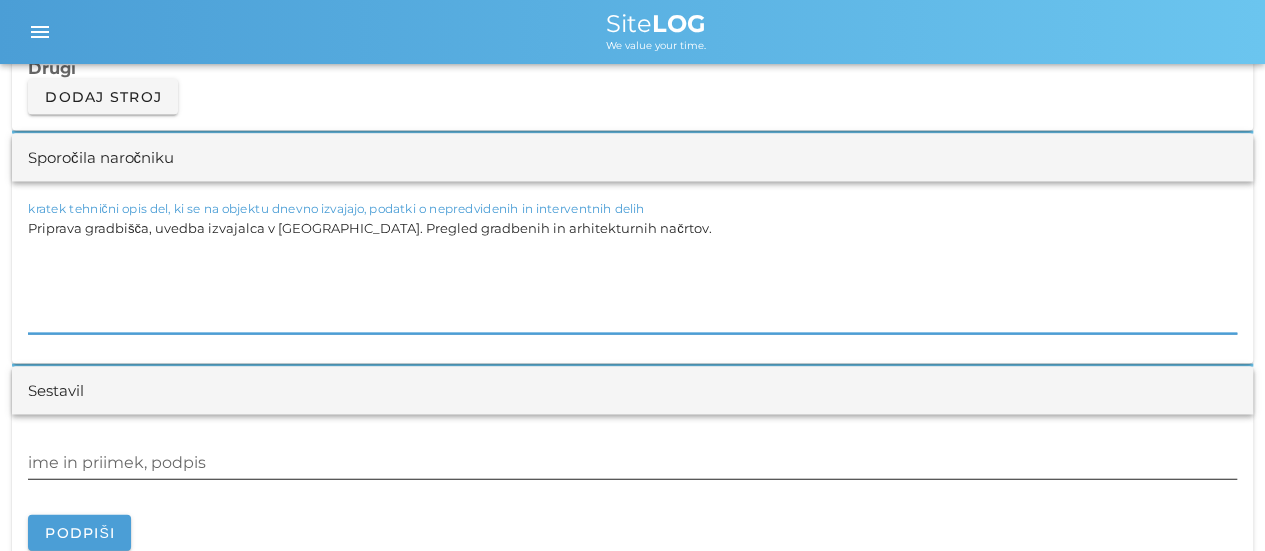 click on "ime in priimek, podpis" at bounding box center (632, 464) 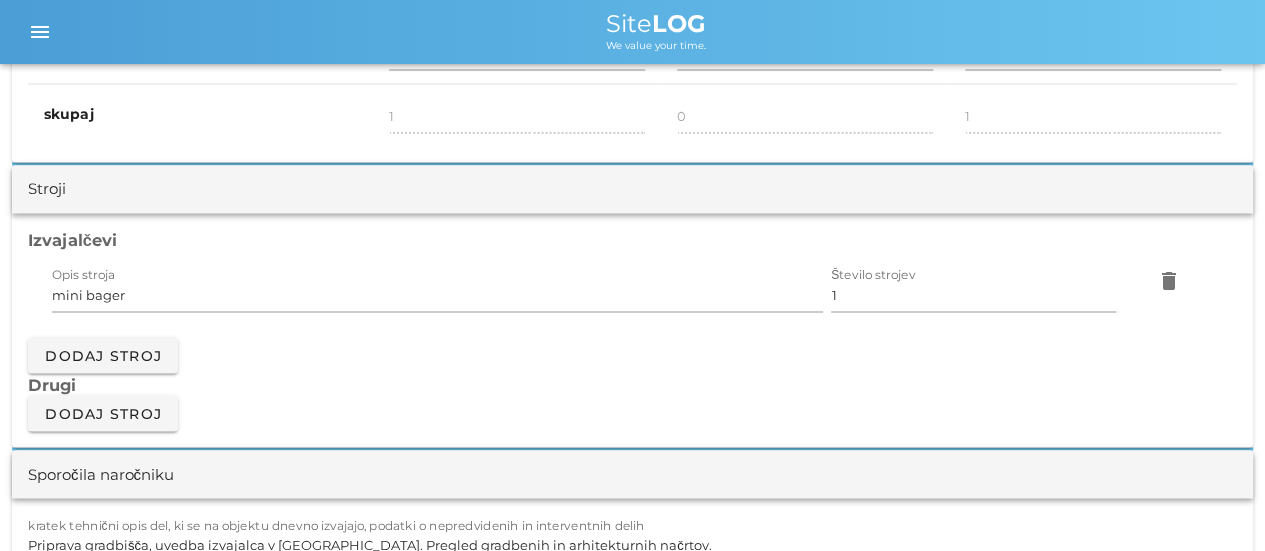 scroll, scrollTop: 1300, scrollLeft: 0, axis: vertical 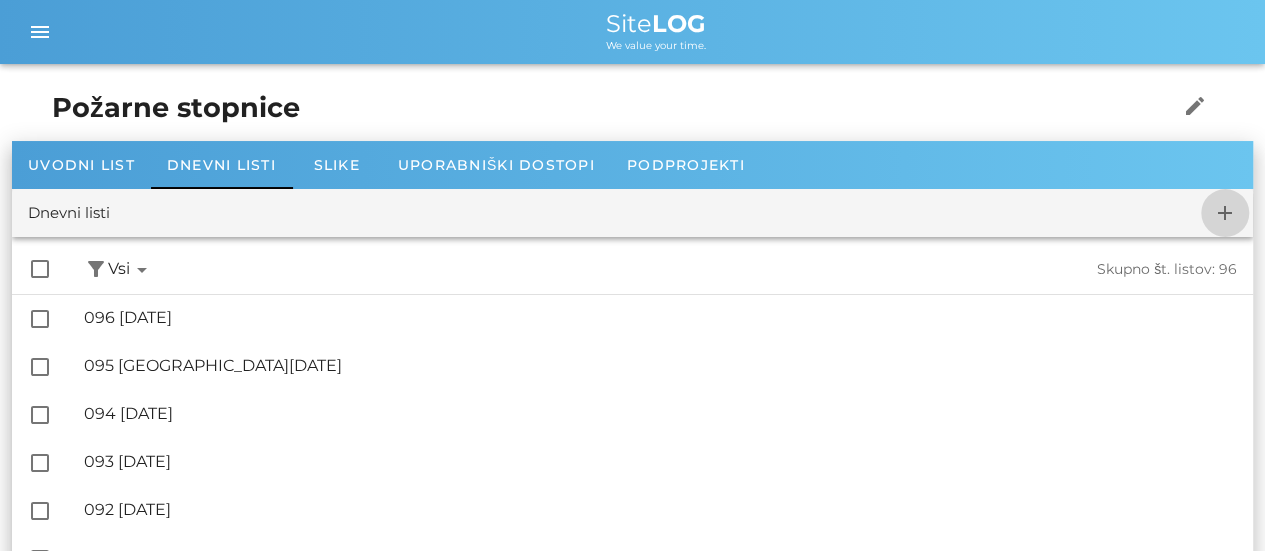 click on "add" at bounding box center [1225, 213] 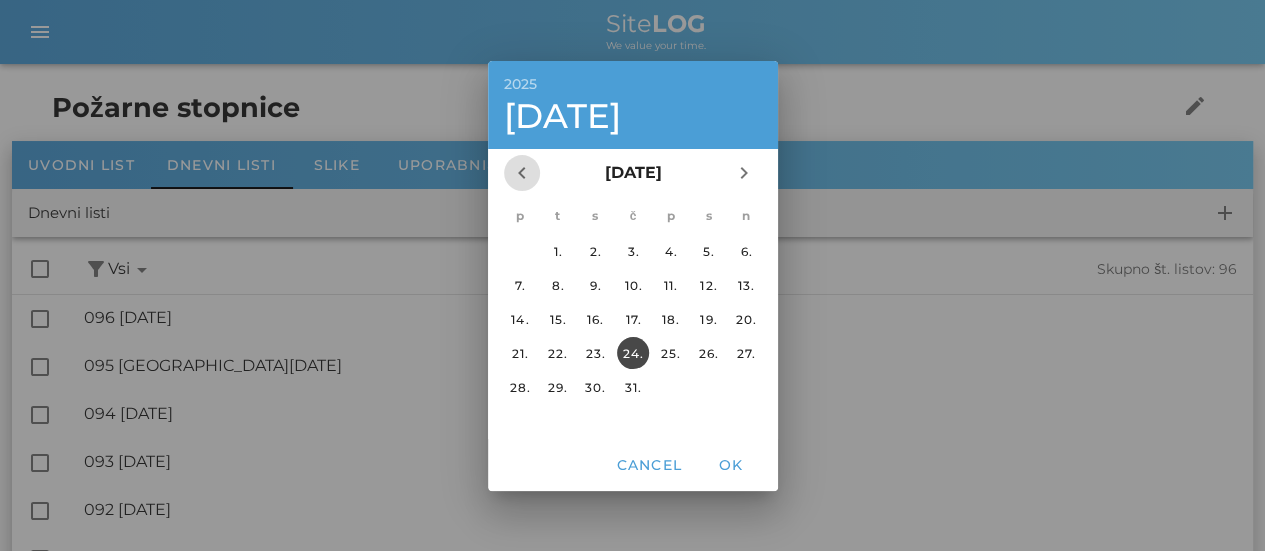 click on "chevron_left" at bounding box center (522, 173) 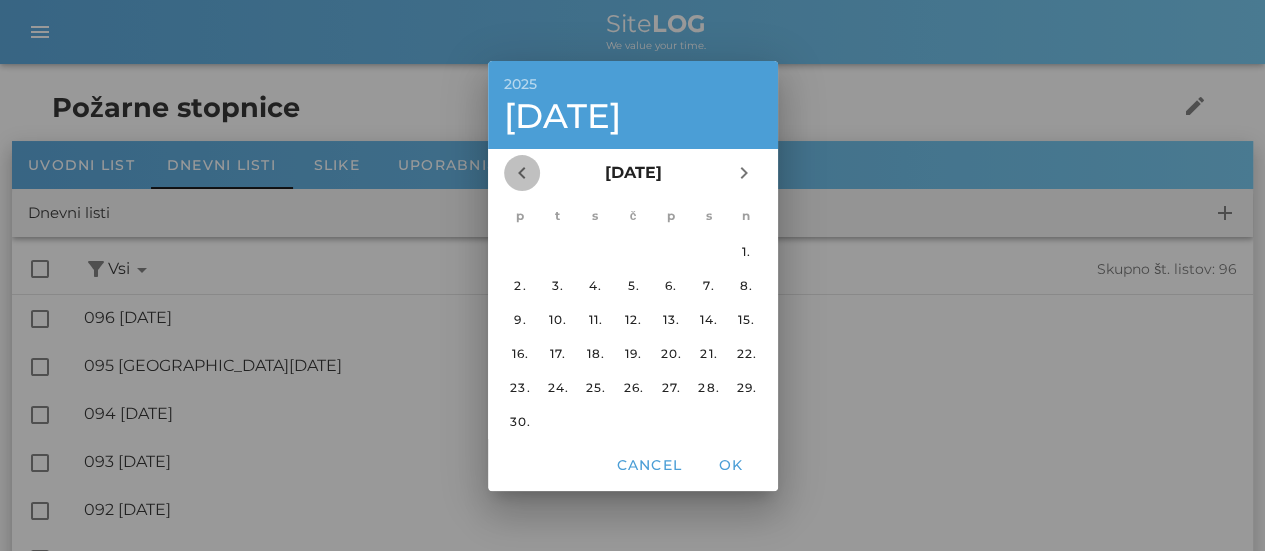 click on "chevron_left" at bounding box center [522, 173] 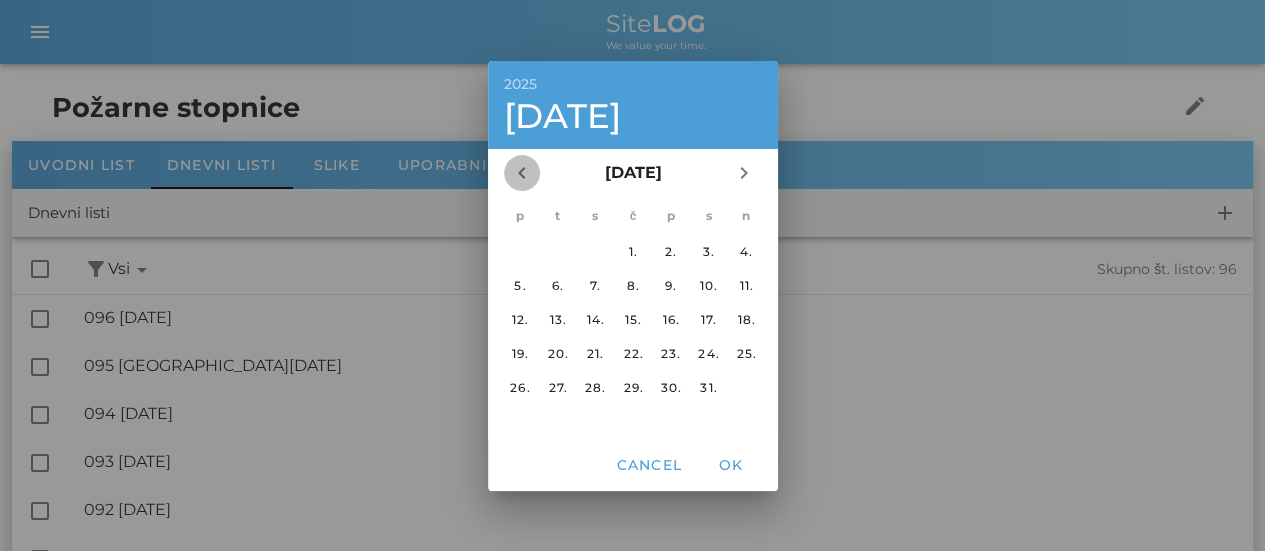 click on "chevron_left" at bounding box center [522, 173] 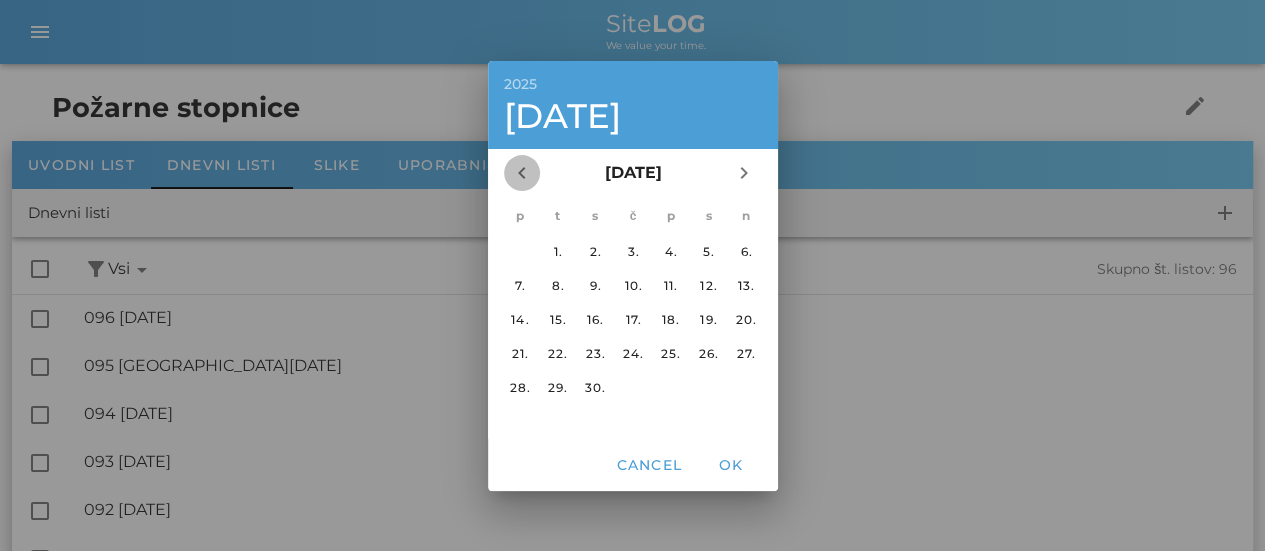 click on "chevron_left" at bounding box center [522, 173] 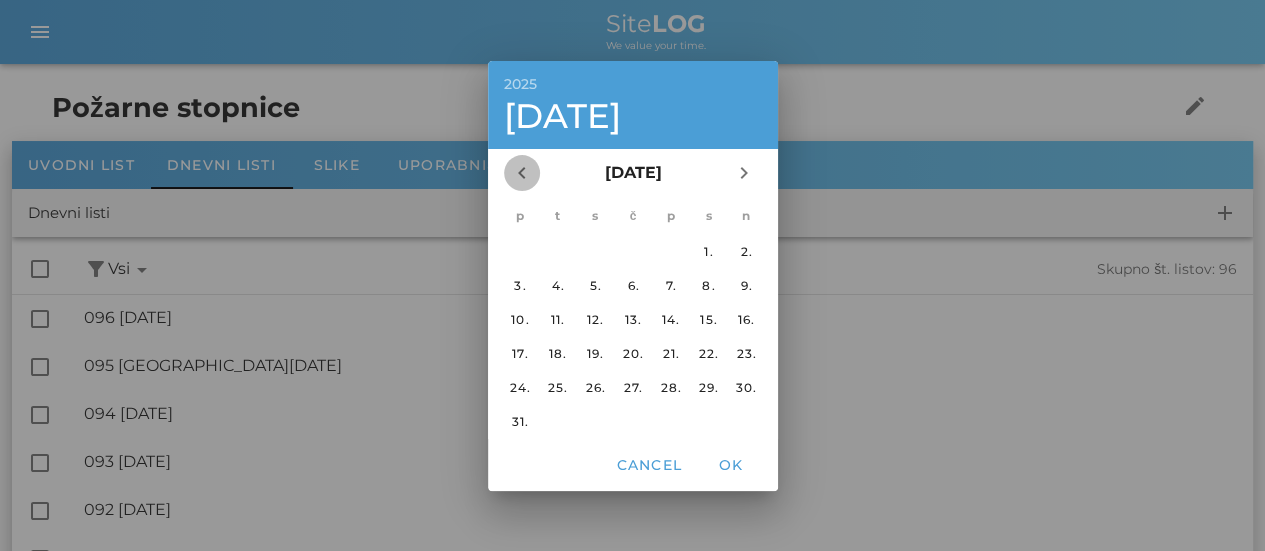 click on "chevron_left" at bounding box center (522, 173) 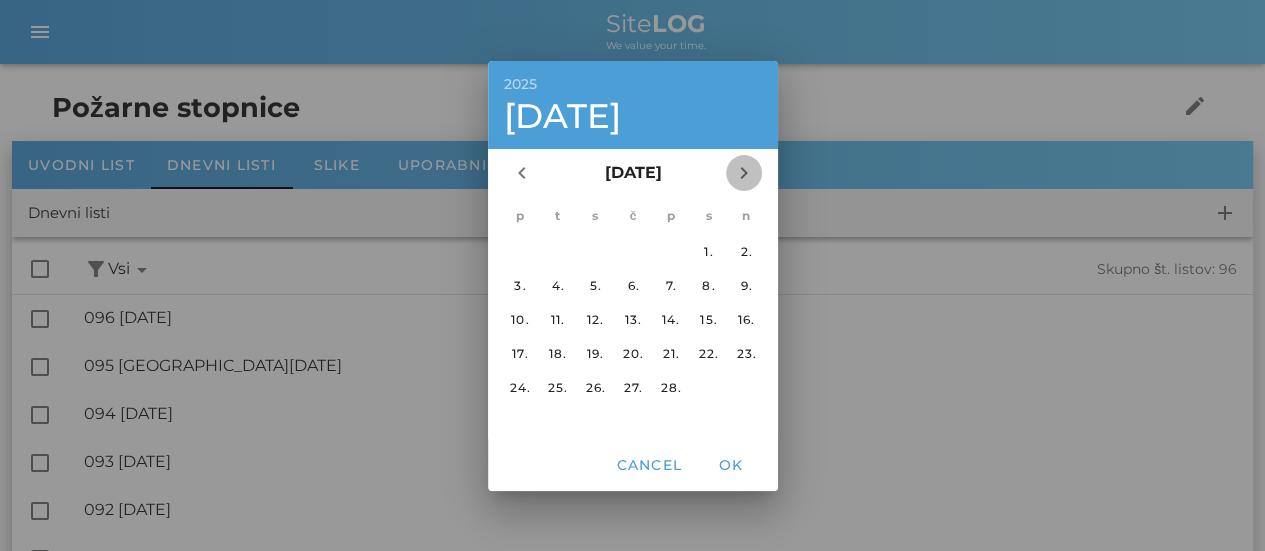 click on "chevron_right" at bounding box center [744, 173] 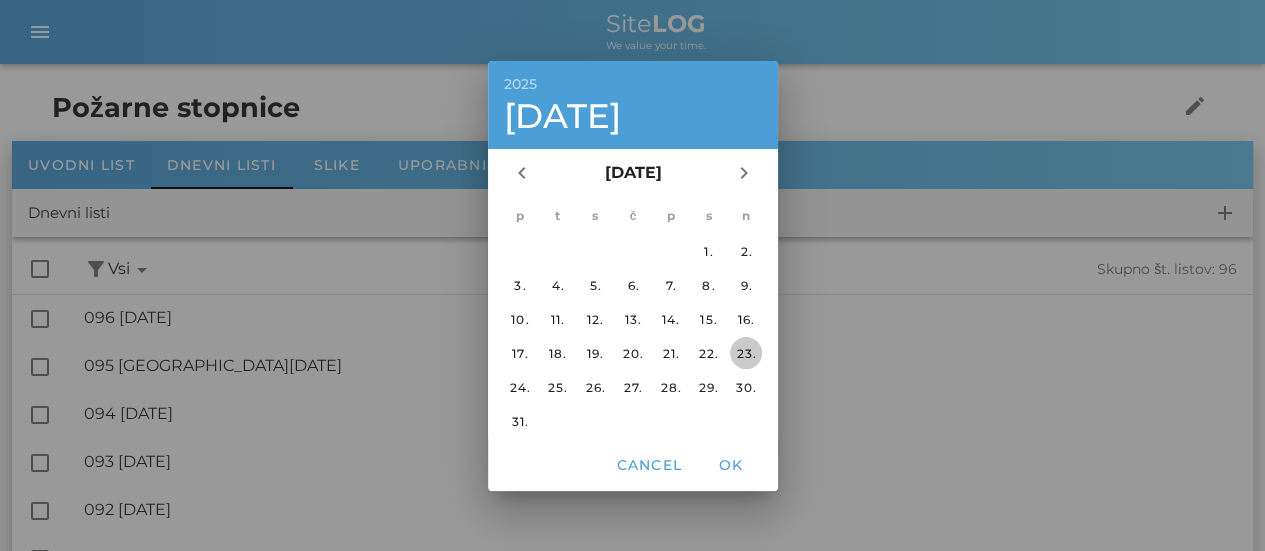 click on "23." at bounding box center (746, 352) 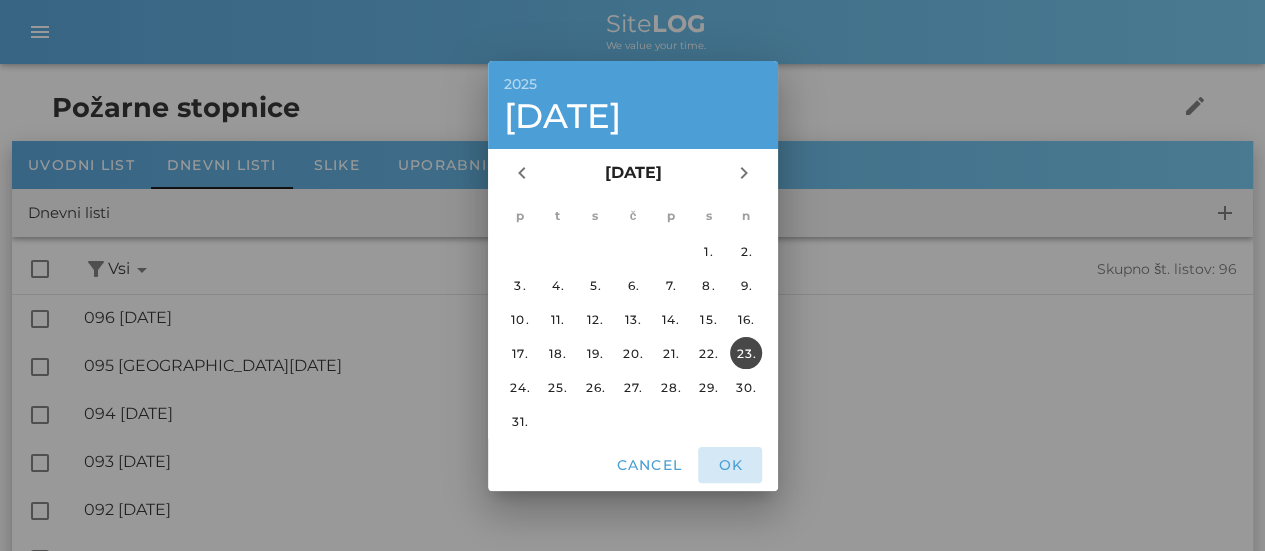 click on "OK" at bounding box center [730, 465] 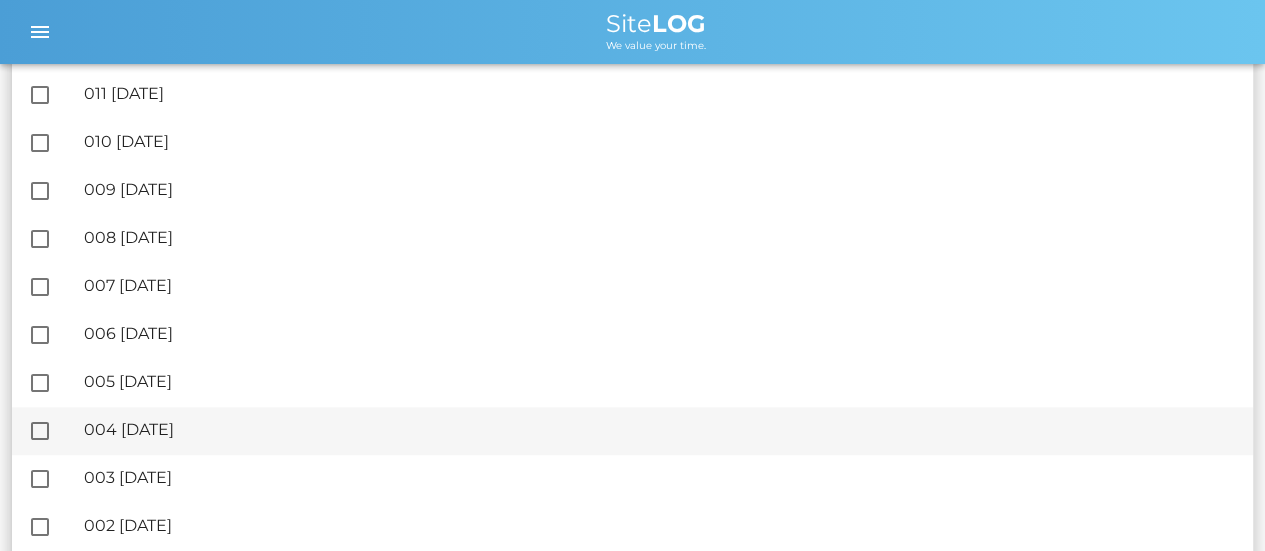scroll, scrollTop: 4419, scrollLeft: 0, axis: vertical 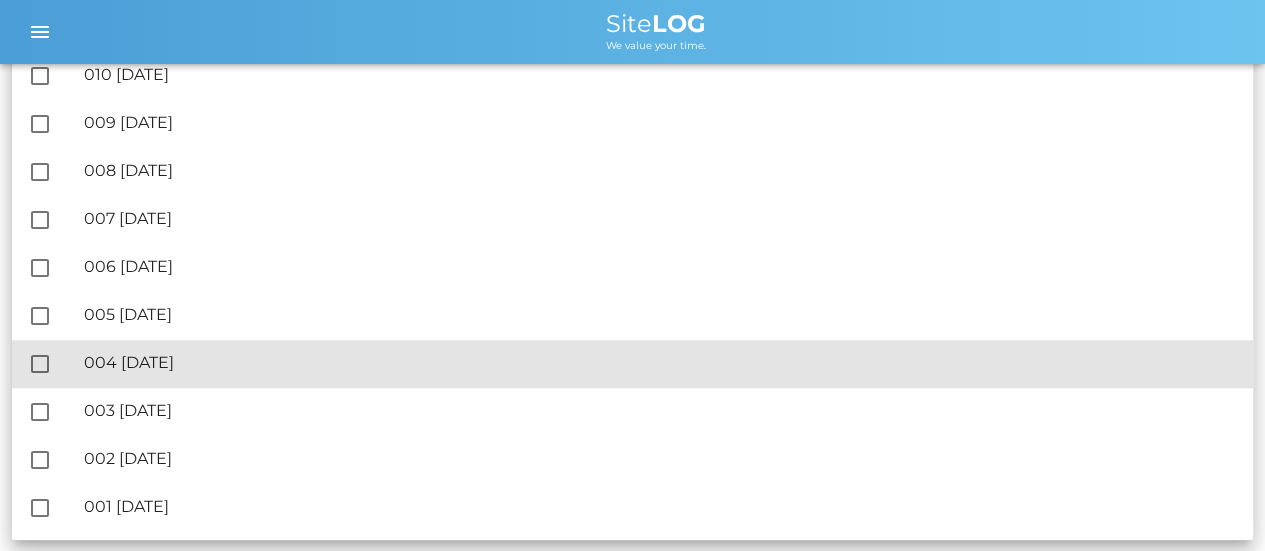 drag, startPoint x: 230, startPoint y: 264, endPoint x: 650, endPoint y: 360, distance: 430.83176 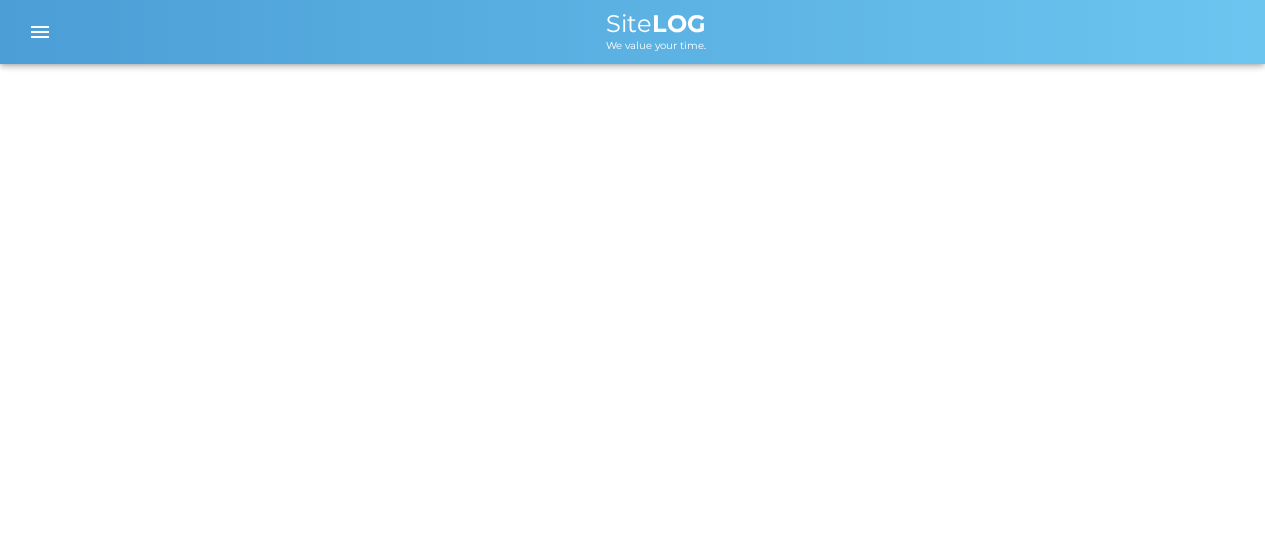 scroll, scrollTop: 0, scrollLeft: 0, axis: both 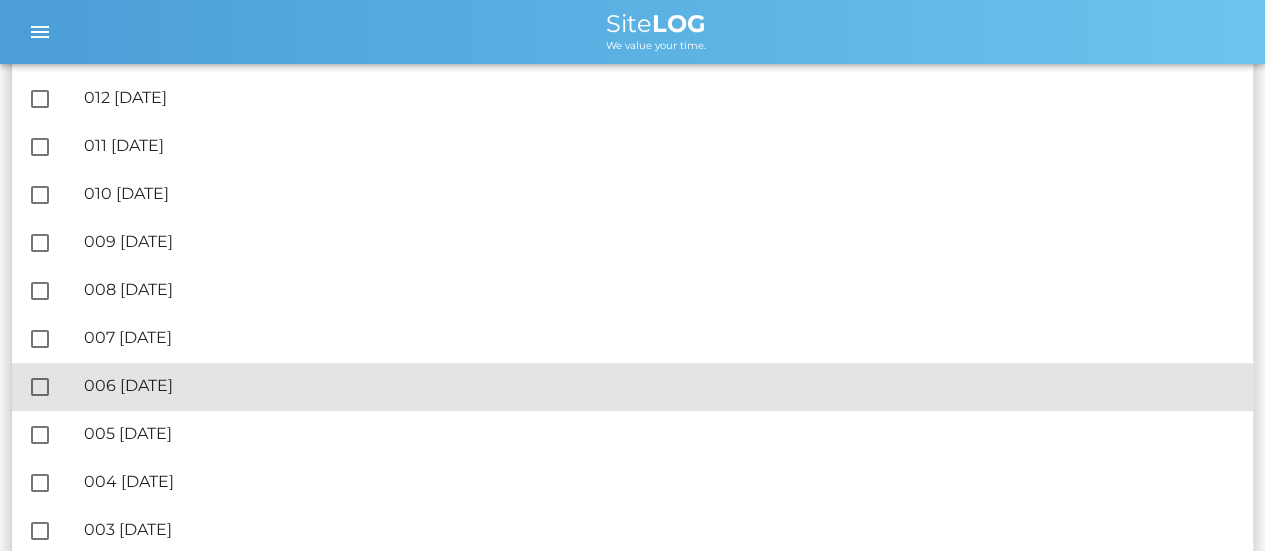click on "🔏  006 [DATE]" at bounding box center [660, 385] 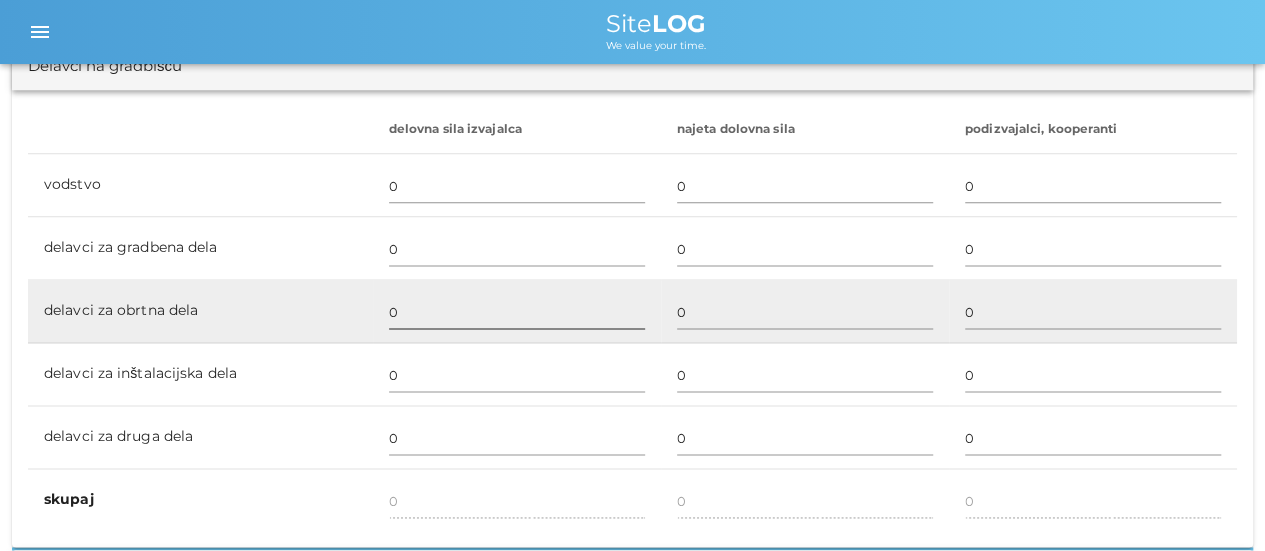scroll, scrollTop: 1200, scrollLeft: 0, axis: vertical 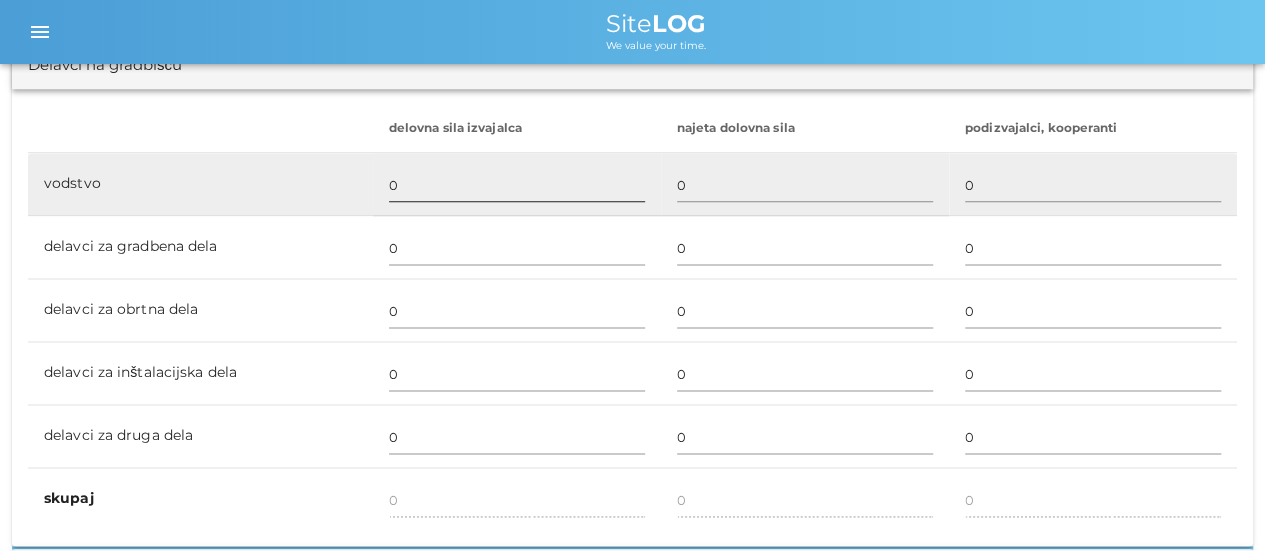 click on "0" at bounding box center (517, 185) 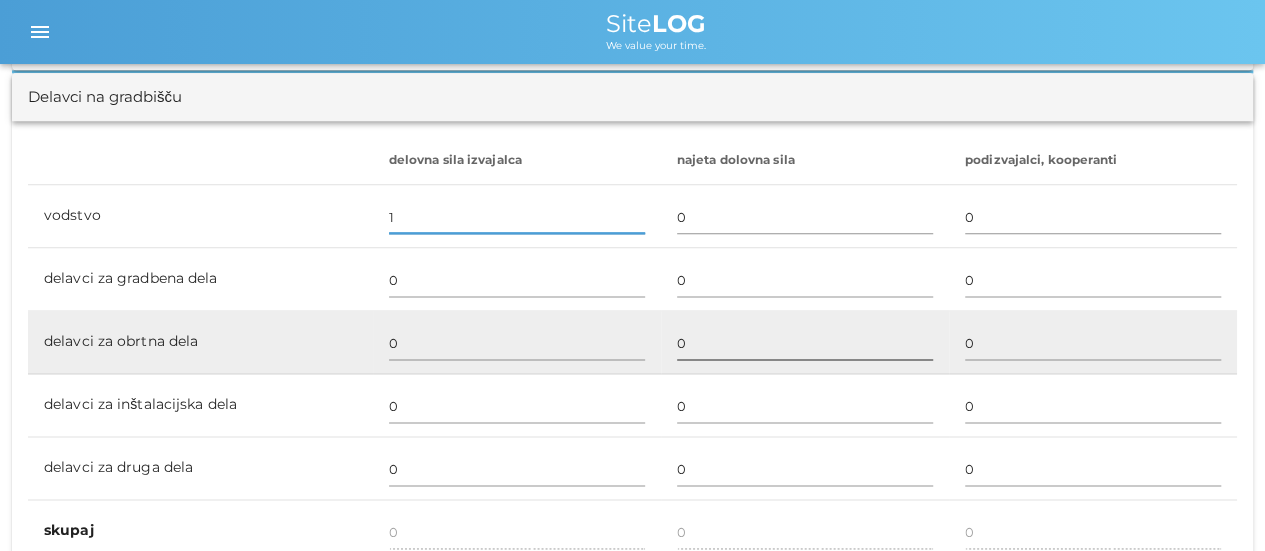scroll, scrollTop: 1200, scrollLeft: 0, axis: vertical 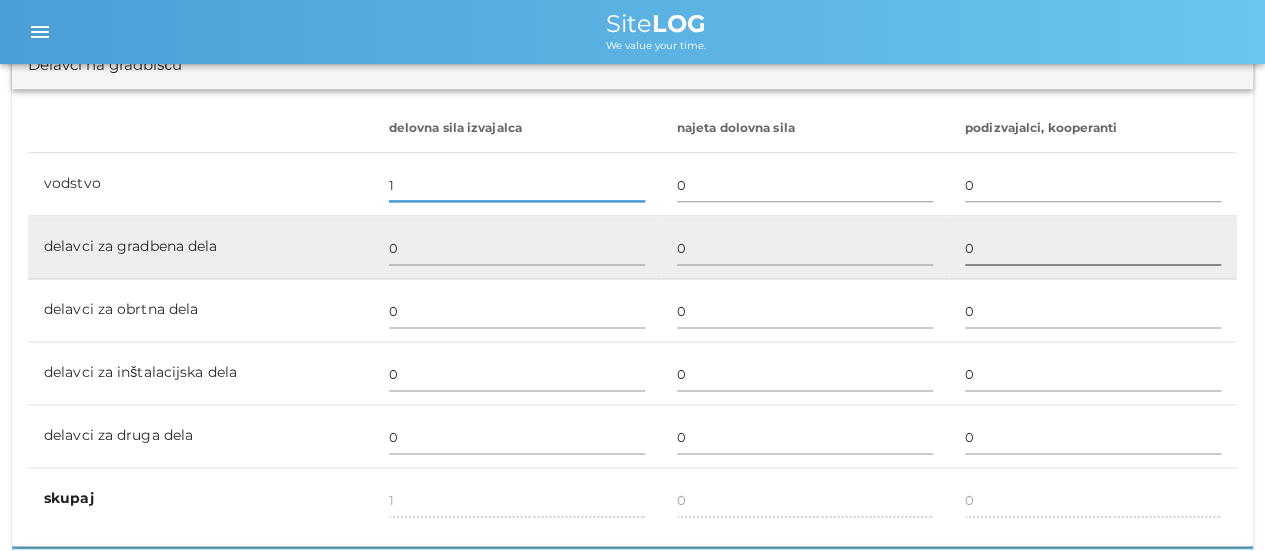click on "0" at bounding box center [1093, 248] 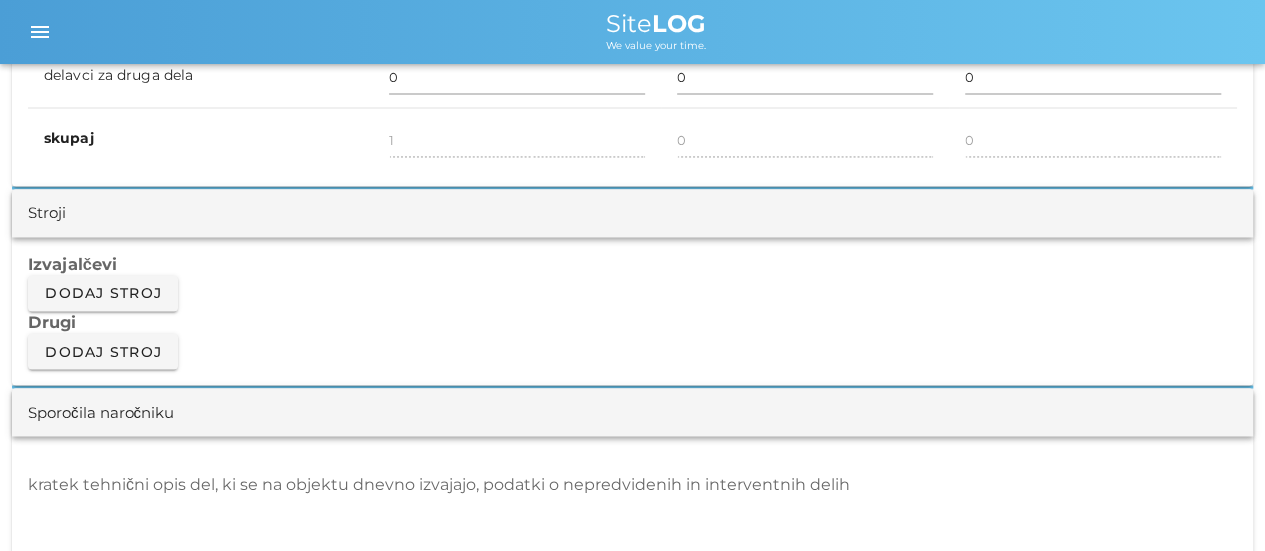 scroll, scrollTop: 1600, scrollLeft: 0, axis: vertical 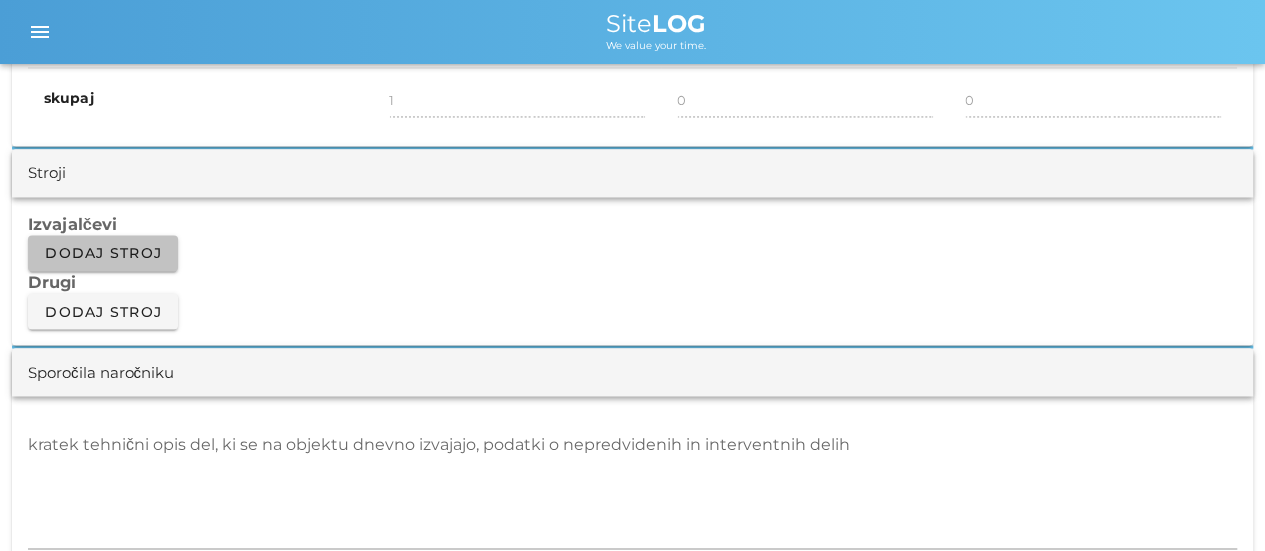 click on "Dodaj stroj" at bounding box center [103, 253] 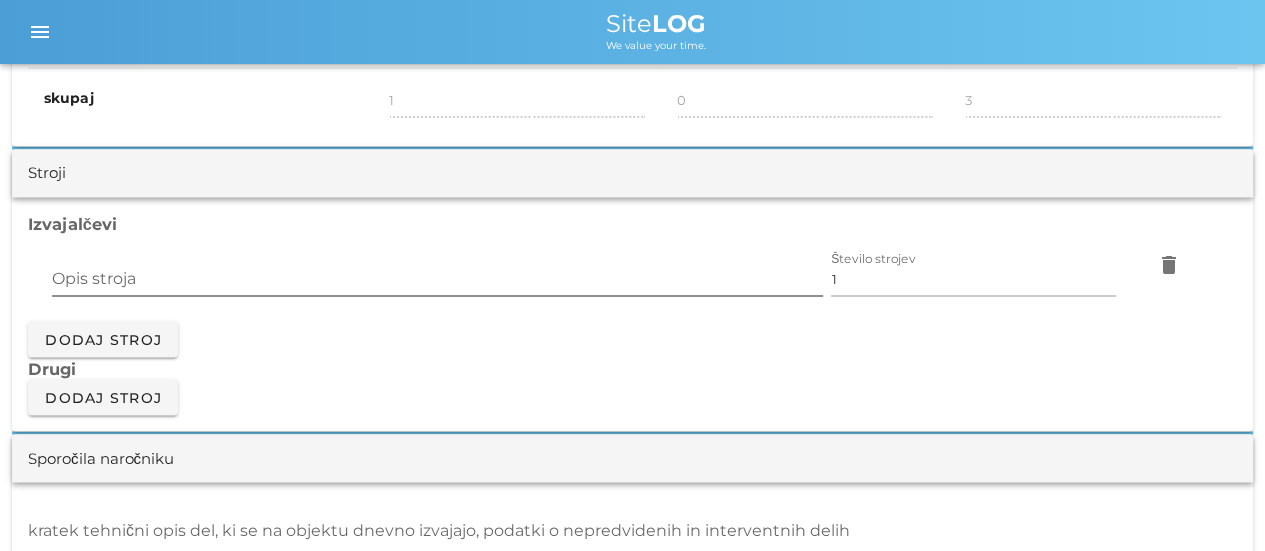click on "Opis stroja" at bounding box center (437, 279) 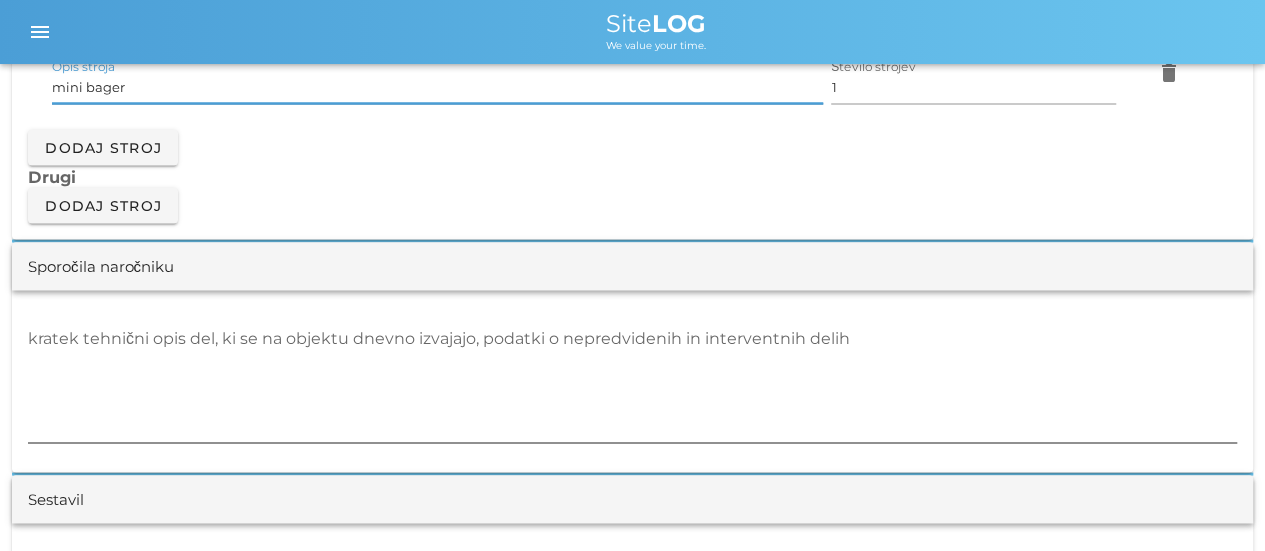 scroll, scrollTop: 1800, scrollLeft: 0, axis: vertical 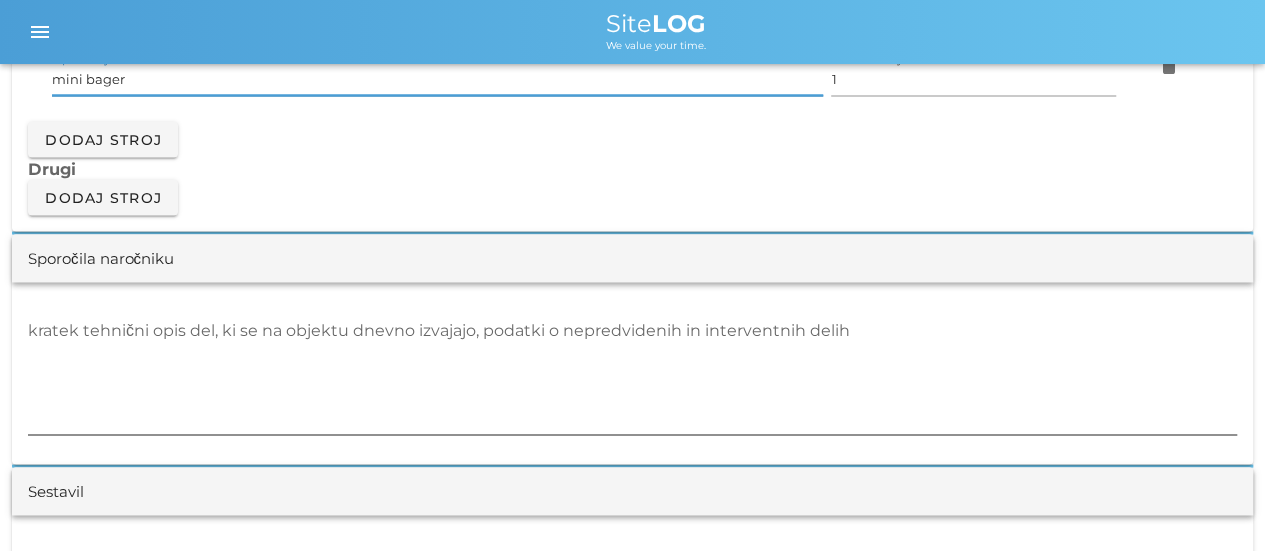 click on "kratek tehnični opis del, ki se na objektu dnevno izvajajo, podatki o nepredvidenih in interventnih delih" at bounding box center (632, 374) 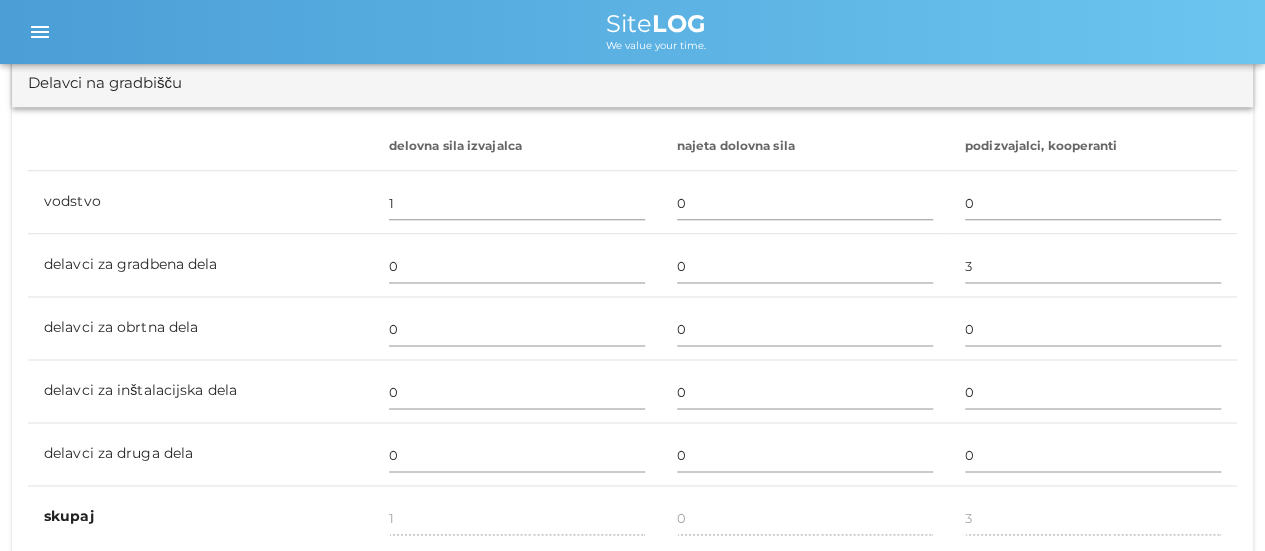 scroll, scrollTop: 1200, scrollLeft: 0, axis: vertical 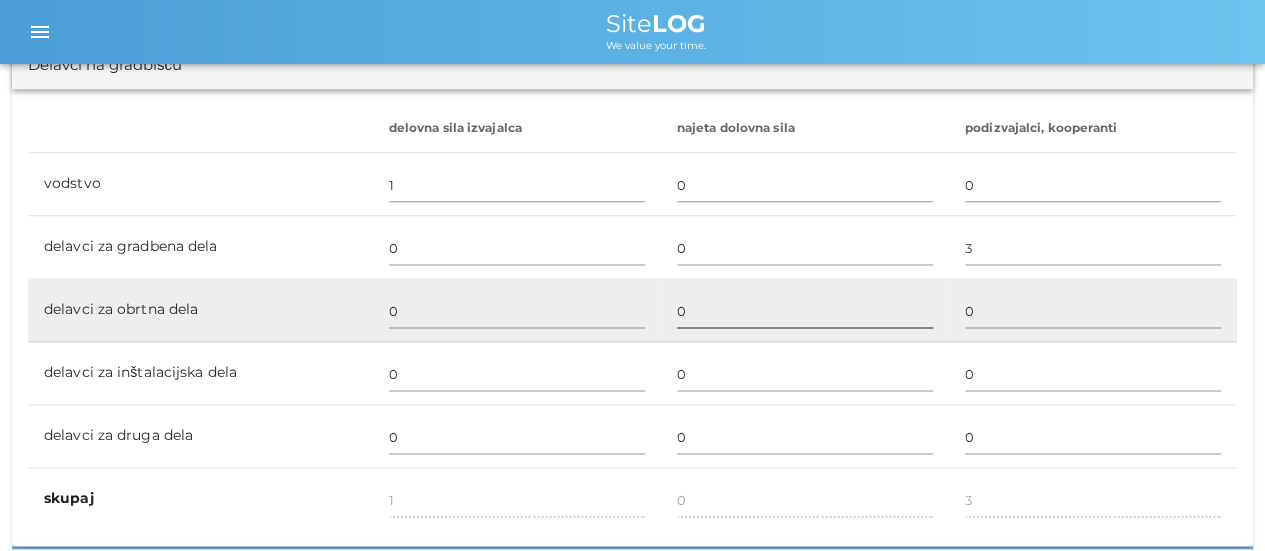 click on "0" at bounding box center (805, 311) 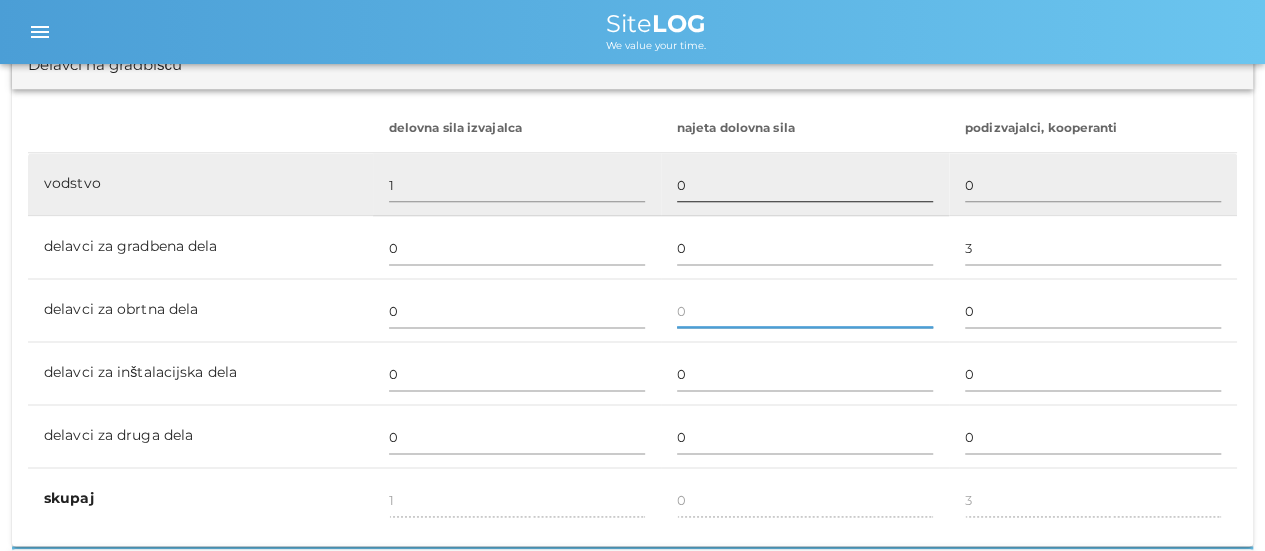 click on "0" at bounding box center [805, 185] 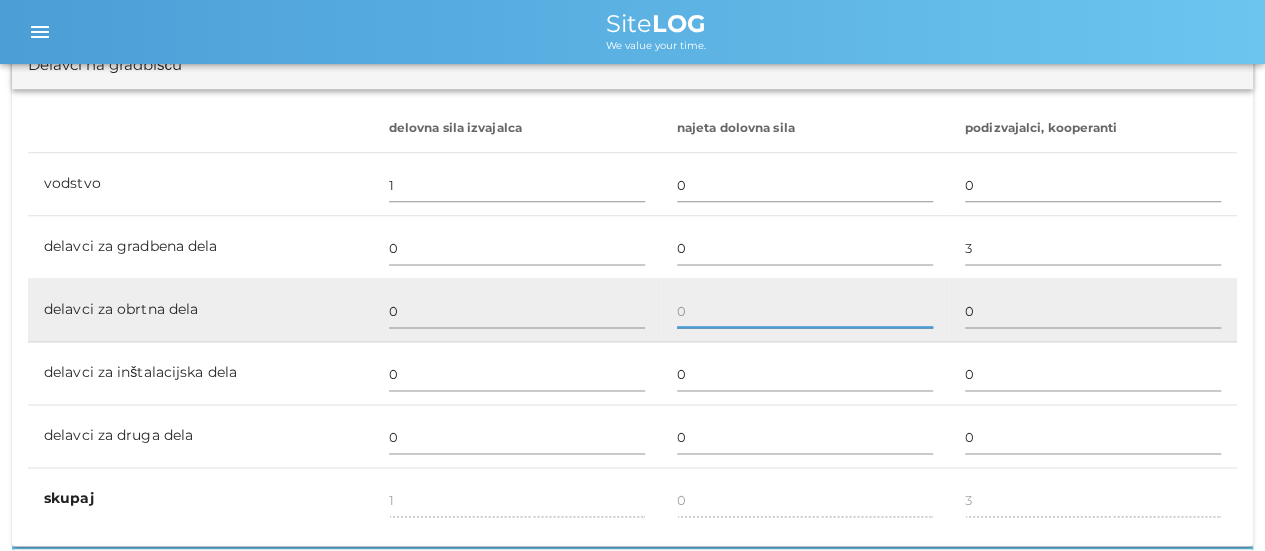 click at bounding box center (805, 311) 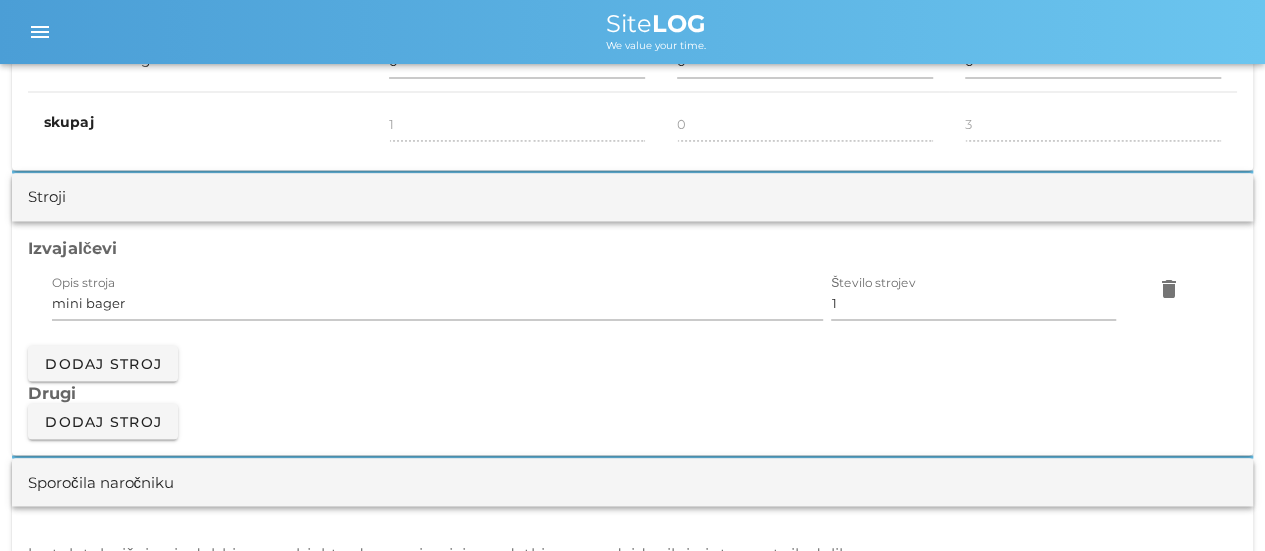 scroll, scrollTop: 1800, scrollLeft: 0, axis: vertical 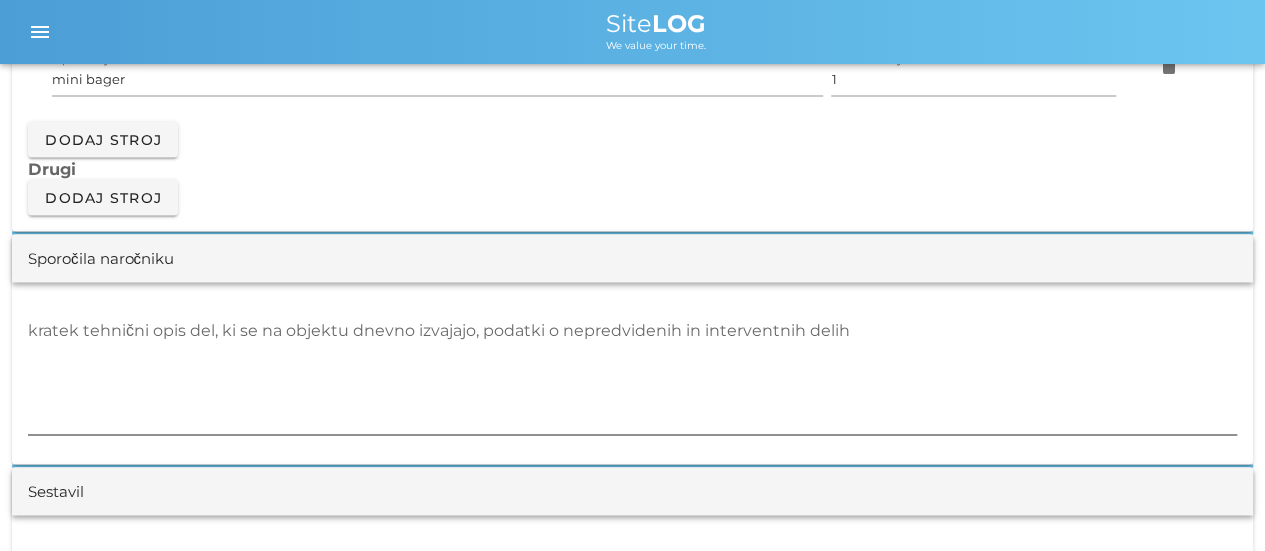 click on "kratek tehnični opis del, ki se na objektu dnevno izvajajo, podatki o nepredvidenih in interventnih delih" at bounding box center (632, 374) 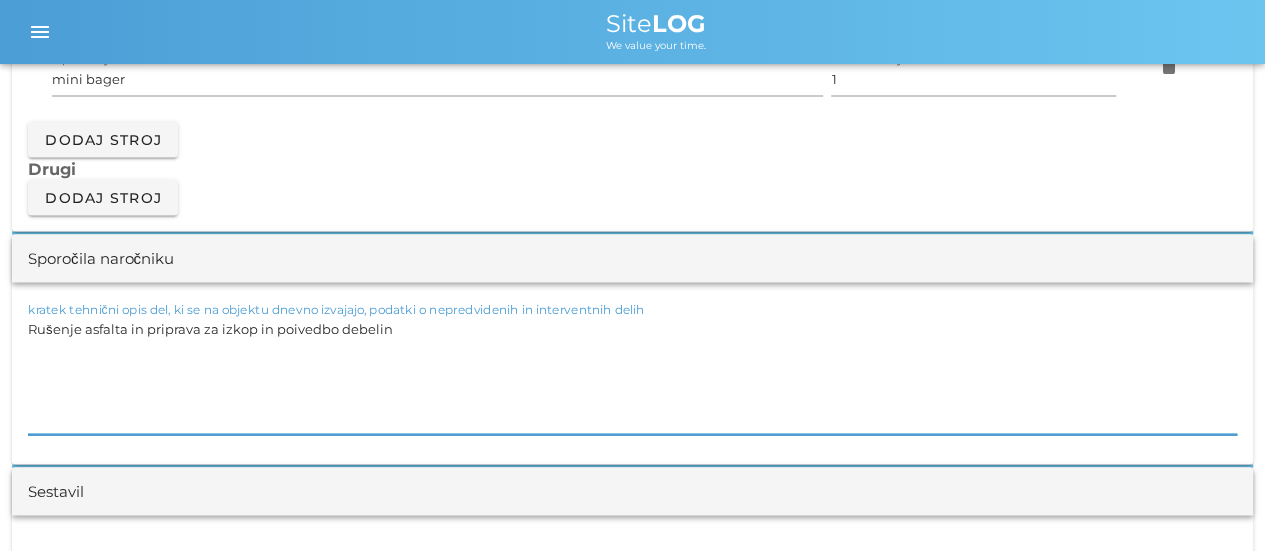 click on "Rušenje asfalta in priprava za izkop in poivedbo debelin" at bounding box center [632, 374] 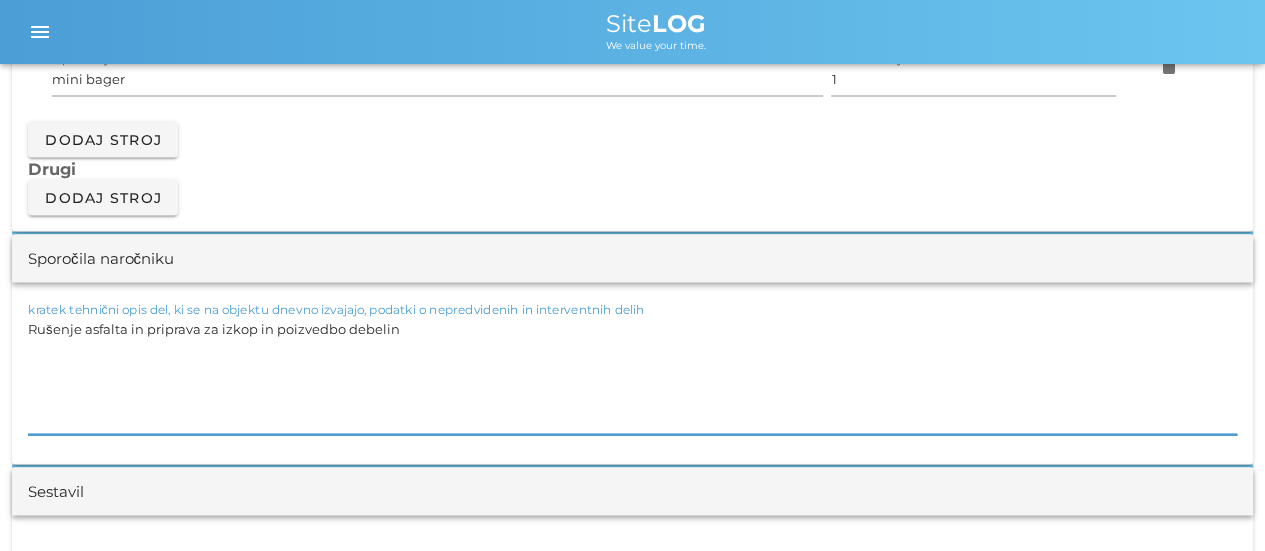 click on "Rušenje asfalta in priprava za izkop in poizvedbo debelin" at bounding box center [632, 374] 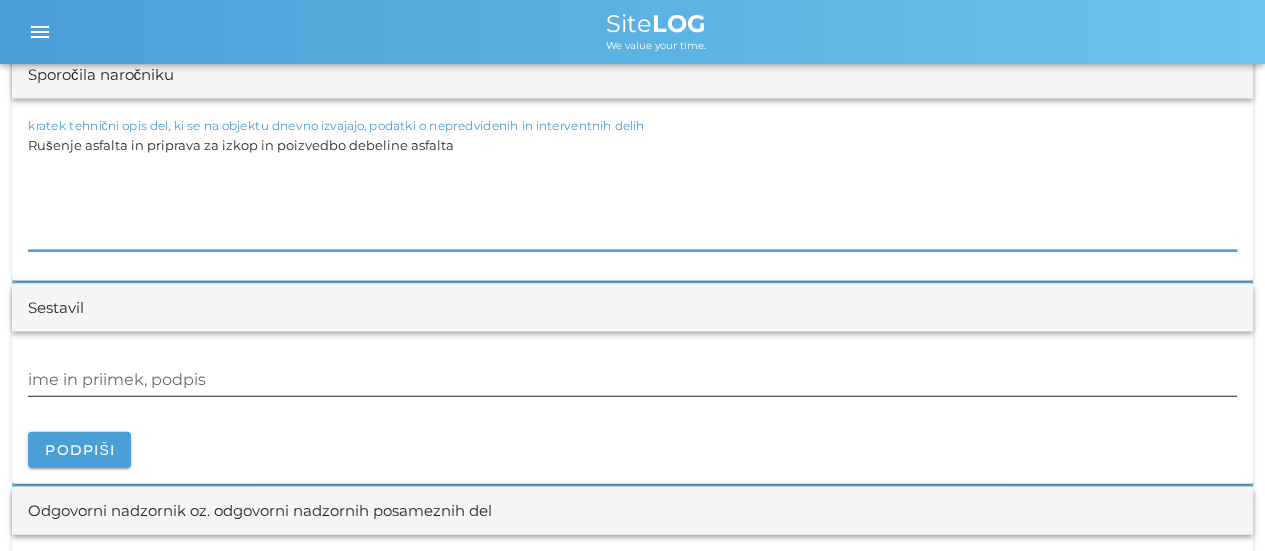 scroll, scrollTop: 2000, scrollLeft: 0, axis: vertical 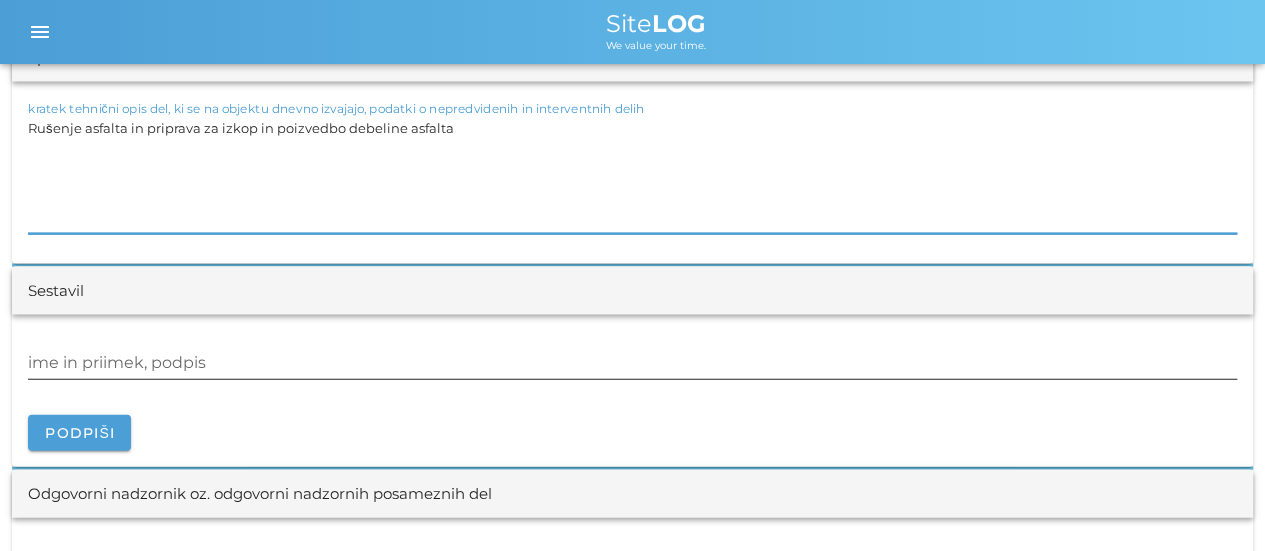 click on "ime in priimek, podpis" at bounding box center [632, 363] 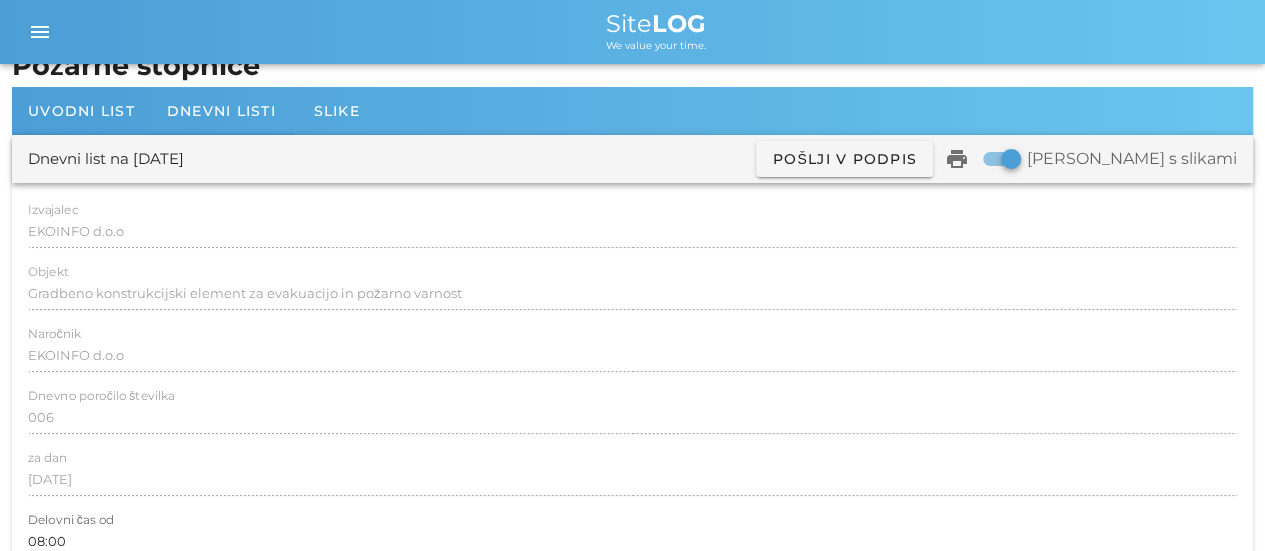scroll, scrollTop: 0, scrollLeft: 0, axis: both 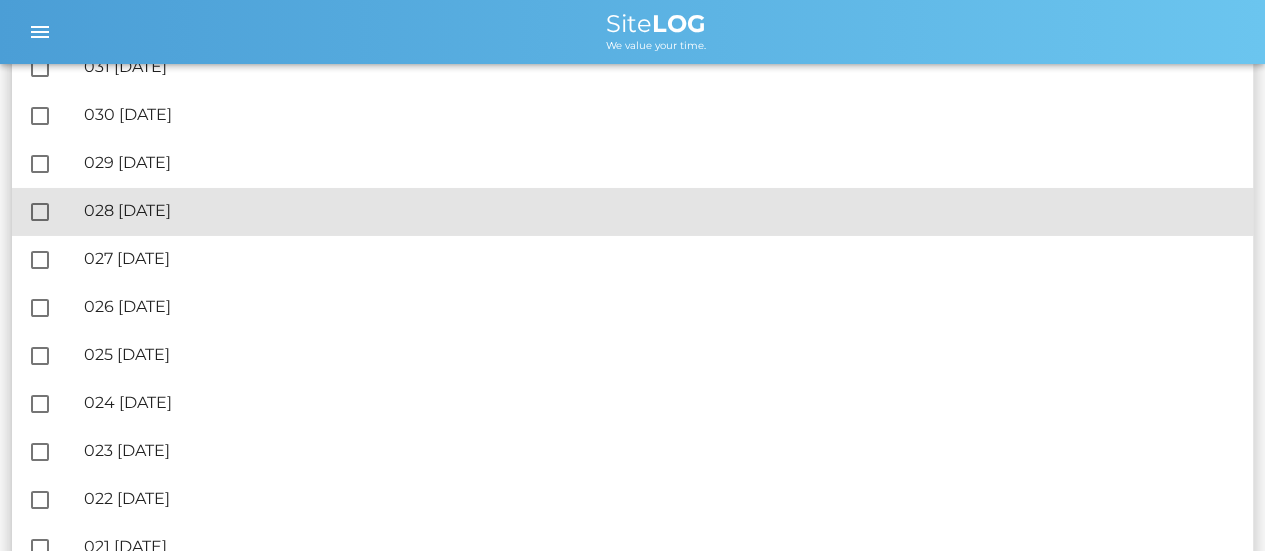 click on "🔏  028 [DATE]" at bounding box center [660, 210] 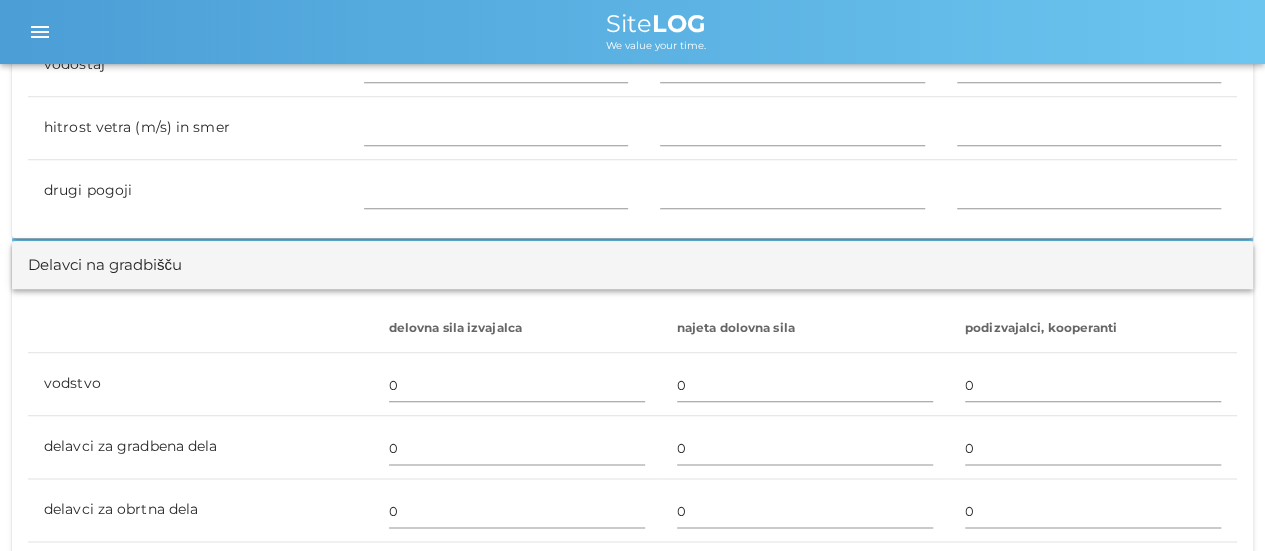 scroll, scrollTop: 1100, scrollLeft: 0, axis: vertical 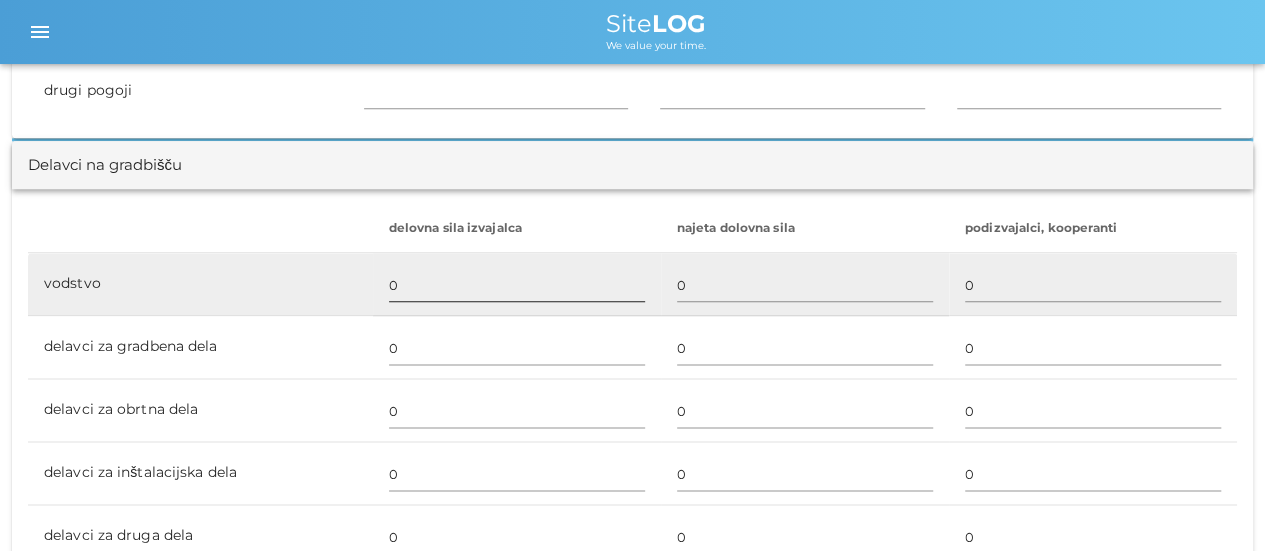 click on "0" at bounding box center [517, 285] 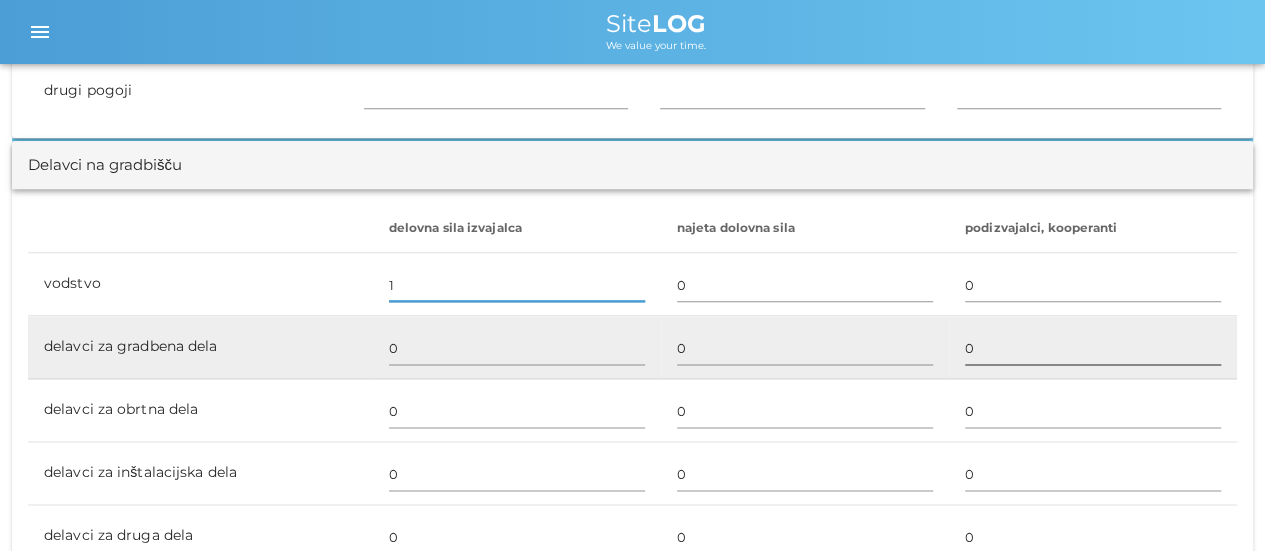 click on "0" at bounding box center (1093, 348) 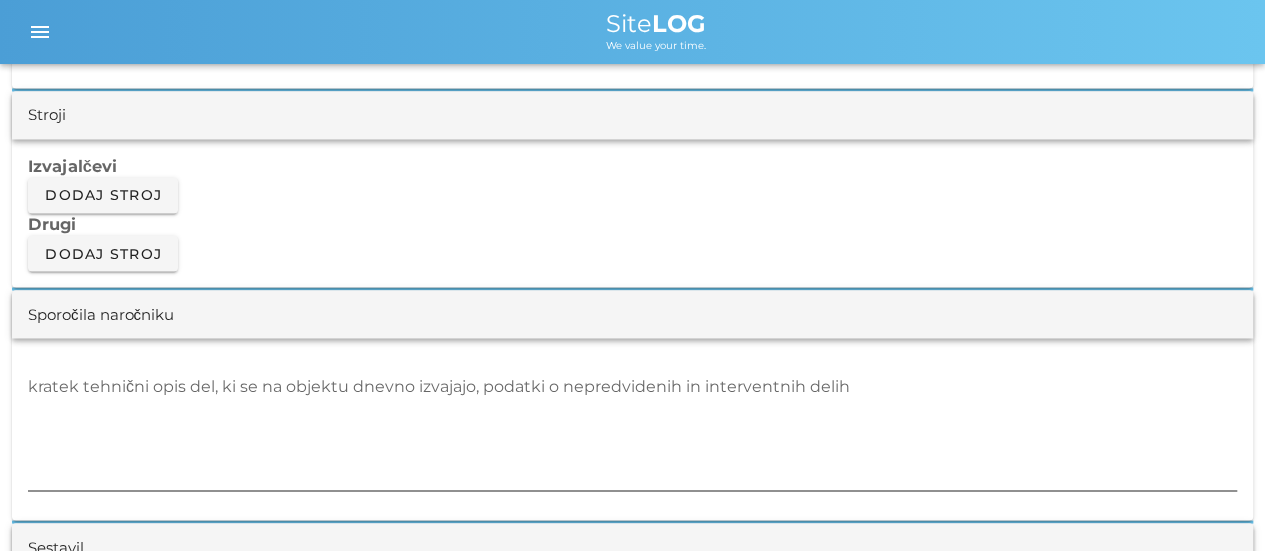 scroll, scrollTop: 1800, scrollLeft: 0, axis: vertical 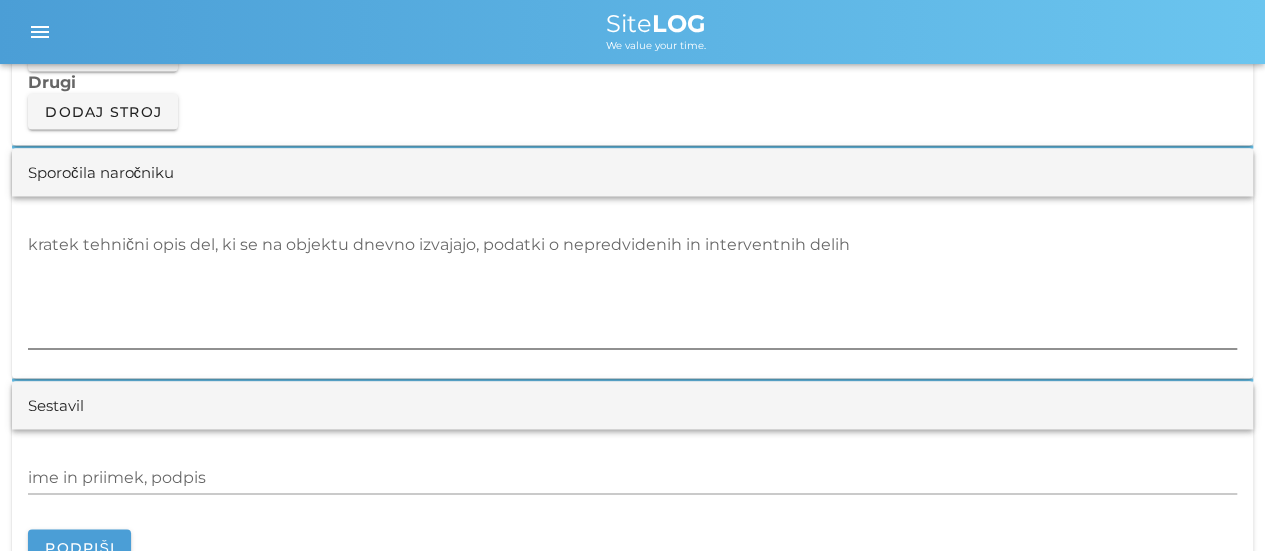 click on "kratek tehnični opis del, ki se na objektu dnevno izvajajo, podatki o nepredvidenih in interventnih delih" at bounding box center (632, 288) 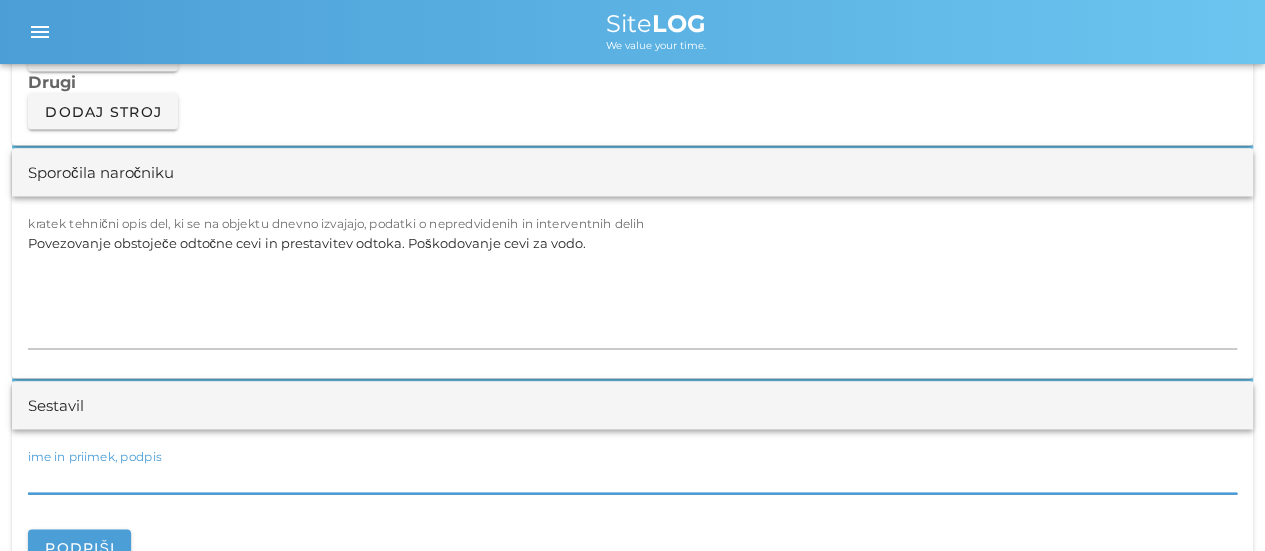 click on "ime in priimek, podpis" at bounding box center [632, 477] 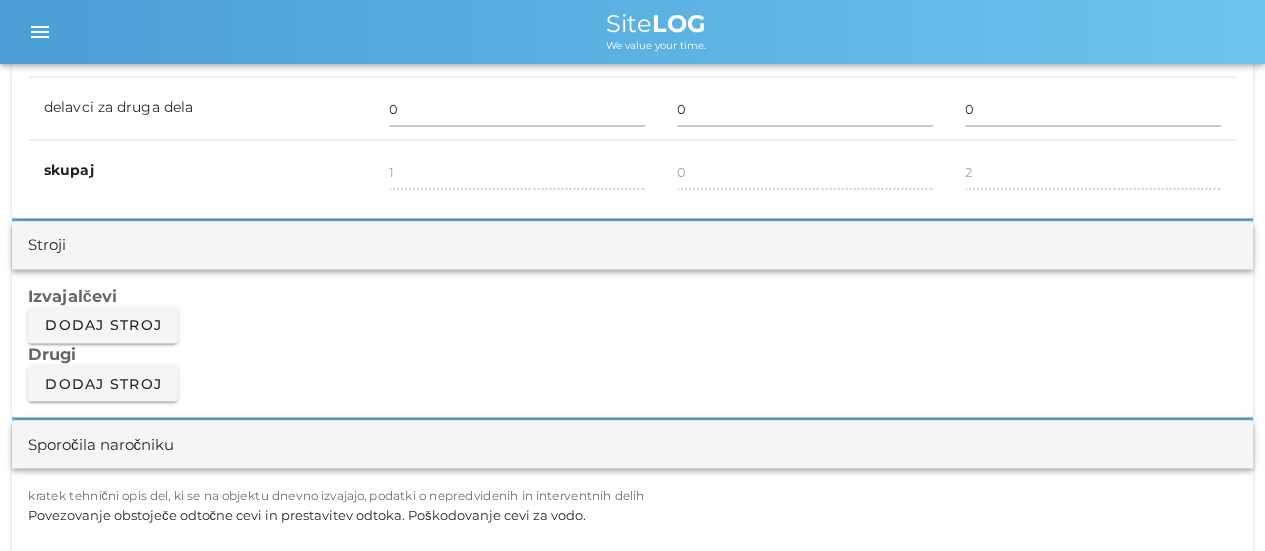 scroll, scrollTop: 1500, scrollLeft: 0, axis: vertical 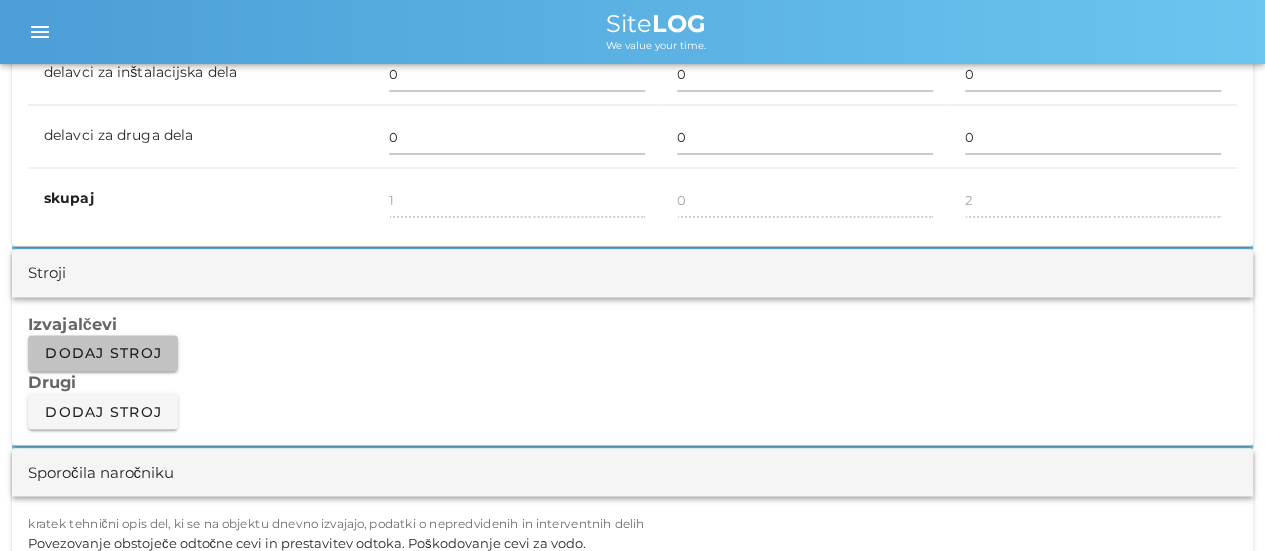 click on "Dodaj stroj" at bounding box center (103, 353) 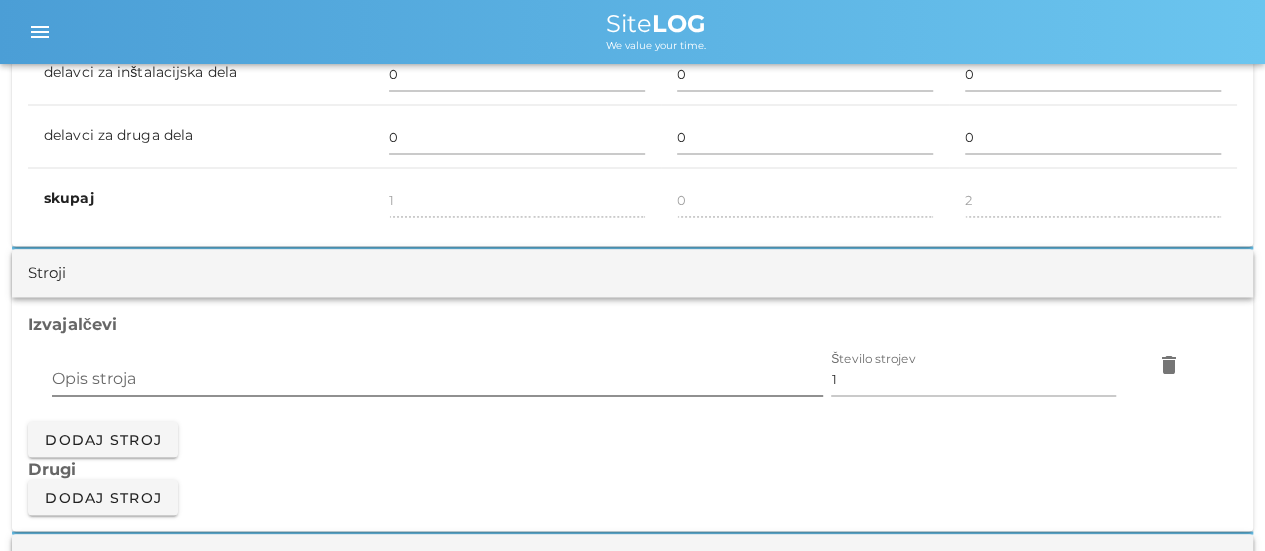 click on "Opis stroja" at bounding box center [437, 379] 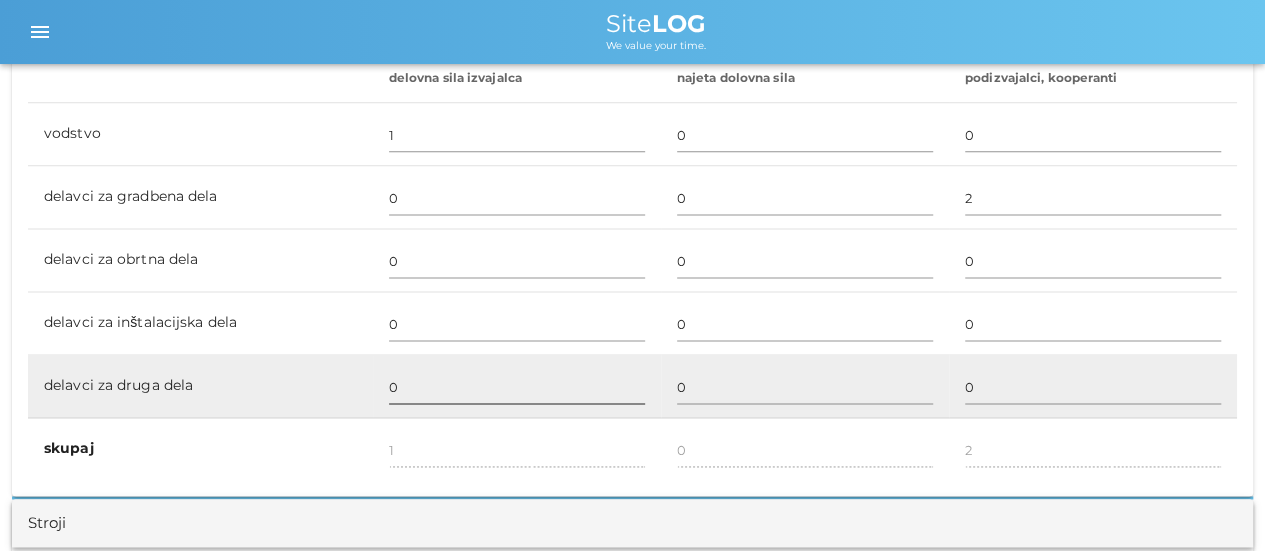 scroll, scrollTop: 1200, scrollLeft: 0, axis: vertical 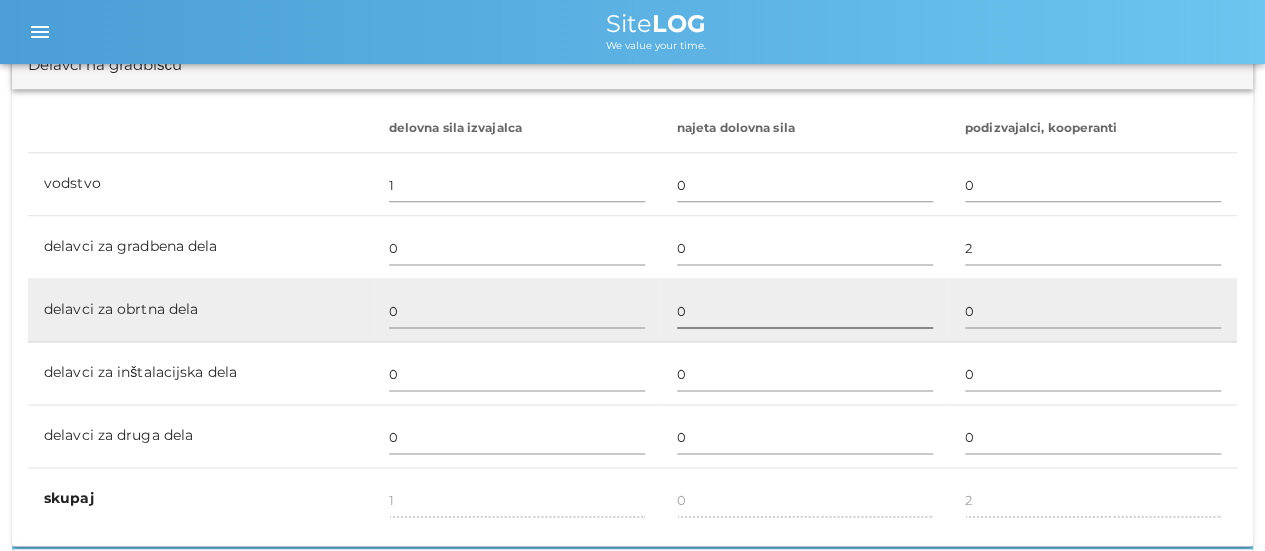 click on "0" at bounding box center (805, 311) 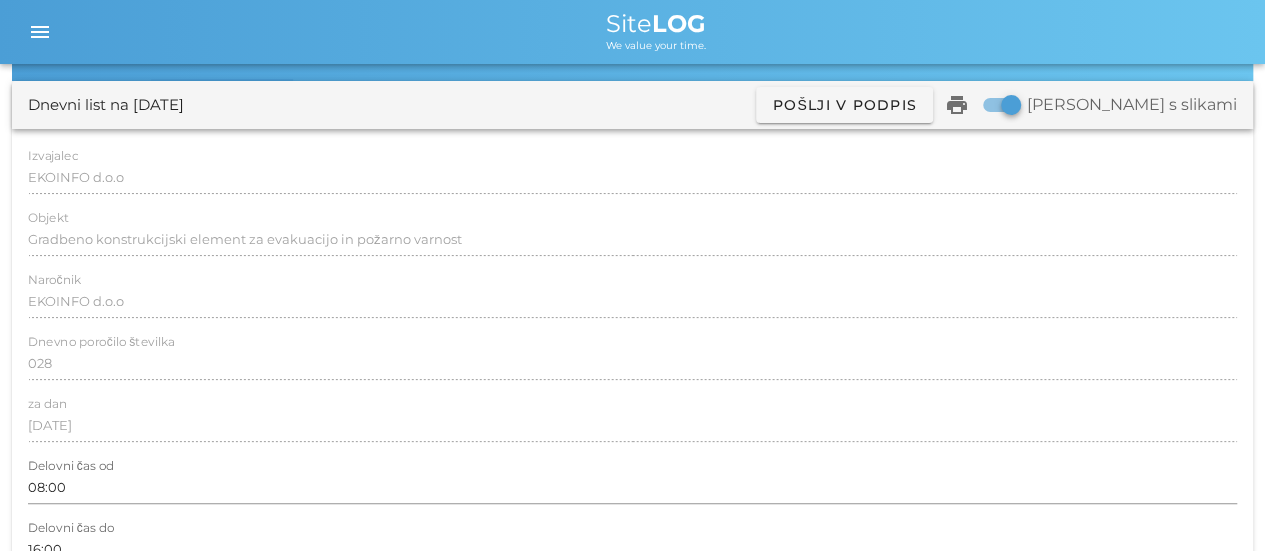 scroll, scrollTop: 200, scrollLeft: 0, axis: vertical 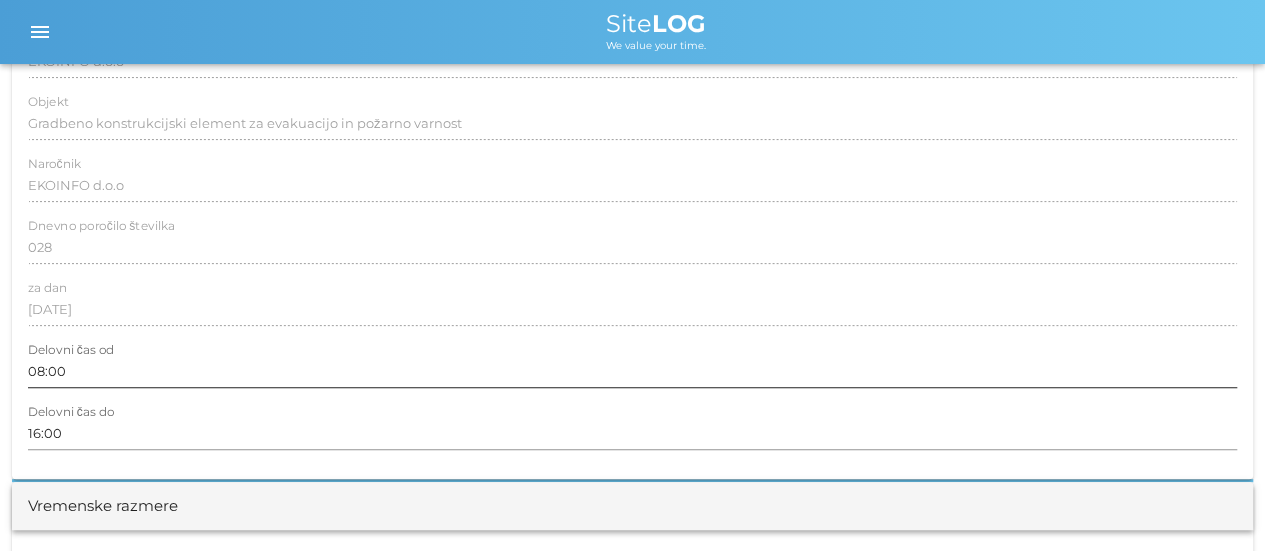 click on "08:00" at bounding box center (632, 371) 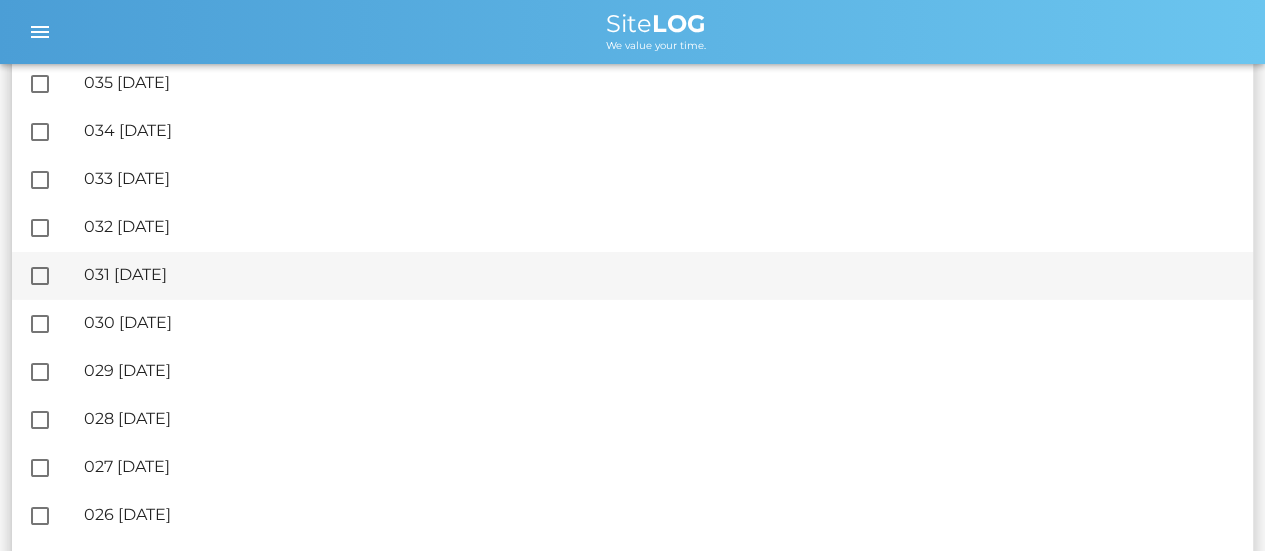 scroll, scrollTop: 3300, scrollLeft: 0, axis: vertical 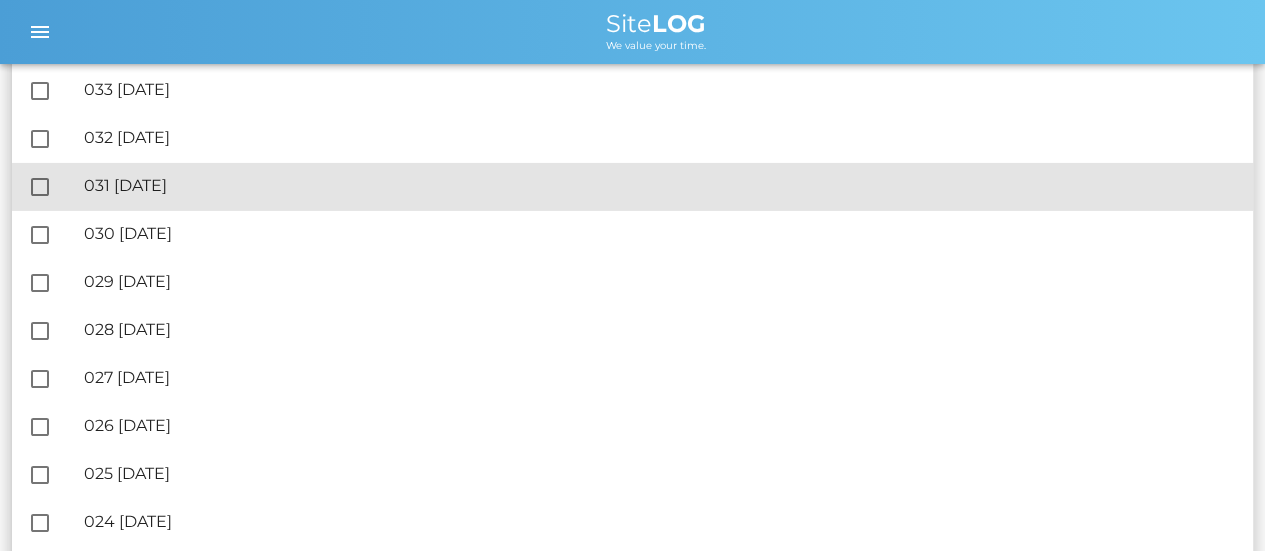 click on "🔏  031 [DATE]" at bounding box center (660, 185) 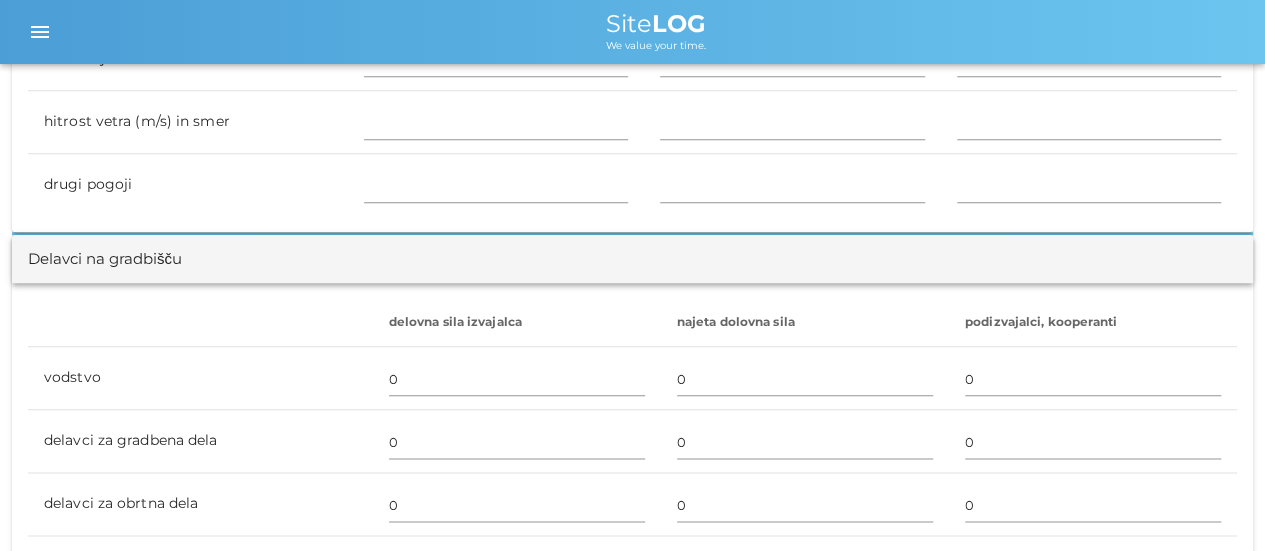scroll, scrollTop: 1100, scrollLeft: 0, axis: vertical 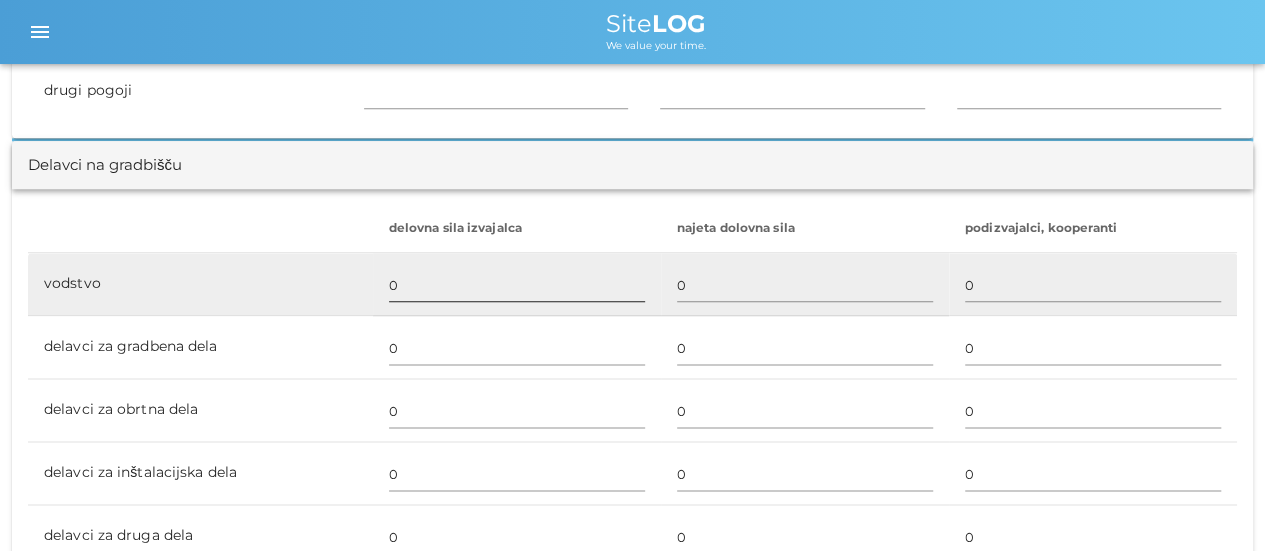 click on "0" at bounding box center [517, 285] 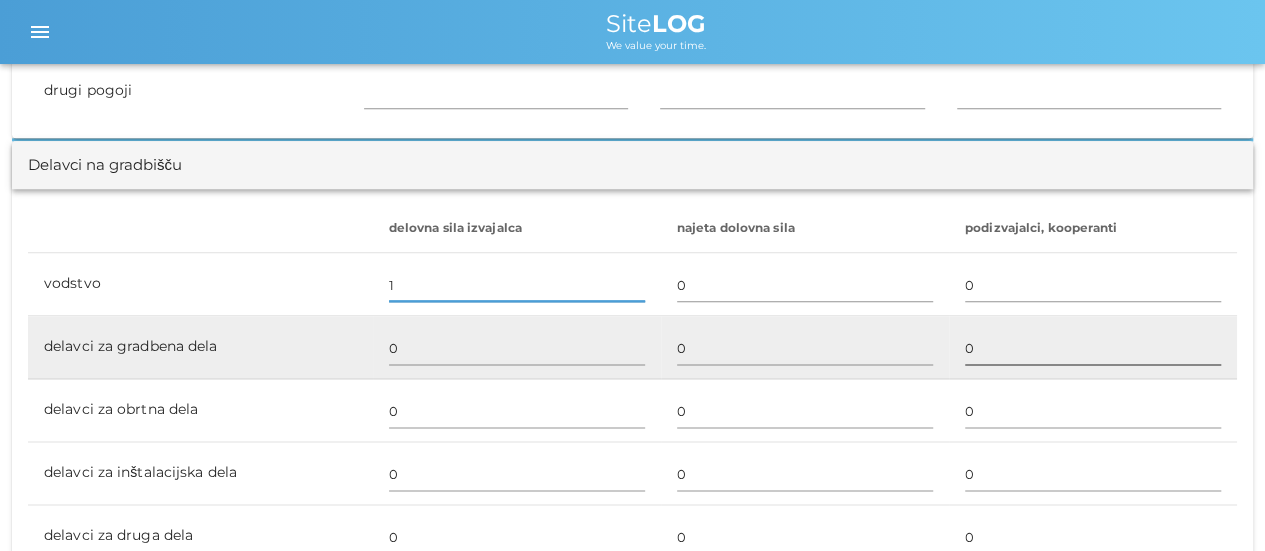 click on "0" at bounding box center [1093, 348] 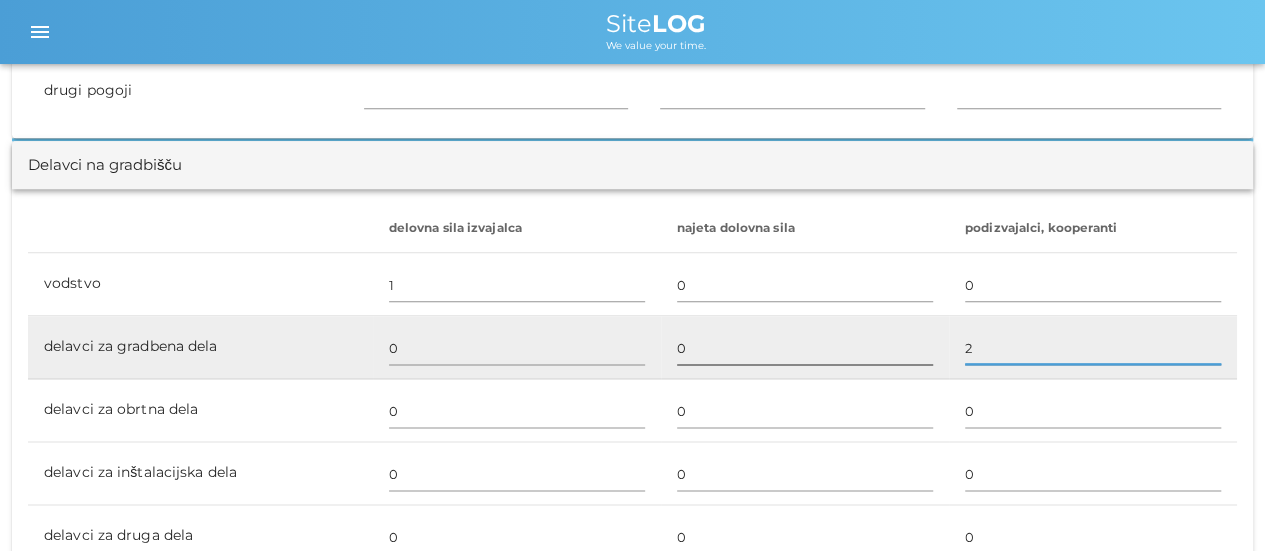 click on "0" at bounding box center [805, 348] 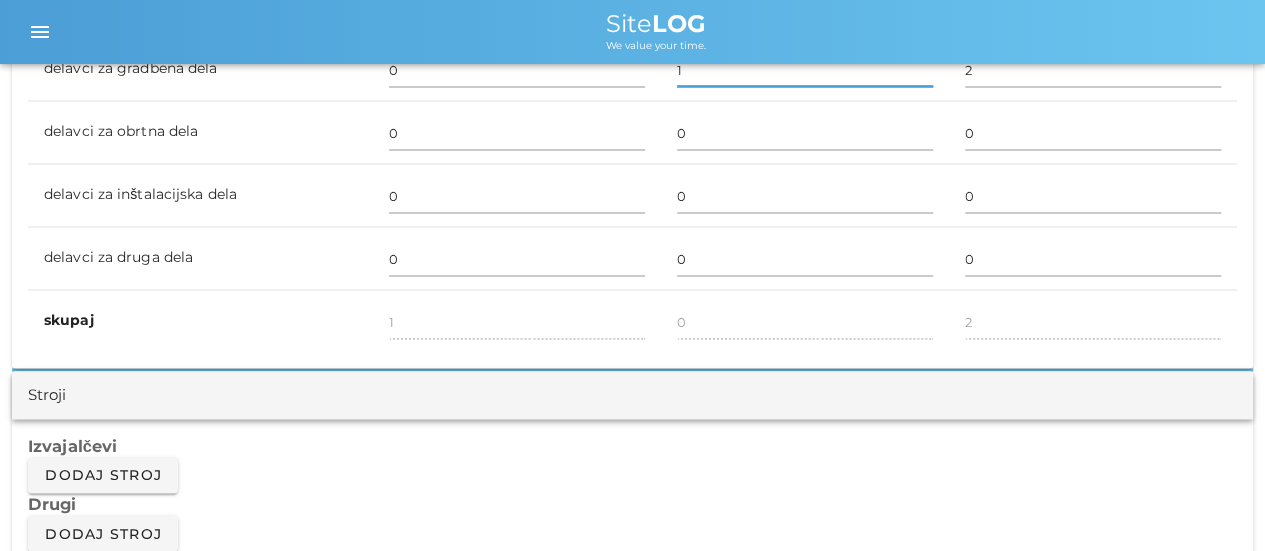 scroll, scrollTop: 1400, scrollLeft: 0, axis: vertical 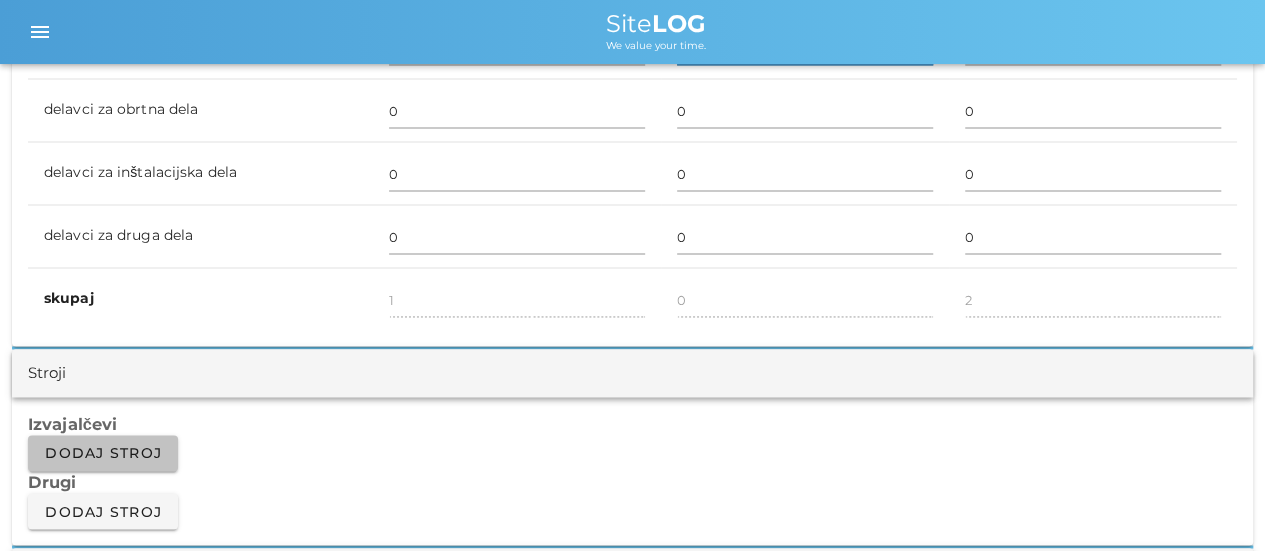 click on "Dodaj stroj" at bounding box center (103, 453) 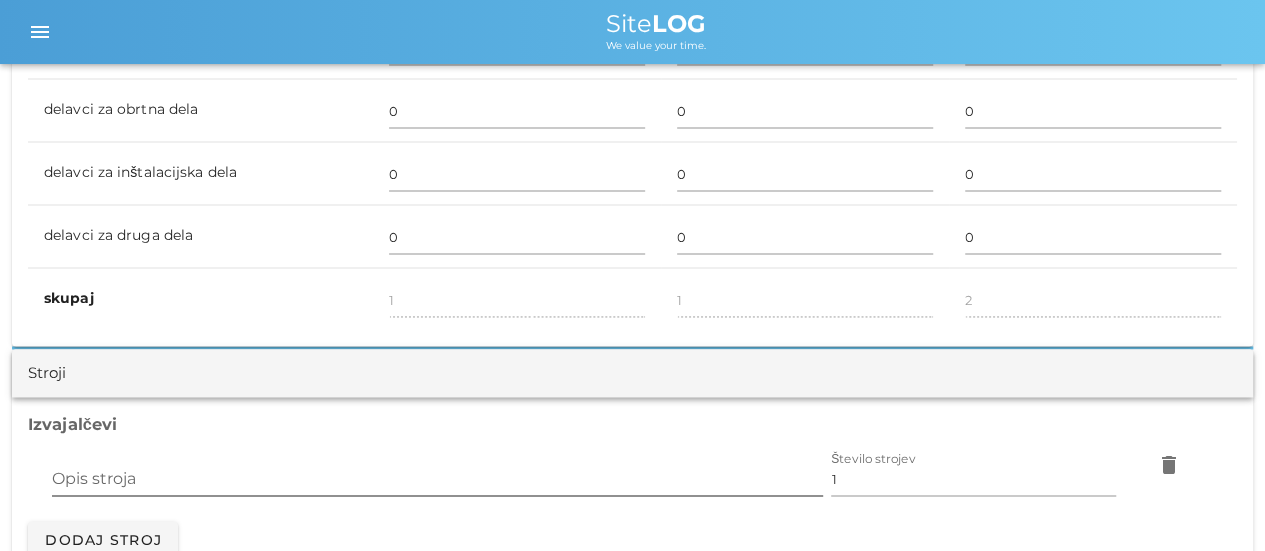 click on "Opis stroja" at bounding box center (437, 479) 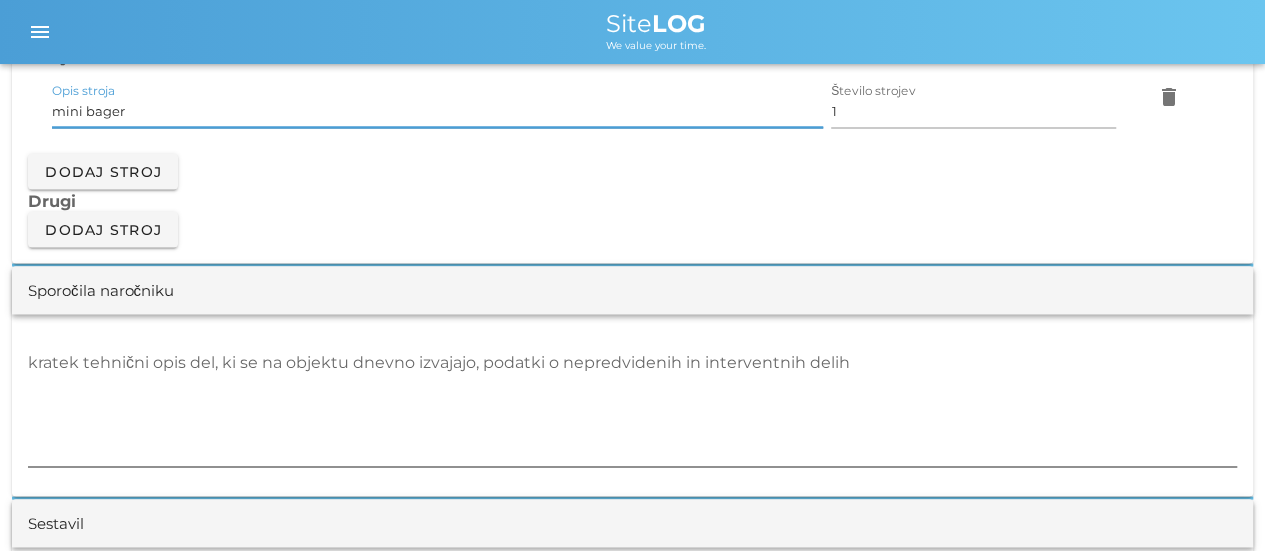 scroll, scrollTop: 1800, scrollLeft: 0, axis: vertical 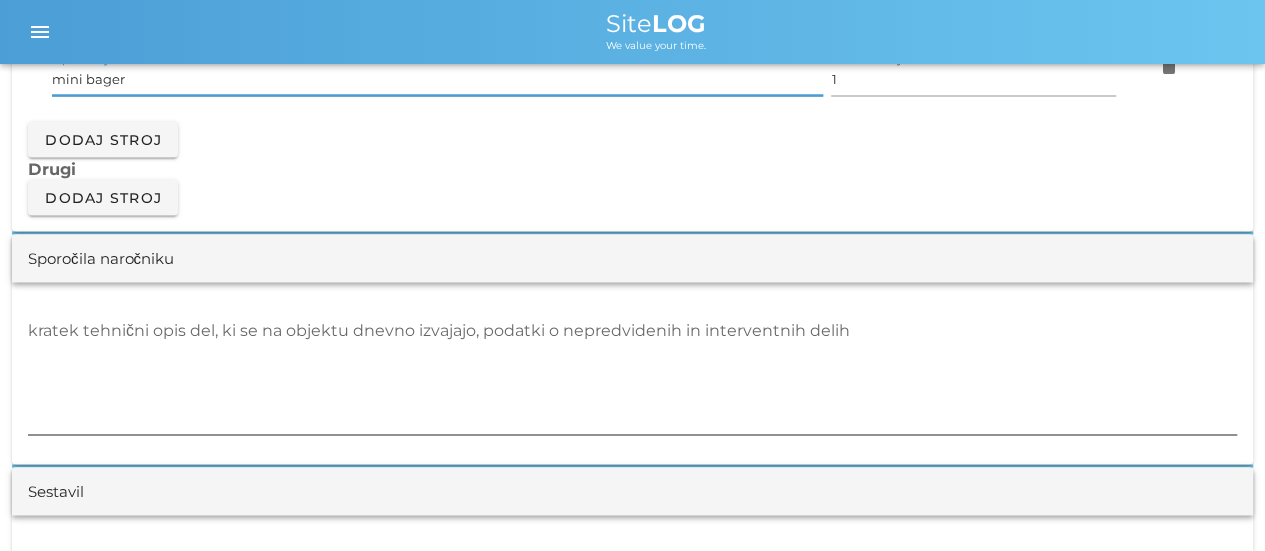 click on "kratek tehnični opis del, ki se na objektu dnevno izvajajo, podatki o nepredvidenih in interventnih delih" at bounding box center (632, 374) 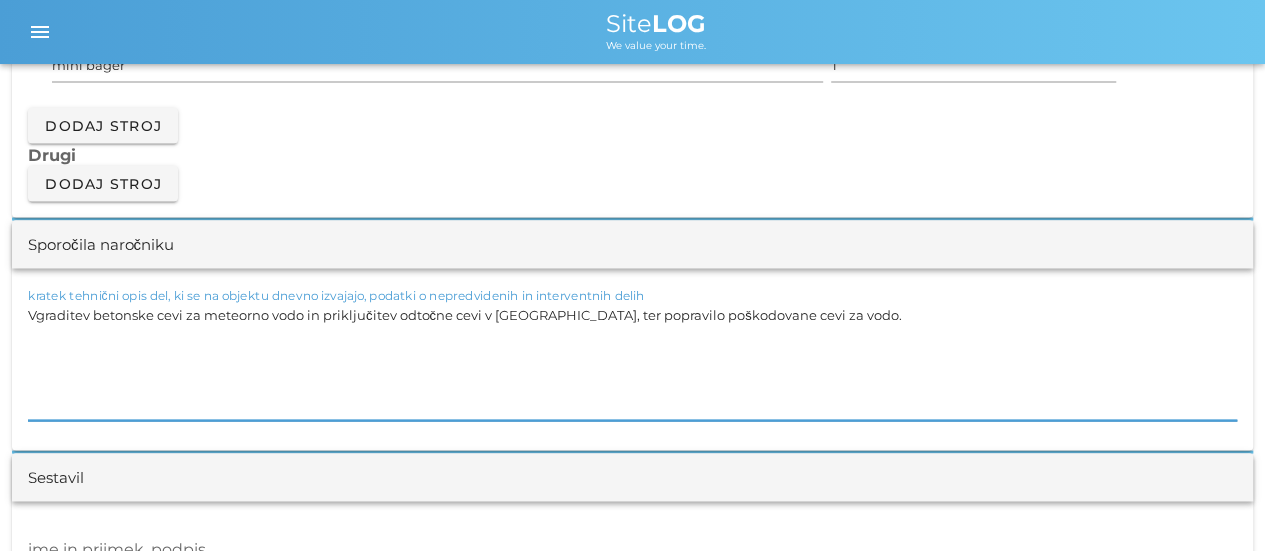 scroll, scrollTop: 2000, scrollLeft: 0, axis: vertical 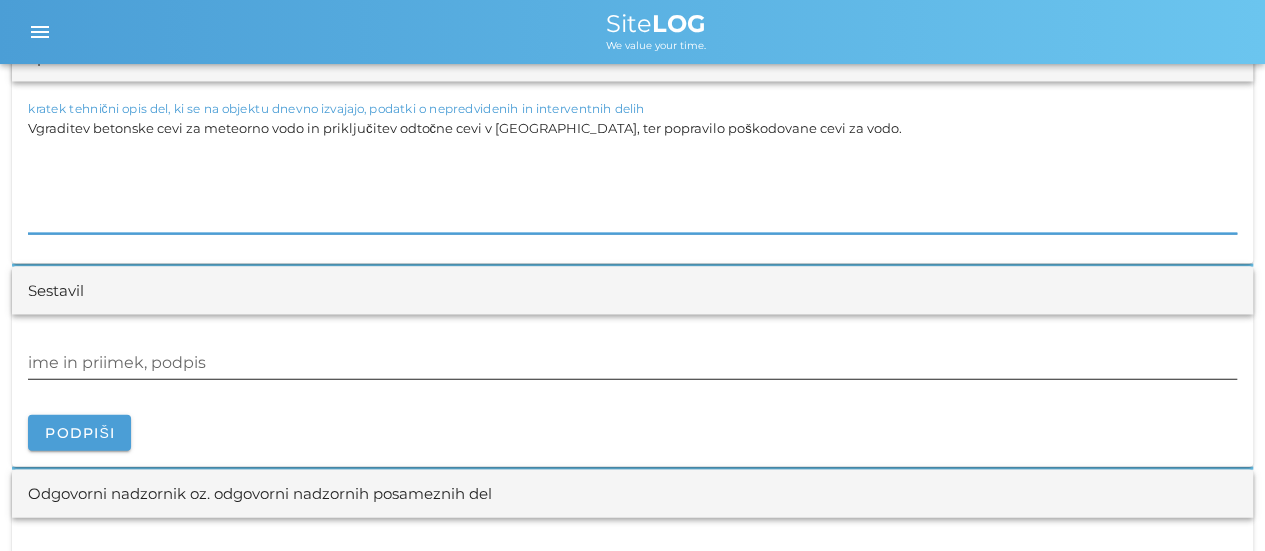 click on "ime in priimek, podpis" at bounding box center [632, 363] 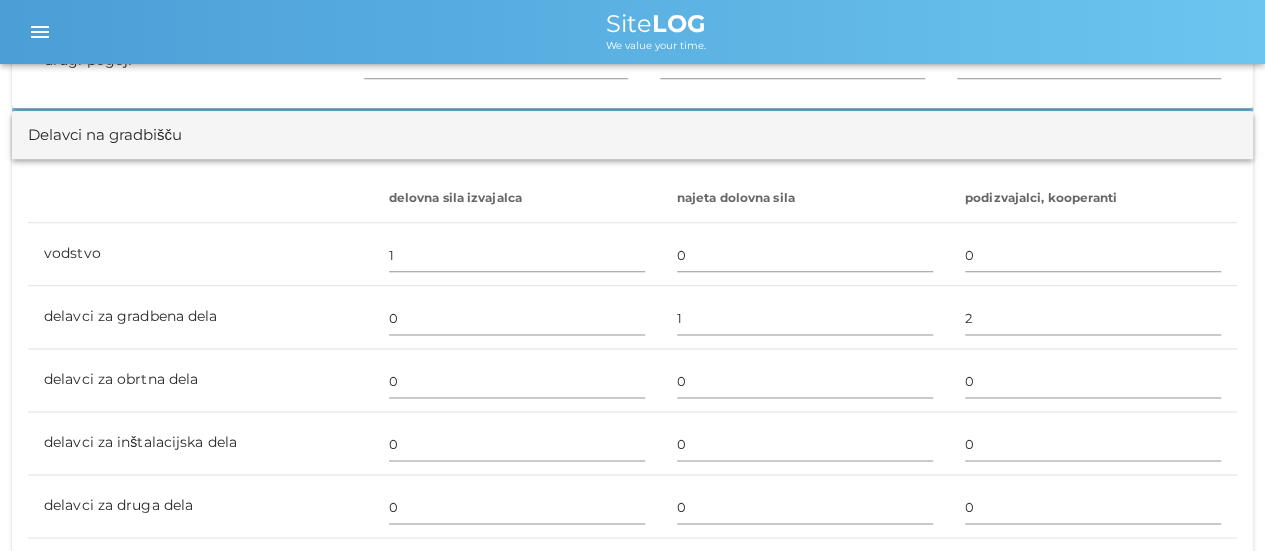 scroll, scrollTop: 900, scrollLeft: 0, axis: vertical 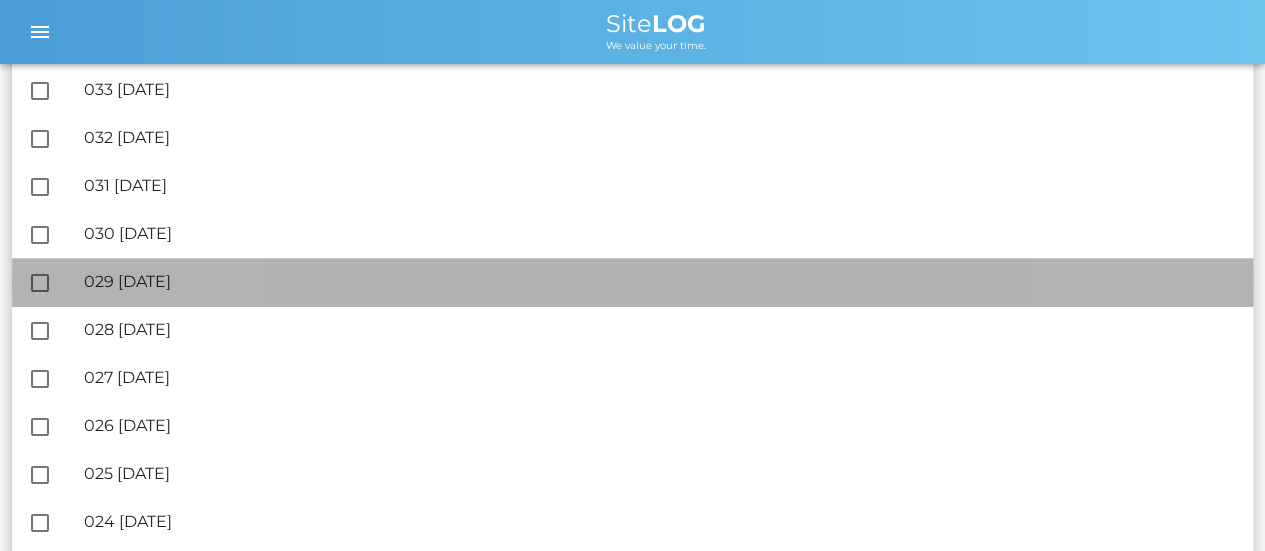 click on "🔏  029 [DATE]" at bounding box center [660, 281] 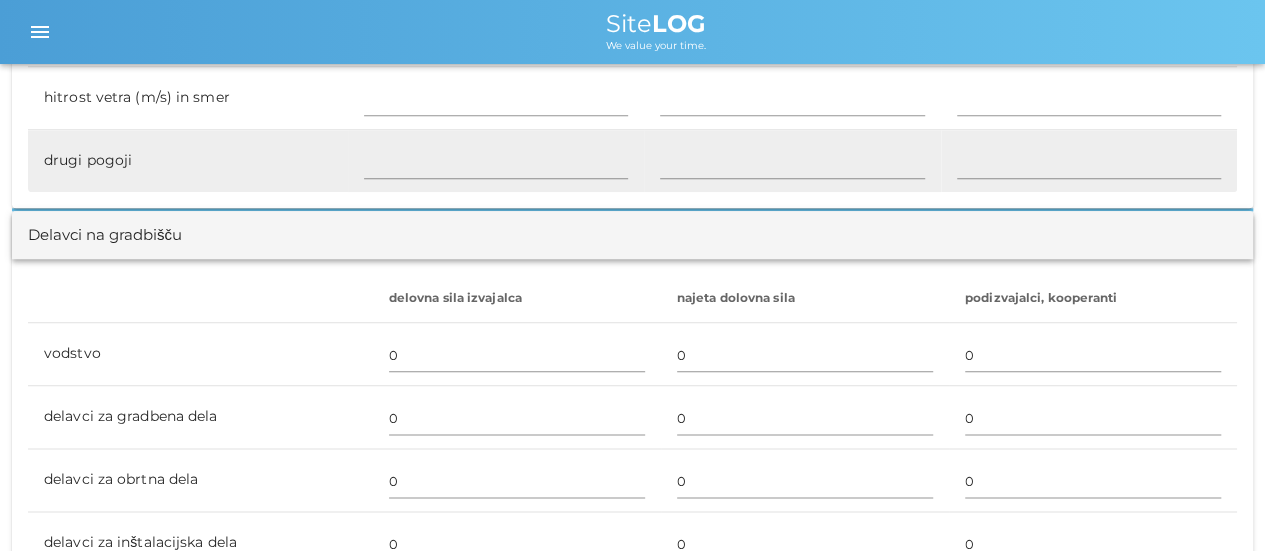 scroll, scrollTop: 1000, scrollLeft: 0, axis: vertical 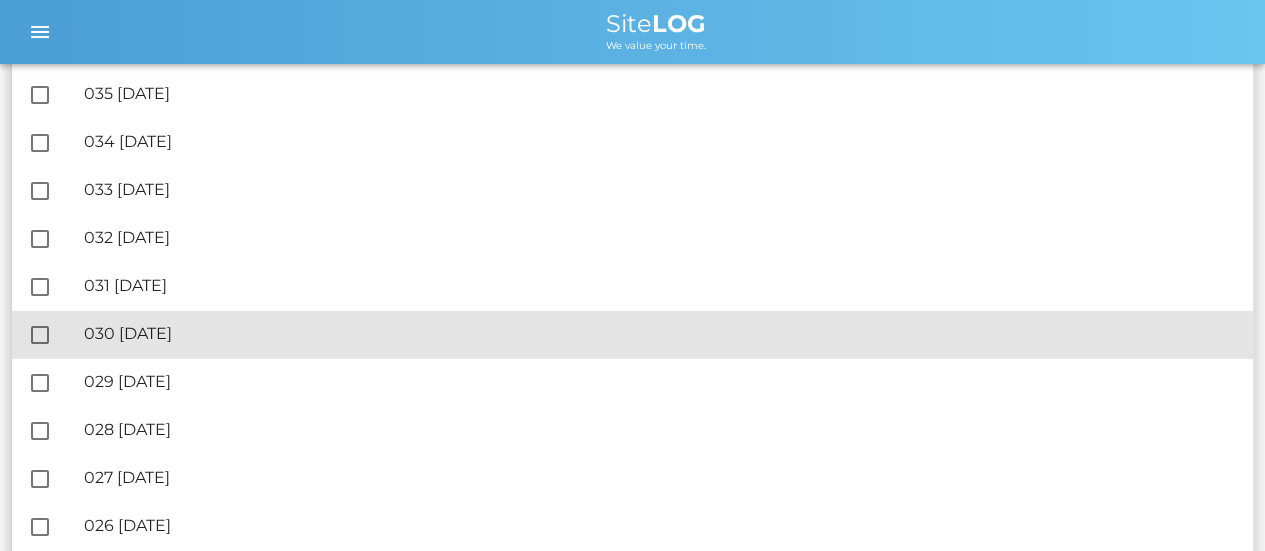 click on "🔏  030 [DATE]" at bounding box center [660, 333] 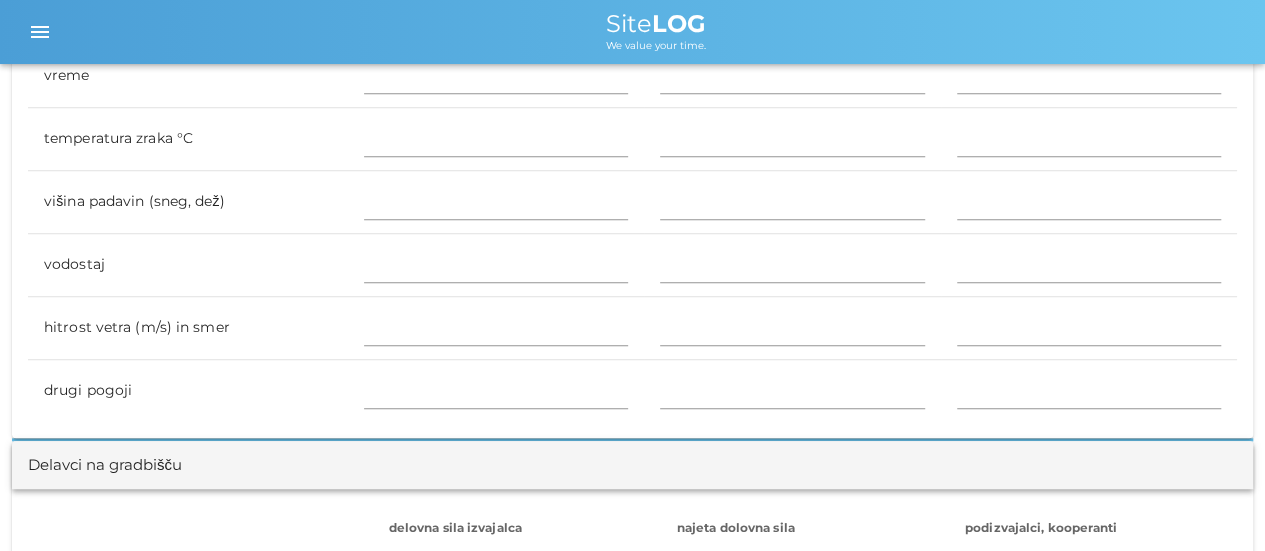 scroll, scrollTop: 1100, scrollLeft: 0, axis: vertical 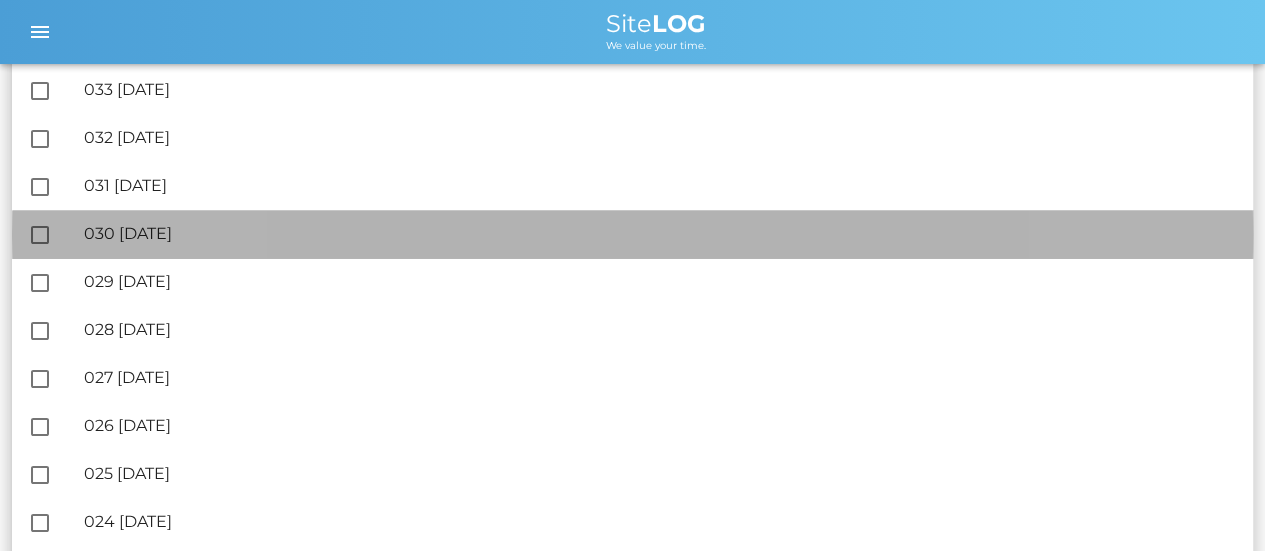 click on "🔏  030 [DATE]" at bounding box center (660, 233) 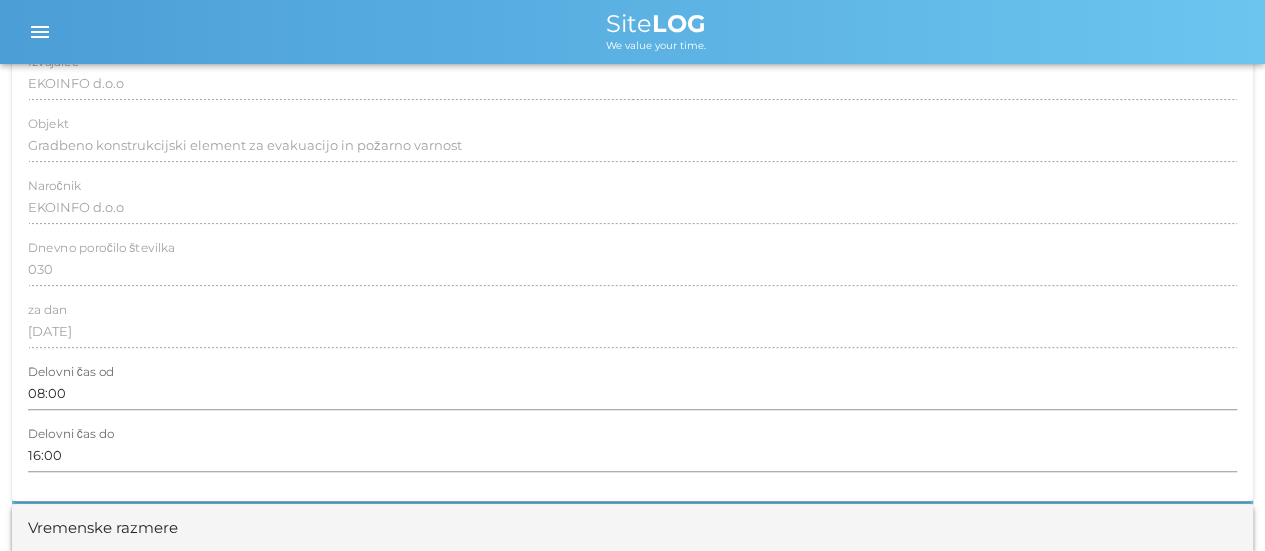 scroll, scrollTop: 0, scrollLeft: 0, axis: both 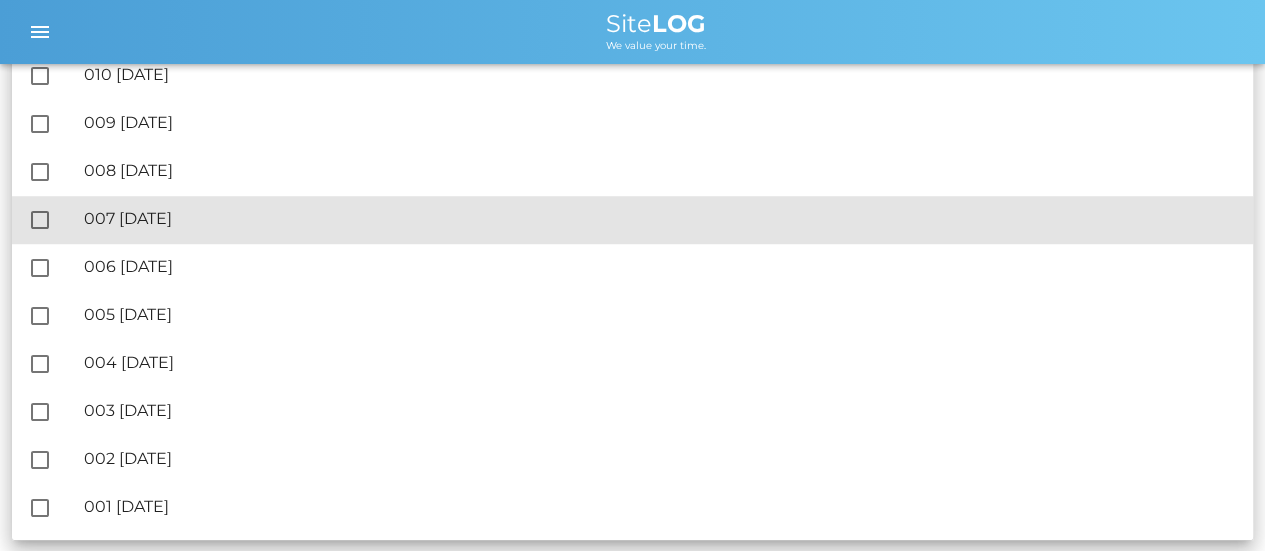 click on "🔏  007 [DATE]" at bounding box center [660, 218] 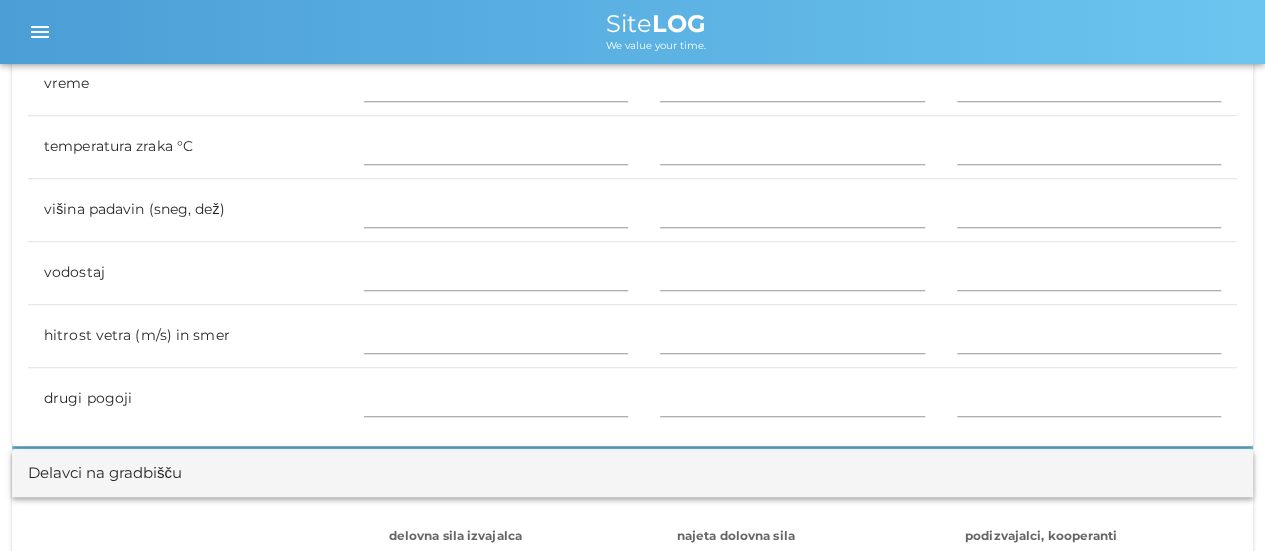 scroll, scrollTop: 600, scrollLeft: 0, axis: vertical 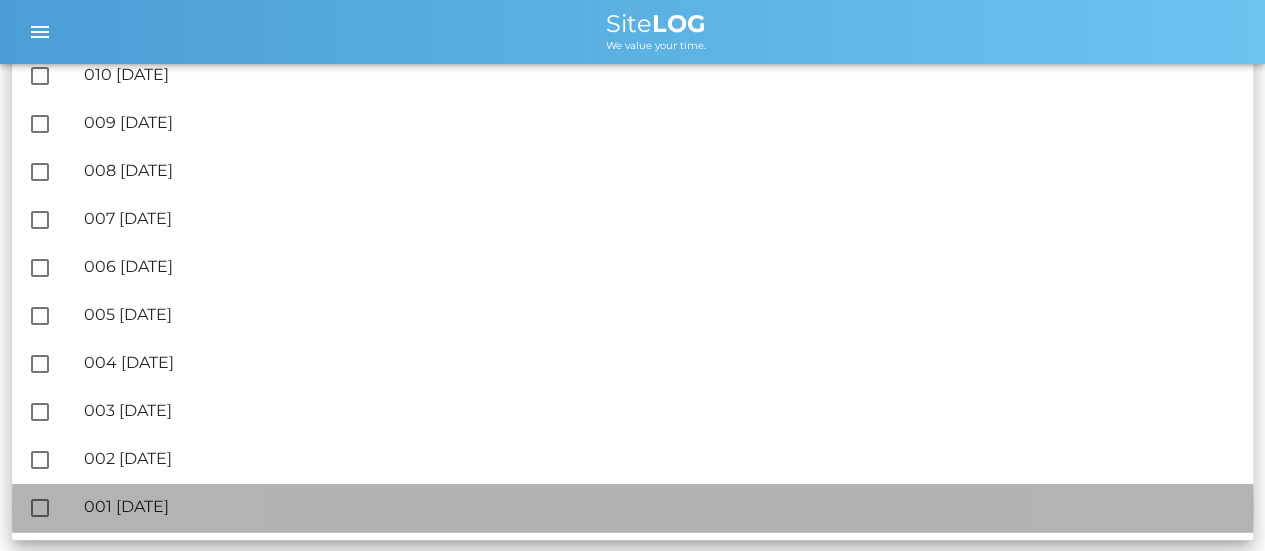 click on "🔏  001 [DATE]" at bounding box center (660, 506) 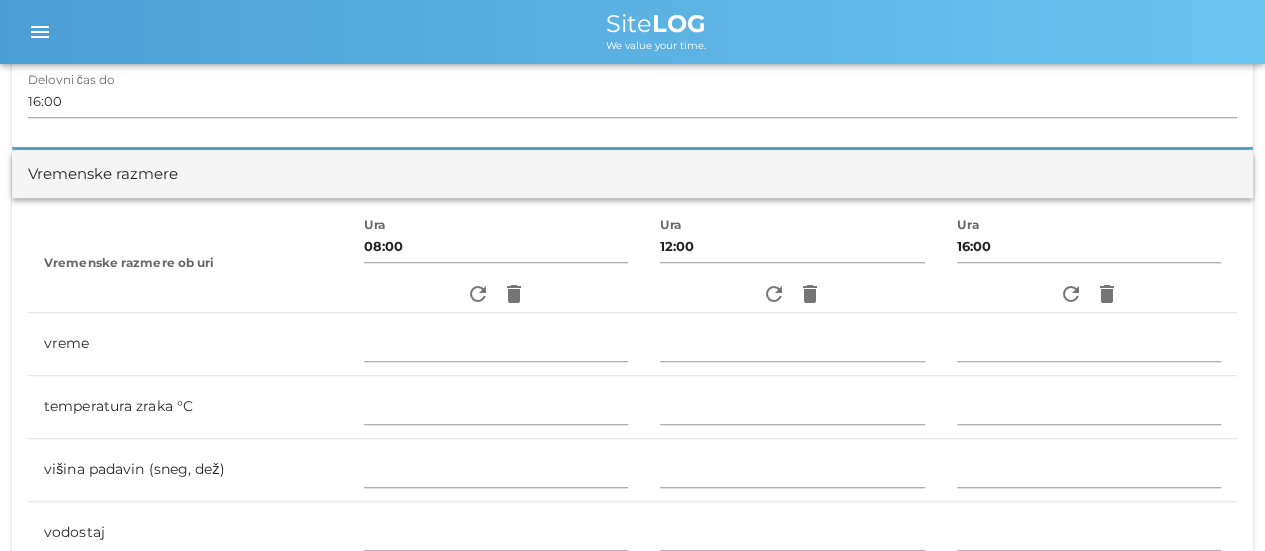 scroll, scrollTop: 0, scrollLeft: 0, axis: both 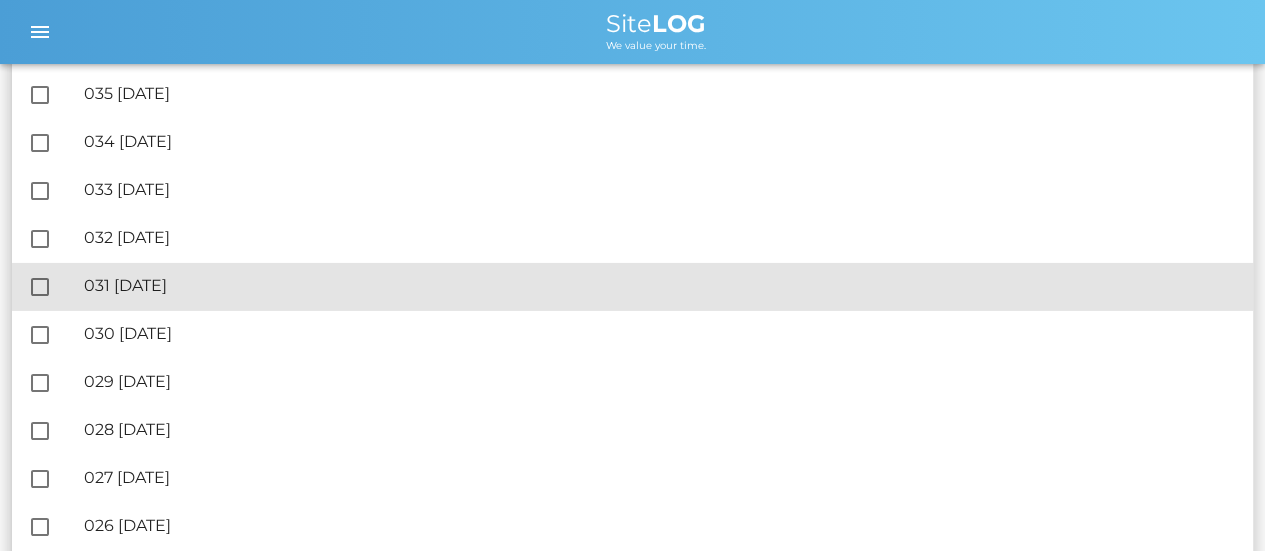 click on "🔏  031 [DATE]" at bounding box center (660, 285) 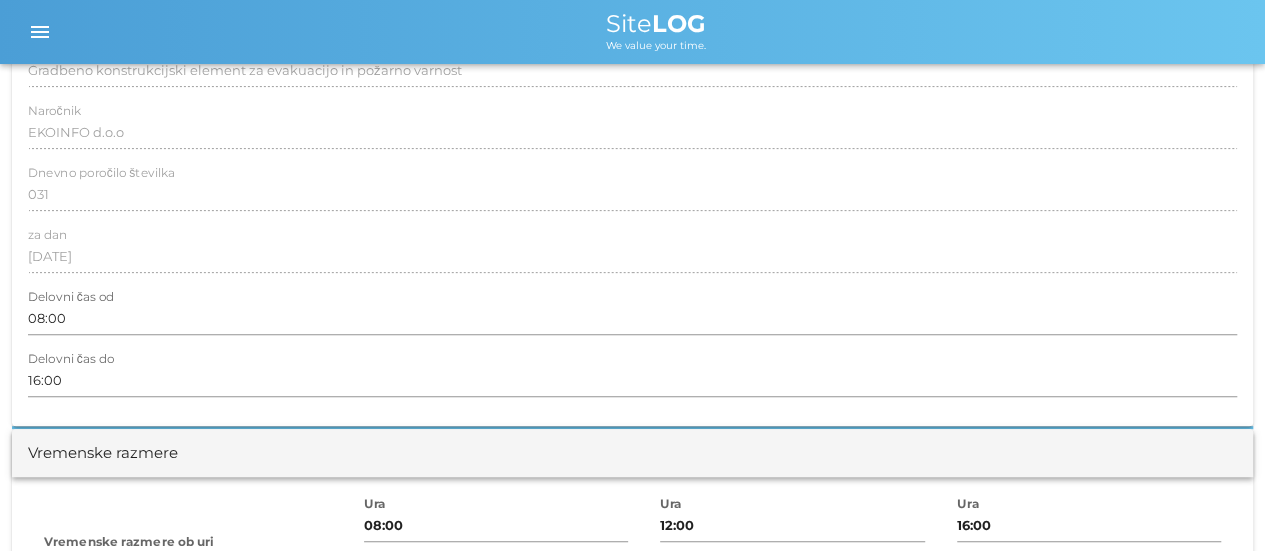 scroll, scrollTop: 0, scrollLeft: 0, axis: both 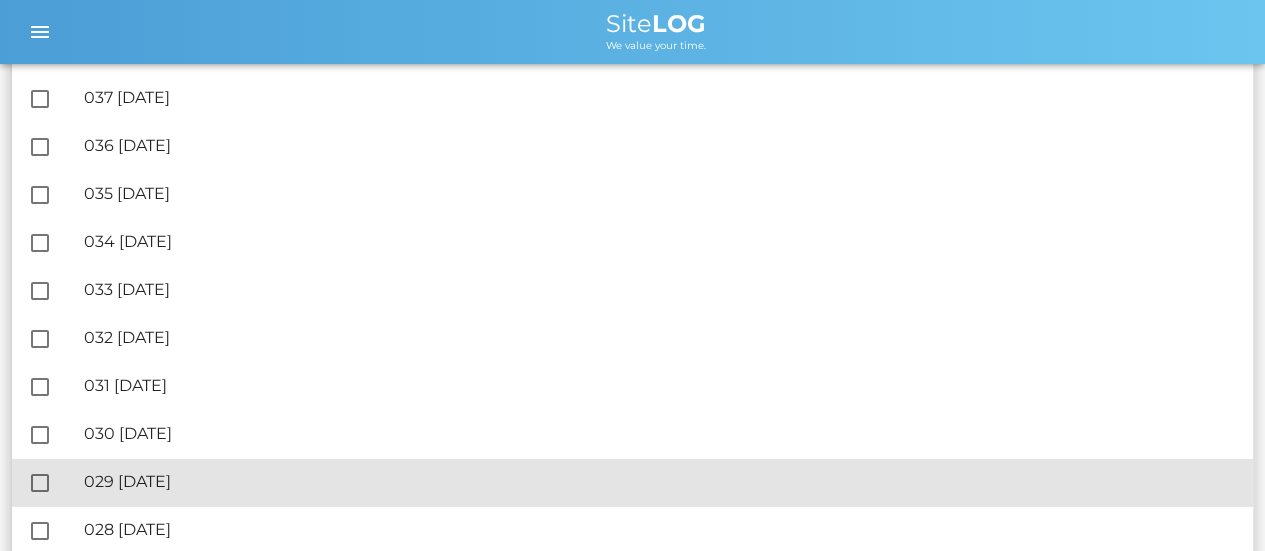 click on "🔏  029 [DATE]" at bounding box center [660, 481] 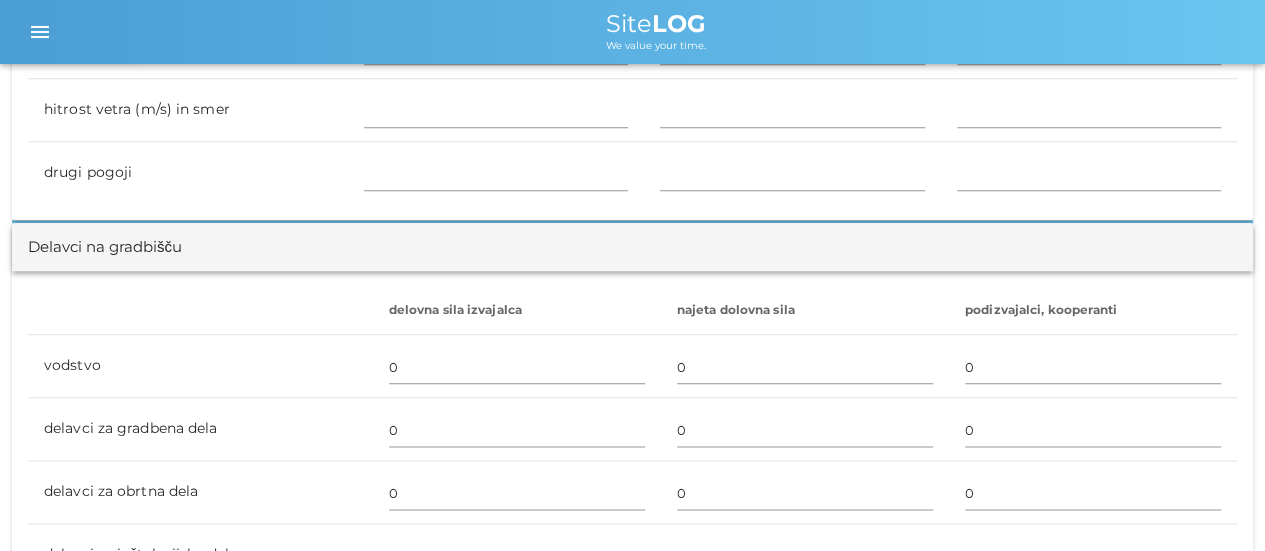 scroll, scrollTop: 1200, scrollLeft: 0, axis: vertical 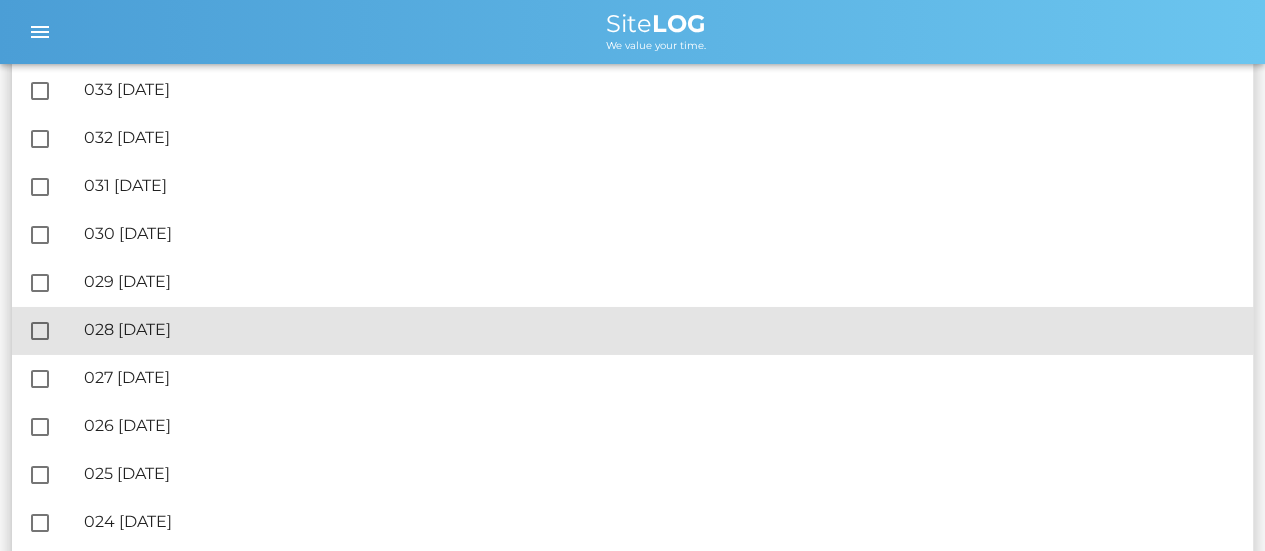 click on "🔏  028 [DATE]" at bounding box center [660, 329] 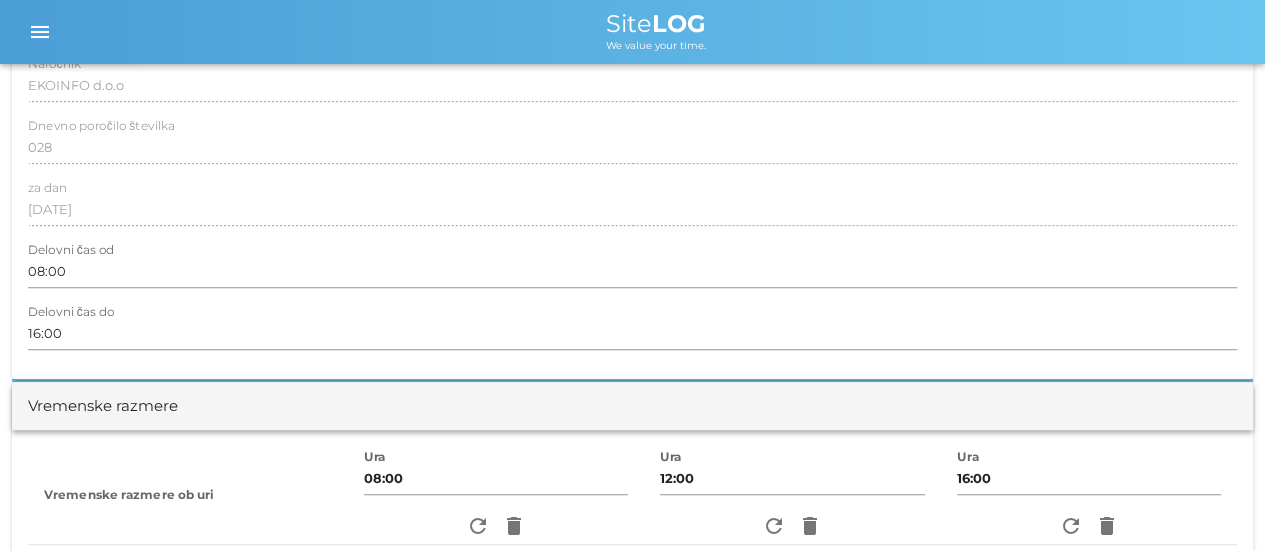 scroll, scrollTop: 0, scrollLeft: 0, axis: both 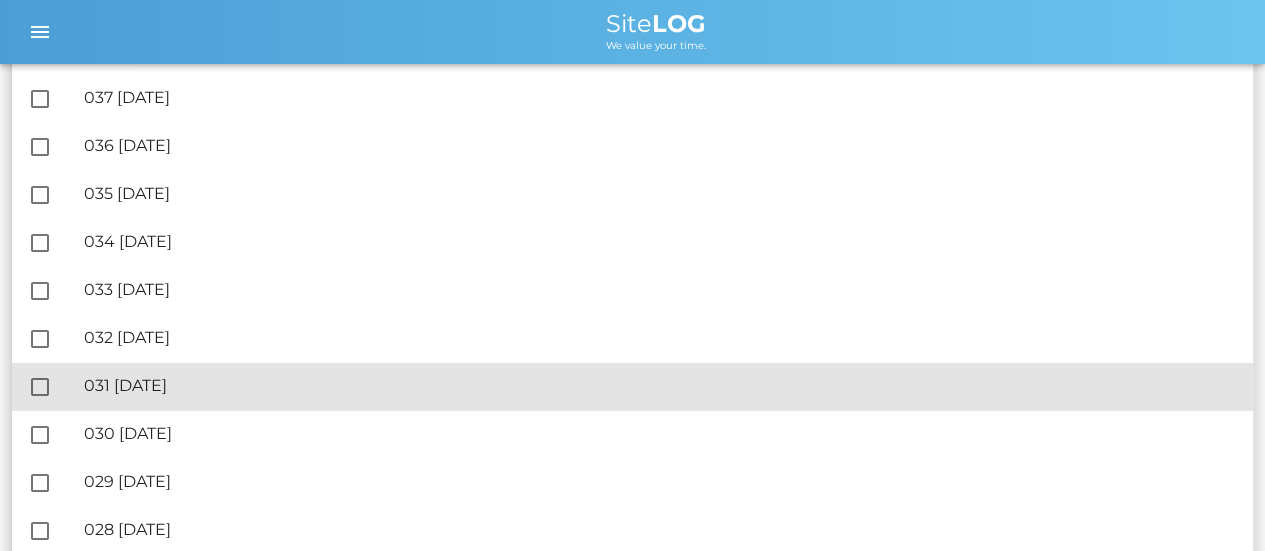click on "🔏  031 [DATE]" at bounding box center (660, 385) 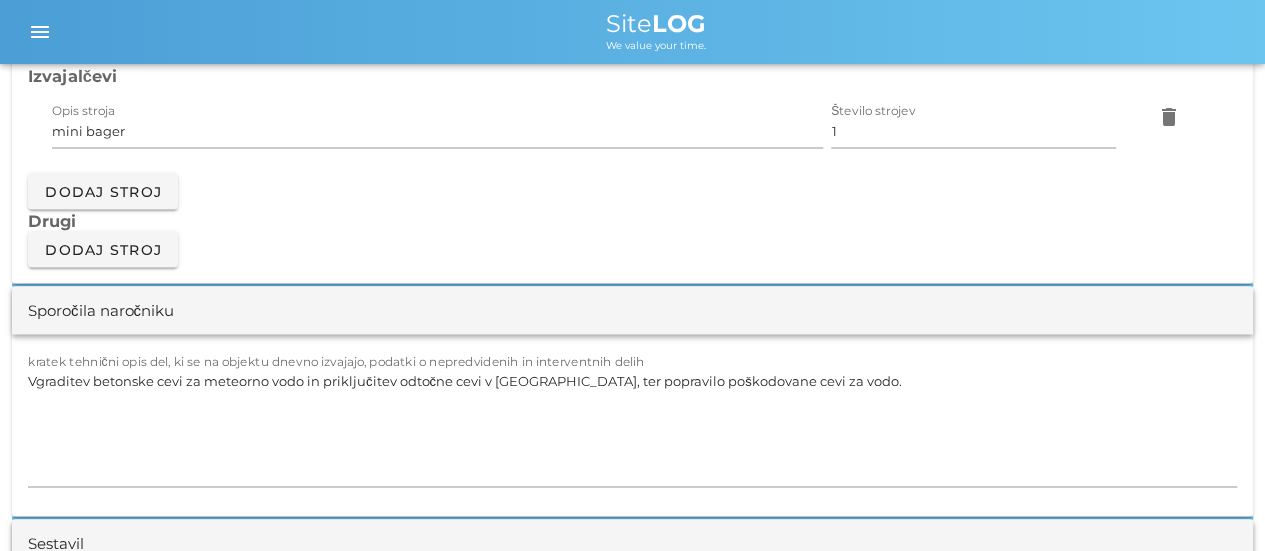 scroll, scrollTop: 1800, scrollLeft: 0, axis: vertical 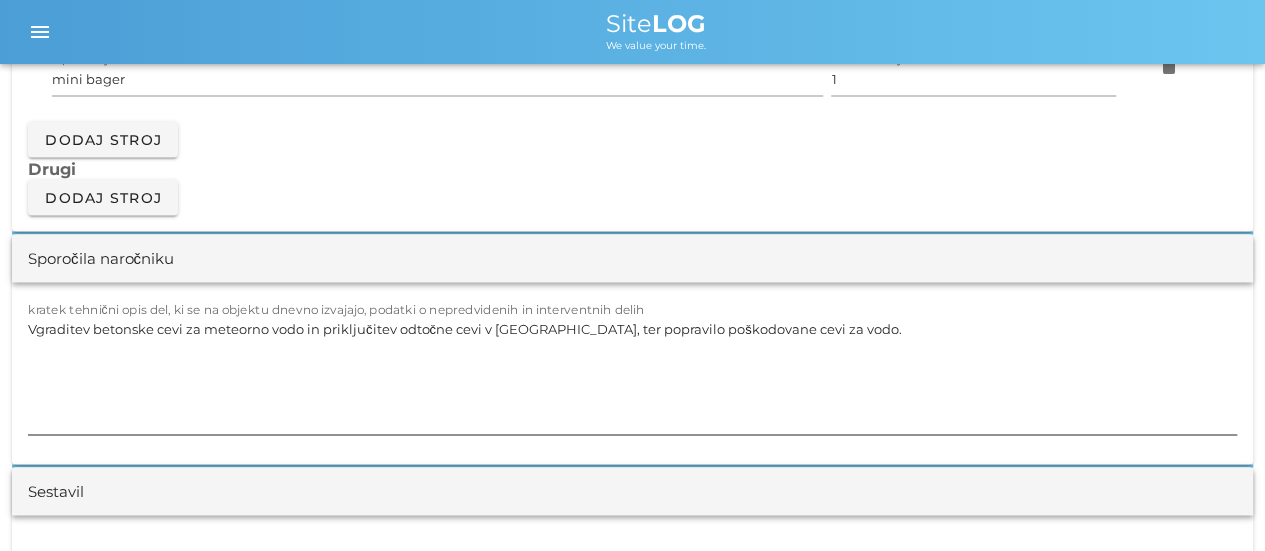 click on "Vgraditev betonske cevi za meteorno vodo in priključitev odtočne cevi v [GEOGRAPHIC_DATA], ter popravilo poškodovane cevi za vodo." at bounding box center (632, 374) 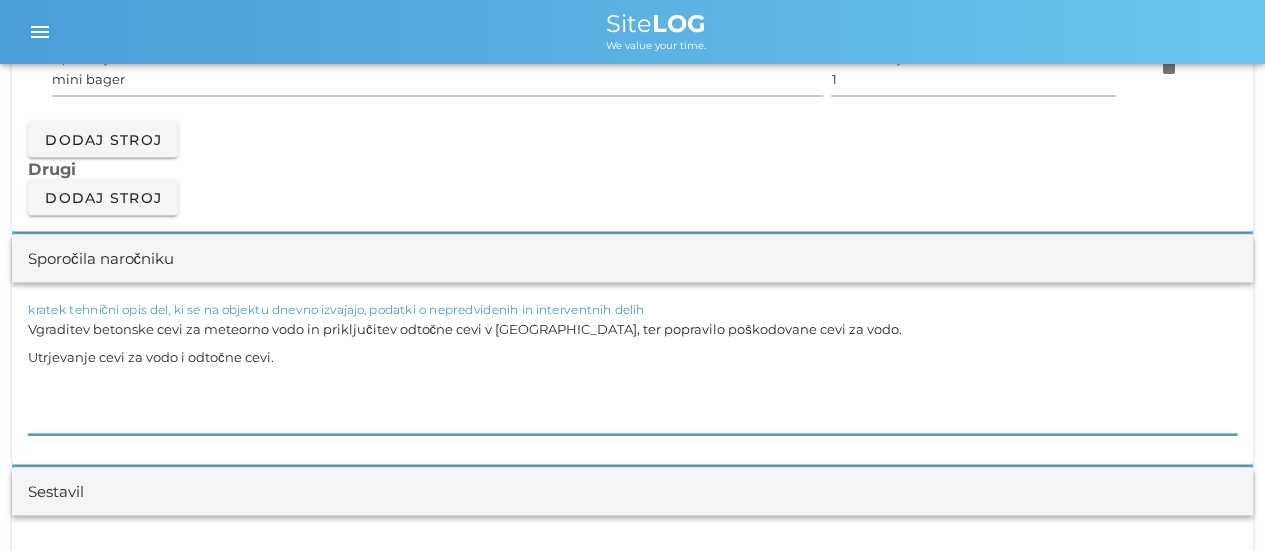 click on "Vgraditev betonske cevi za meteorno vodo in priključitev odtočne cevi v [GEOGRAPHIC_DATA], ter popravilo poškodovane cevi za vodo.
Utrjevanje cevi za vodo i odtočne cevi." at bounding box center [632, 374] 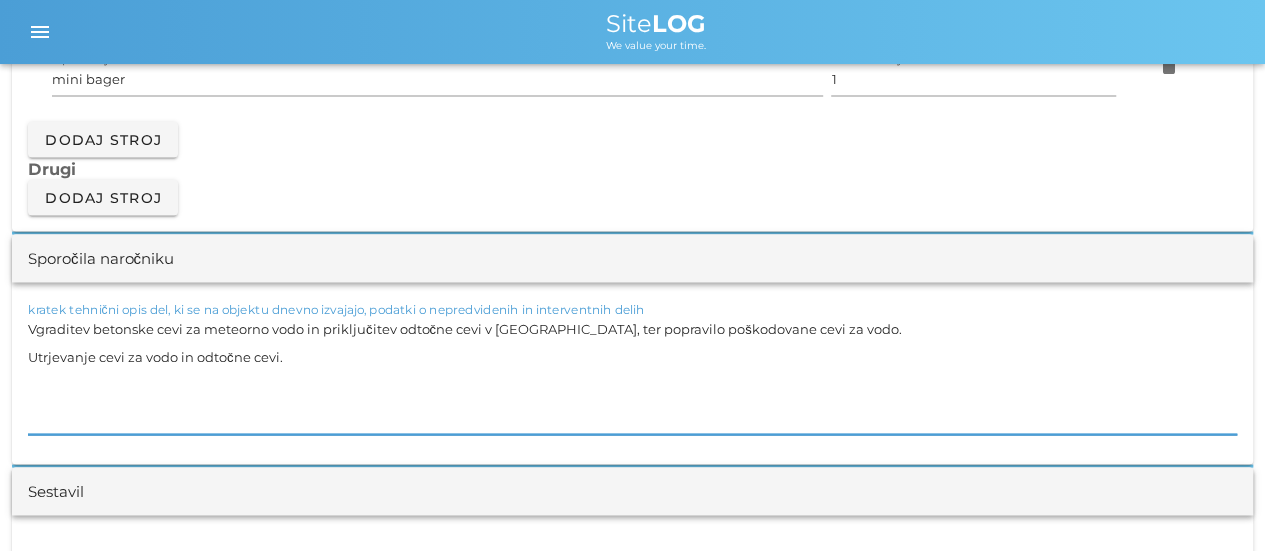 click on "Drugi" at bounding box center (632, 168) 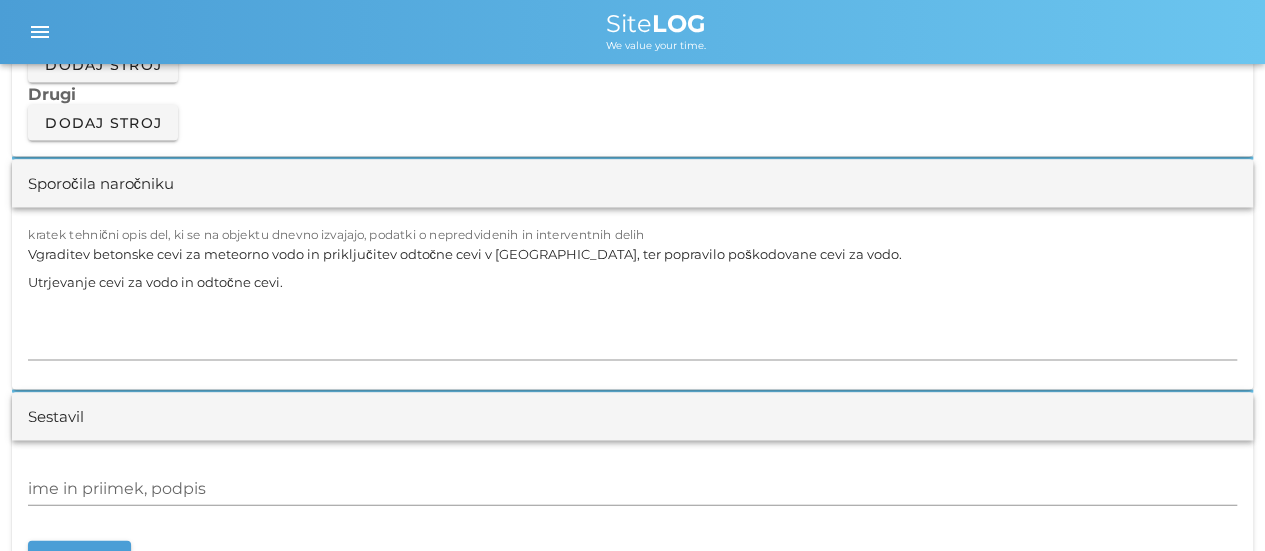 scroll, scrollTop: 1900, scrollLeft: 0, axis: vertical 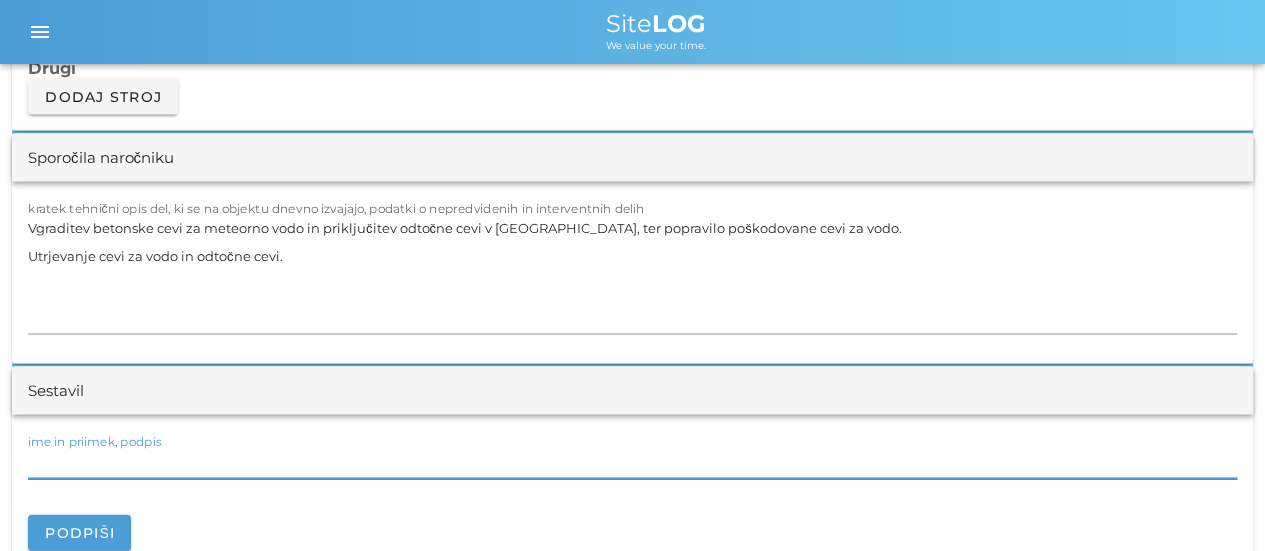 click on "ime in priimek, podpis" at bounding box center (632, 463) 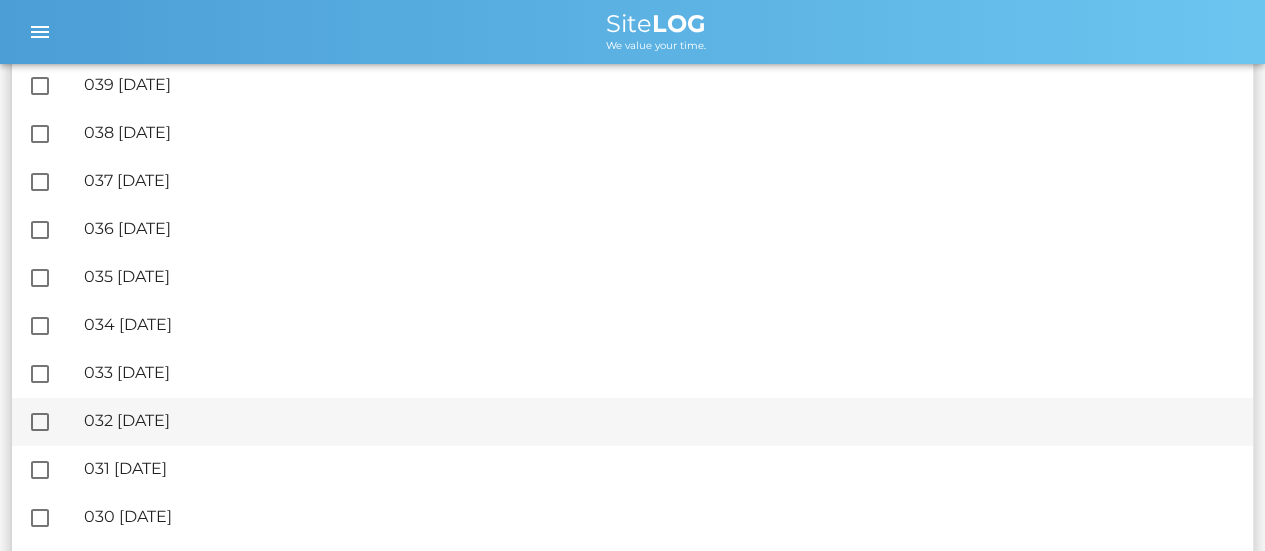 scroll, scrollTop: 3200, scrollLeft: 0, axis: vertical 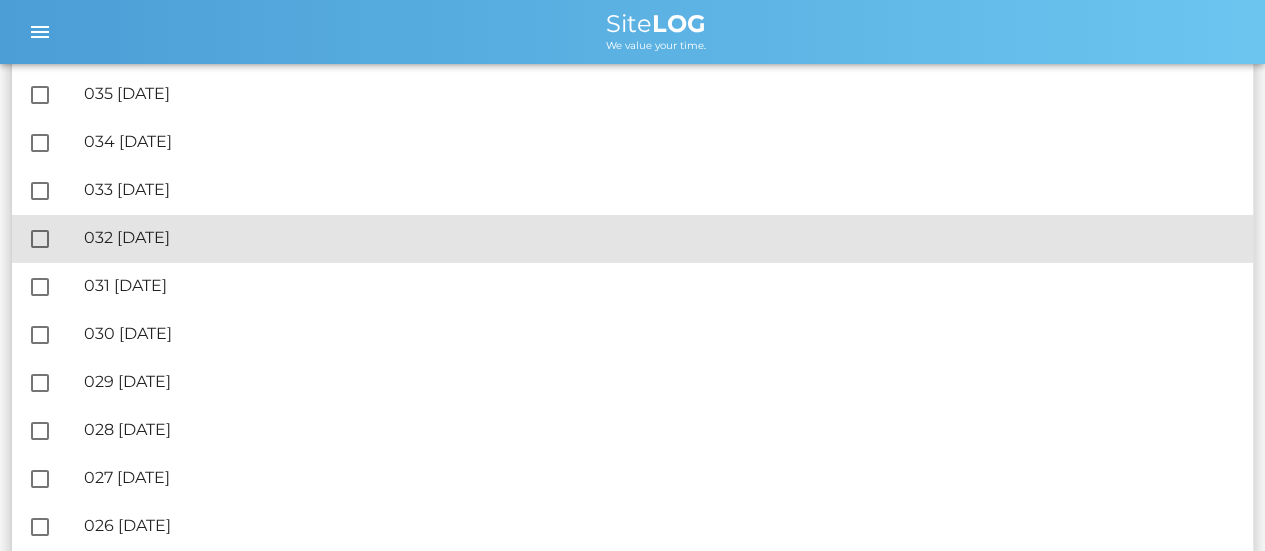 click on "🔏  032 [DATE]" at bounding box center (660, 237) 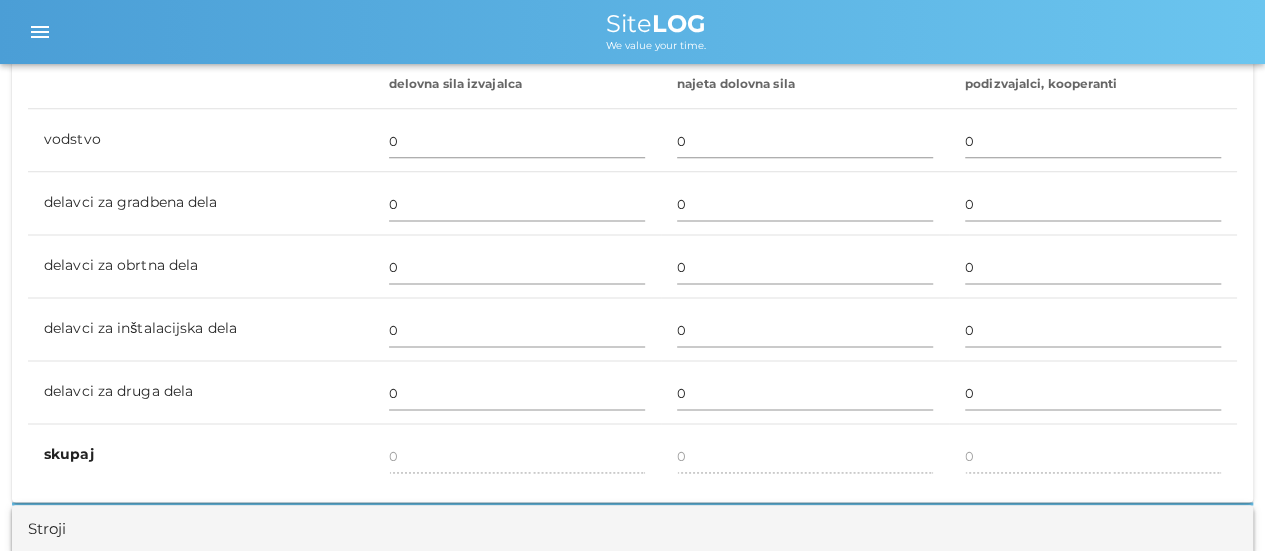 scroll, scrollTop: 1200, scrollLeft: 0, axis: vertical 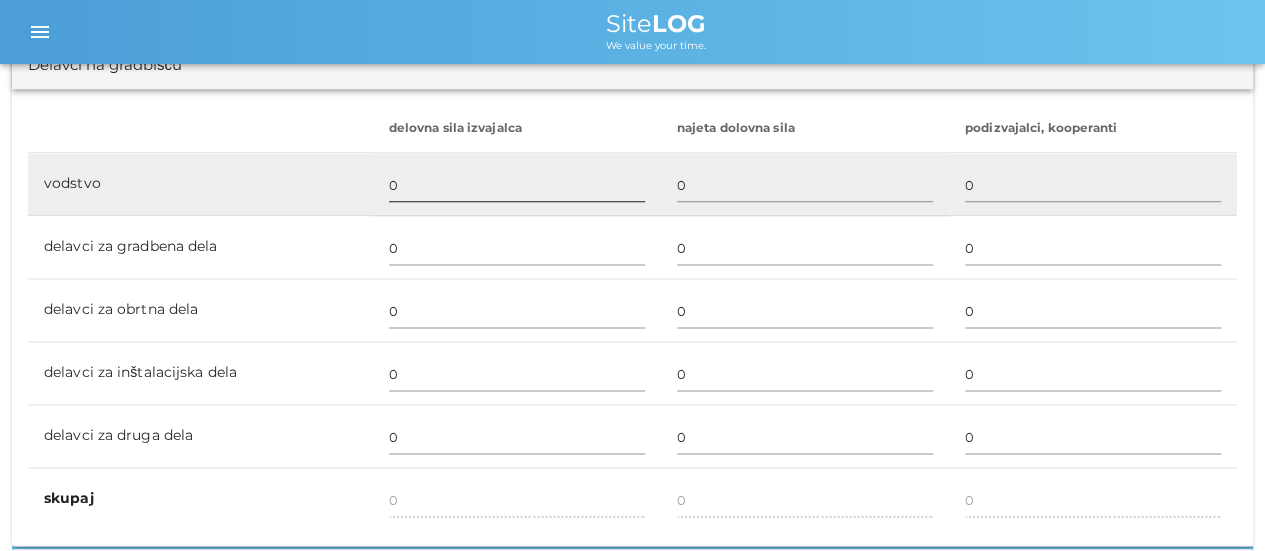 click on "0" at bounding box center [517, 185] 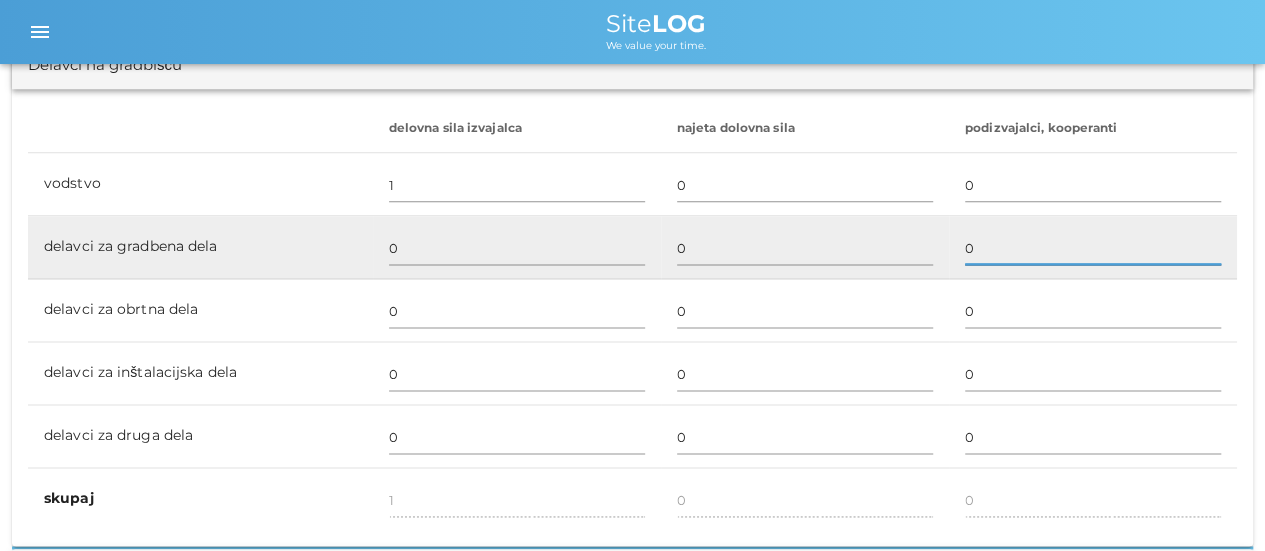 click on "0" at bounding box center [1093, 248] 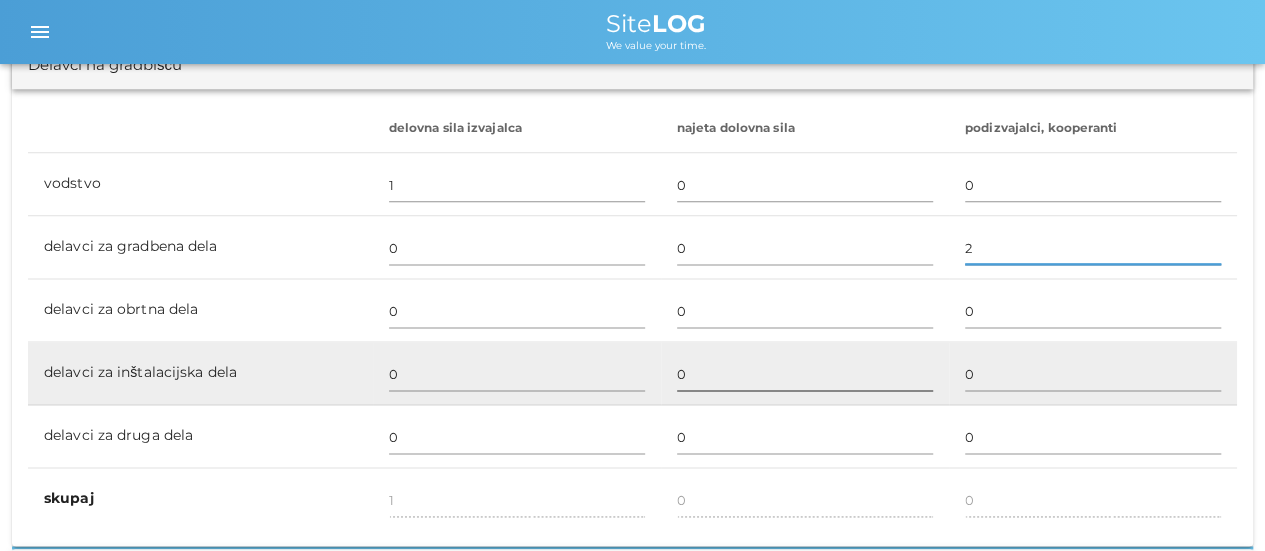 click on "0" at bounding box center (805, 374) 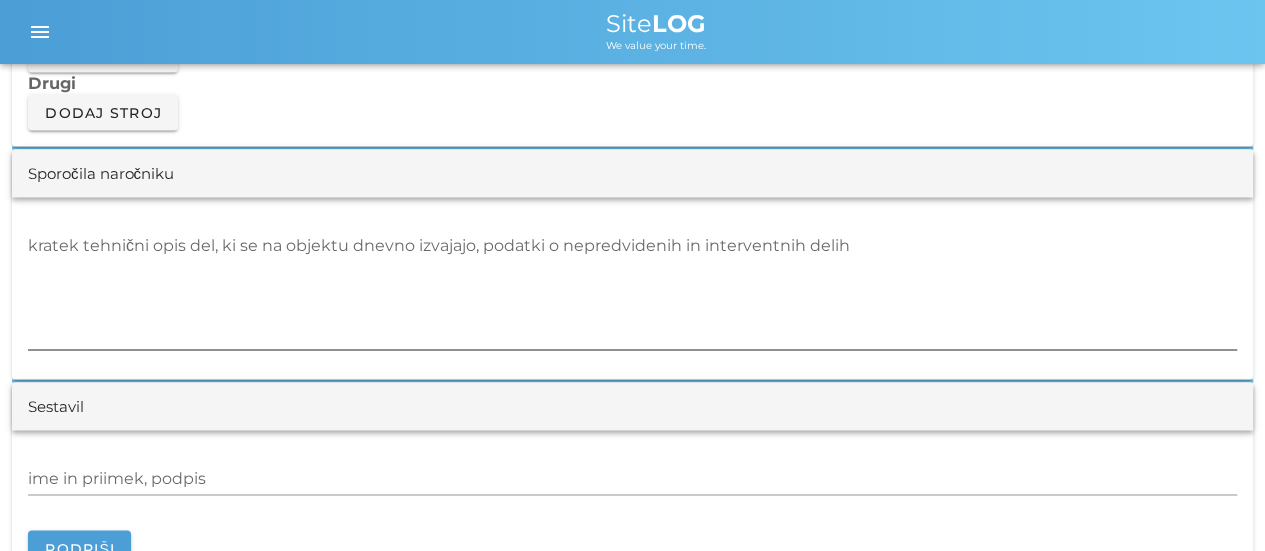 scroll, scrollTop: 1800, scrollLeft: 0, axis: vertical 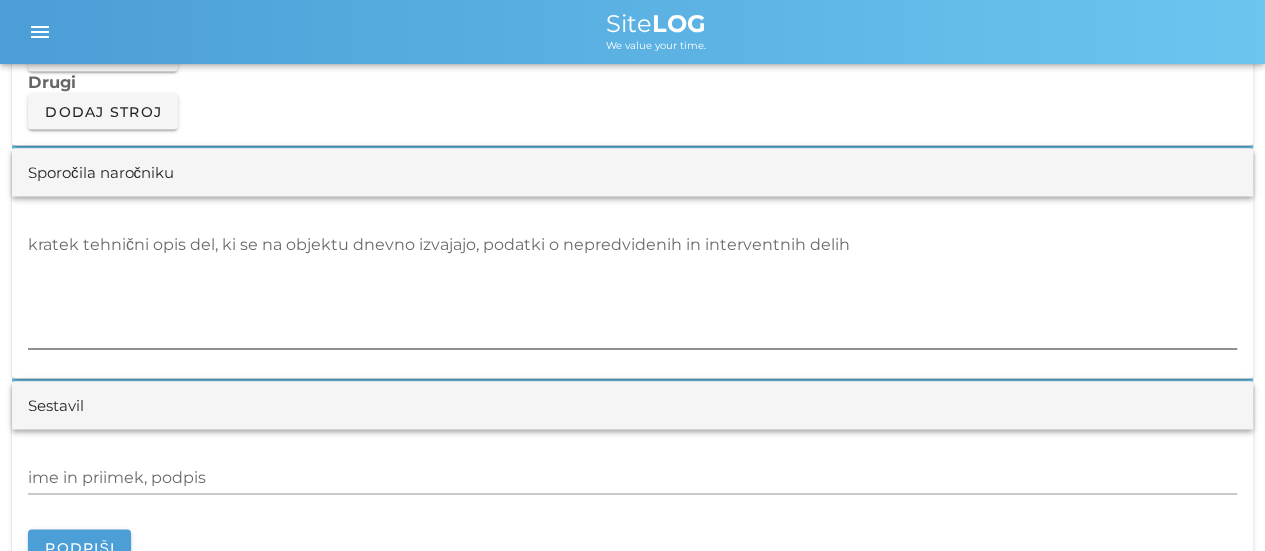 click on "kratek tehnični opis del, ki se na objektu dnevno izvajajo, podatki o nepredvidenih in interventnih delih" at bounding box center (632, 288) 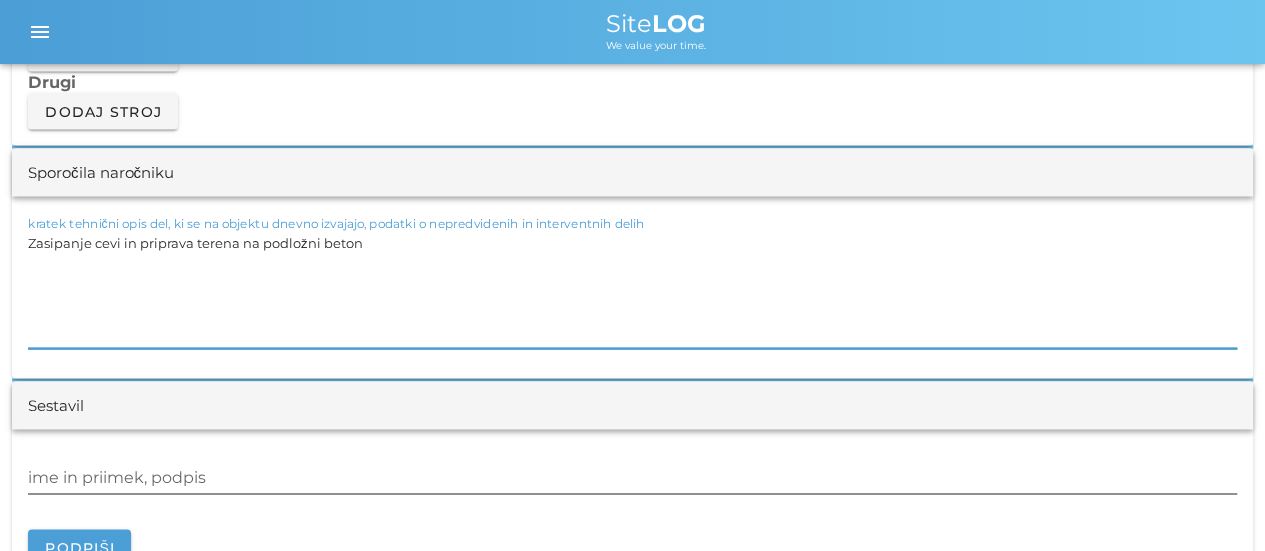 click on "ime in priimek, podpis" at bounding box center [632, 477] 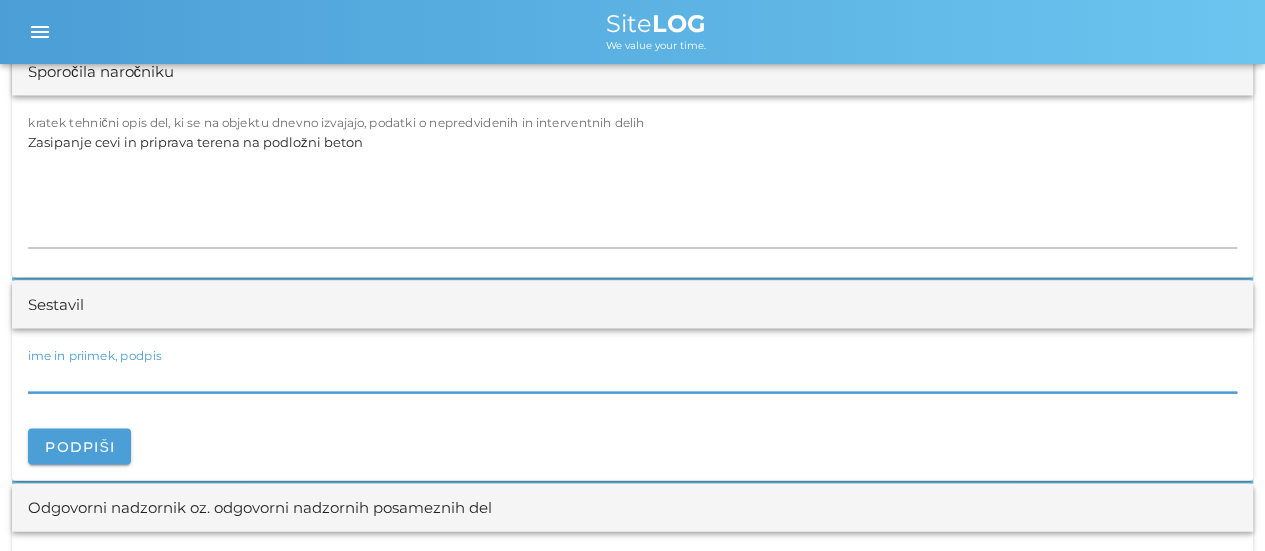 scroll, scrollTop: 1800, scrollLeft: 0, axis: vertical 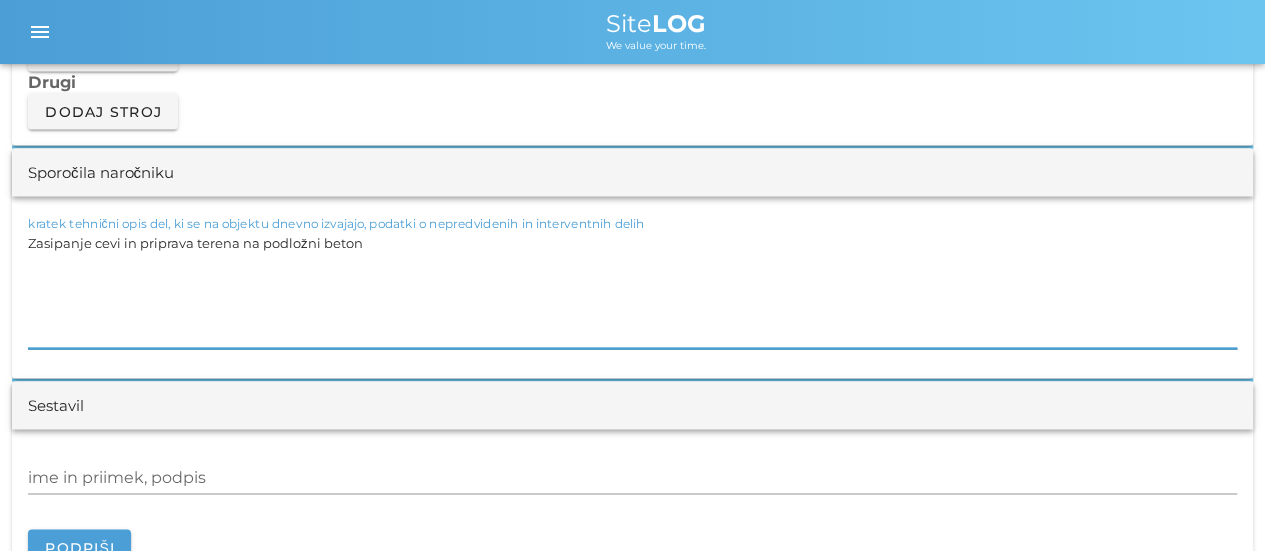 click on "Zasipanje cevi in priprava terena na podložni beton" at bounding box center (632, 288) 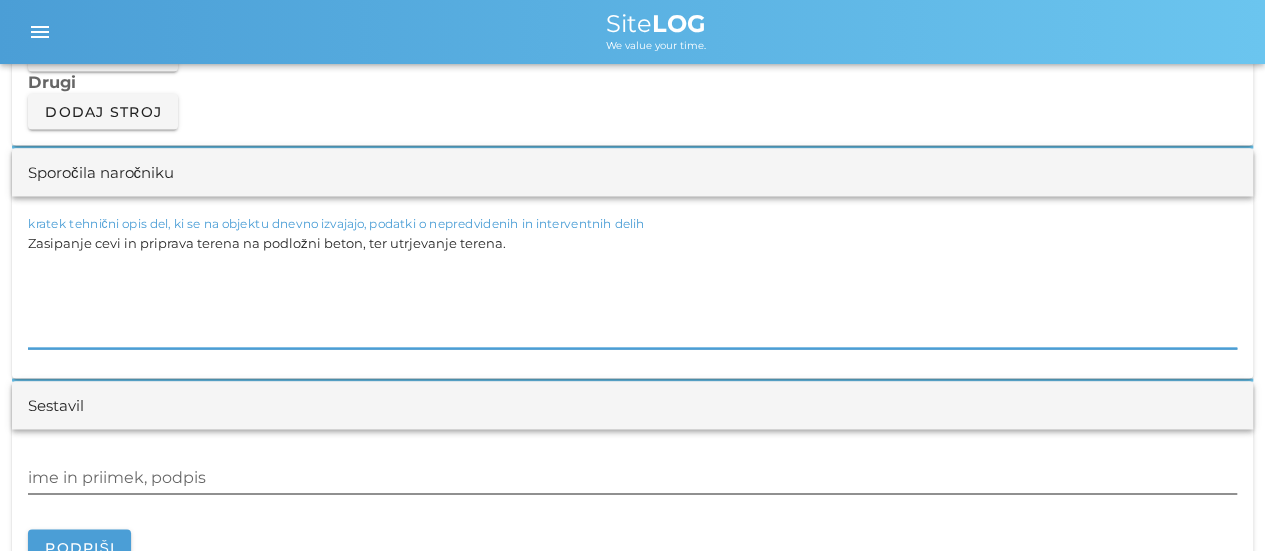 click on "ime in priimek, podpis" at bounding box center (632, 477) 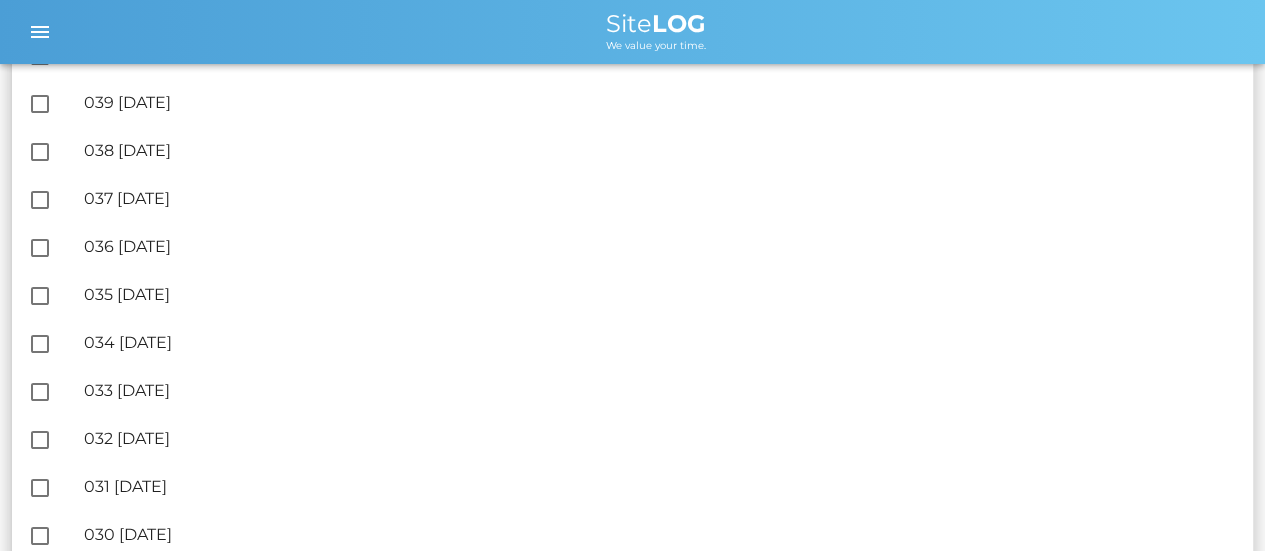 scroll, scrollTop: 3000, scrollLeft: 0, axis: vertical 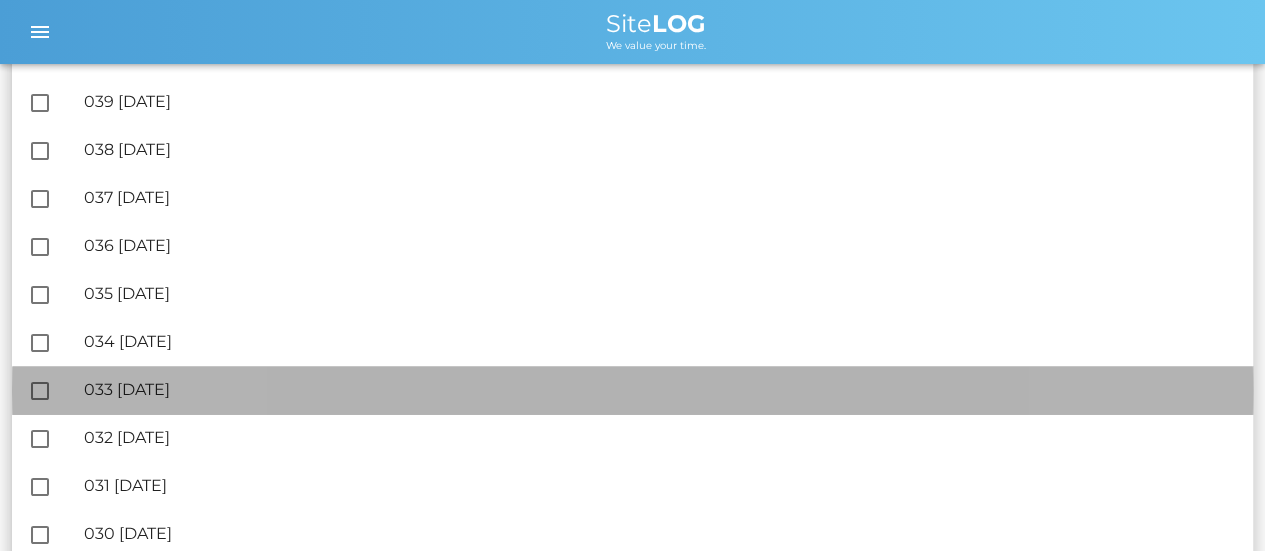 click on "🔏  033 [DATE]" at bounding box center (660, 389) 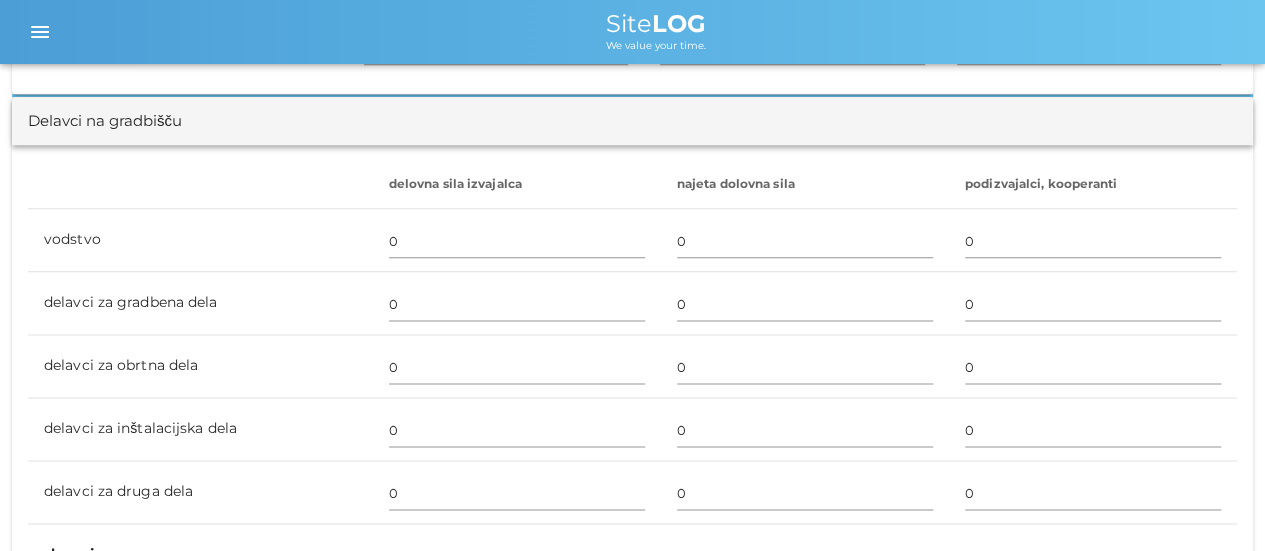 scroll, scrollTop: 1200, scrollLeft: 0, axis: vertical 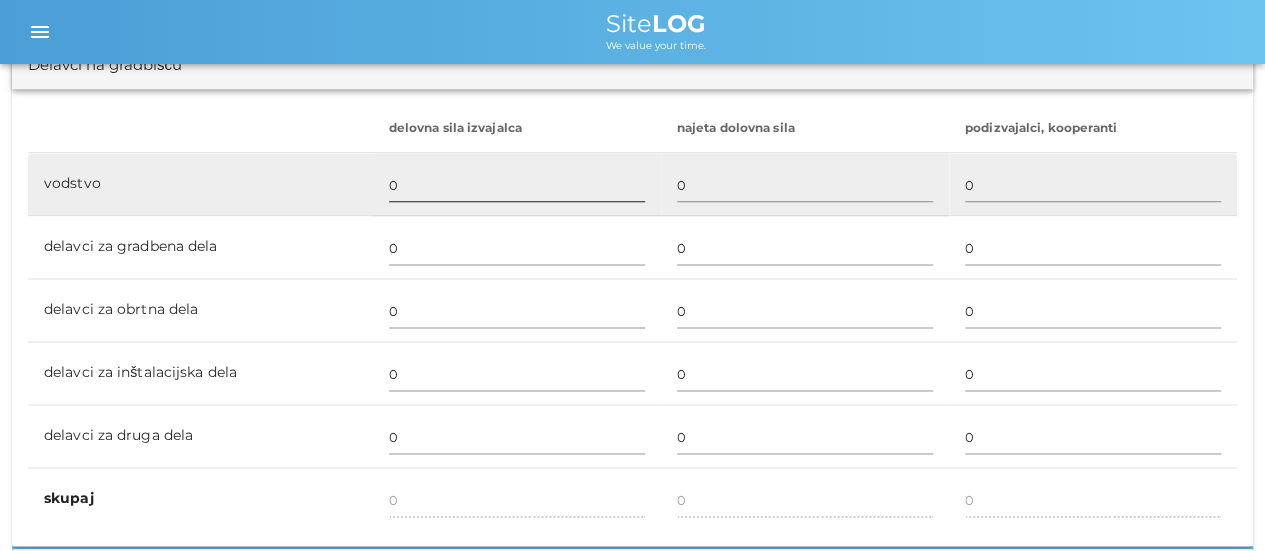 click on "0" at bounding box center (517, 185) 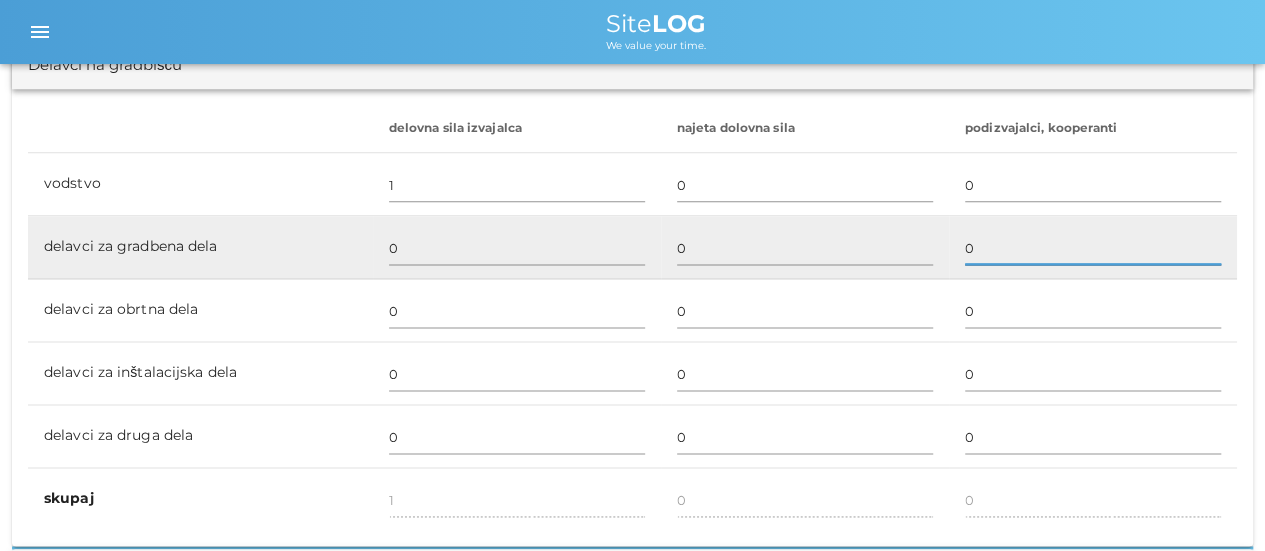 drag, startPoint x: 982, startPoint y: 242, endPoint x: 970, endPoint y: 256, distance: 18.439089 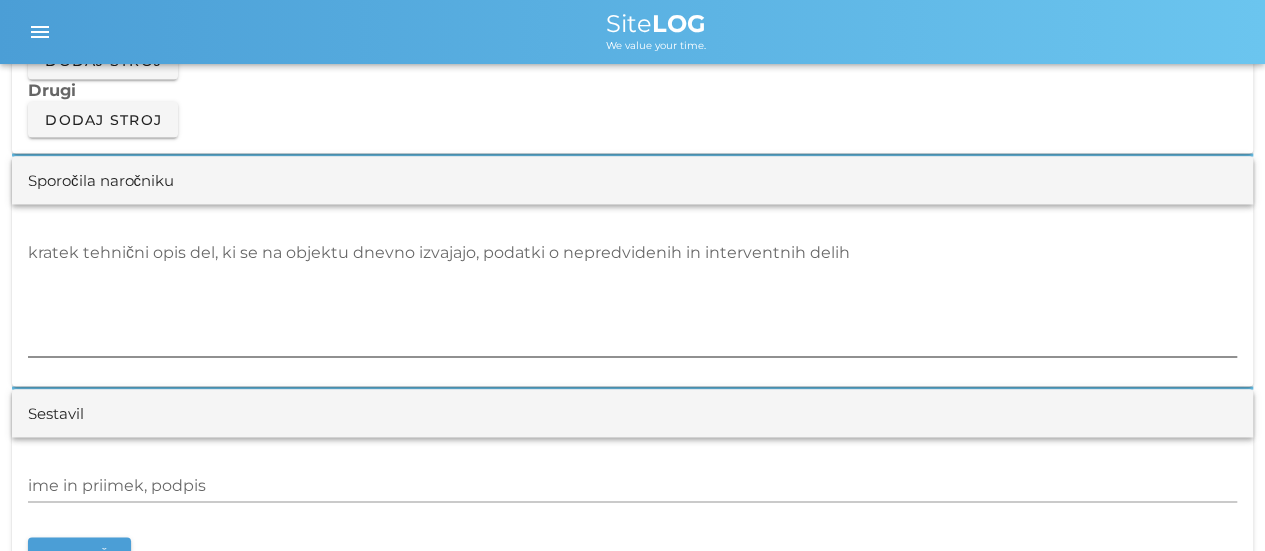 scroll, scrollTop: 1800, scrollLeft: 0, axis: vertical 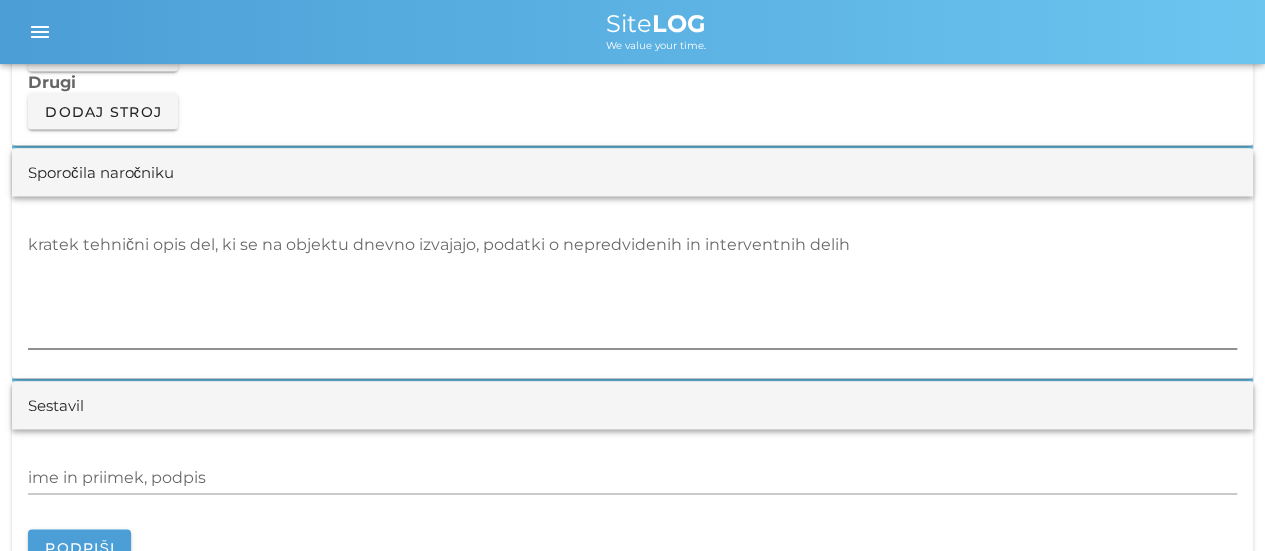 click on "kratek tehnični opis del, ki se na objektu dnevno izvajajo, podatki o nepredvidenih in interventnih delih" at bounding box center [632, 288] 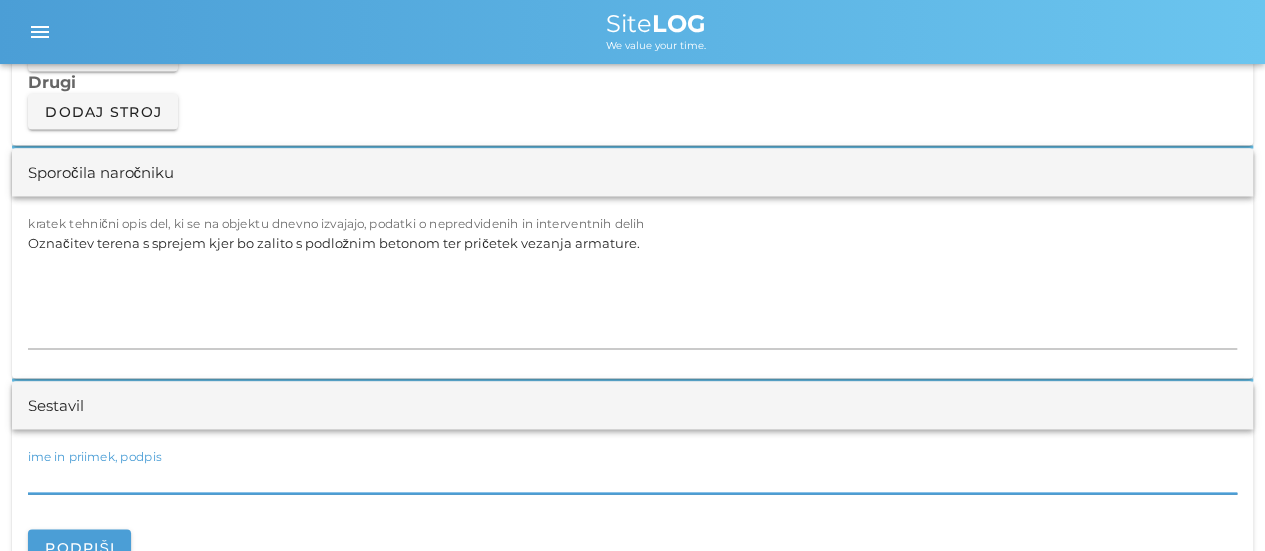 click on "ime in priimek, podpis" at bounding box center (632, 477) 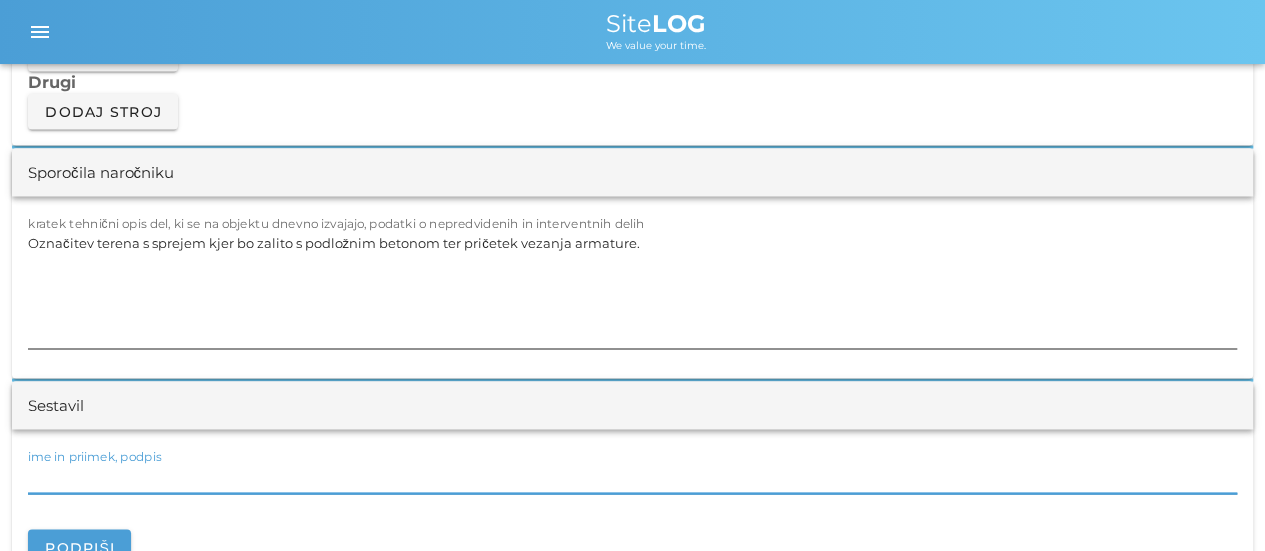 click on "Označitev terena s sprejem kjer bo zalito s podložnim betonom ter pričetek vezanja armature." at bounding box center [632, 288] 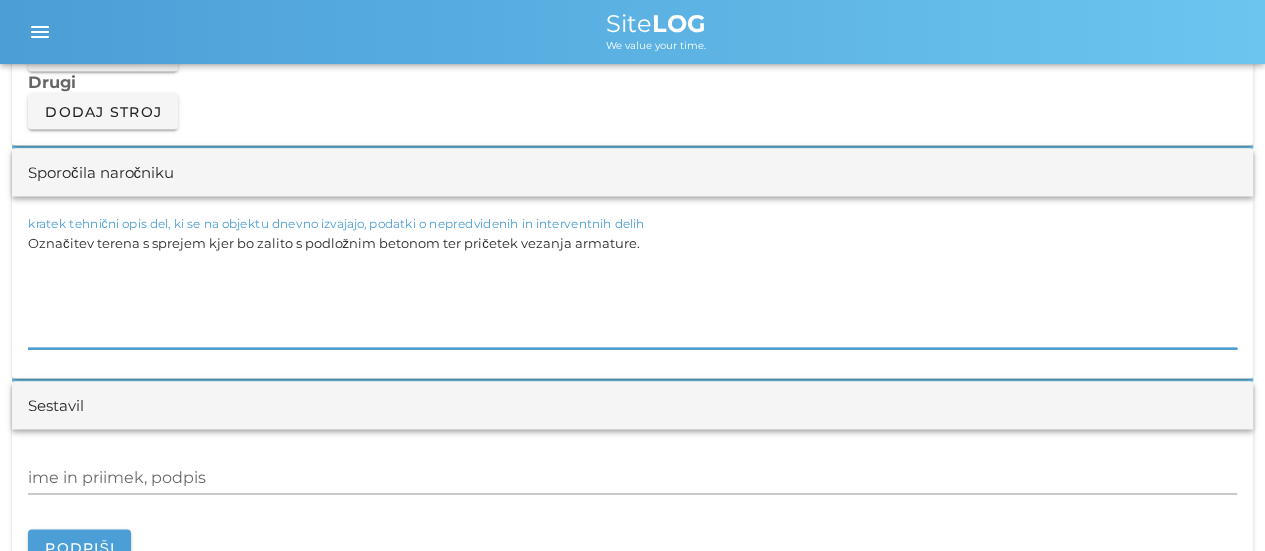 drag, startPoint x: 647, startPoint y: 239, endPoint x: 648, endPoint y: 255, distance: 16.03122 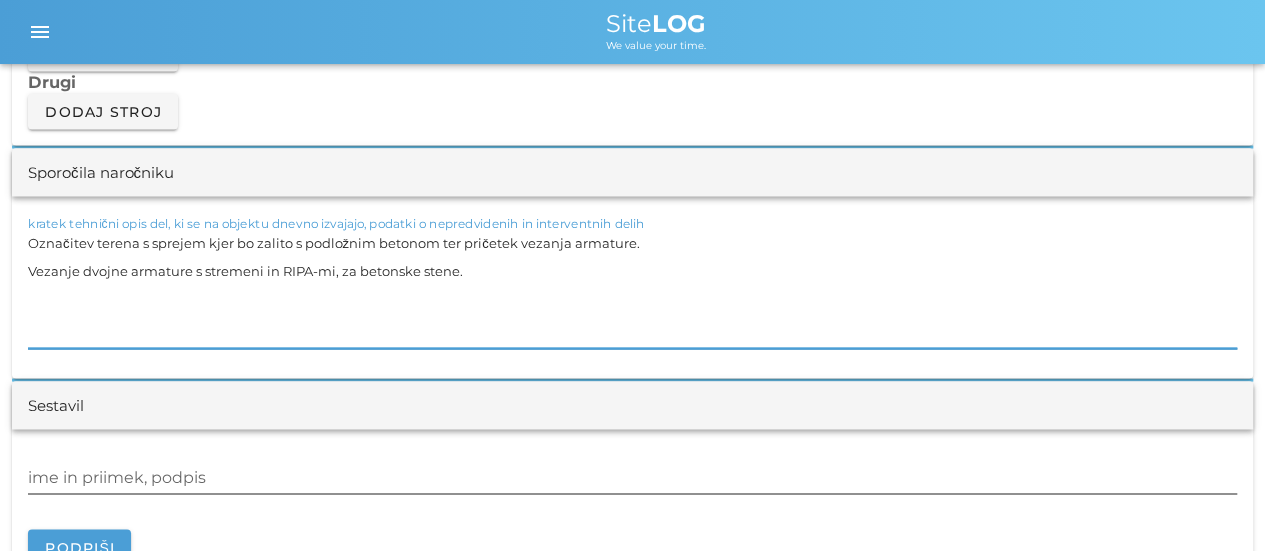 click on "ime in priimek, podpis" at bounding box center (632, 477) 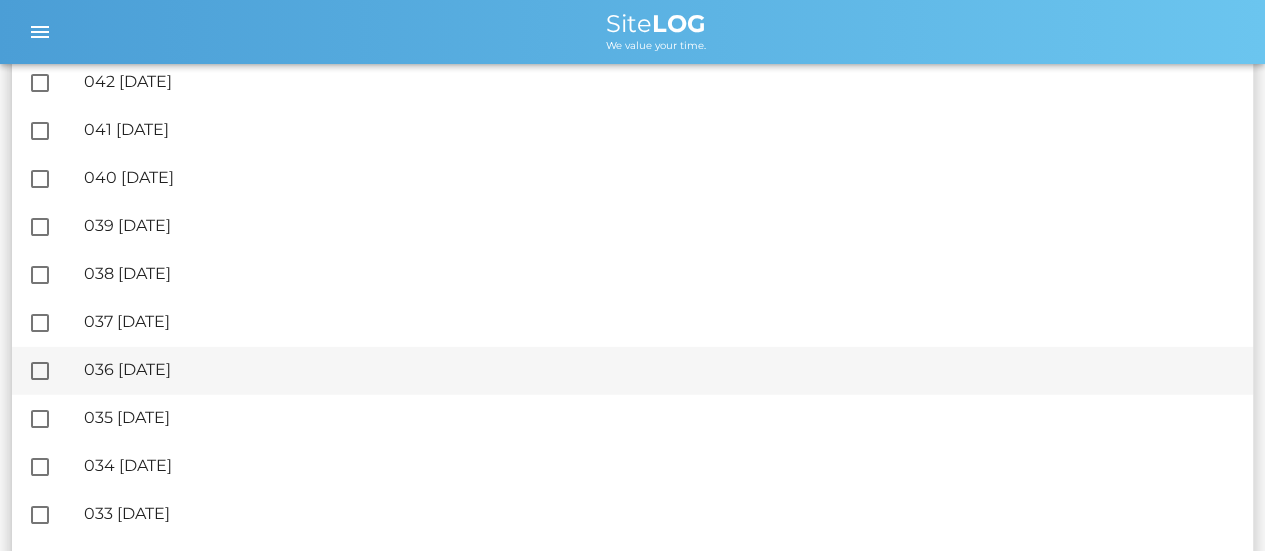 scroll, scrollTop: 2900, scrollLeft: 0, axis: vertical 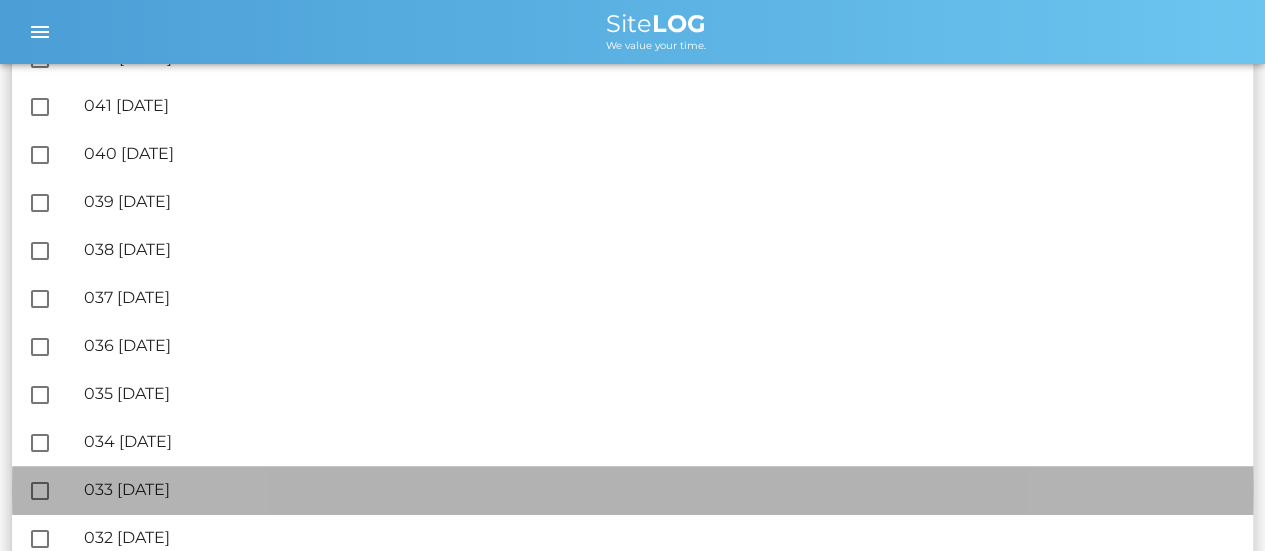 click on "🔏  033 [DATE]" at bounding box center [660, 489] 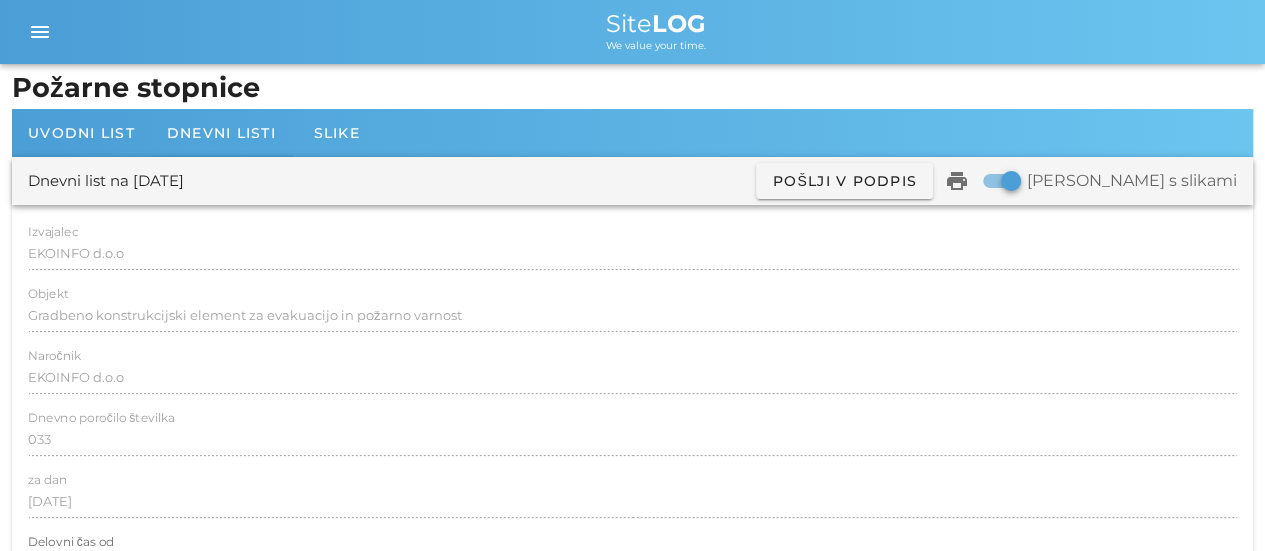scroll, scrollTop: 0, scrollLeft: 0, axis: both 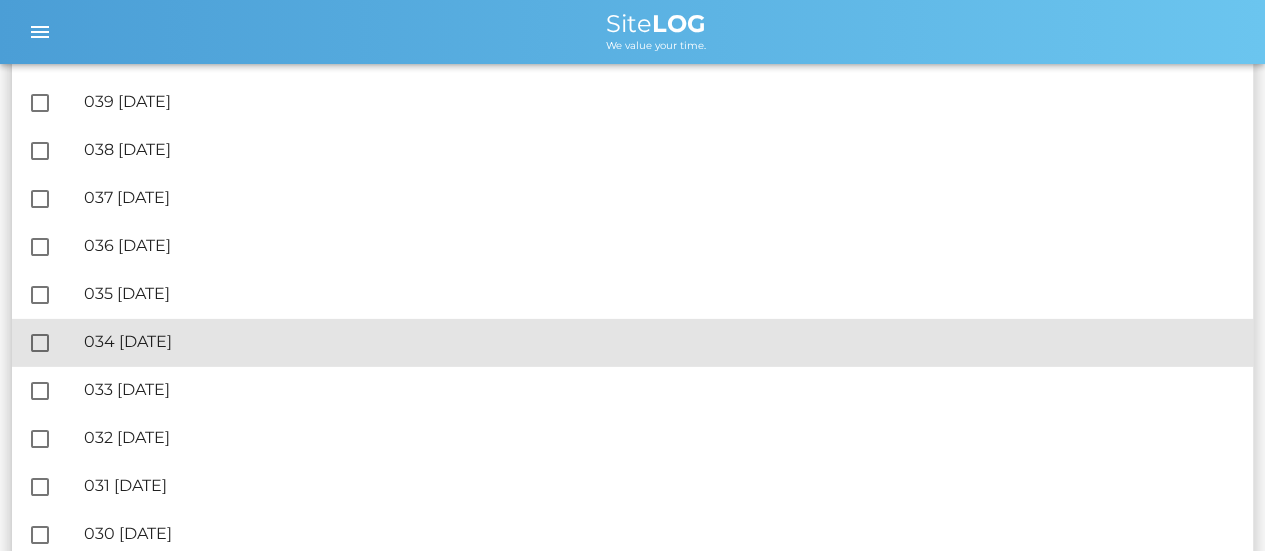 click on "🔏  034 [DATE]" at bounding box center (660, 341) 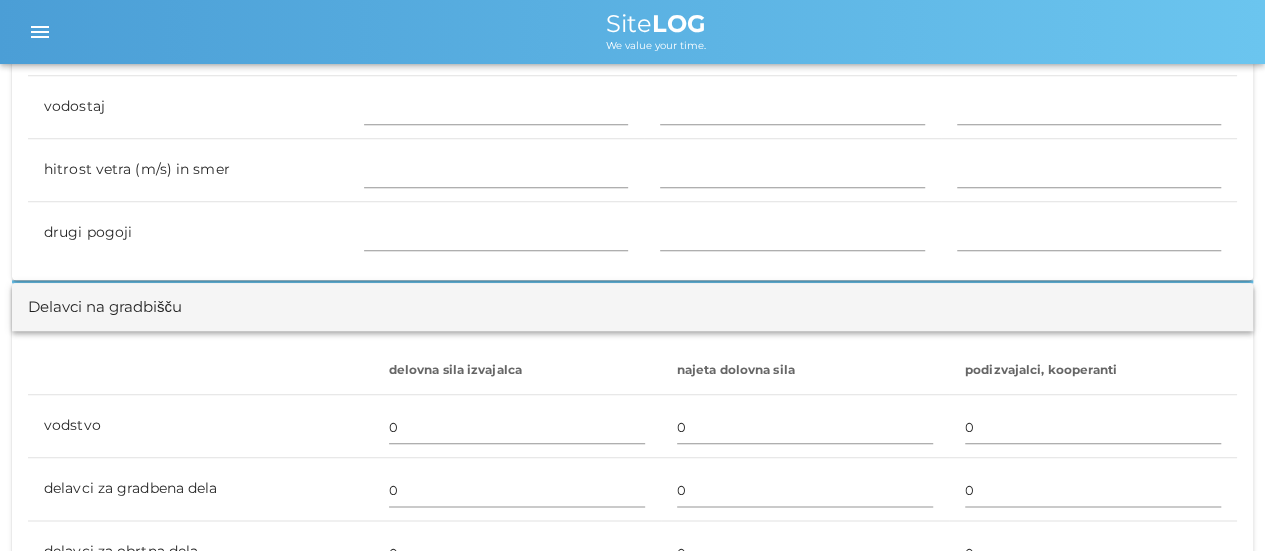 scroll, scrollTop: 1000, scrollLeft: 0, axis: vertical 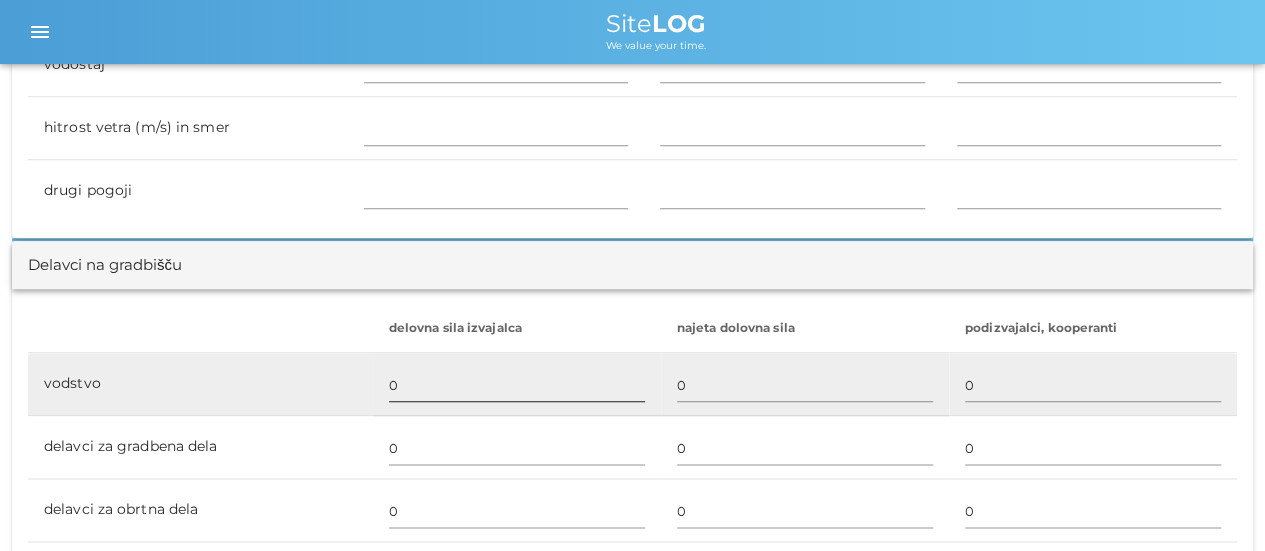 click on "0" at bounding box center [517, 385] 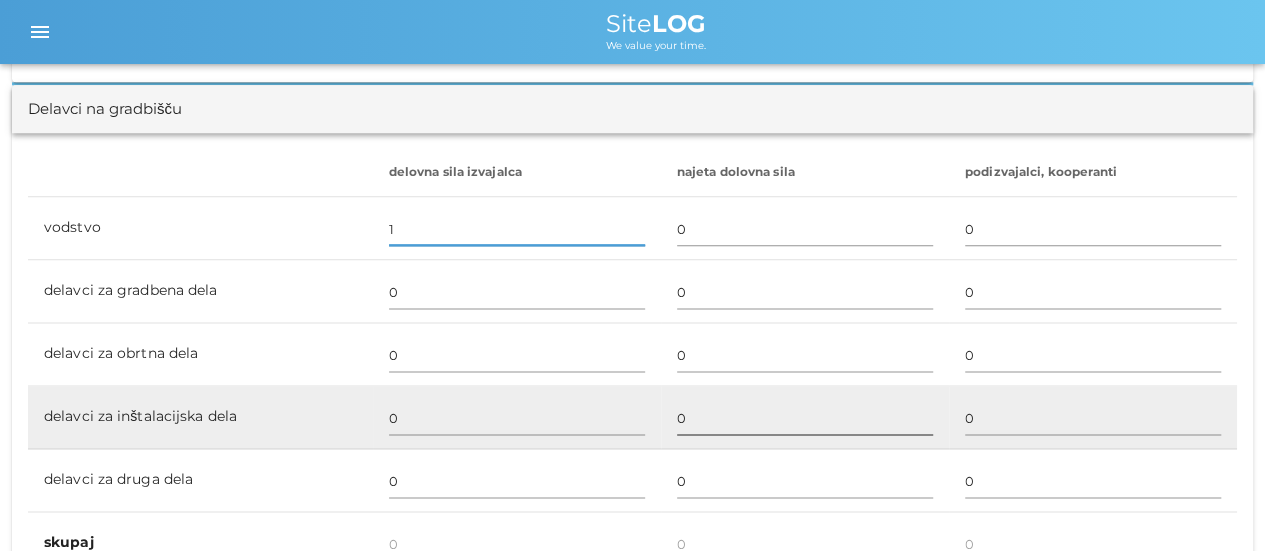 scroll, scrollTop: 1200, scrollLeft: 0, axis: vertical 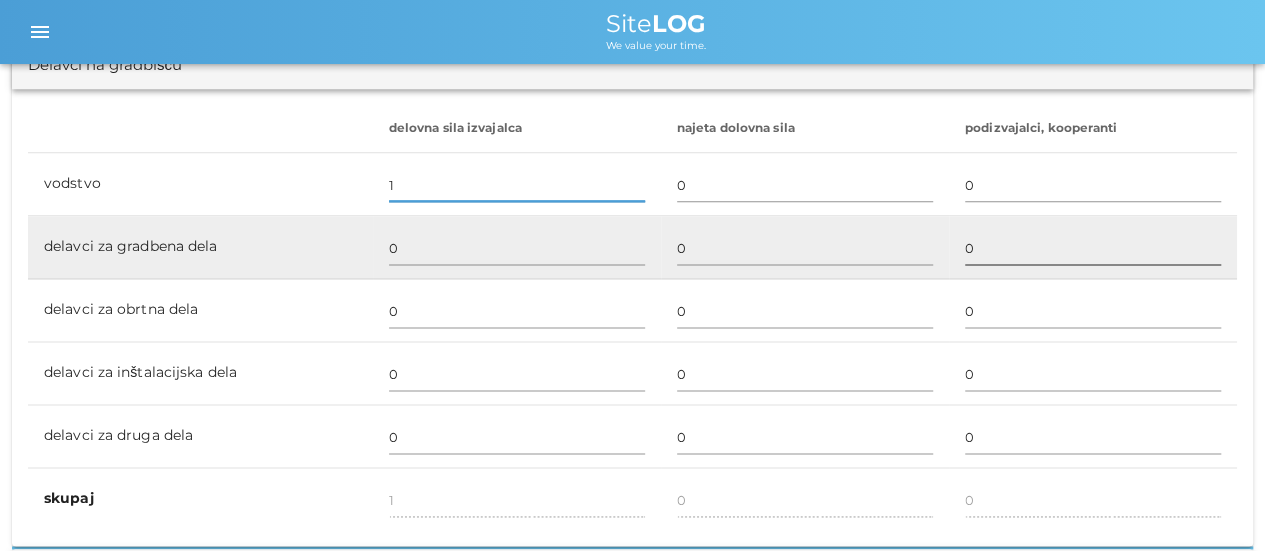 click on "0" at bounding box center [1093, 248] 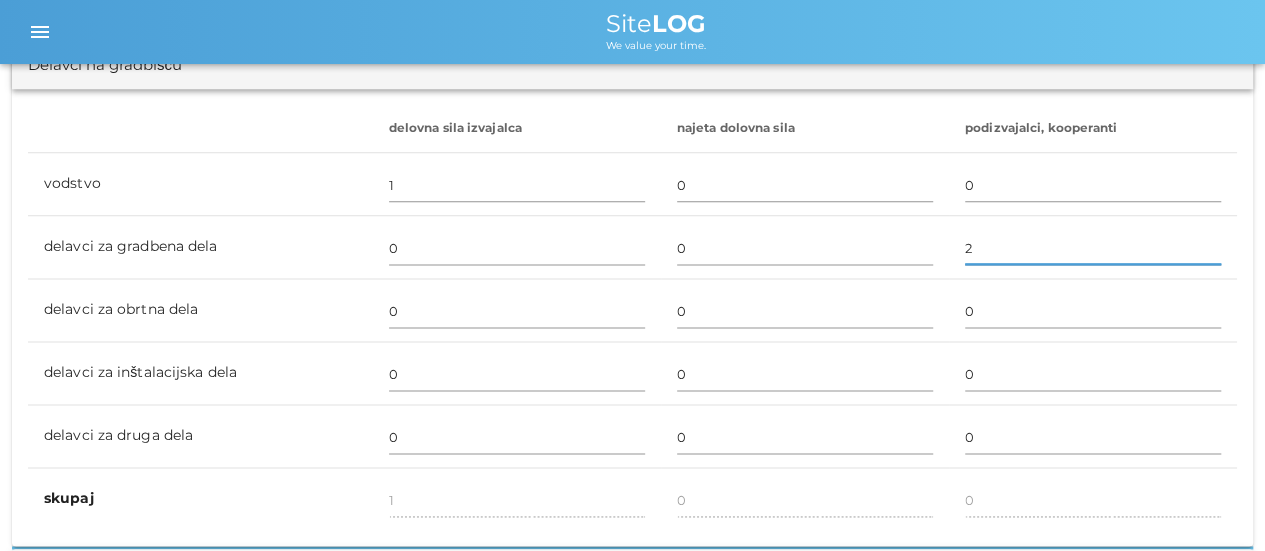 scroll, scrollTop: 1300, scrollLeft: 0, axis: vertical 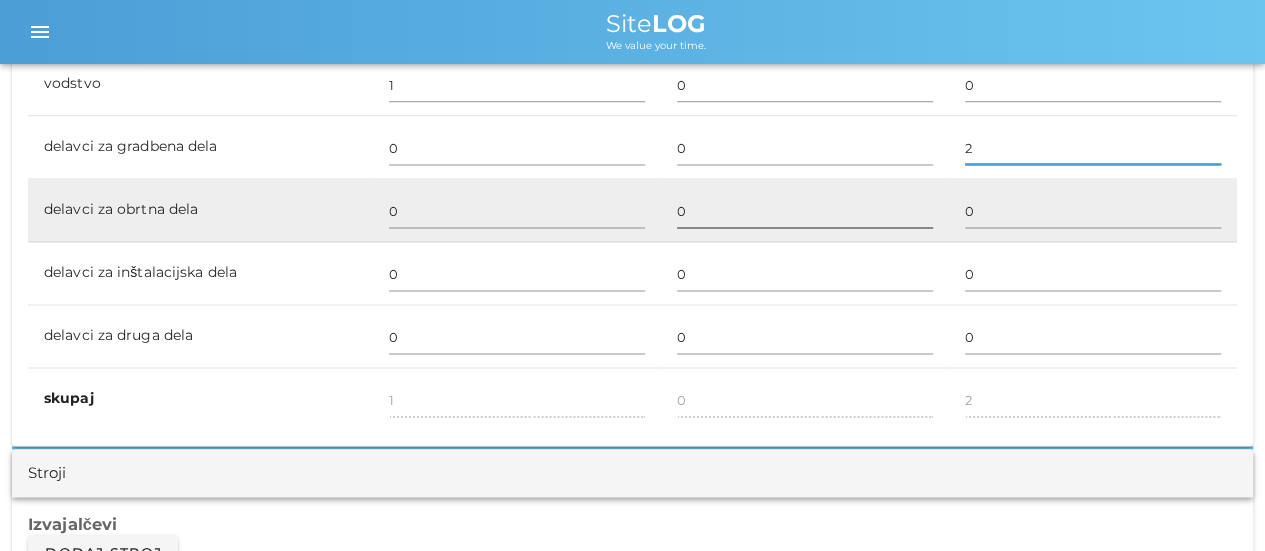 click on "0" at bounding box center (805, 211) 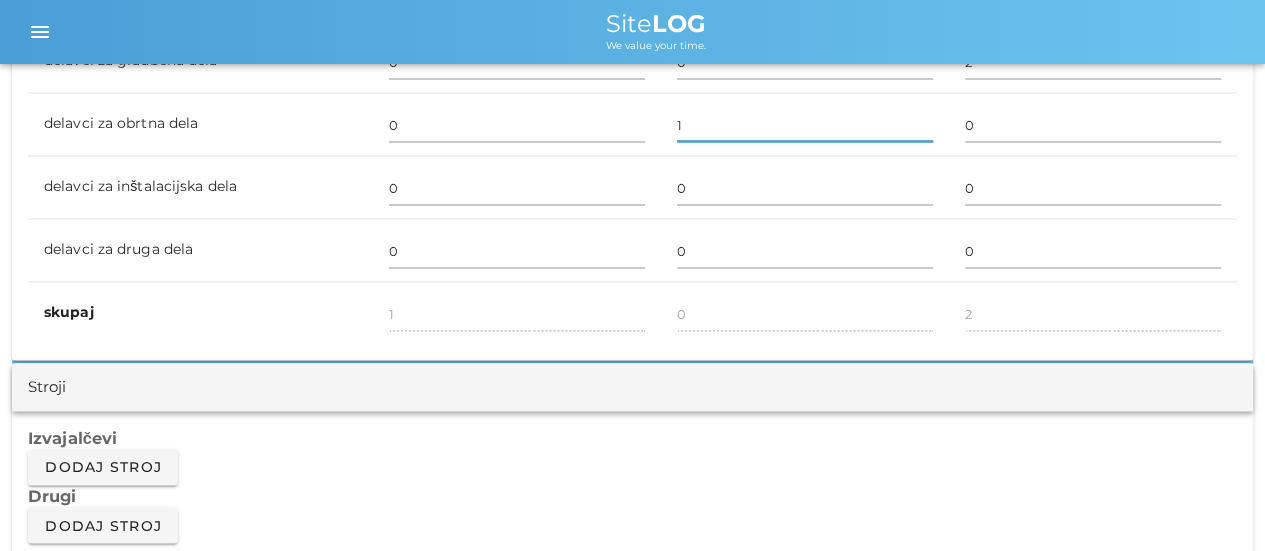 scroll, scrollTop: 1500, scrollLeft: 0, axis: vertical 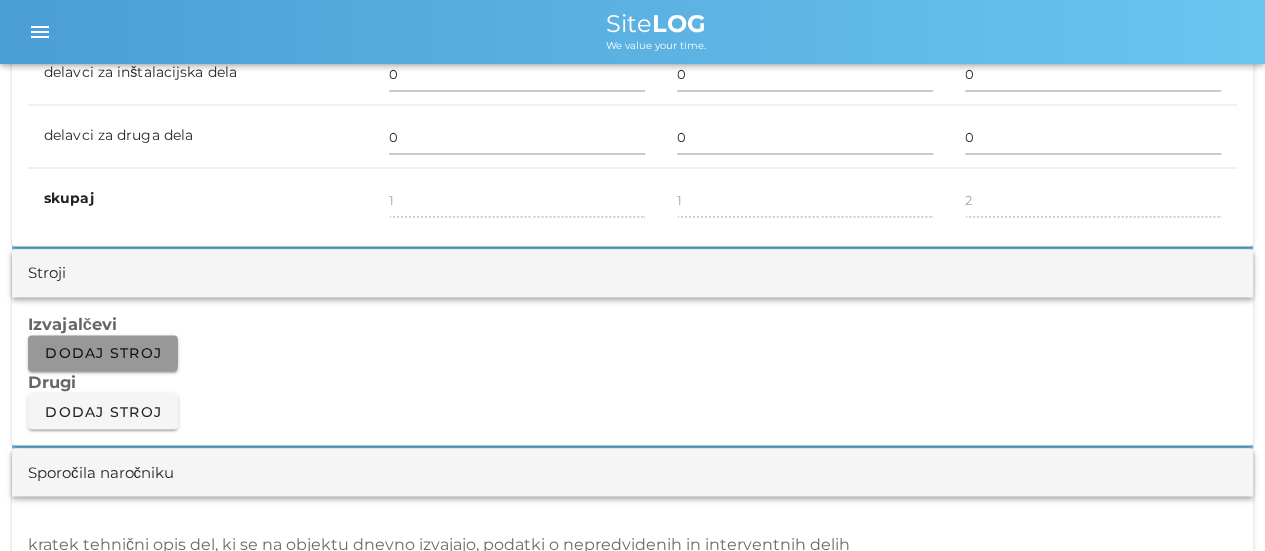 click on "Dodaj stroj" at bounding box center [103, 353] 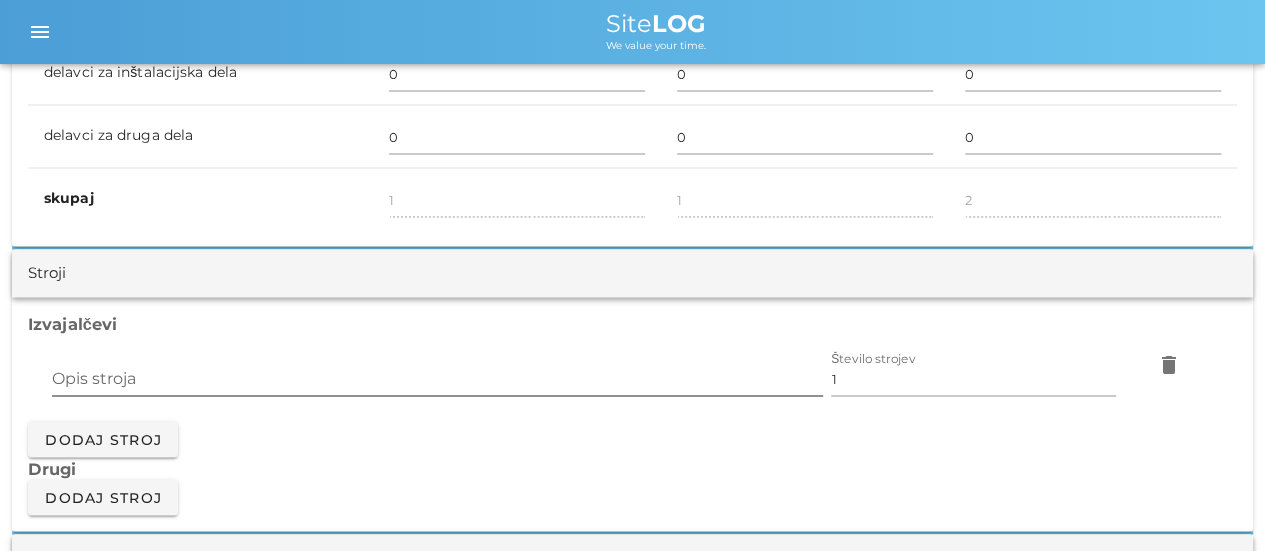 click on "Opis stroja" at bounding box center (437, 379) 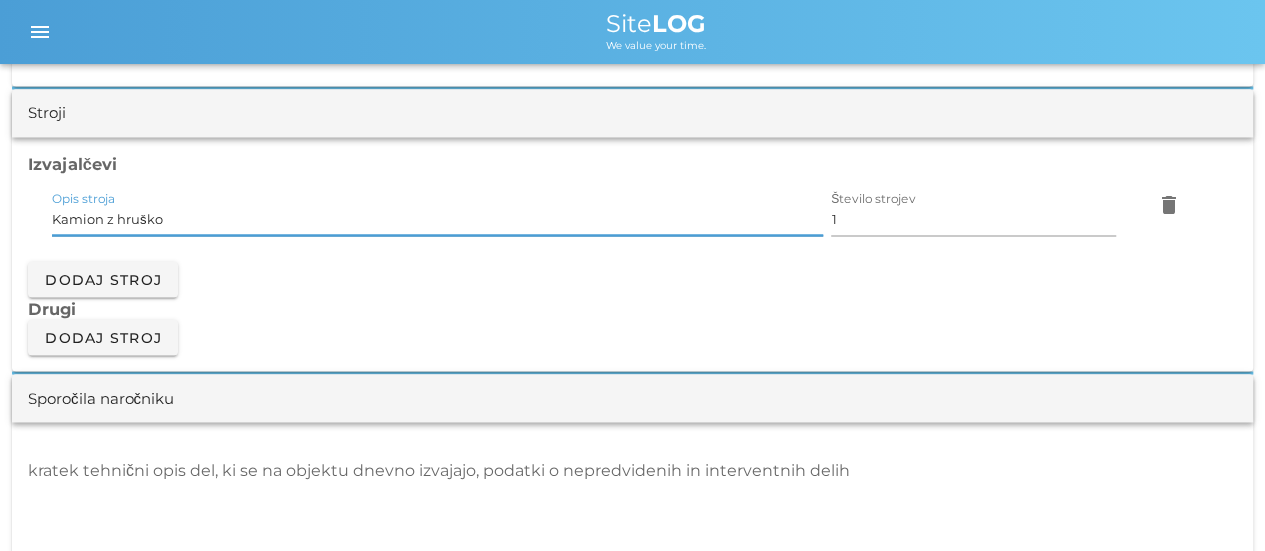 scroll, scrollTop: 1700, scrollLeft: 0, axis: vertical 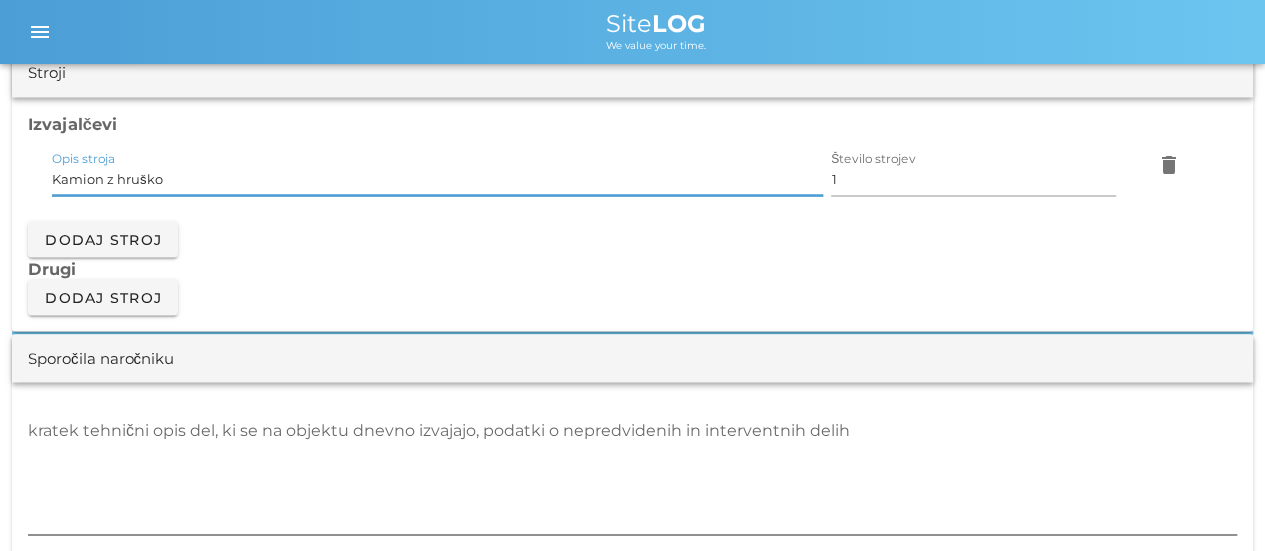 click on "kratek tehnični opis del, ki se na objektu dnevno izvajajo, podatki o nepredvidenih in interventnih delih" at bounding box center [632, 474] 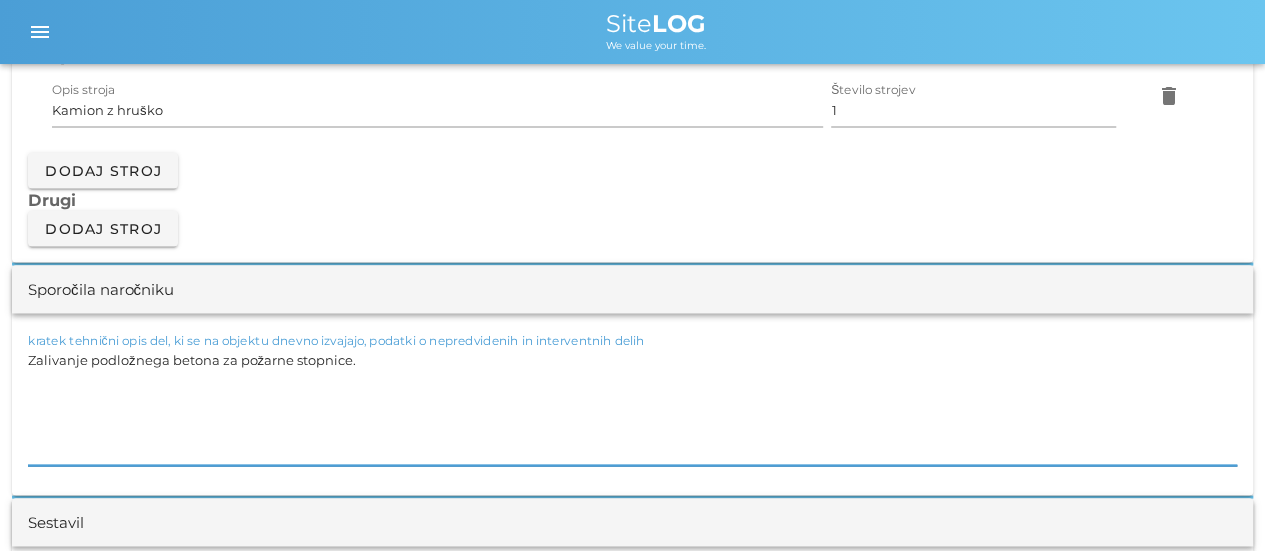 scroll, scrollTop: 1900, scrollLeft: 0, axis: vertical 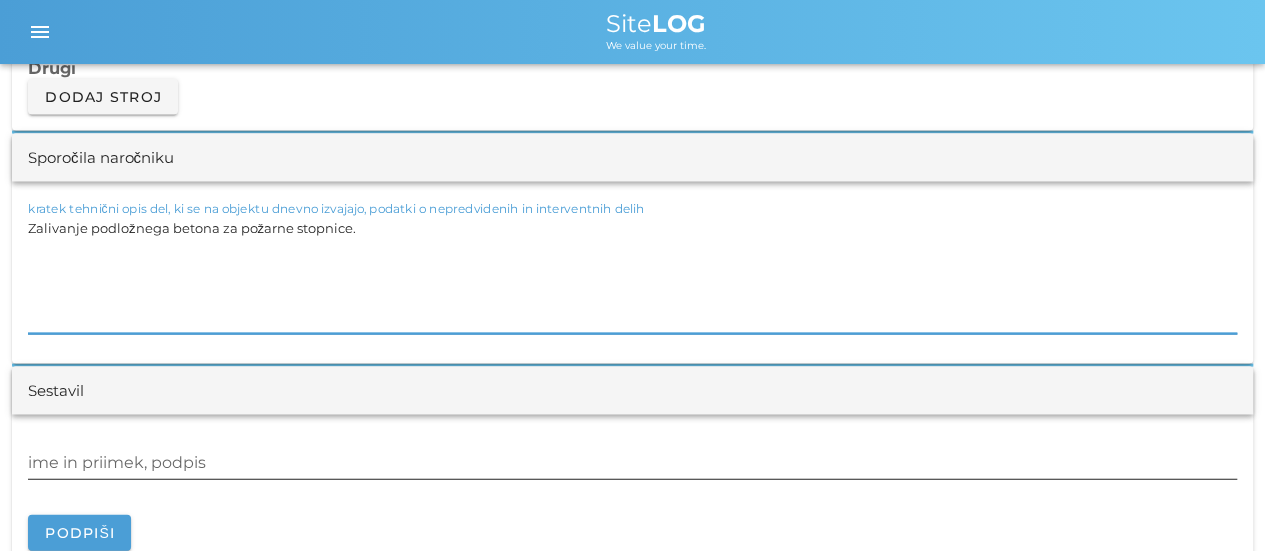 click on "ime in priimek, podpis" at bounding box center (632, 463) 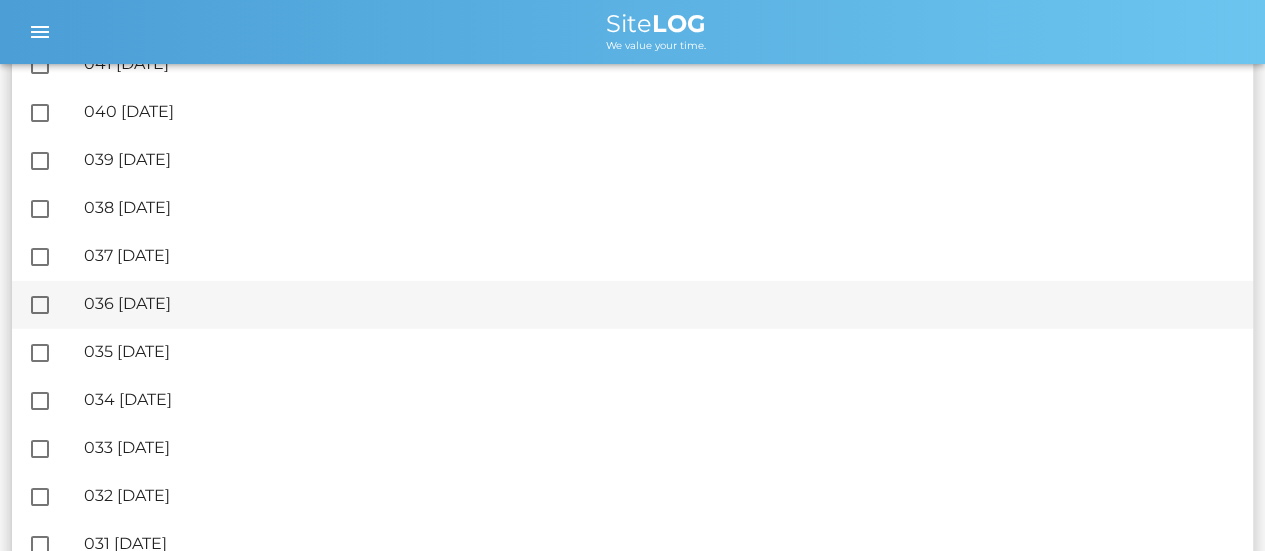 scroll, scrollTop: 2900, scrollLeft: 0, axis: vertical 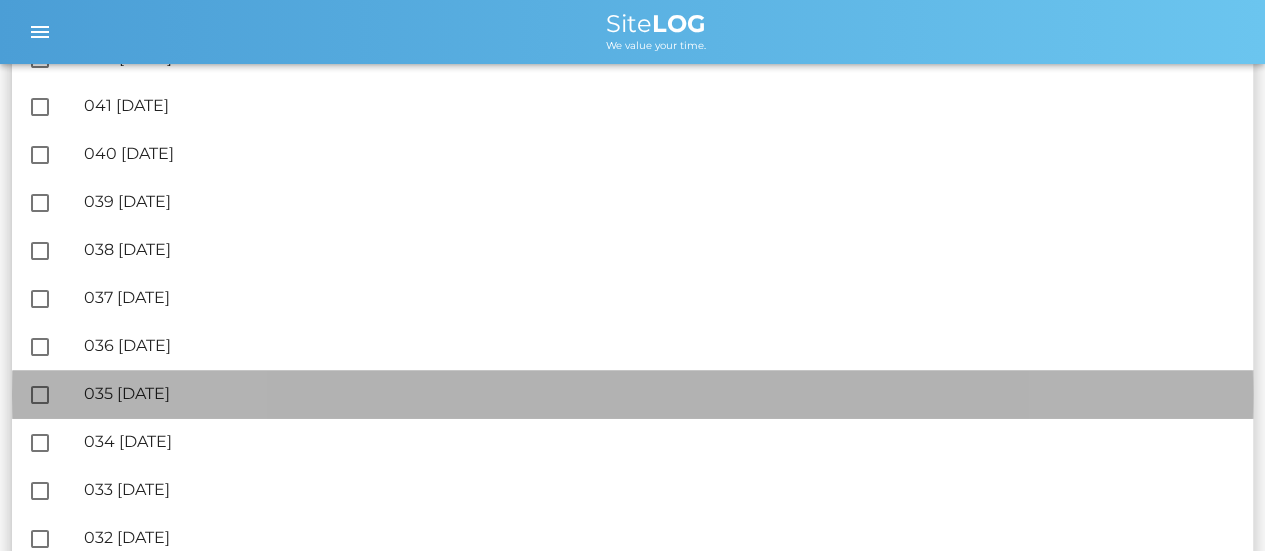 click on "🔏  035 [DATE]" at bounding box center (660, 393) 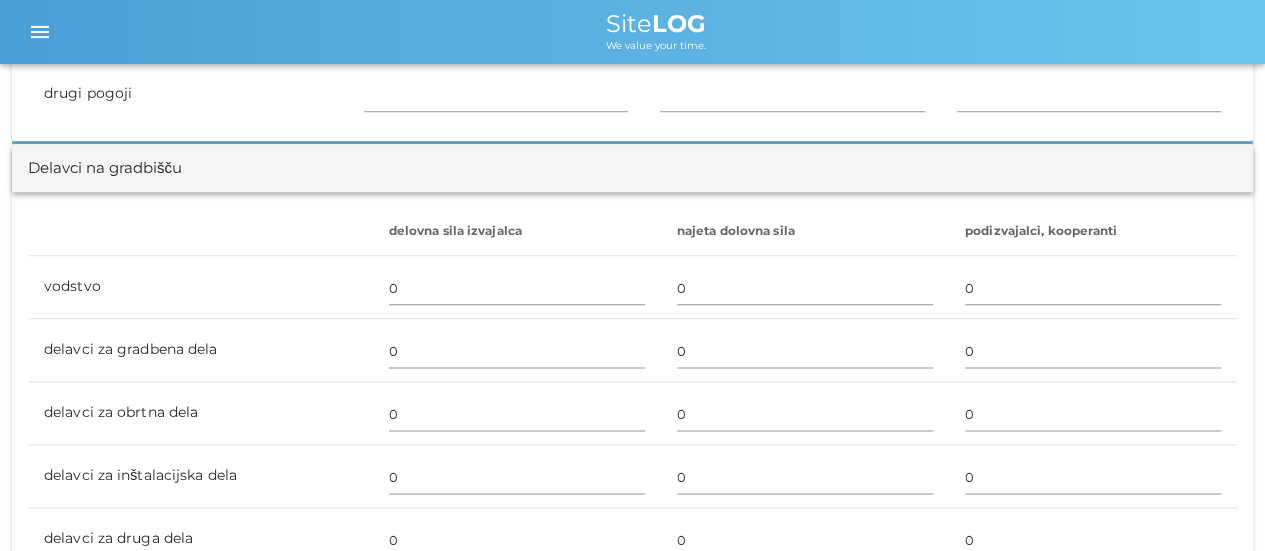 scroll, scrollTop: 1100, scrollLeft: 0, axis: vertical 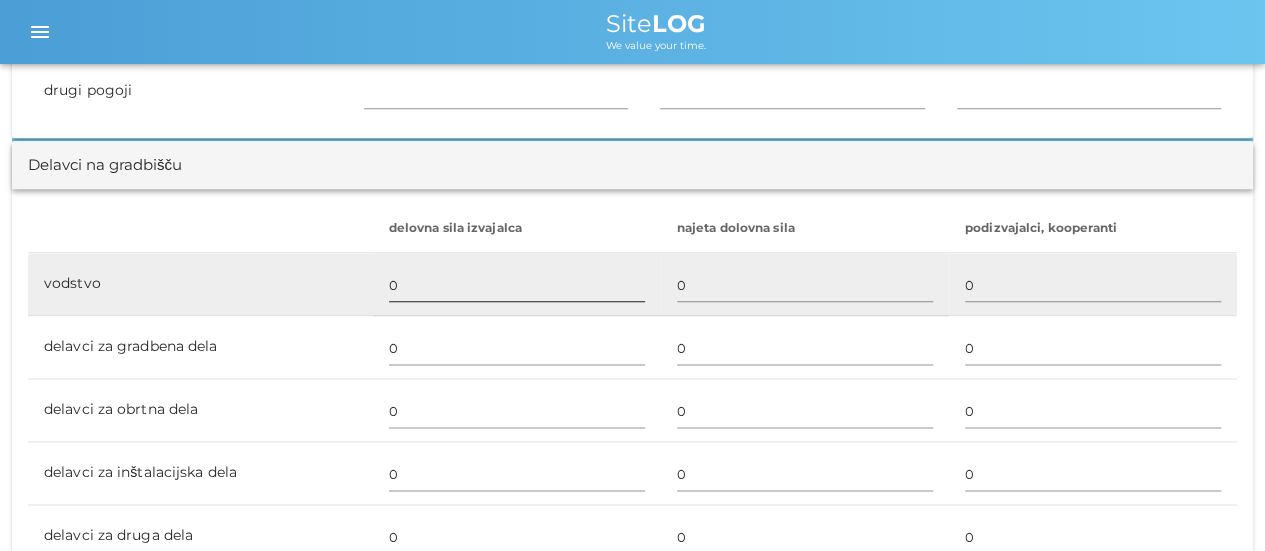 click on "0" at bounding box center [517, 285] 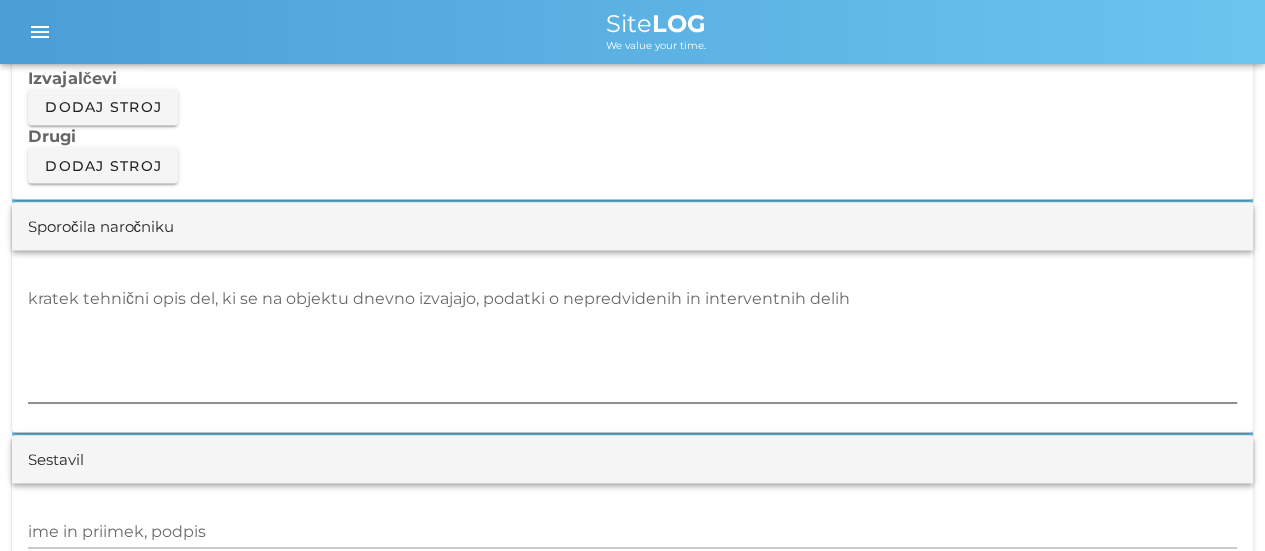 scroll, scrollTop: 1800, scrollLeft: 0, axis: vertical 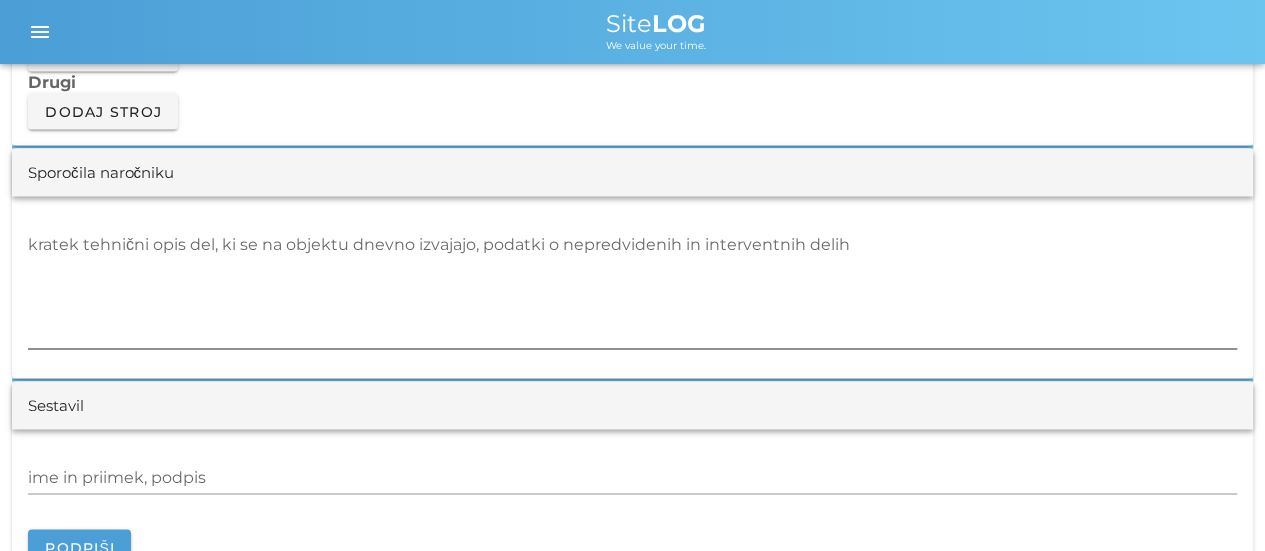 click on "kratek tehnični opis del, ki se na objektu dnevno izvajajo, podatki o nepredvidenih in interventnih delih" at bounding box center (632, 288) 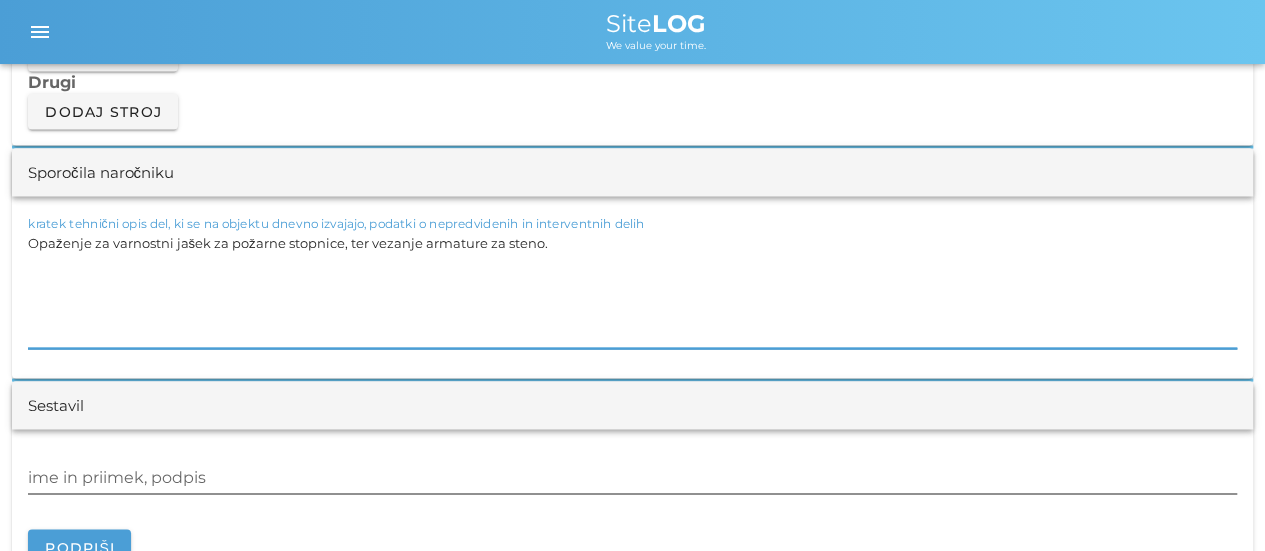 click on "ime in priimek, podpis" at bounding box center (632, 477) 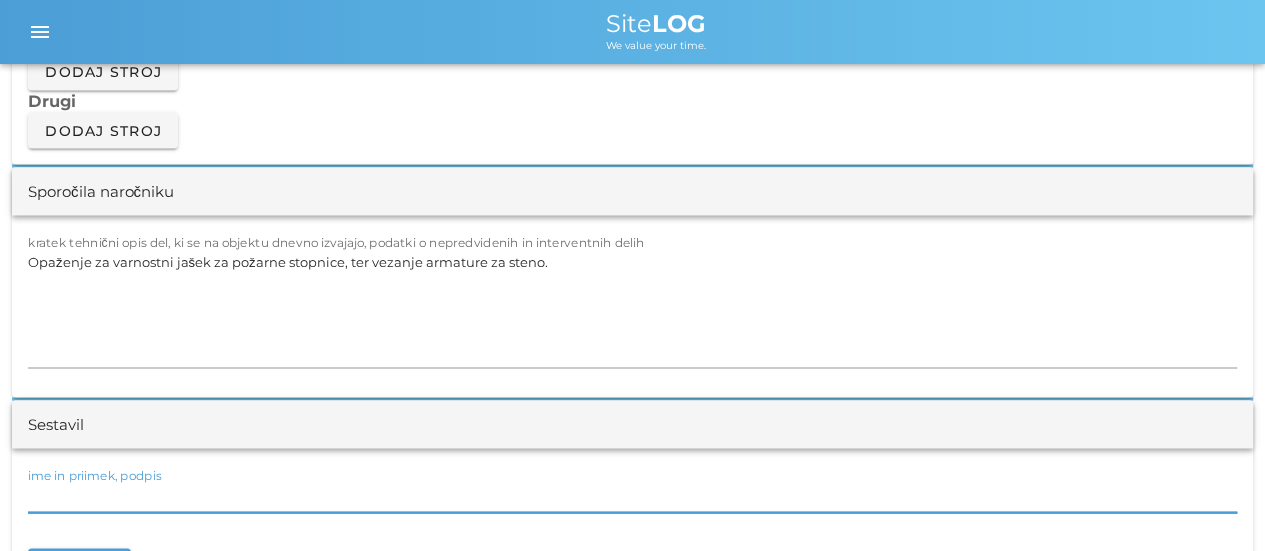 scroll, scrollTop: 1800, scrollLeft: 0, axis: vertical 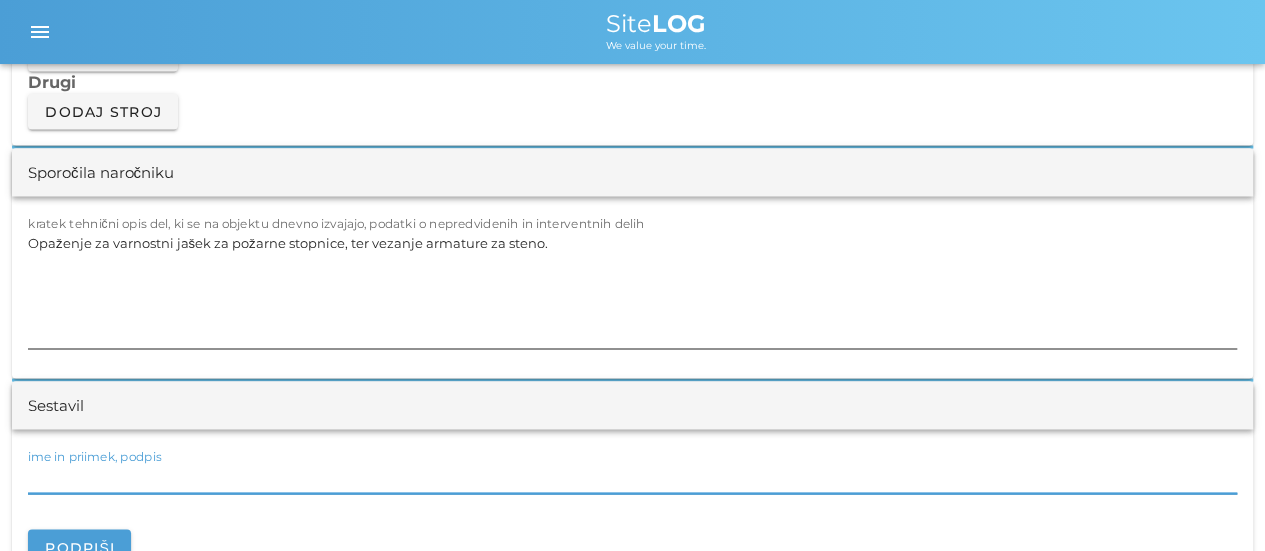 click on "Opaženje za varnostni jašek za požarne stopnice, ter vezanje armature za steno." at bounding box center (632, 288) 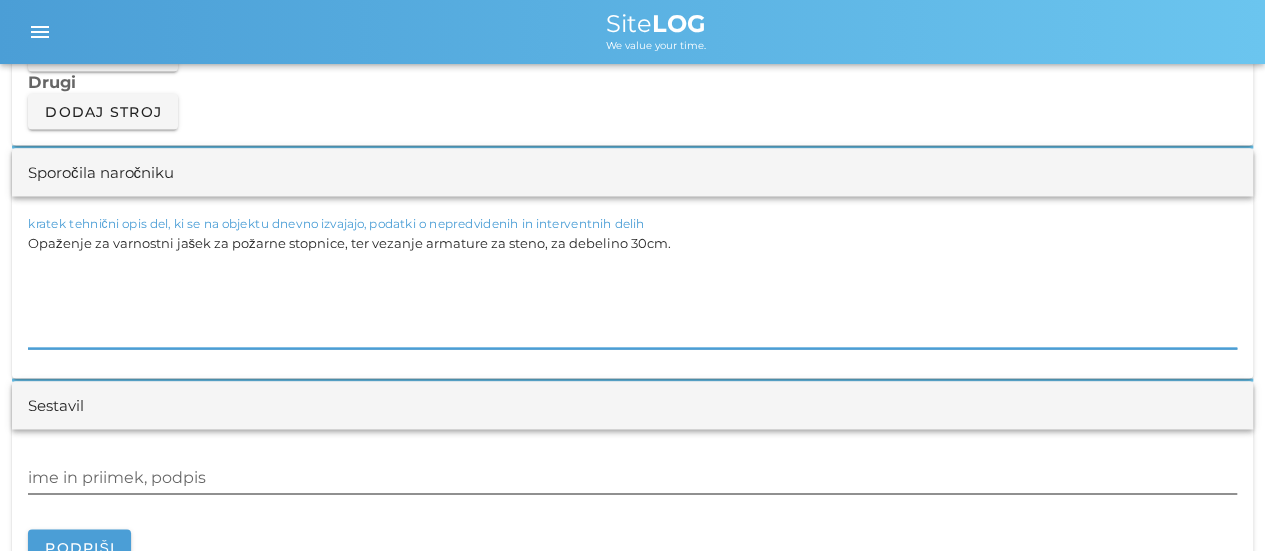 click on "ime in priimek, podpis" at bounding box center (632, 477) 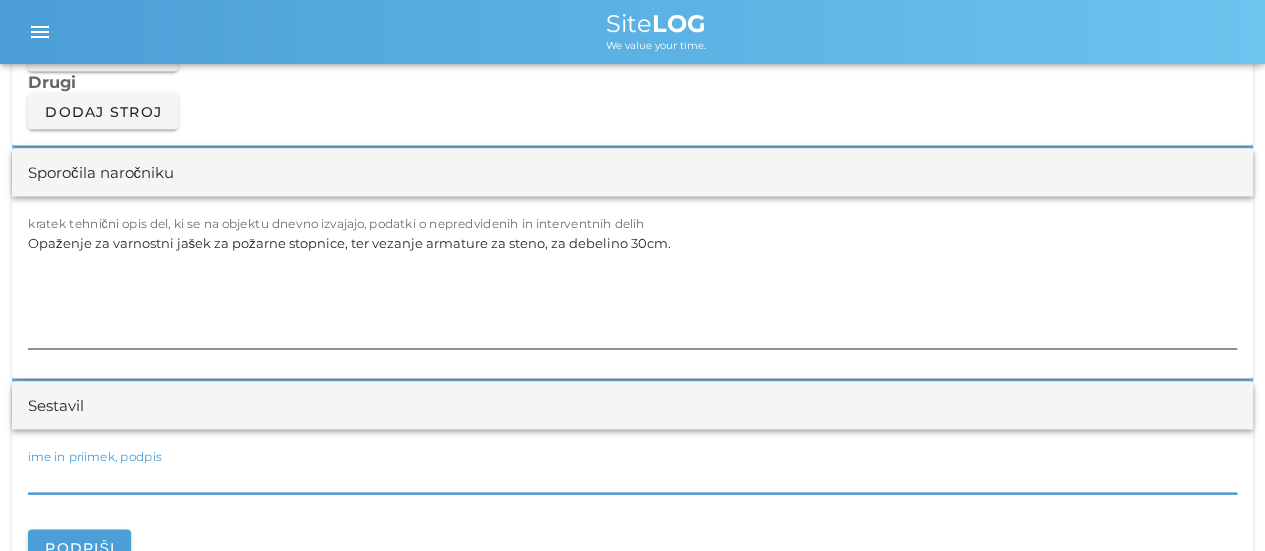 click on "Opaženje za varnostni jašek za požarne stopnice, ter vezanje armature za steno, za debelino 30cm." at bounding box center [632, 288] 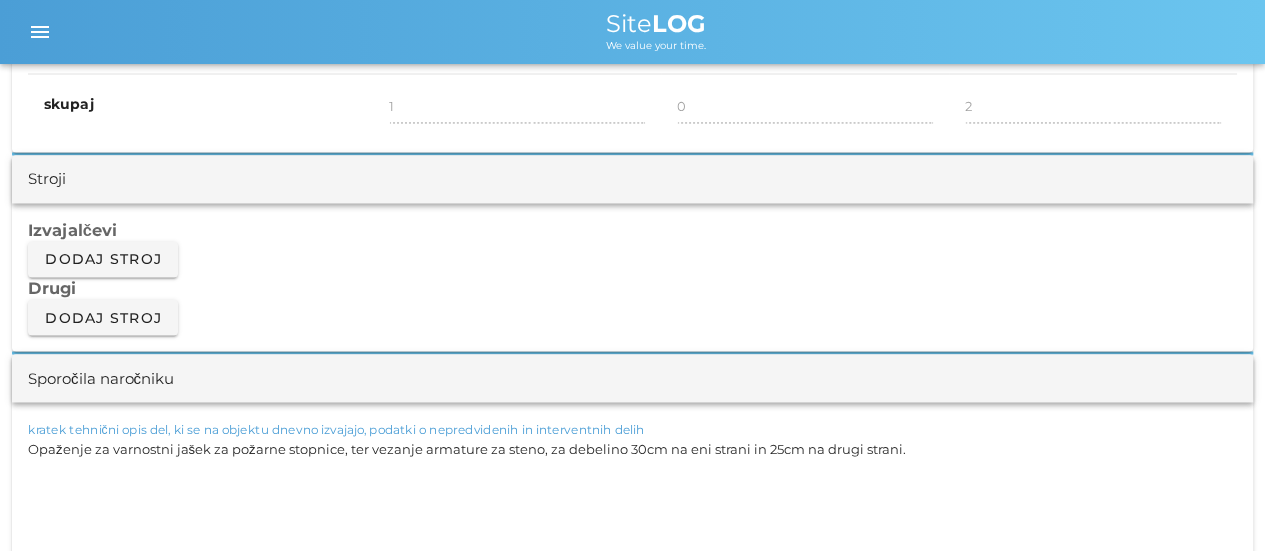 scroll, scrollTop: 1800, scrollLeft: 0, axis: vertical 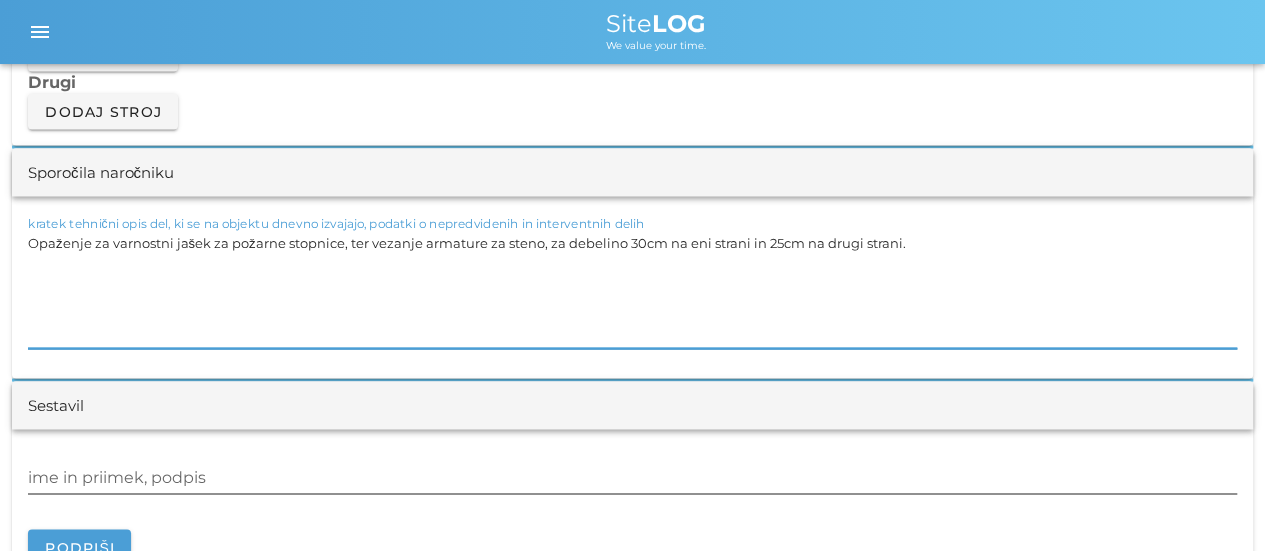 click on "ime in priimek, podpis" at bounding box center (632, 477) 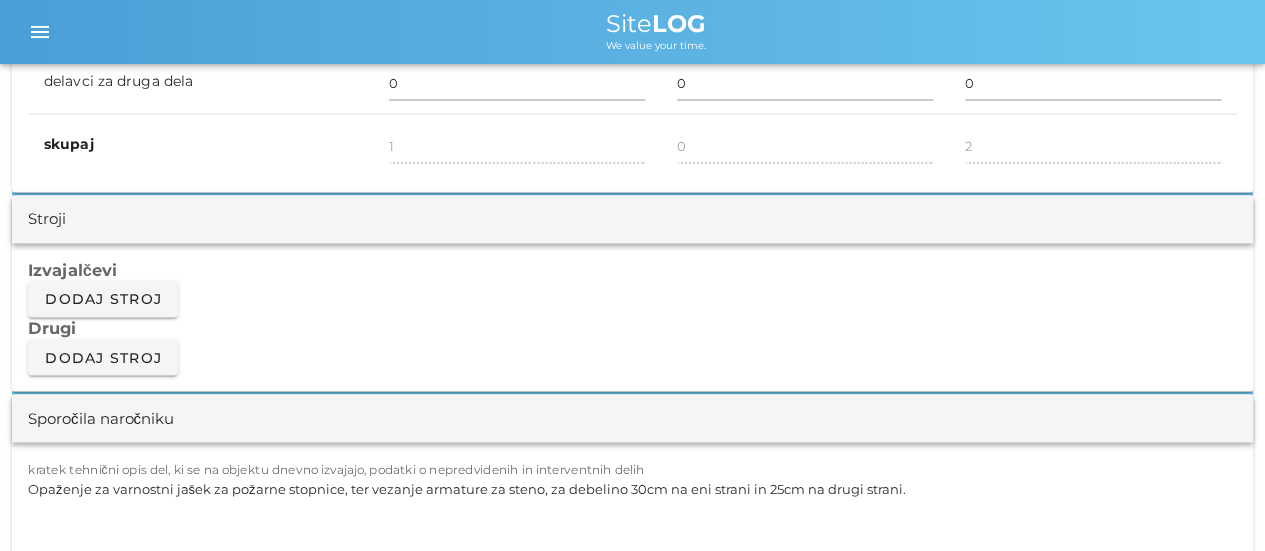 scroll, scrollTop: 1400, scrollLeft: 0, axis: vertical 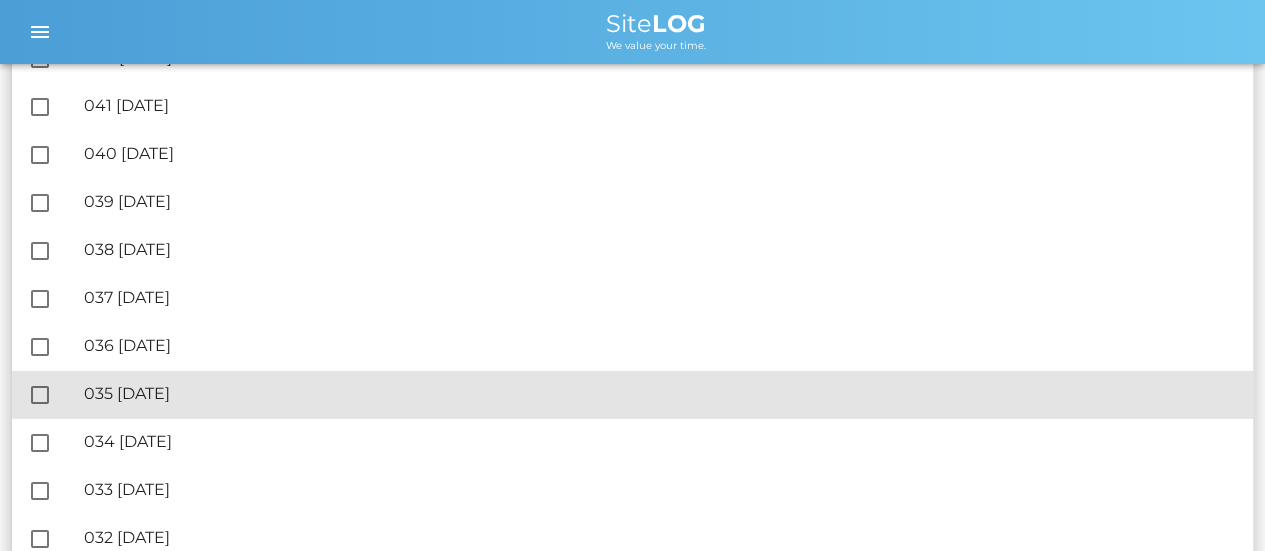 click on "🔏  035 [DATE]" at bounding box center [660, 393] 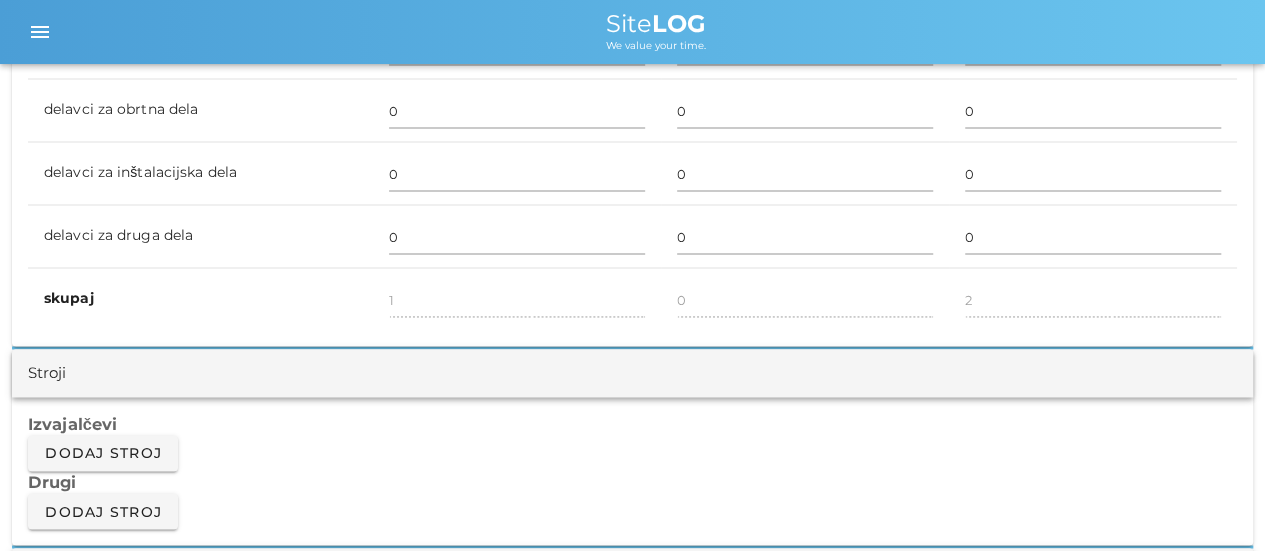 scroll, scrollTop: 1700, scrollLeft: 0, axis: vertical 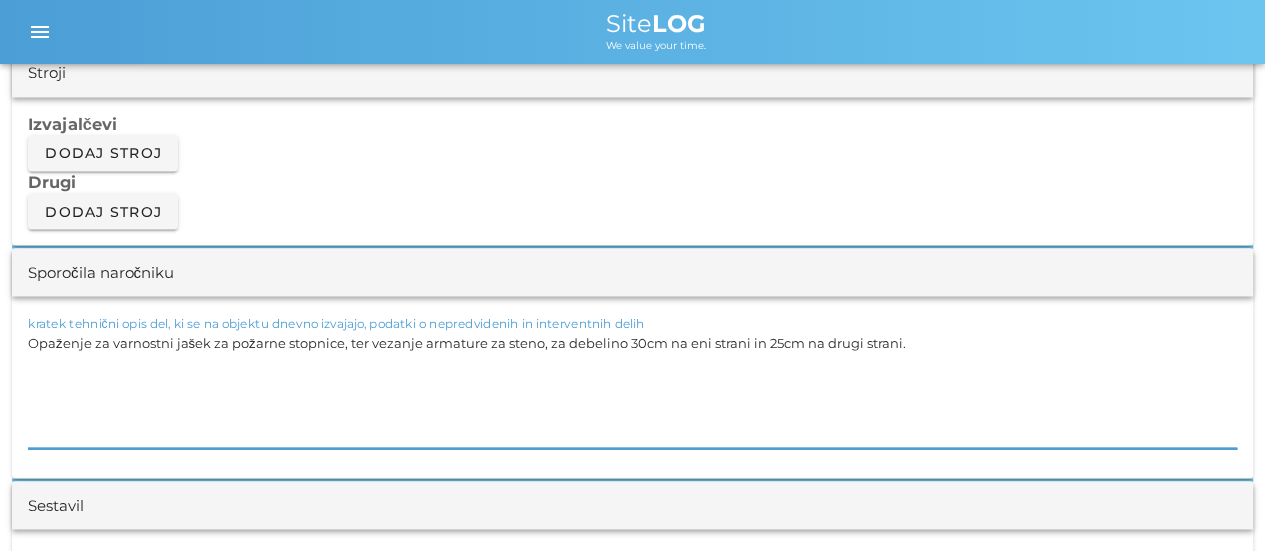 drag, startPoint x: 894, startPoint y: 337, endPoint x: 661, endPoint y: 346, distance: 233.17375 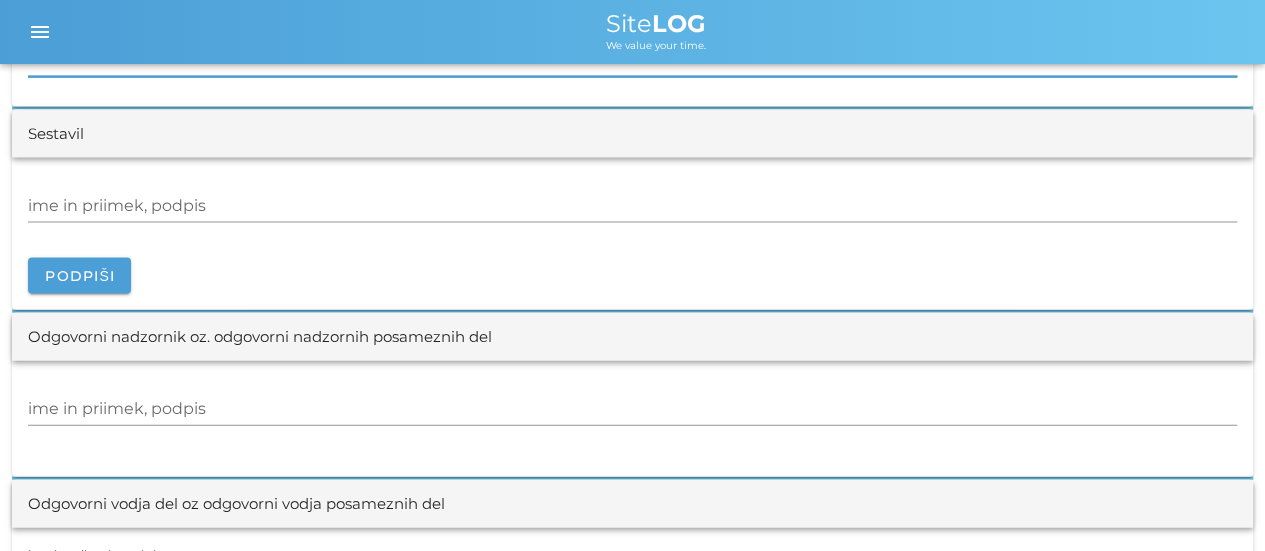 scroll, scrollTop: 2100, scrollLeft: 0, axis: vertical 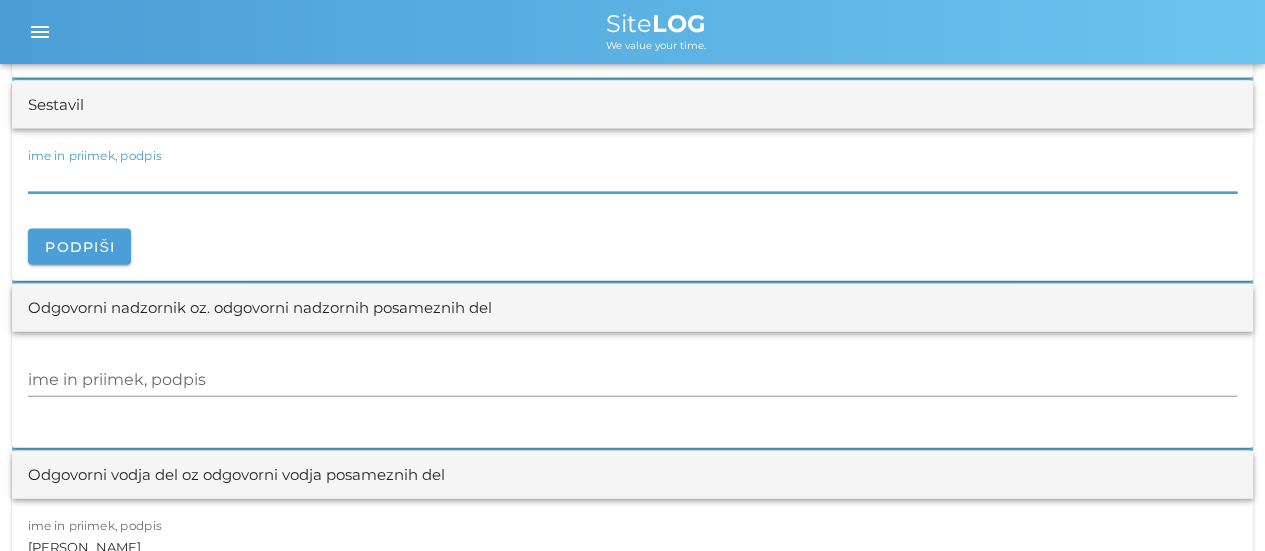 click on "ime in priimek, podpis" at bounding box center [632, 177] 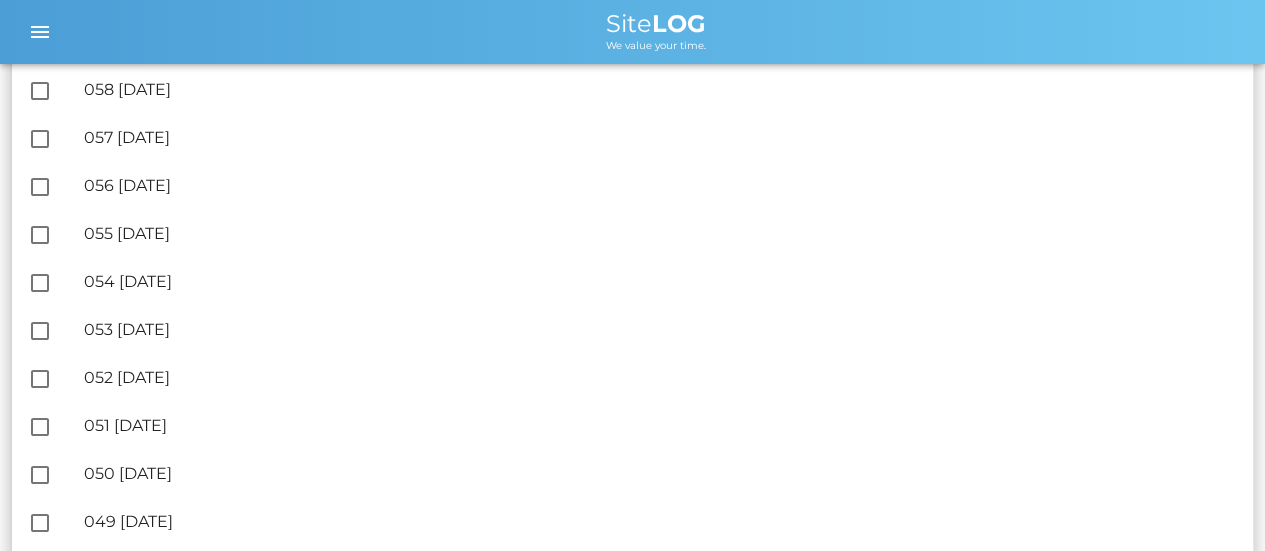 scroll, scrollTop: 2400, scrollLeft: 0, axis: vertical 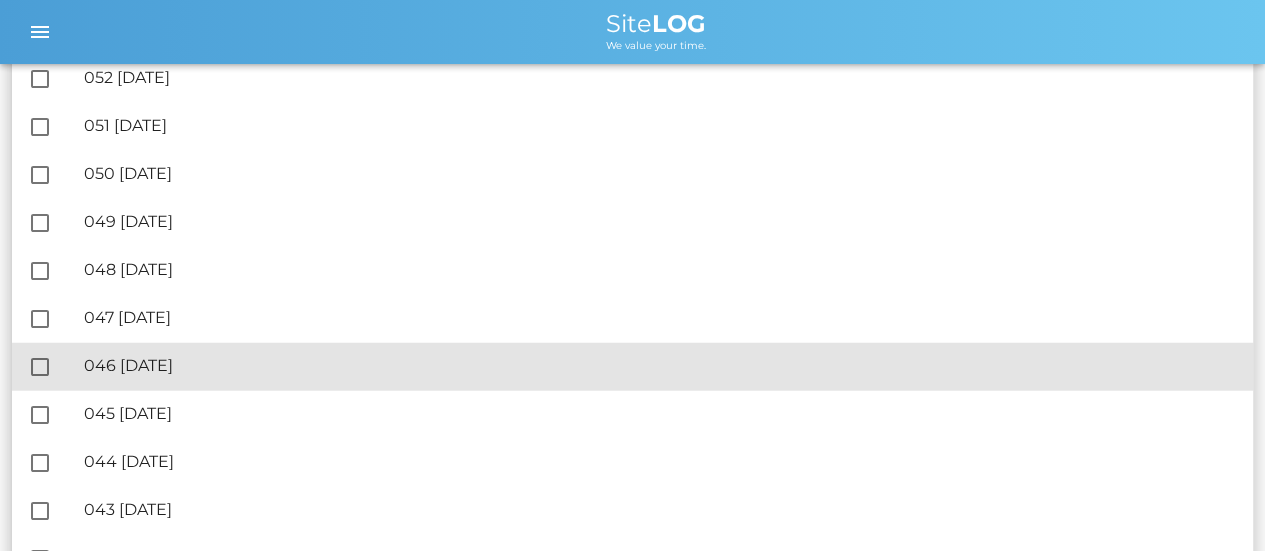 click on "🔏  046 [DATE]" at bounding box center (660, 365) 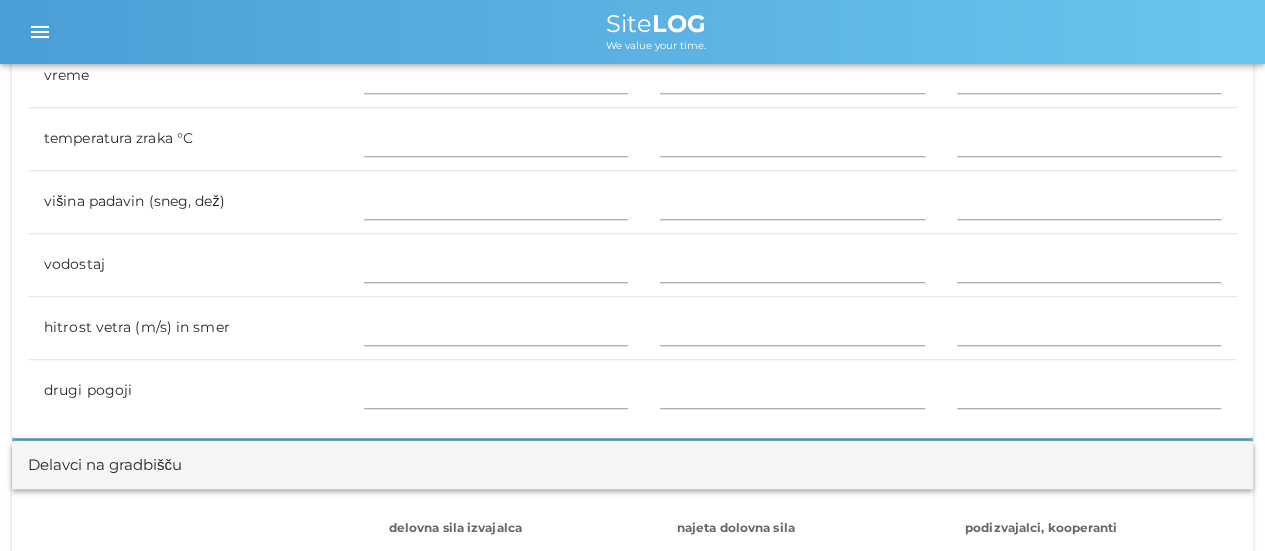 scroll, scrollTop: 1100, scrollLeft: 0, axis: vertical 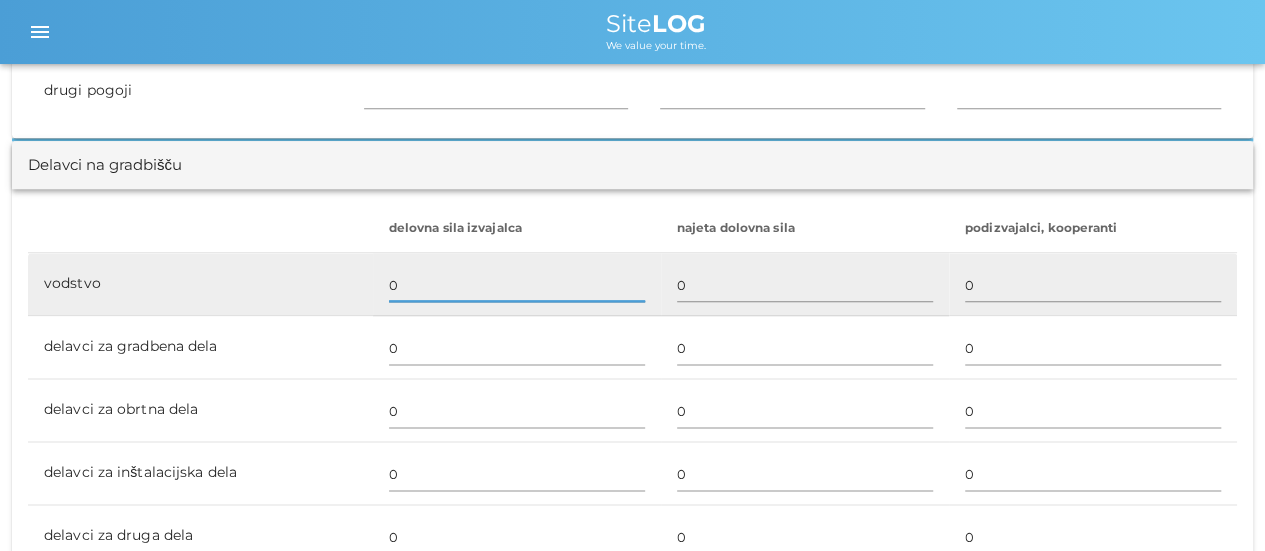 click on "0" at bounding box center (517, 285) 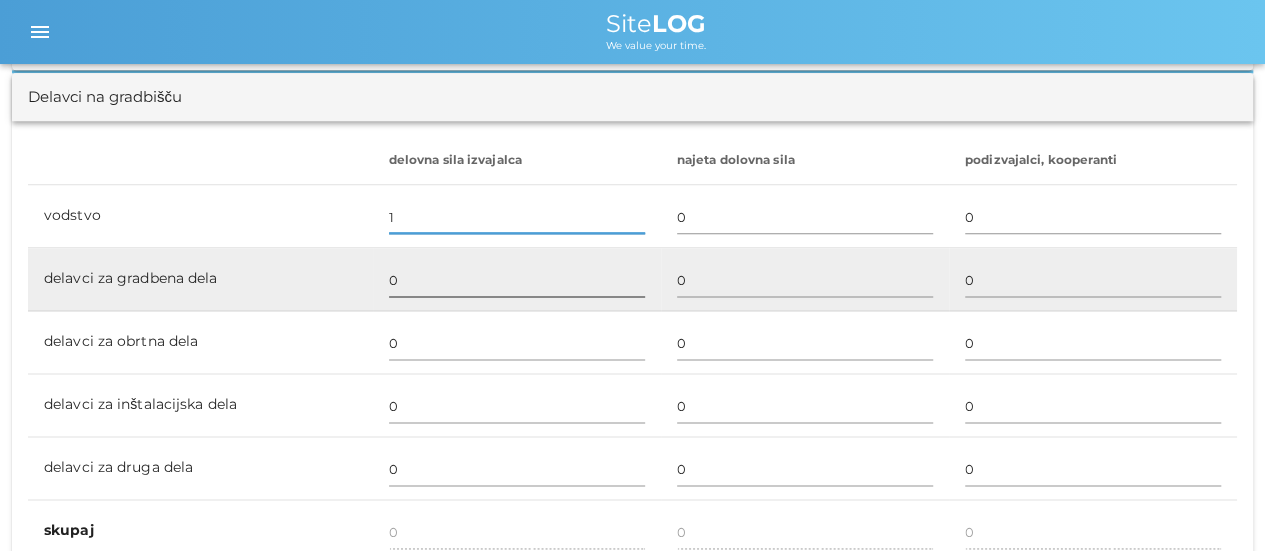 scroll, scrollTop: 1200, scrollLeft: 0, axis: vertical 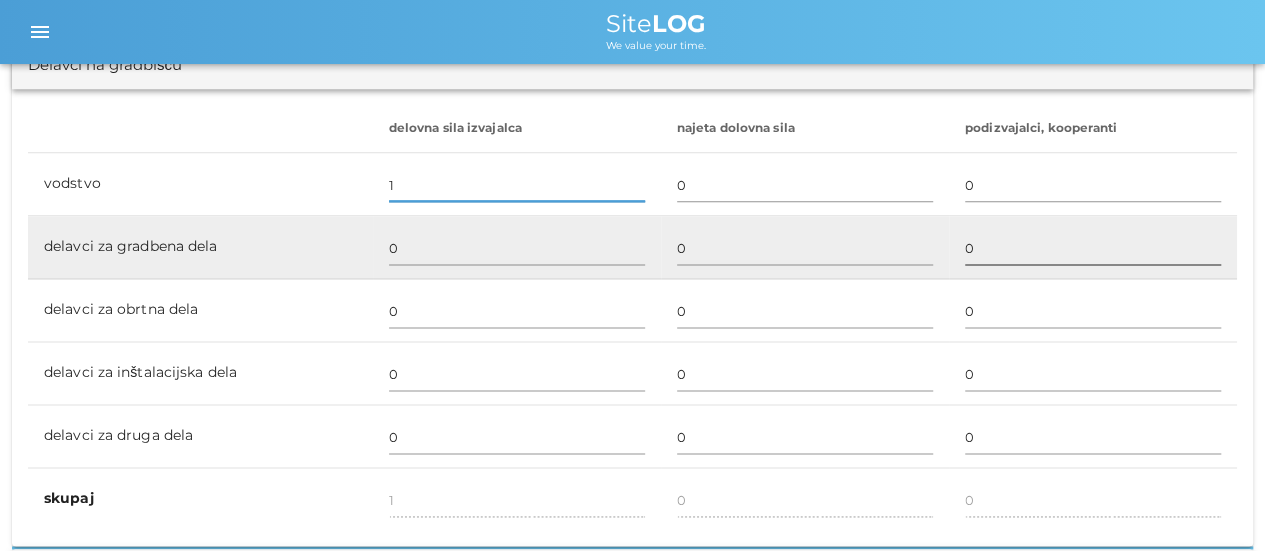 click on "0" at bounding box center [1093, 248] 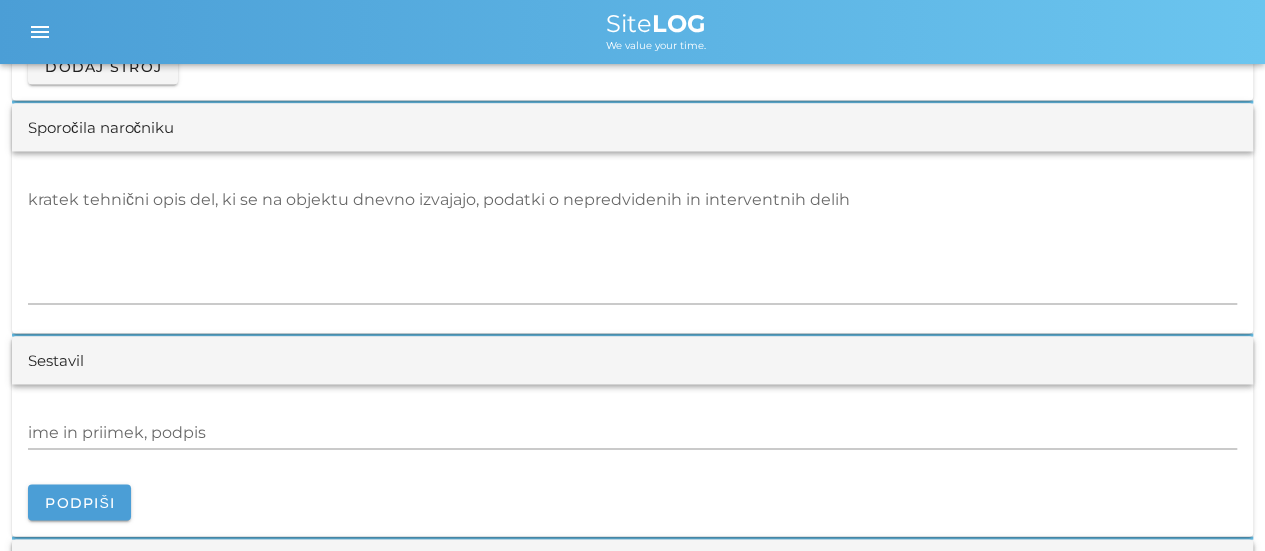 scroll, scrollTop: 1800, scrollLeft: 0, axis: vertical 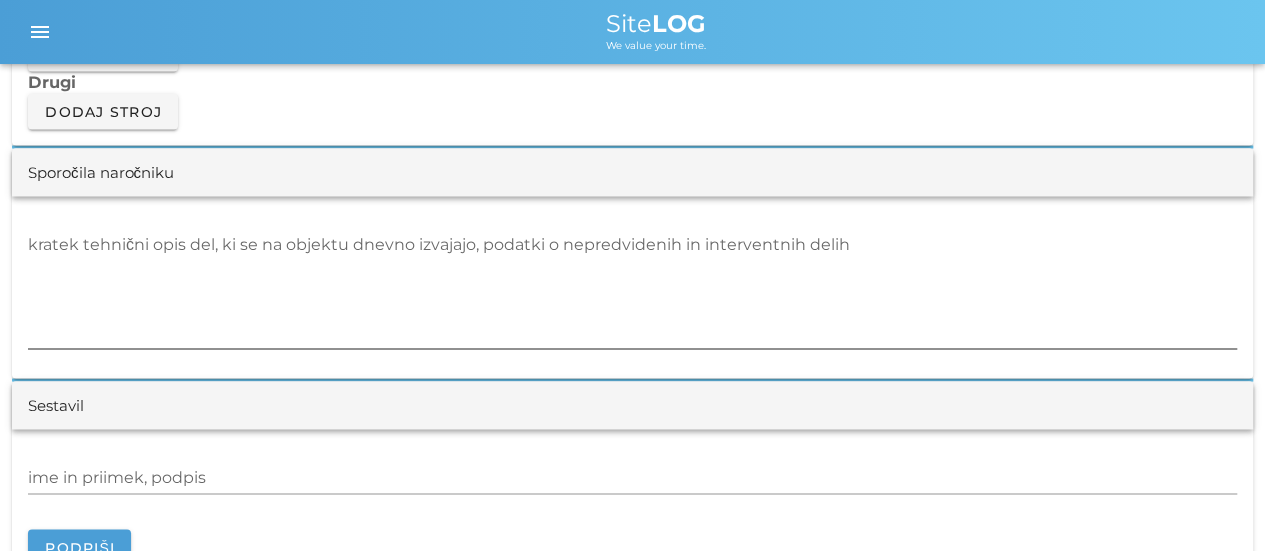 click on "kratek tehnični opis del, ki se na objektu dnevno izvajajo, podatki o nepredvidenih in interventnih delih" at bounding box center (632, 288) 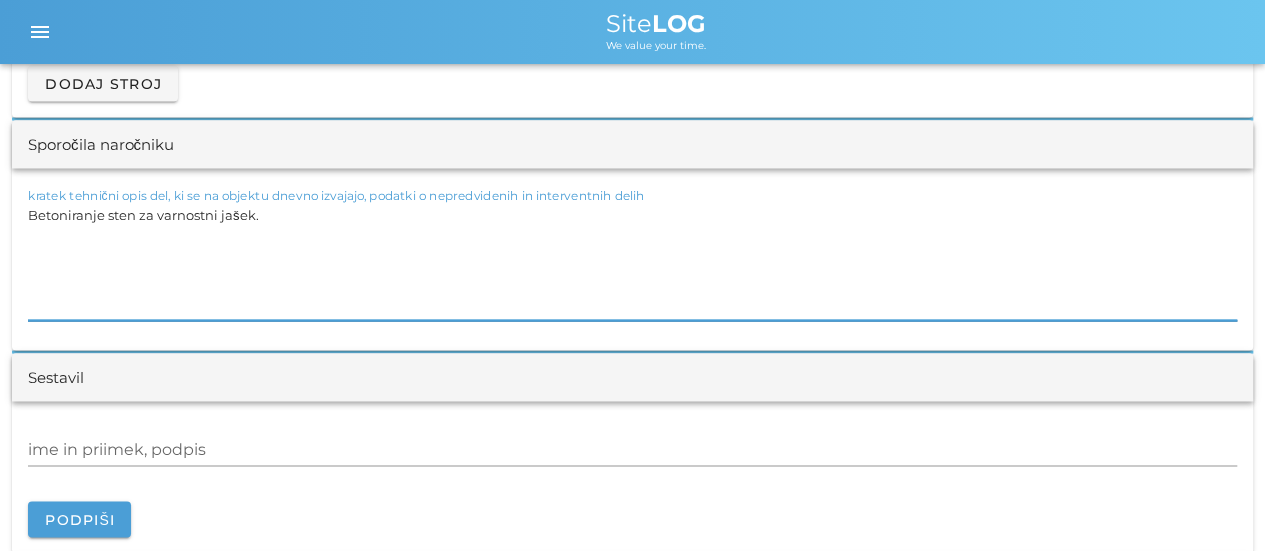 scroll, scrollTop: 1900, scrollLeft: 0, axis: vertical 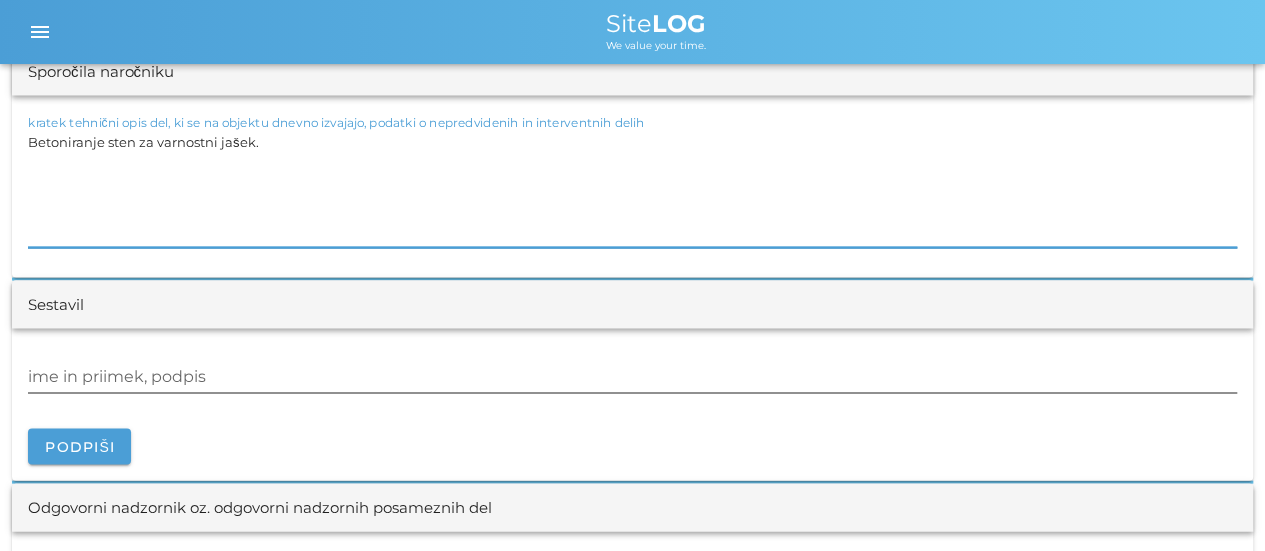 click on "ime in priimek, podpis" at bounding box center [632, 377] 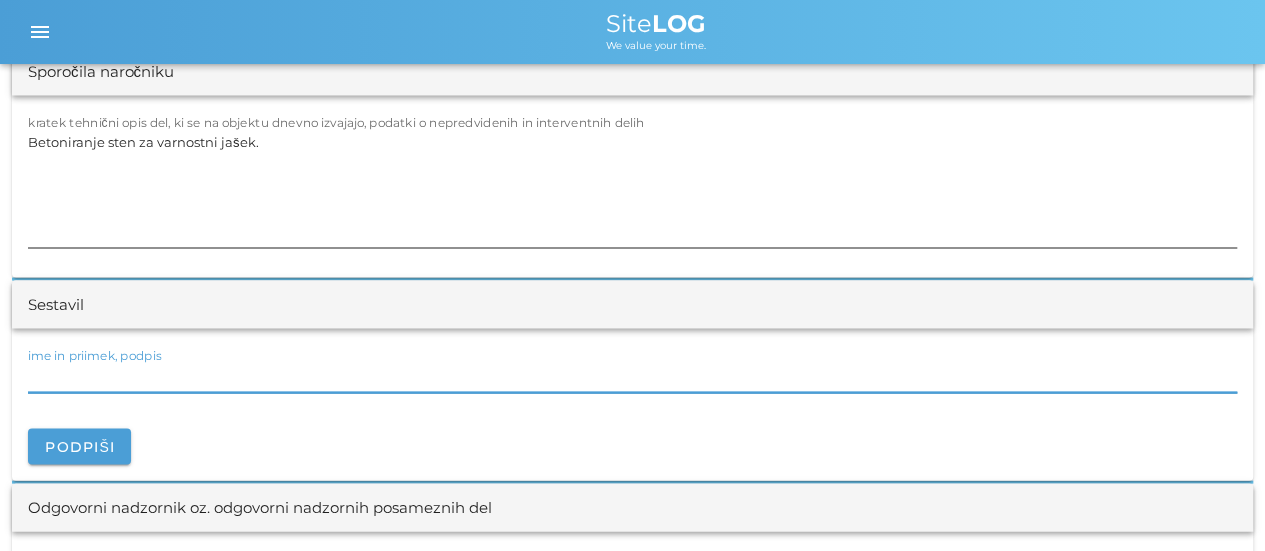 click on "Betoniranje sten za varnostni jašek." at bounding box center (632, 188) 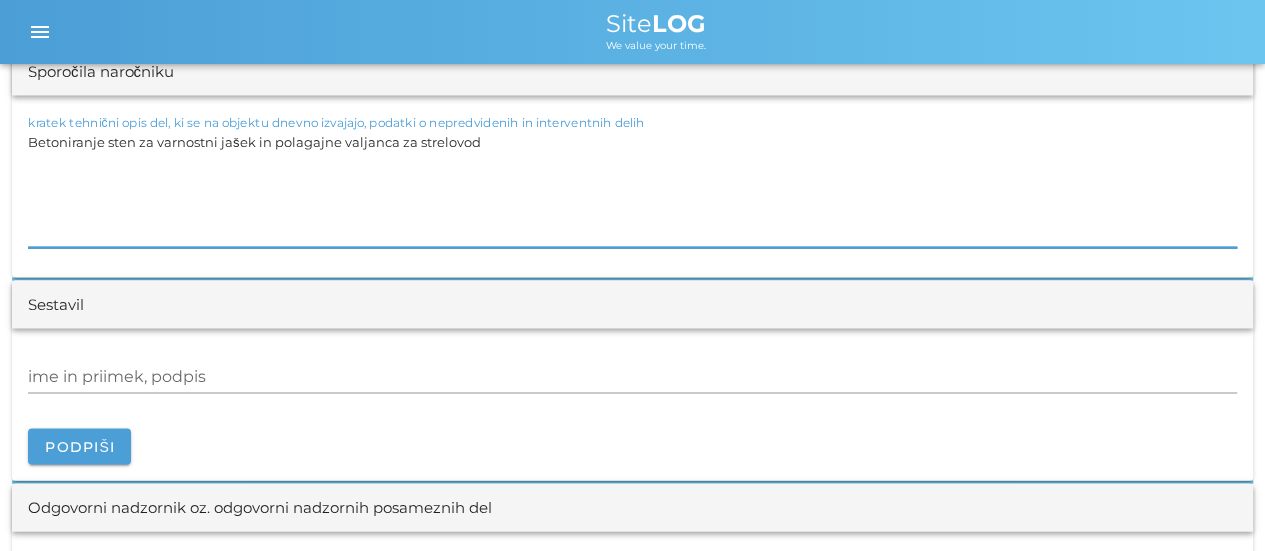 click on "Betoniranje sten za varnostni jašek in polagajne valjanca za strelovod" at bounding box center (632, 188) 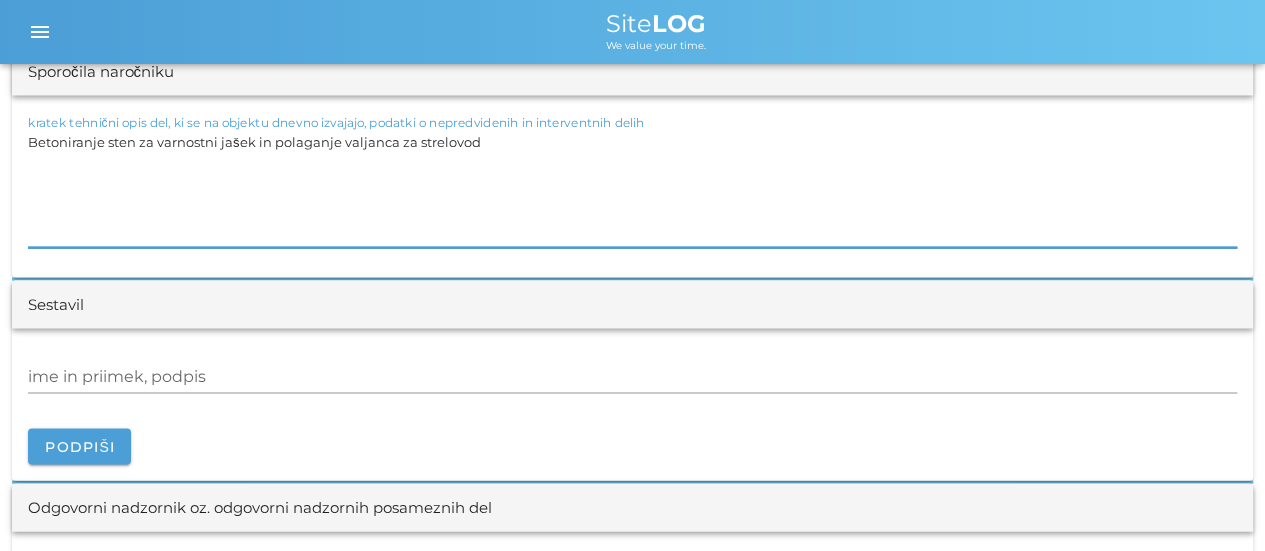 click on "Betoniranje sten za varnostni jašek in polaganje valjanca za strelovod" at bounding box center [632, 188] 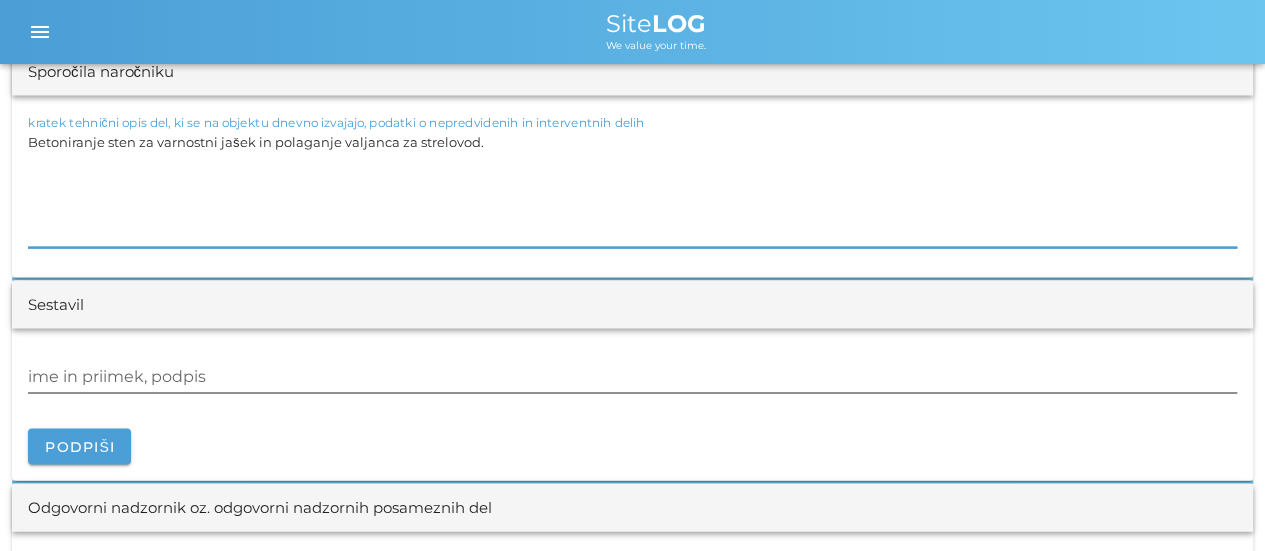 click on "ime in priimek, podpis" at bounding box center [632, 377] 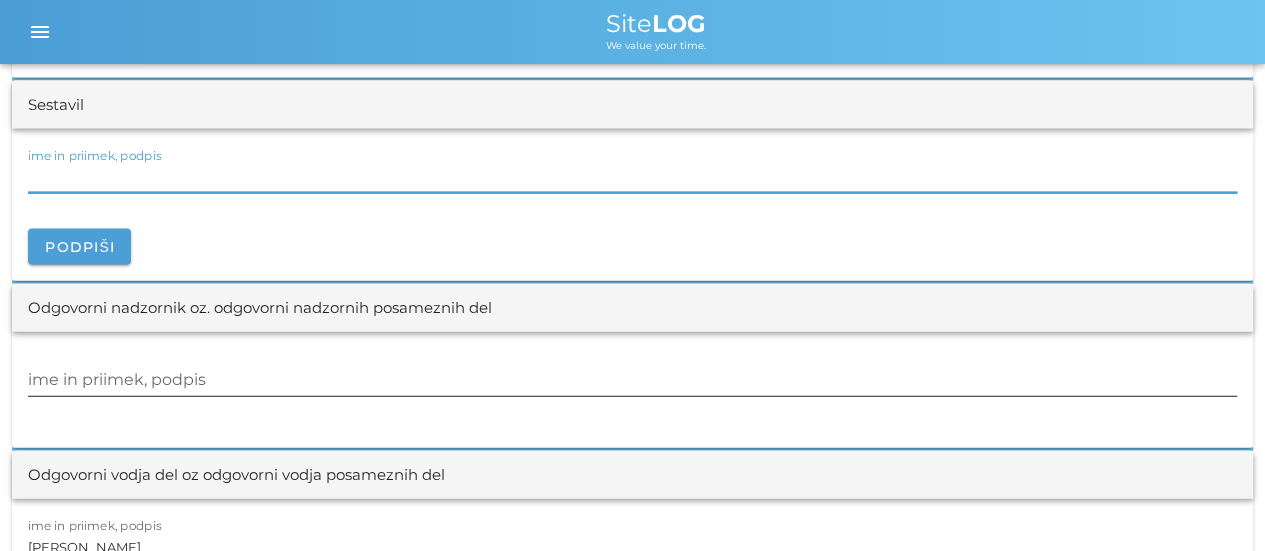 scroll, scrollTop: 2300, scrollLeft: 0, axis: vertical 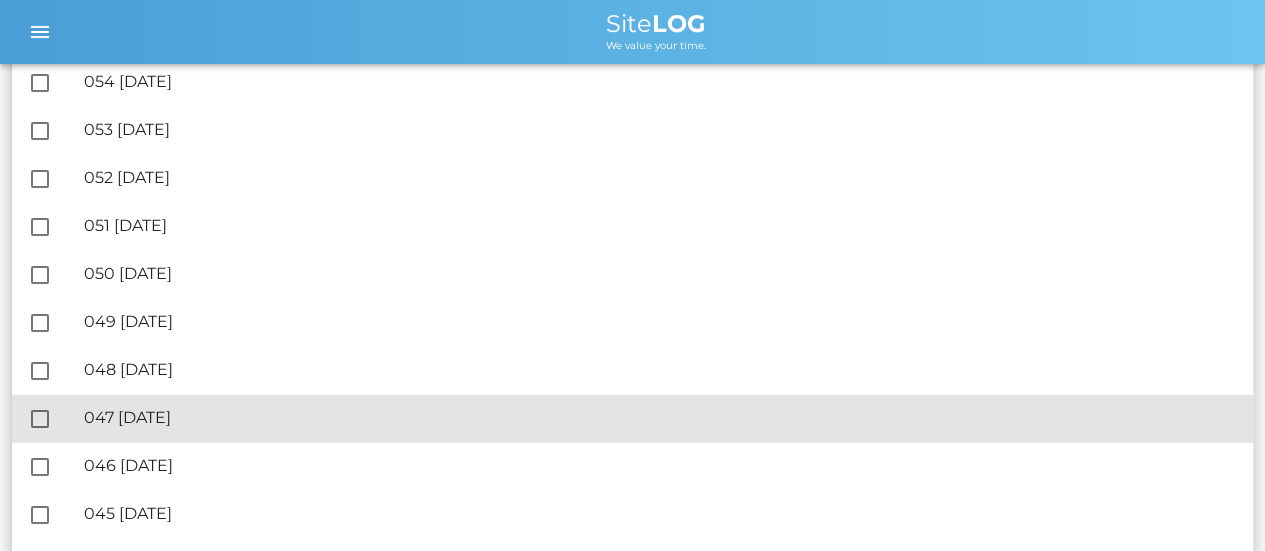click on "🔏  047 [DATE]" at bounding box center (660, 417) 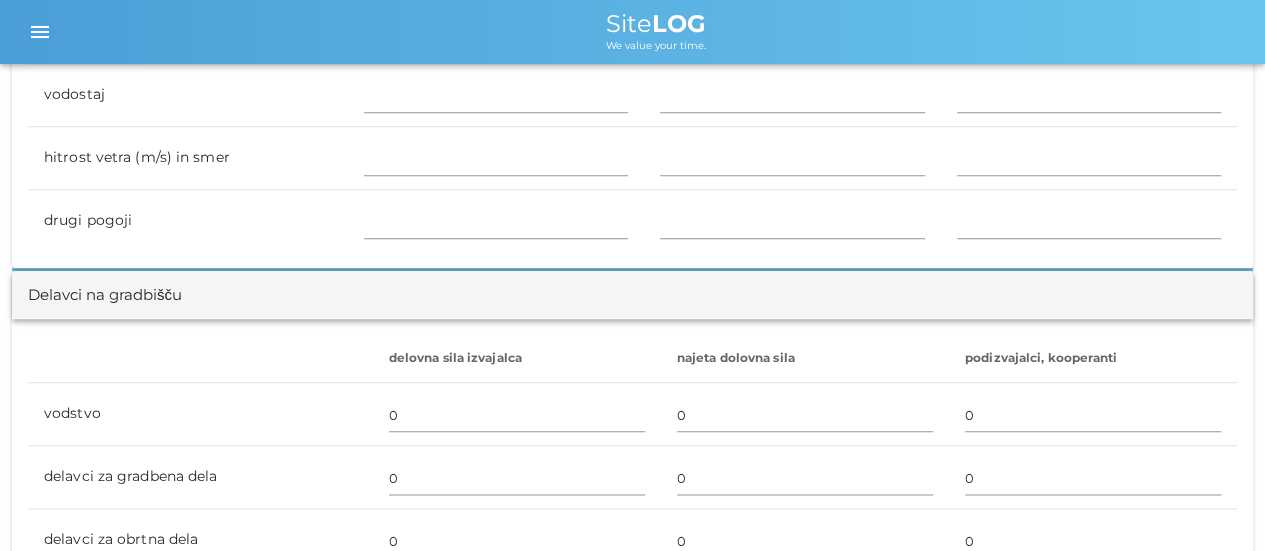 scroll, scrollTop: 1100, scrollLeft: 0, axis: vertical 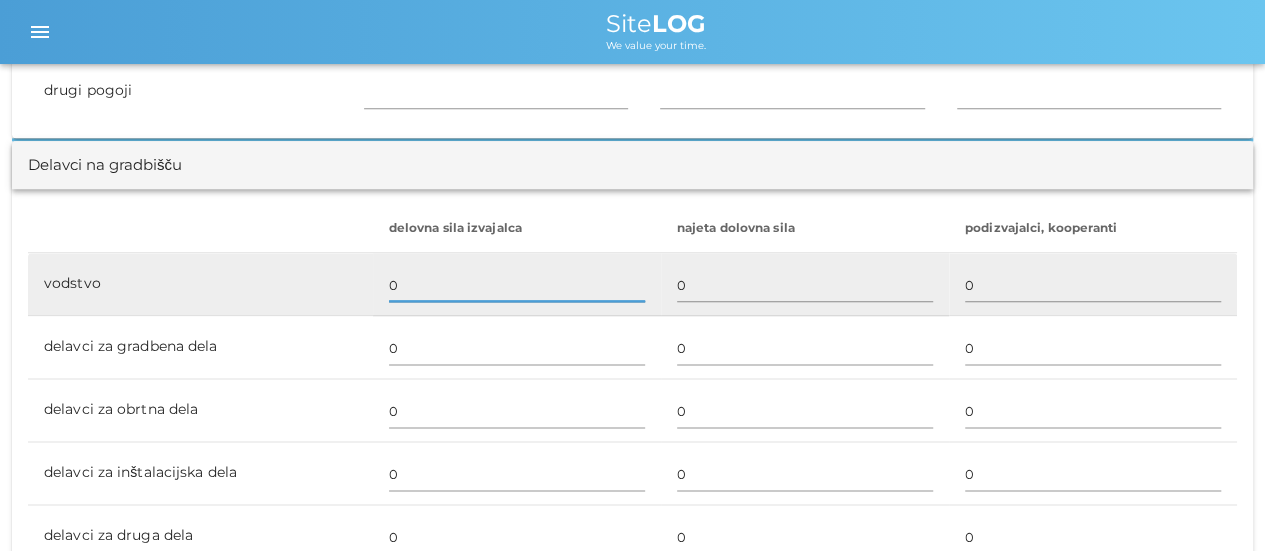 click on "0" at bounding box center (517, 285) 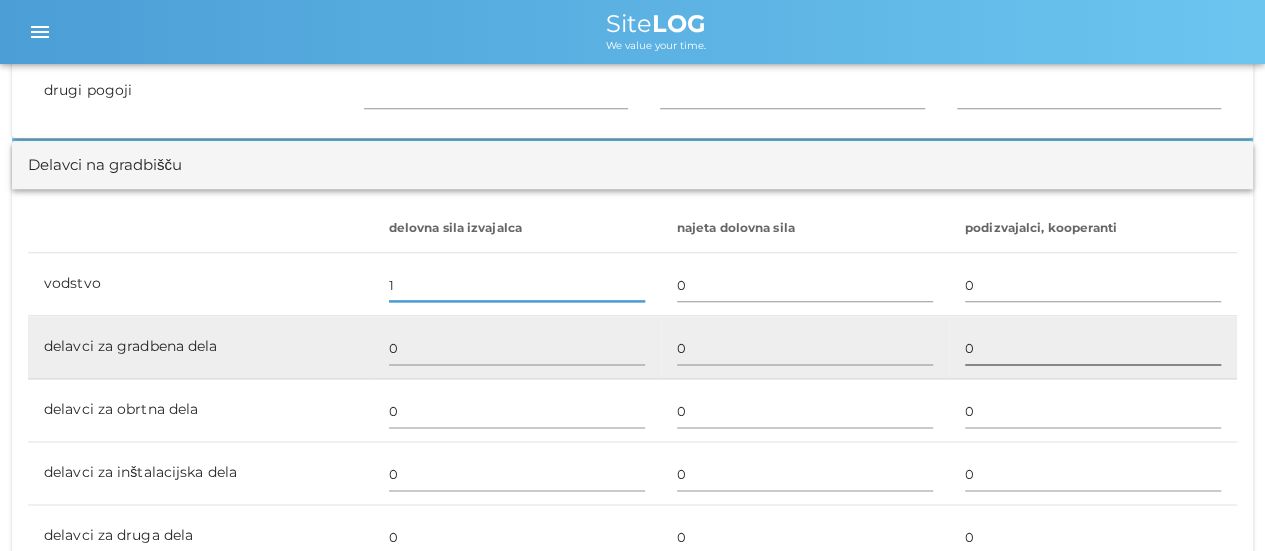 click on "0" at bounding box center (1093, 348) 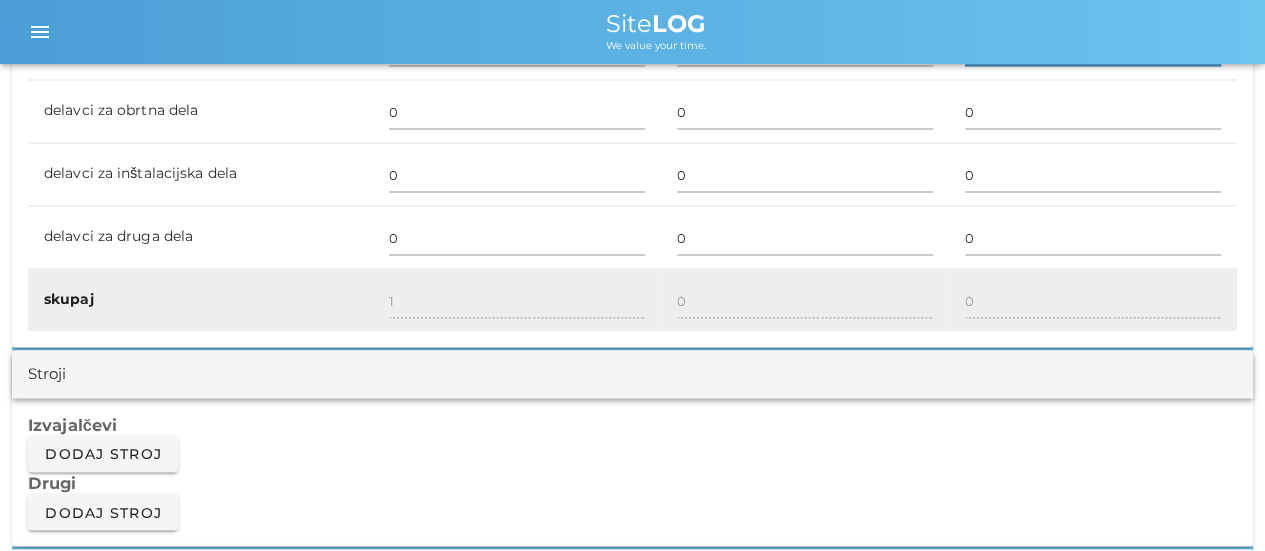 scroll, scrollTop: 1400, scrollLeft: 0, axis: vertical 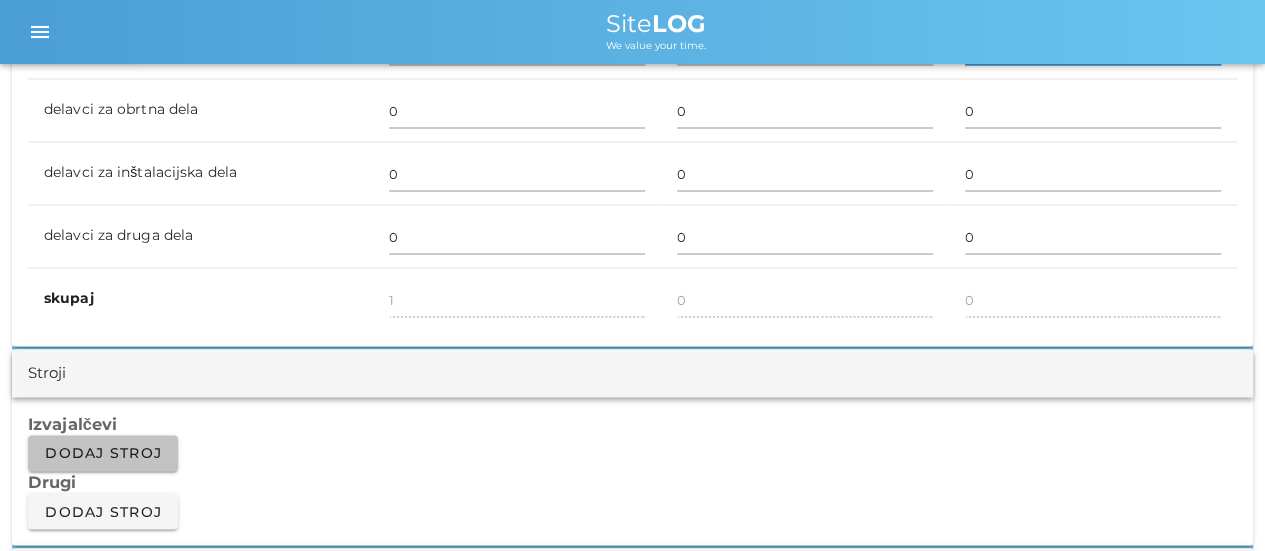 click on "Dodaj stroj" at bounding box center (103, 453) 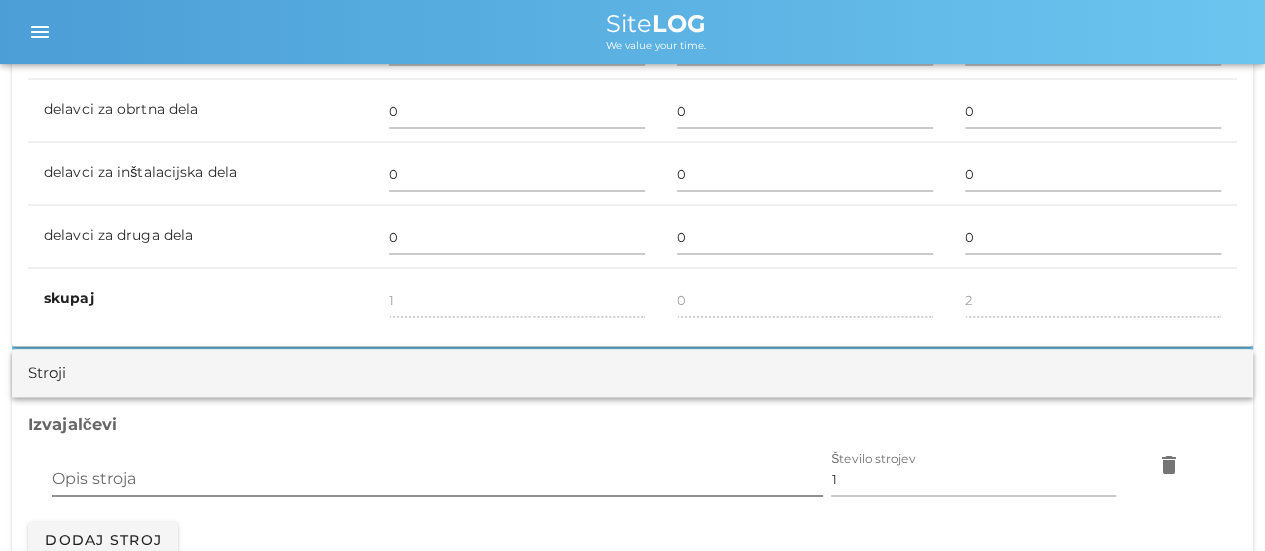 click on "Opis stroja" at bounding box center (437, 479) 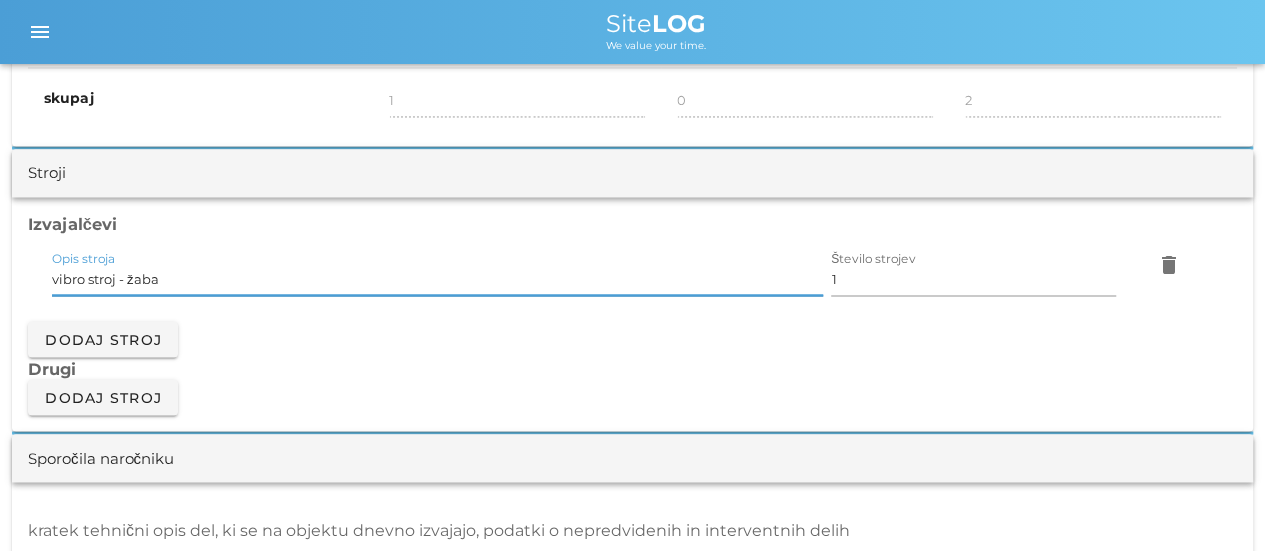 scroll, scrollTop: 1700, scrollLeft: 0, axis: vertical 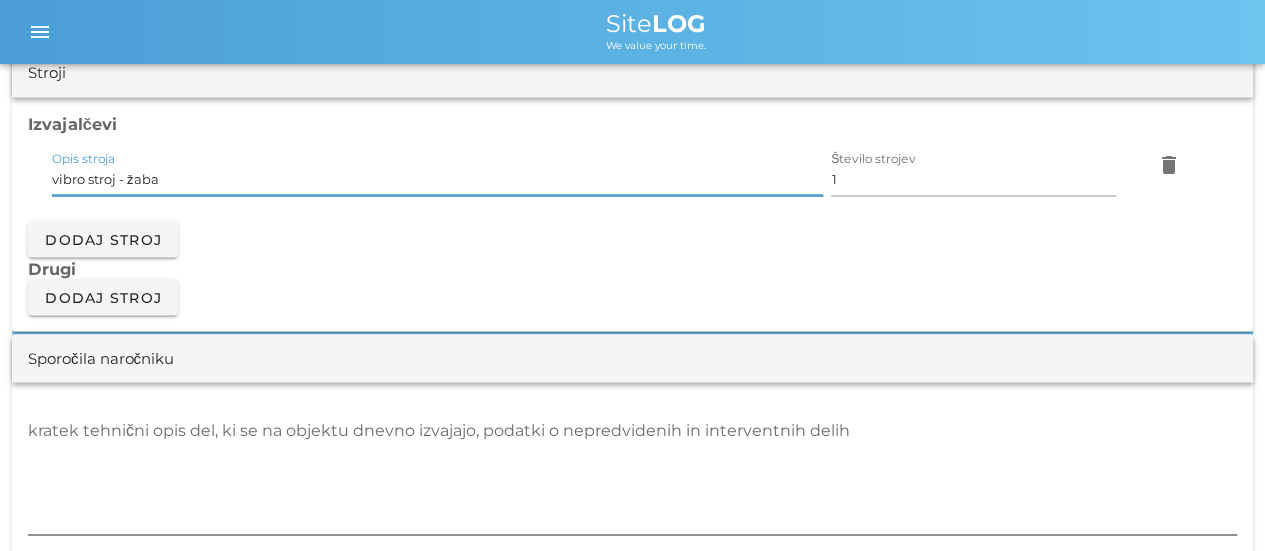 click on "kratek tehnični opis del, ki se na objektu dnevno izvajajo, podatki o nepredvidenih in interventnih delih" at bounding box center [632, 474] 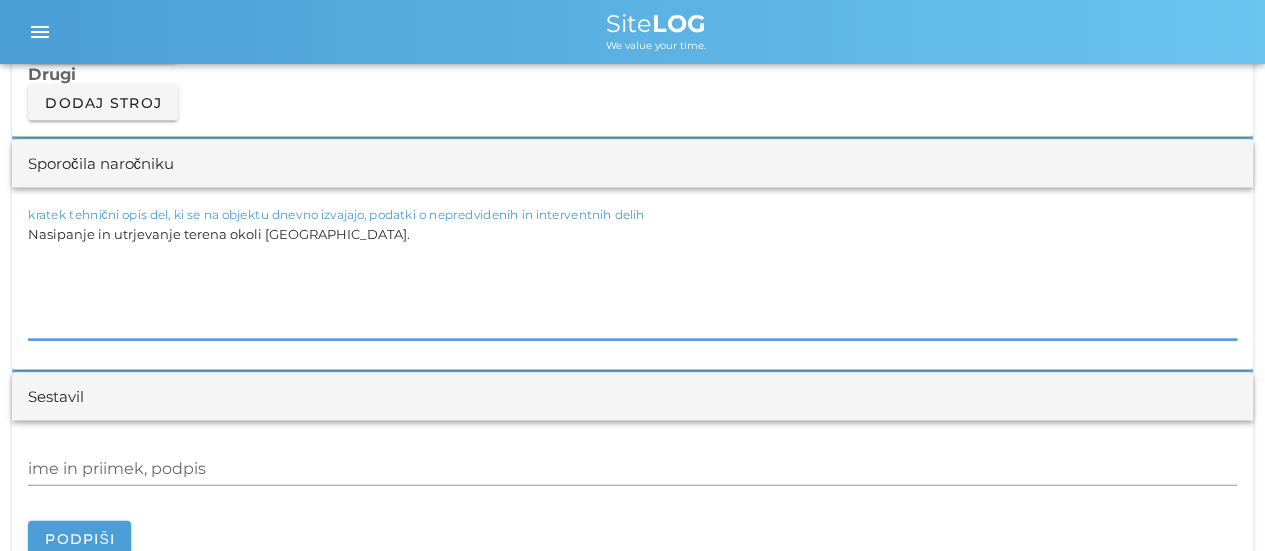 scroll, scrollTop: 1900, scrollLeft: 0, axis: vertical 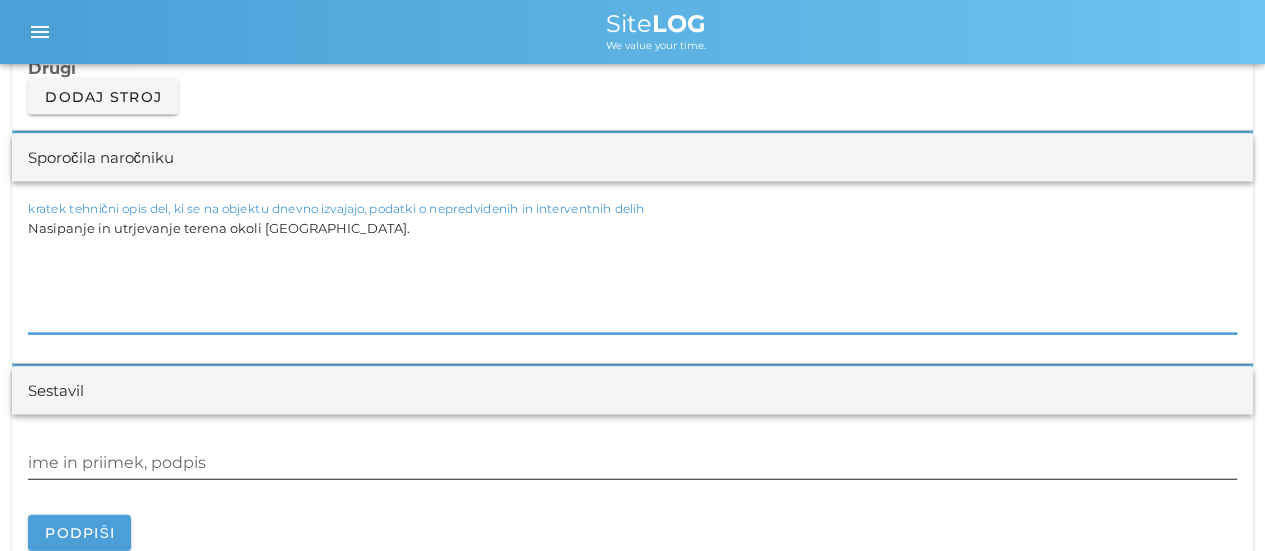click on "ime in priimek, podpis" at bounding box center (632, 464) 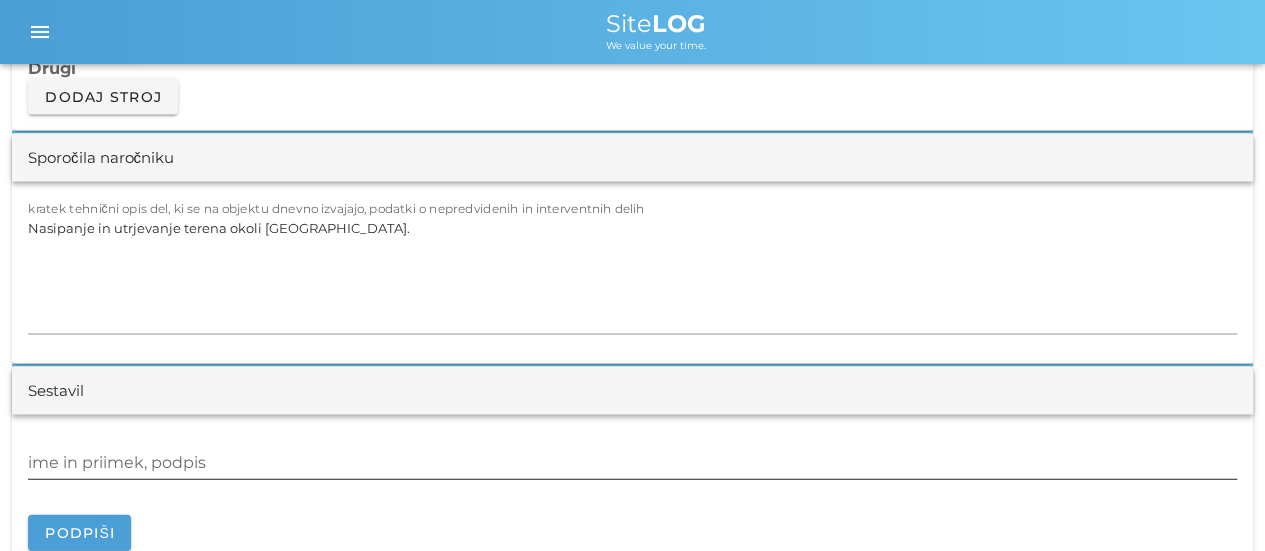 click on "ime in priimek, podpis" at bounding box center [632, 463] 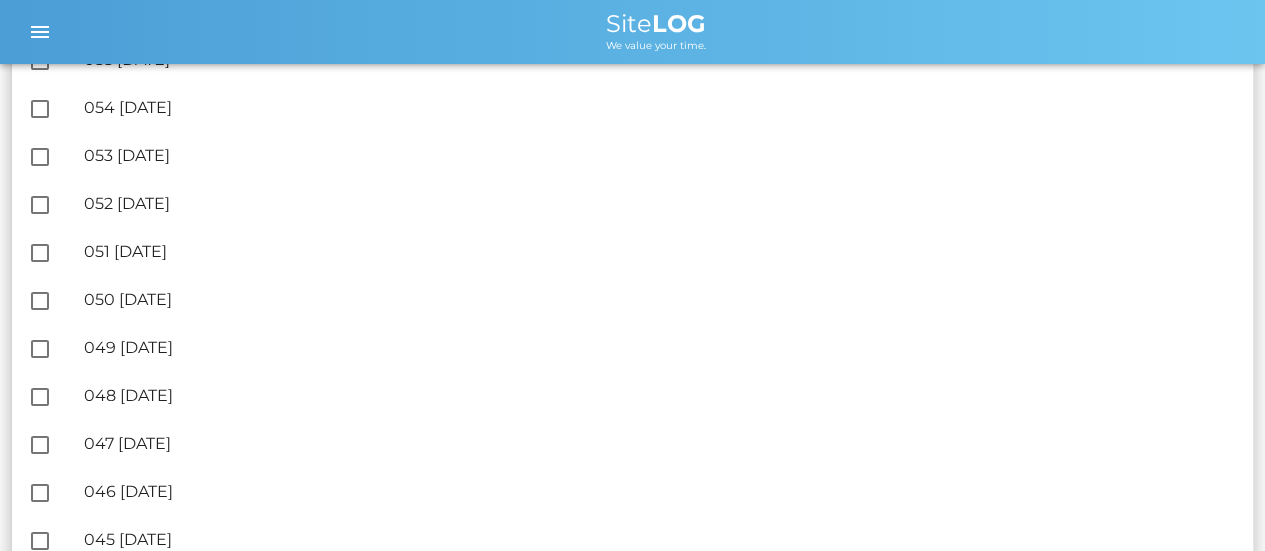 scroll, scrollTop: 2300, scrollLeft: 0, axis: vertical 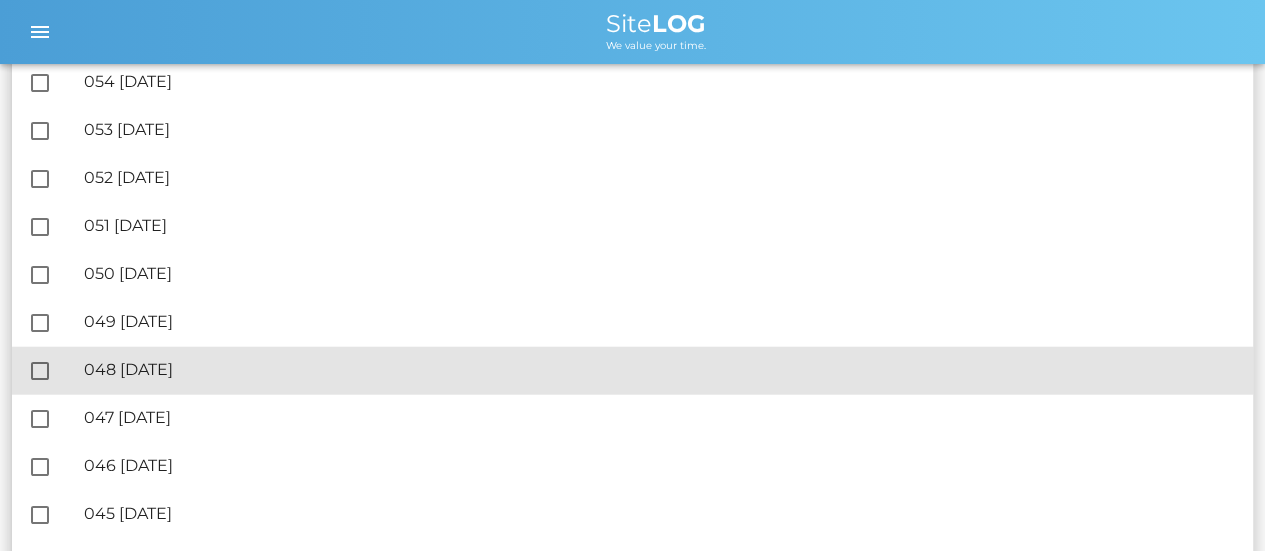 click on "🔏  048 [DATE]" at bounding box center (660, 369) 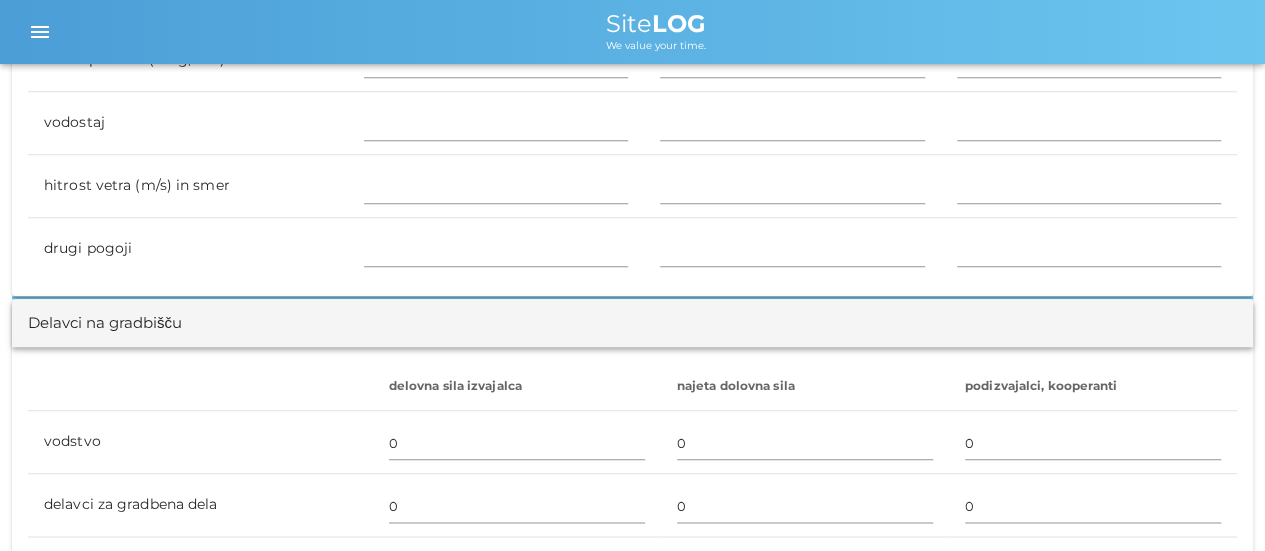 scroll, scrollTop: 1000, scrollLeft: 0, axis: vertical 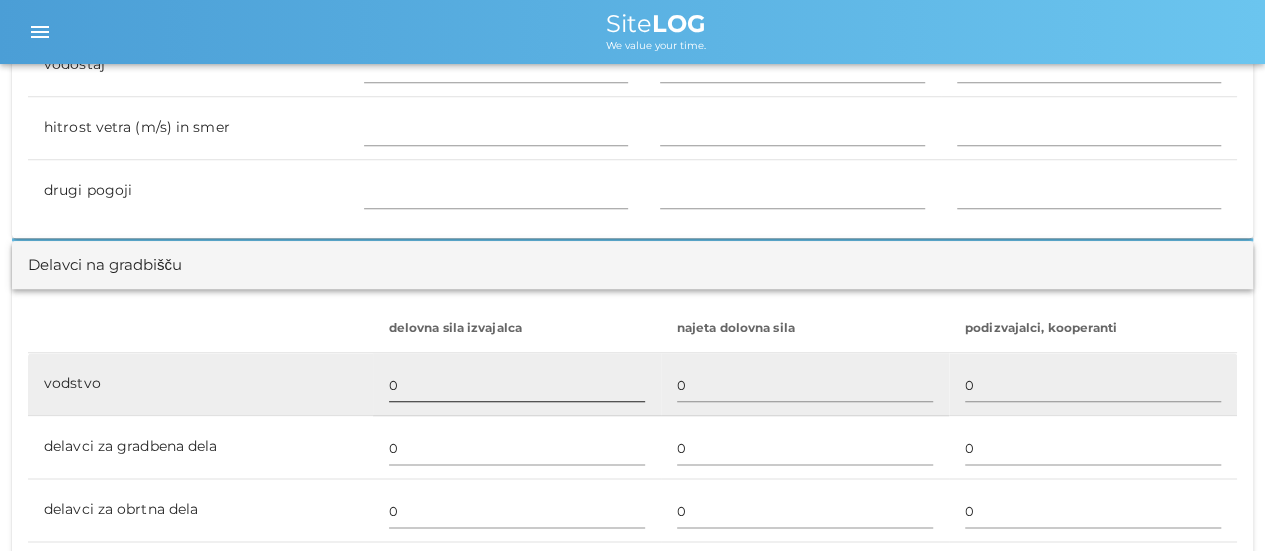 click on "0" at bounding box center (517, 385) 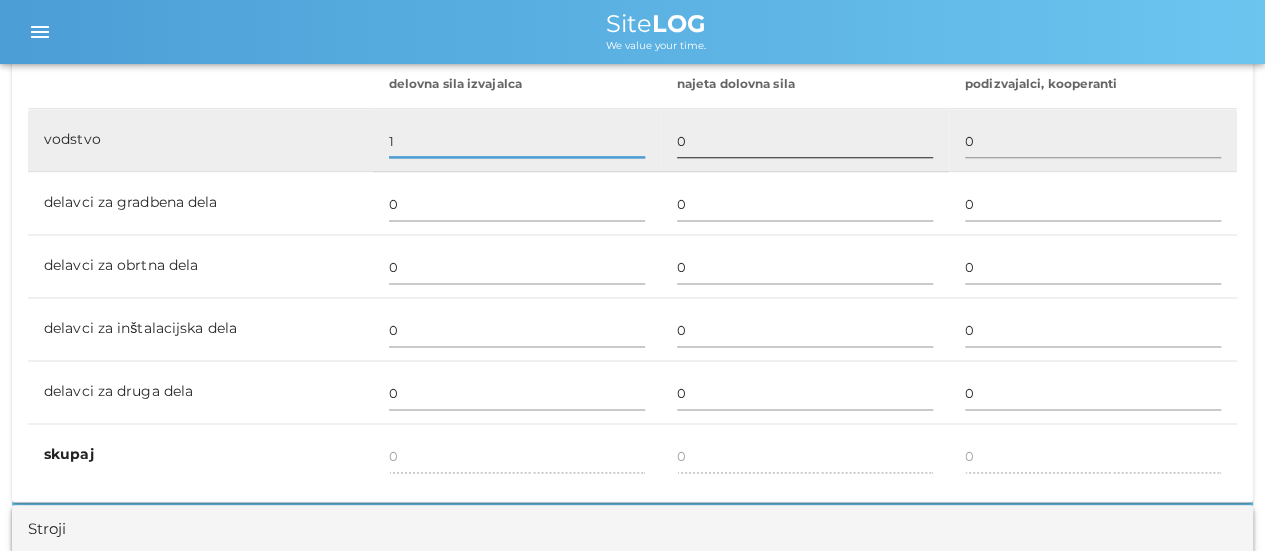 scroll, scrollTop: 1200, scrollLeft: 0, axis: vertical 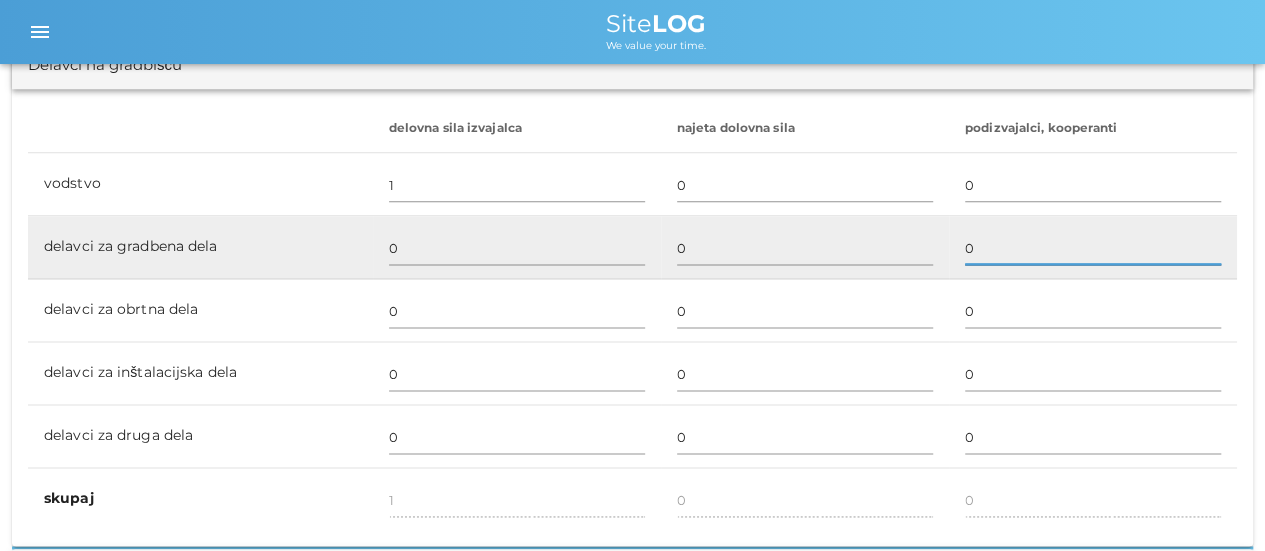 click on "0" at bounding box center (1093, 248) 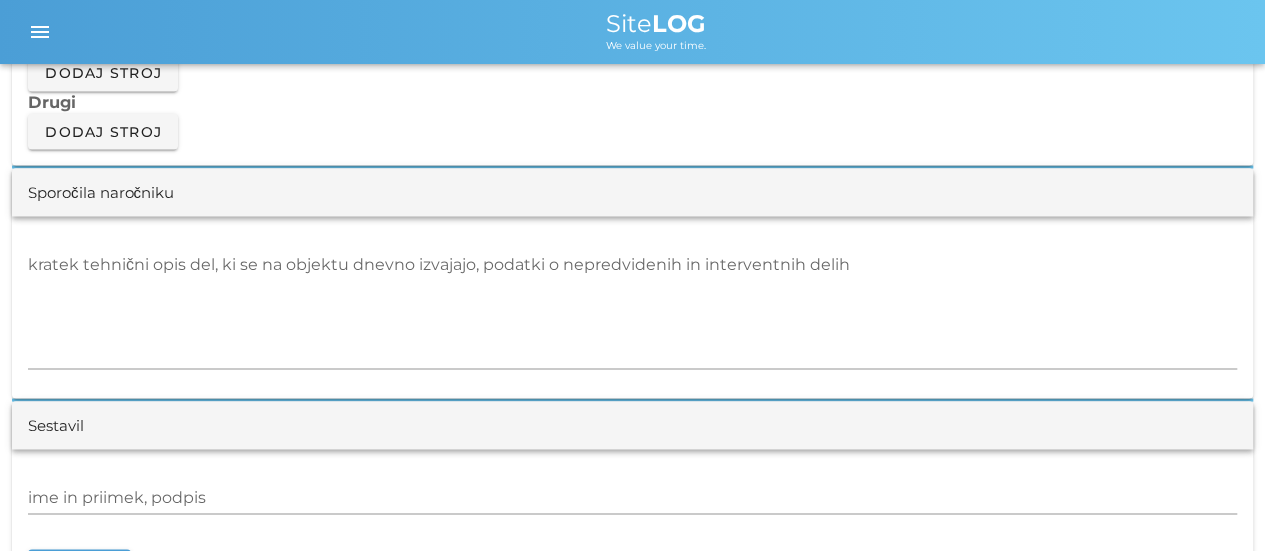 scroll, scrollTop: 1800, scrollLeft: 0, axis: vertical 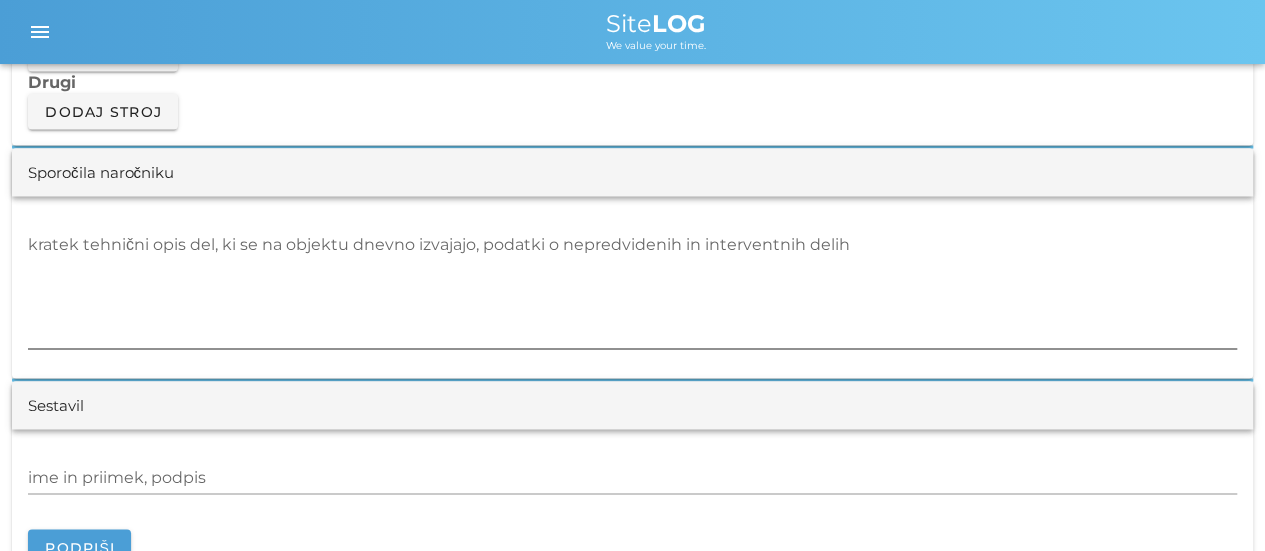 click on "kratek tehnični opis del, ki se na objektu dnevno izvajajo, podatki o nepredvidenih in interventnih delih" at bounding box center (632, 288) 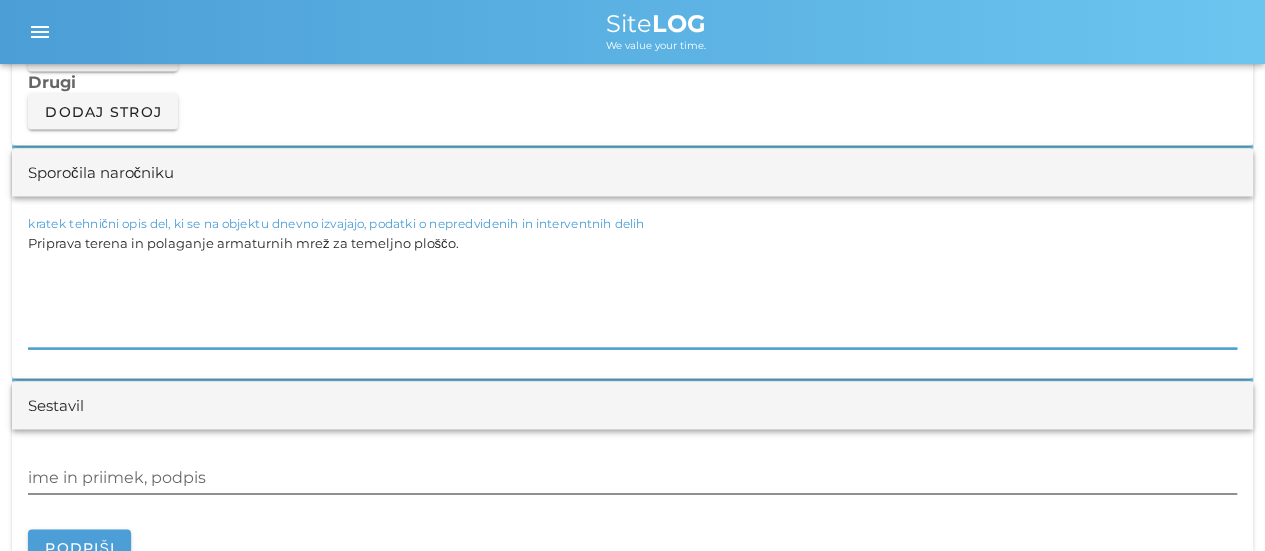 click on "ime in priimek, podpis" at bounding box center [632, 477] 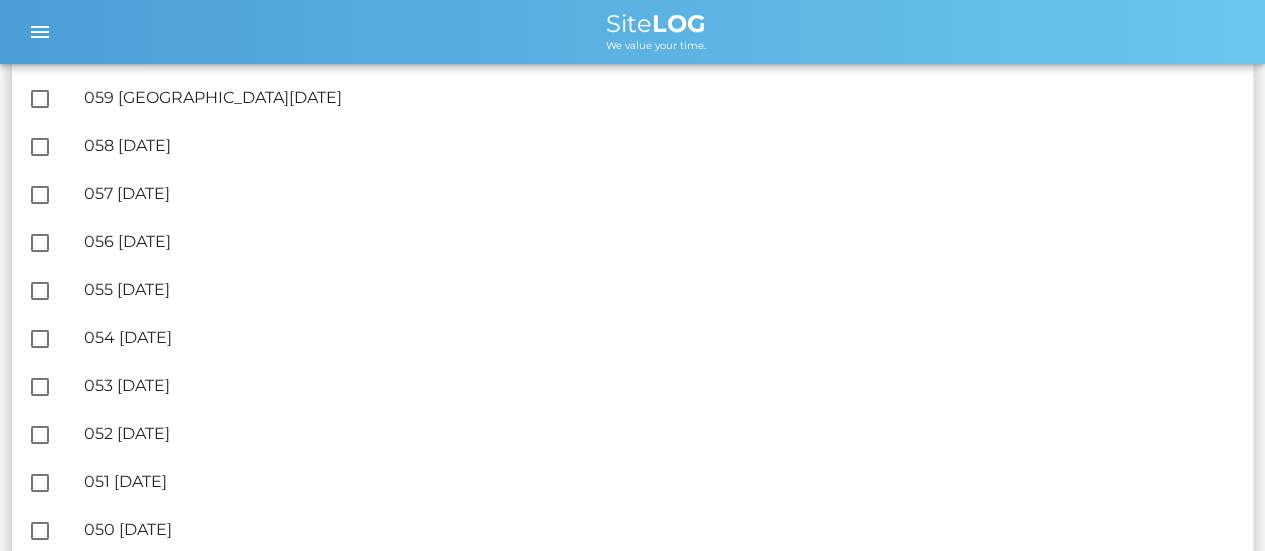 scroll, scrollTop: 2100, scrollLeft: 0, axis: vertical 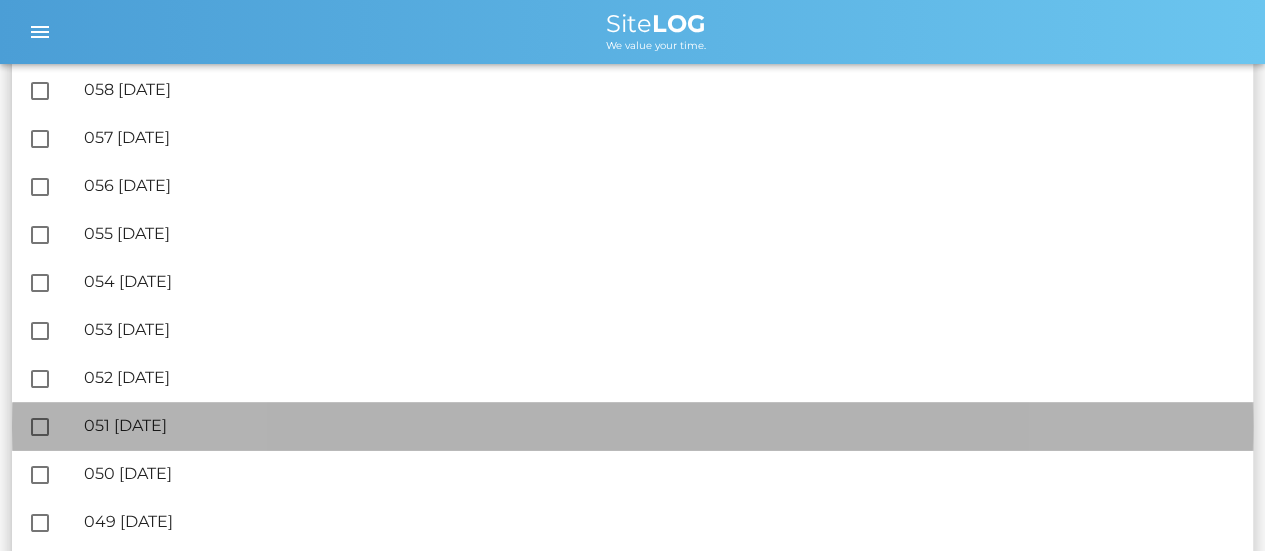 click on "🔏  051 [DATE]" at bounding box center (660, 425) 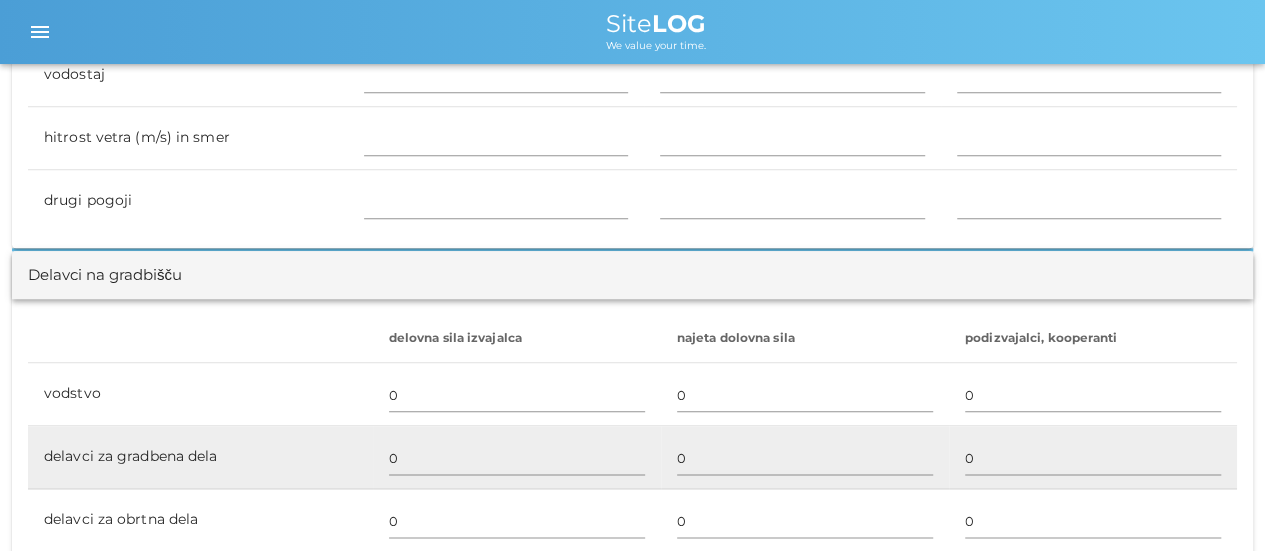 scroll, scrollTop: 1100, scrollLeft: 0, axis: vertical 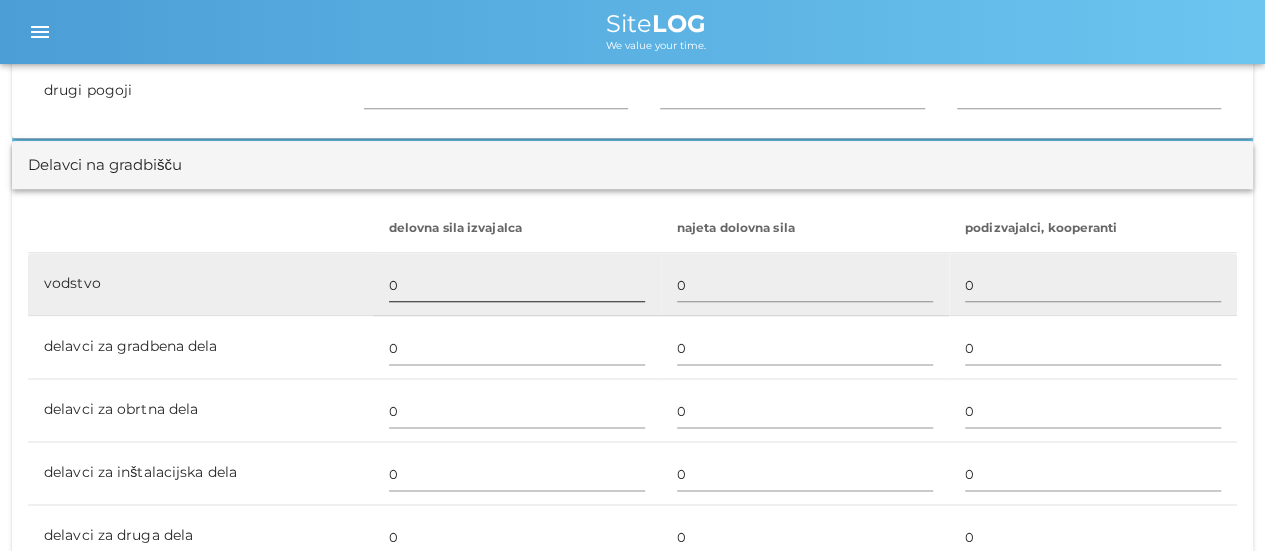 click on "0" at bounding box center (517, 285) 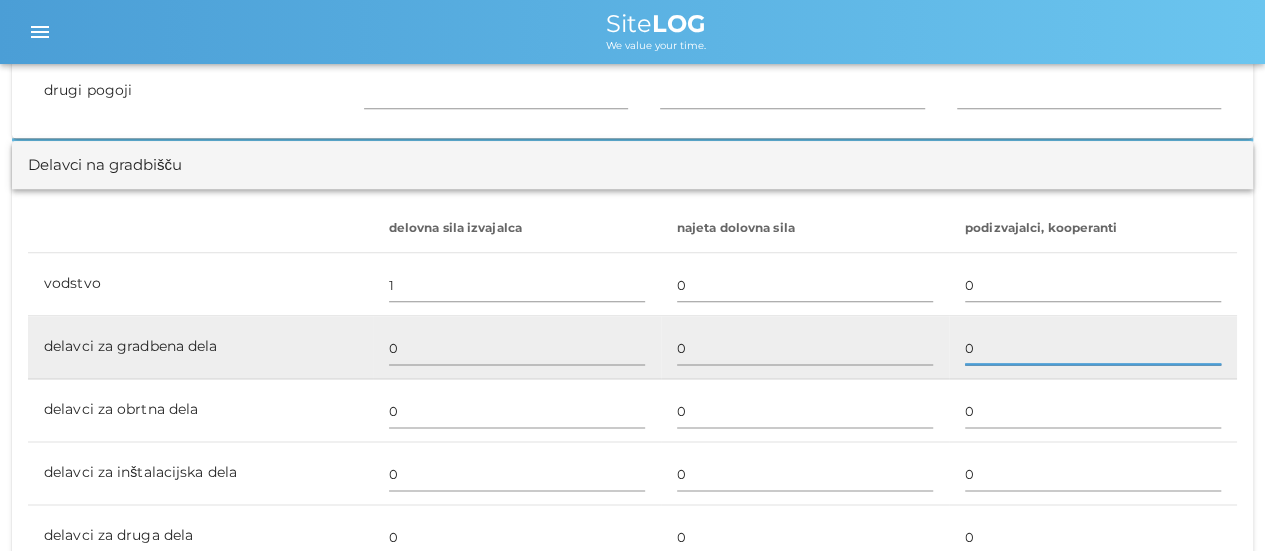 click on "0" at bounding box center (1093, 348) 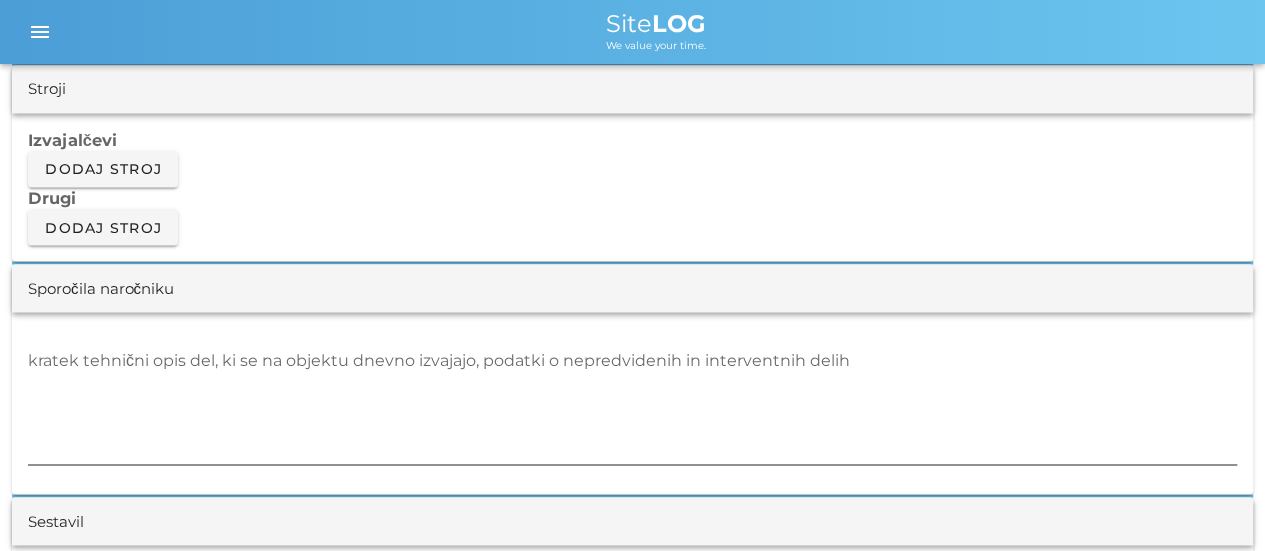 scroll, scrollTop: 1700, scrollLeft: 0, axis: vertical 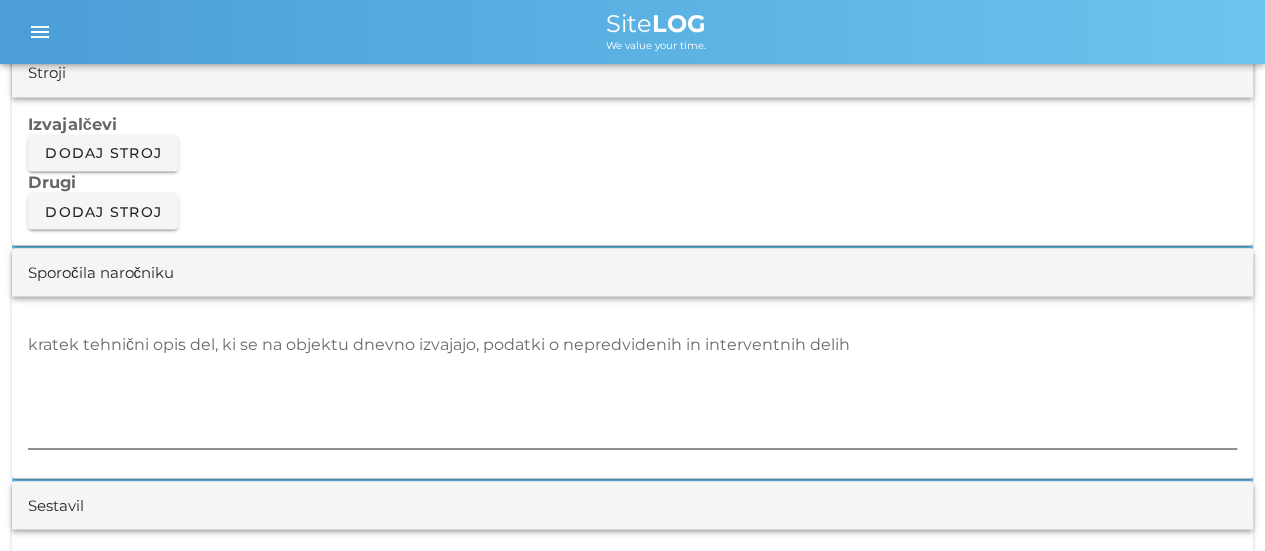 click on "kratek tehnični opis del, ki se na objektu dnevno izvajajo, podatki o nepredvidenih in interventnih delih" at bounding box center [632, 388] 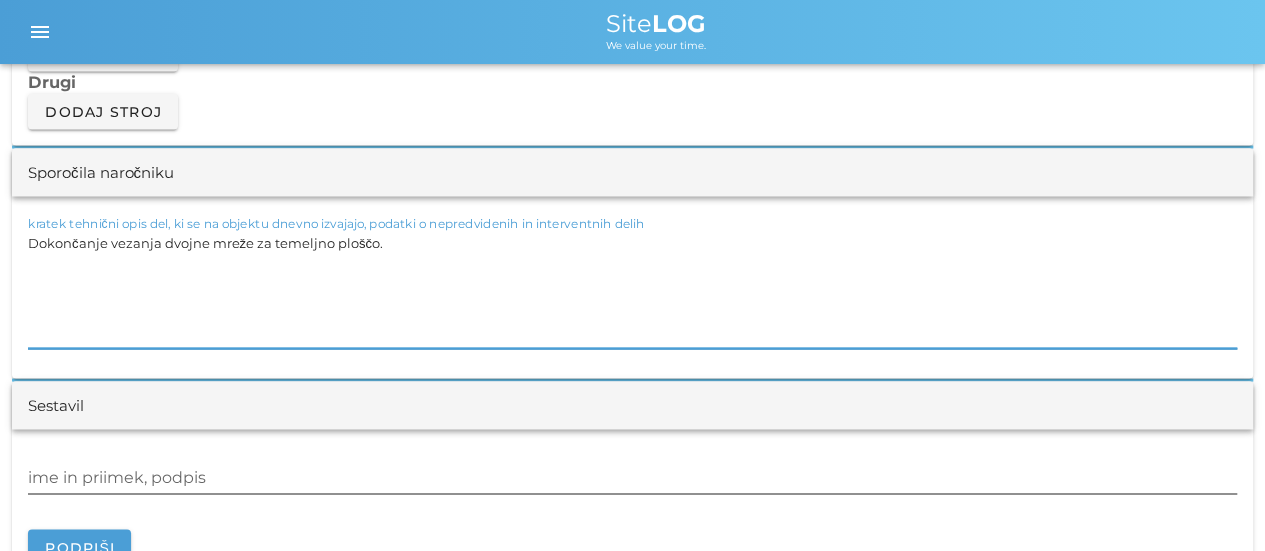 scroll, scrollTop: 1900, scrollLeft: 0, axis: vertical 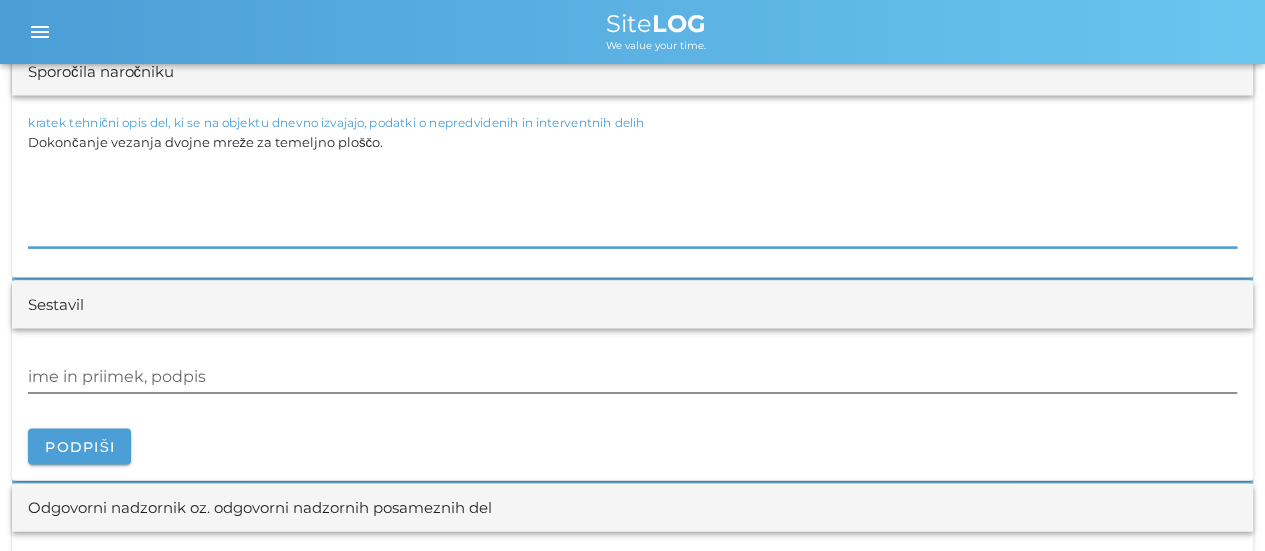 click on "ime in priimek, podpis" at bounding box center (632, 377) 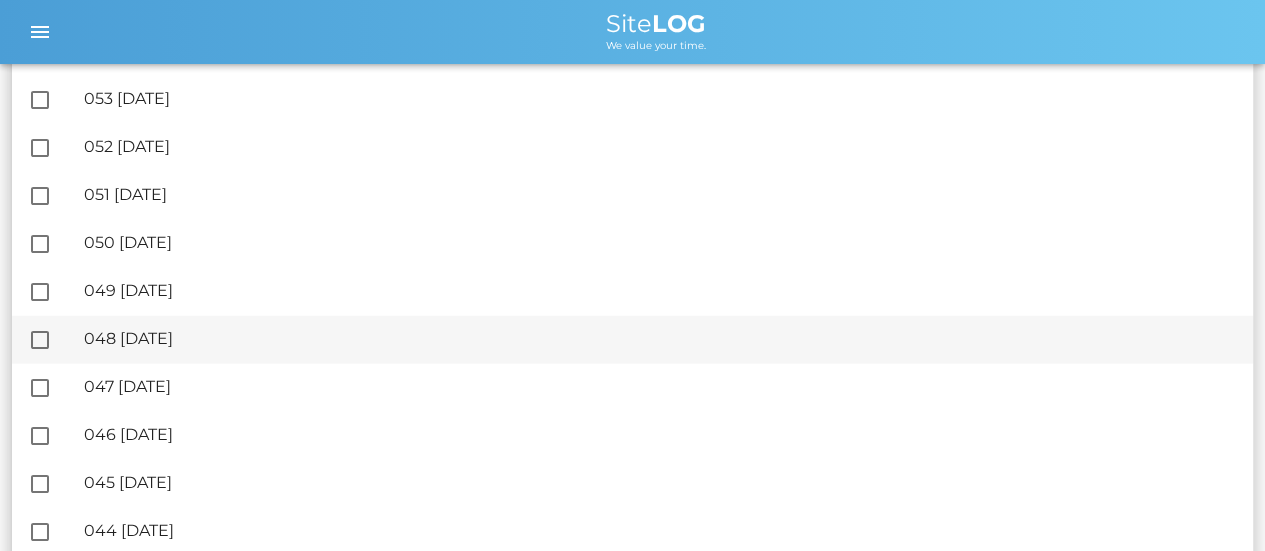 scroll, scrollTop: 2300, scrollLeft: 0, axis: vertical 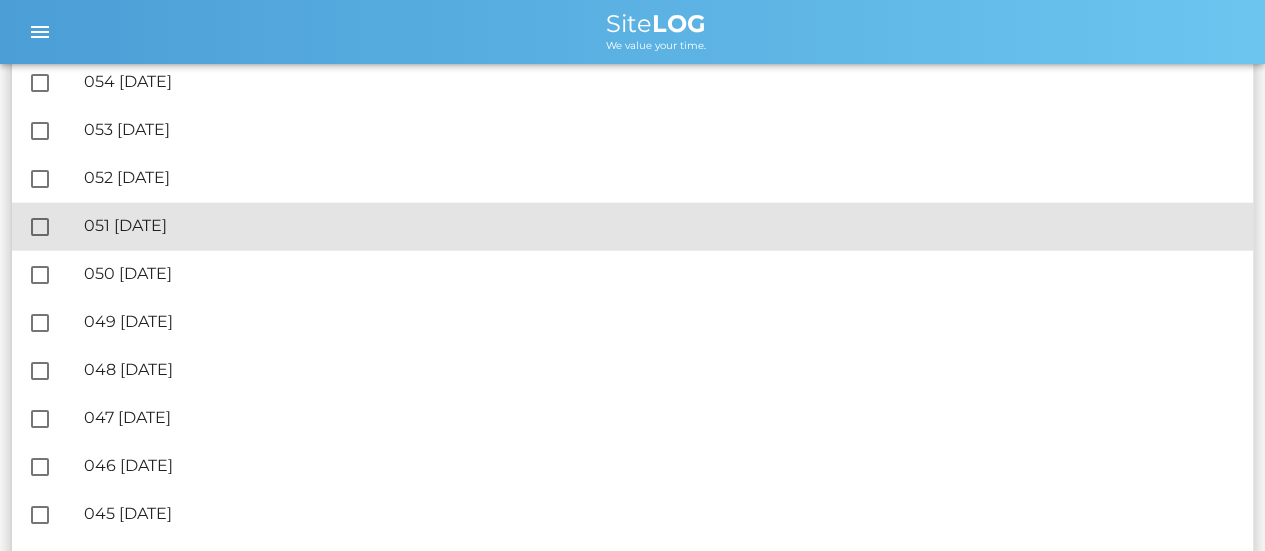 click on "🔏  051 [DATE]" at bounding box center [660, 225] 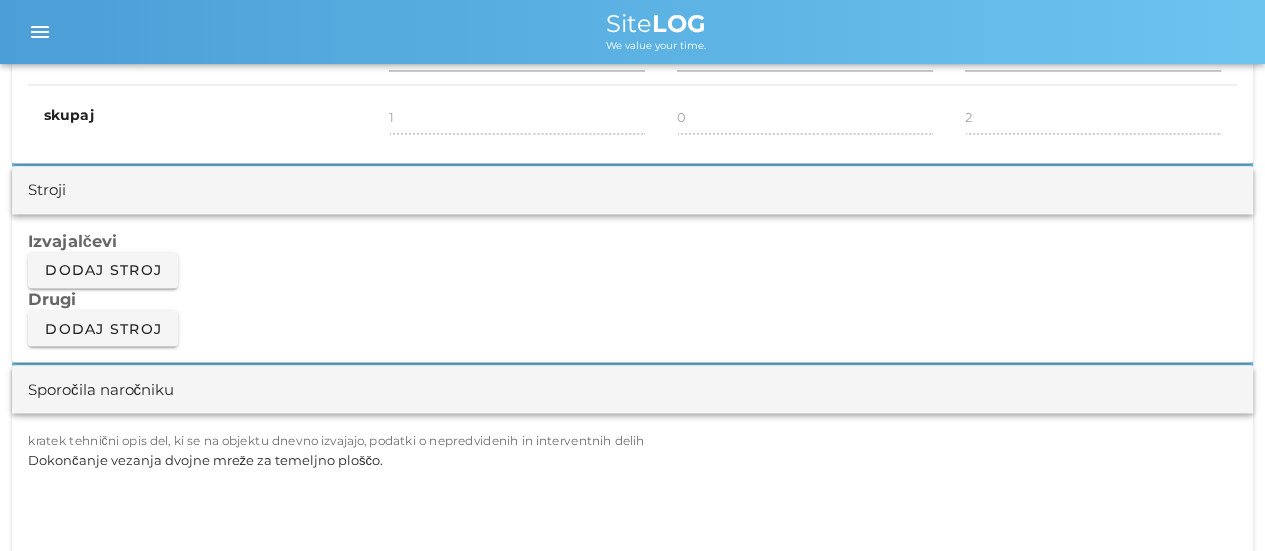 scroll, scrollTop: 1700, scrollLeft: 0, axis: vertical 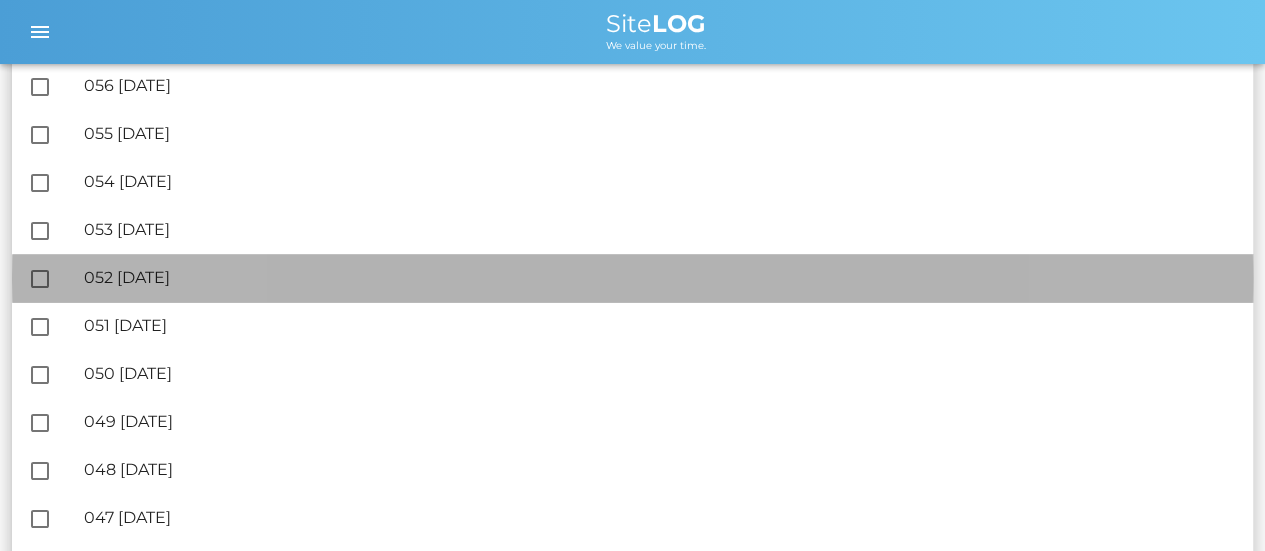 click on "🔏  052 [DATE]" at bounding box center (660, 277) 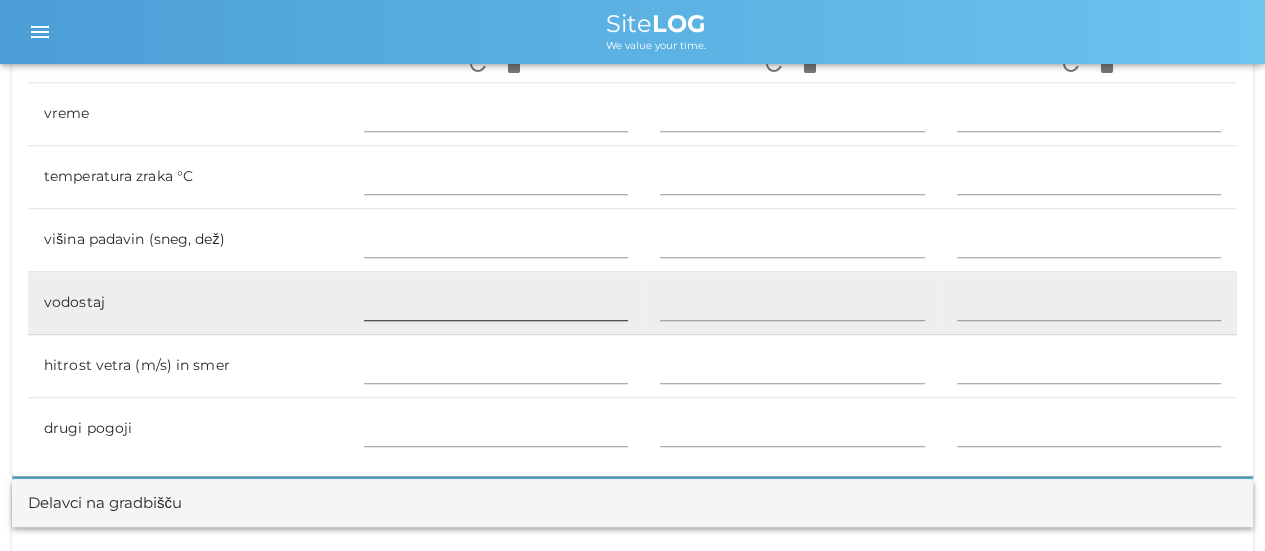 scroll, scrollTop: 1000, scrollLeft: 0, axis: vertical 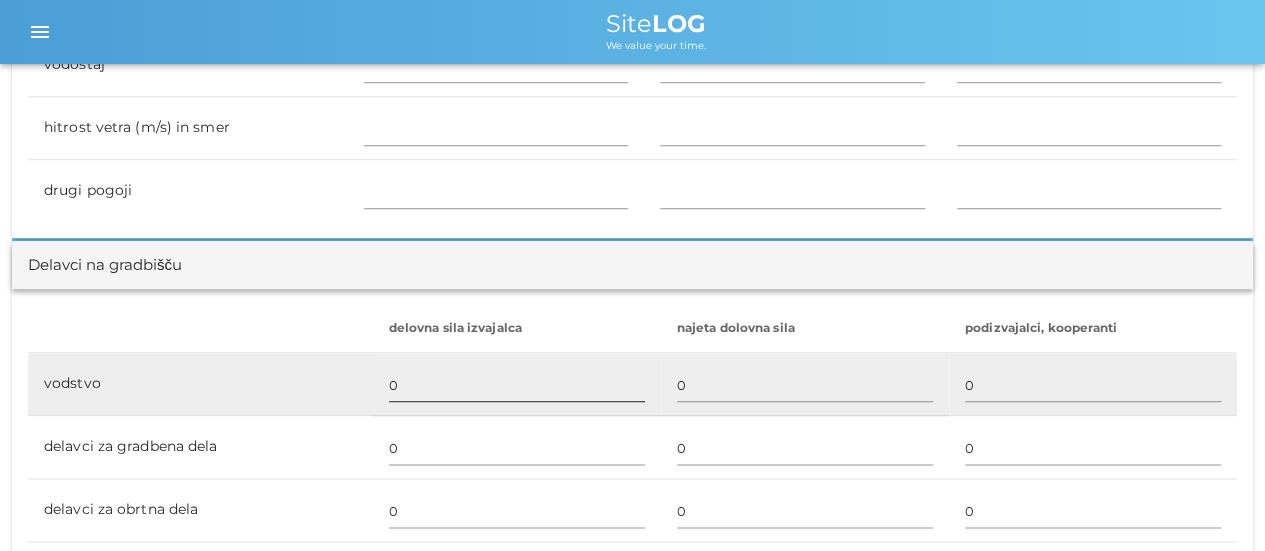click on "0" at bounding box center [517, 385] 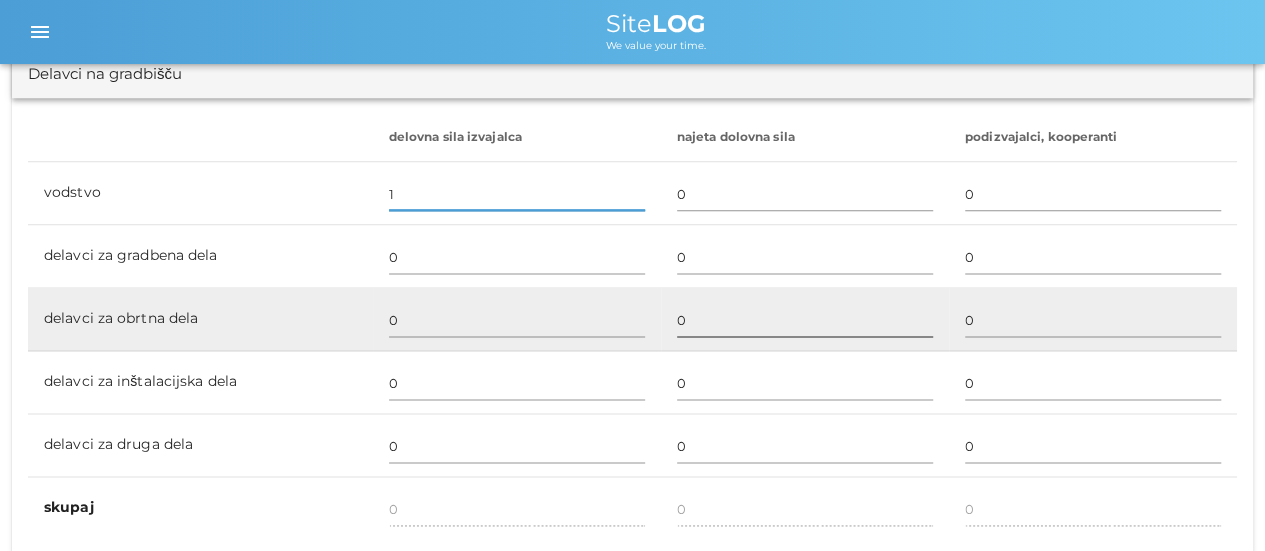 scroll, scrollTop: 1200, scrollLeft: 0, axis: vertical 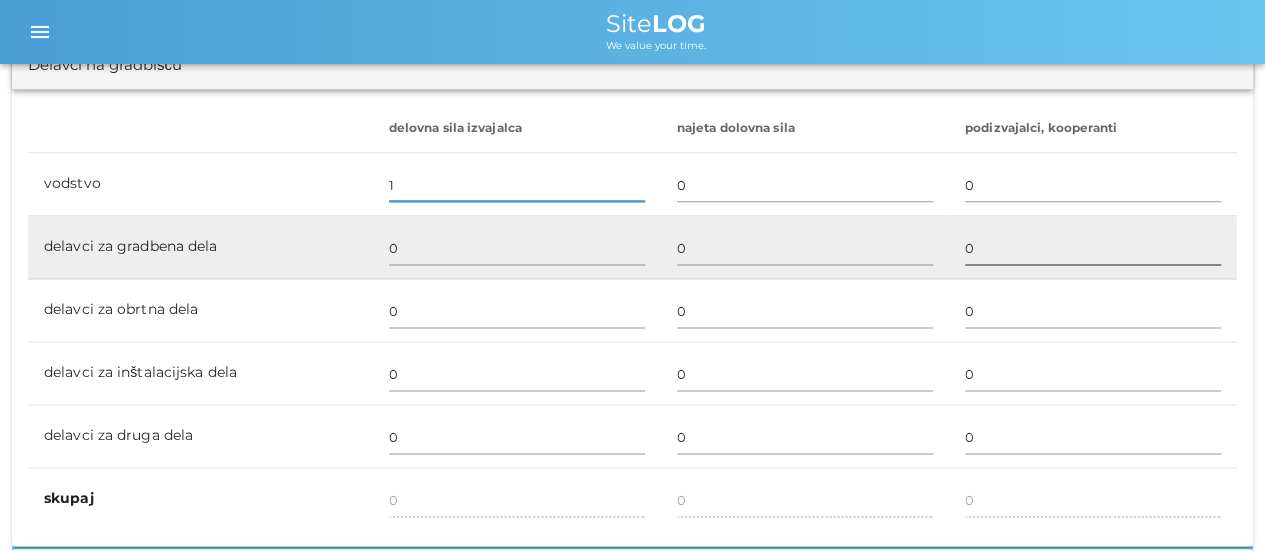click on "0" at bounding box center [1093, 248] 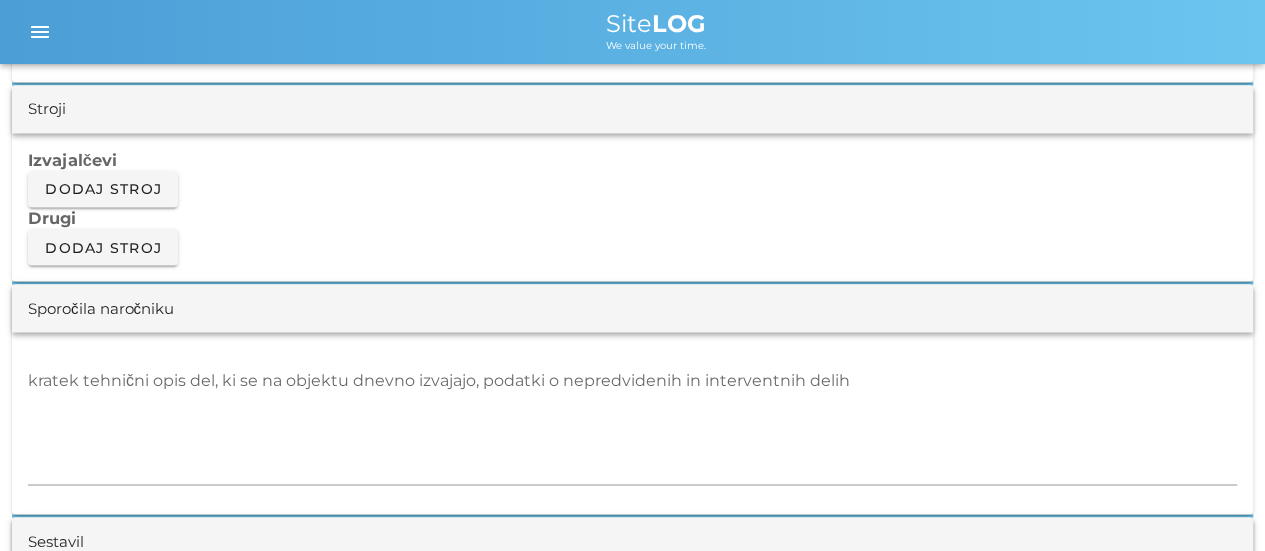 scroll, scrollTop: 1700, scrollLeft: 0, axis: vertical 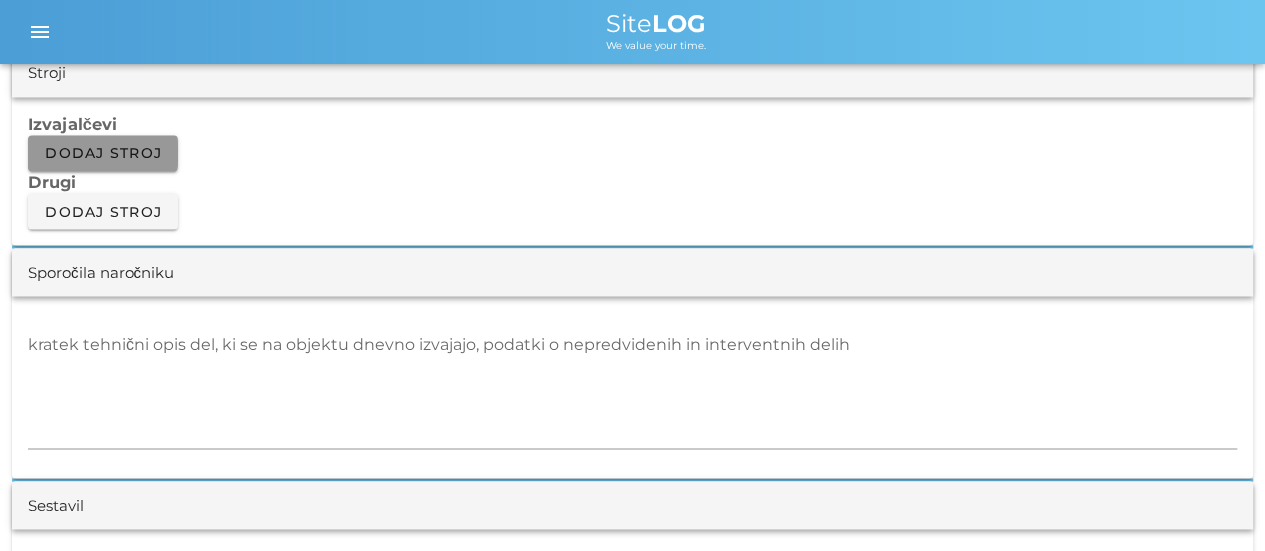 click on "Dodaj stroj" at bounding box center [103, 153] 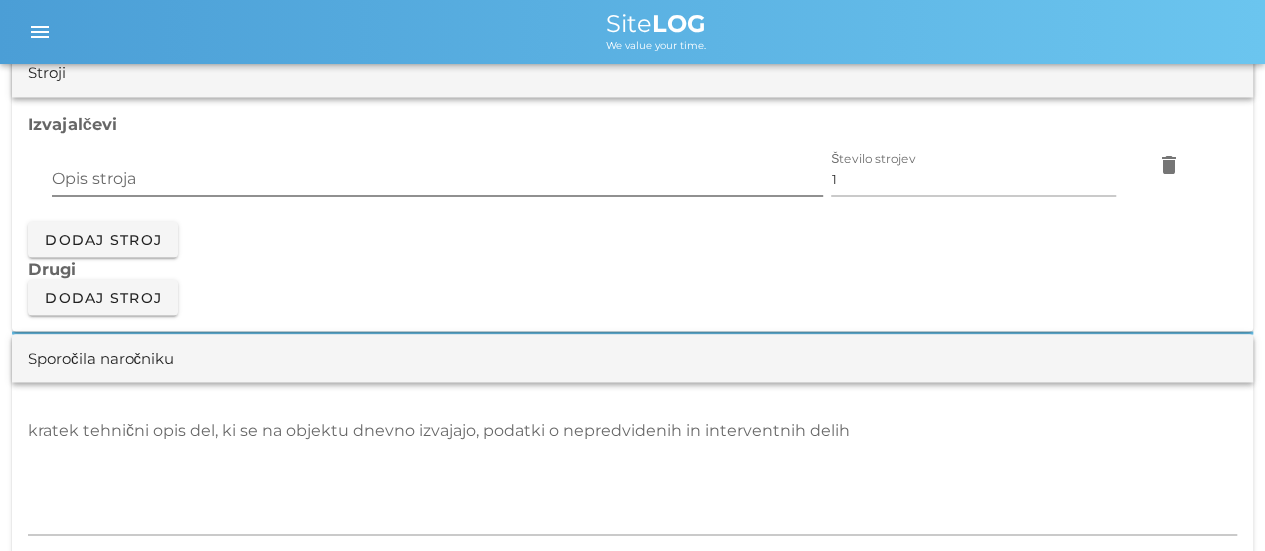 click on "Opis stroja" at bounding box center [437, 179] 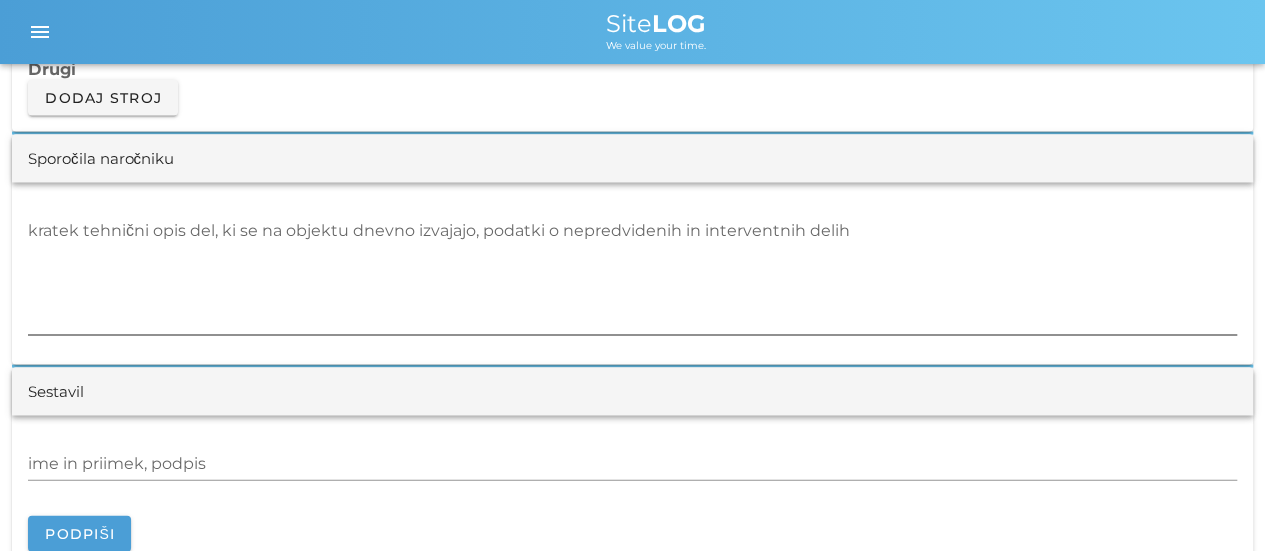 scroll, scrollTop: 1900, scrollLeft: 0, axis: vertical 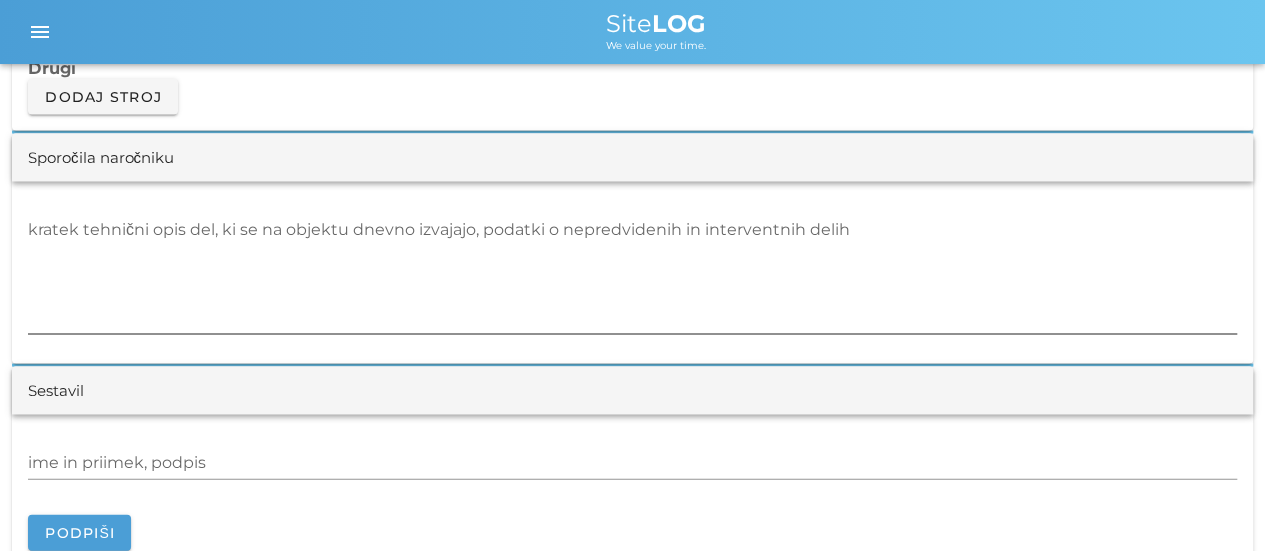 click on "kratek tehnični opis del, ki se na objektu dnevno izvajajo, podatki o nepredvidenih in interventnih delih" at bounding box center (632, 274) 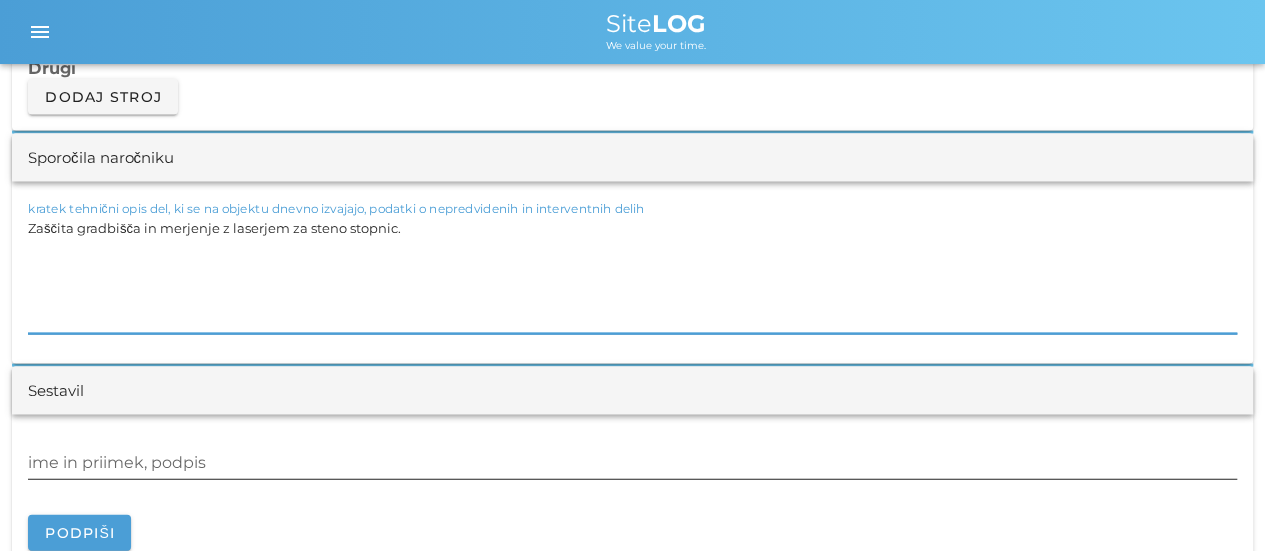 click at bounding box center [632, 486] 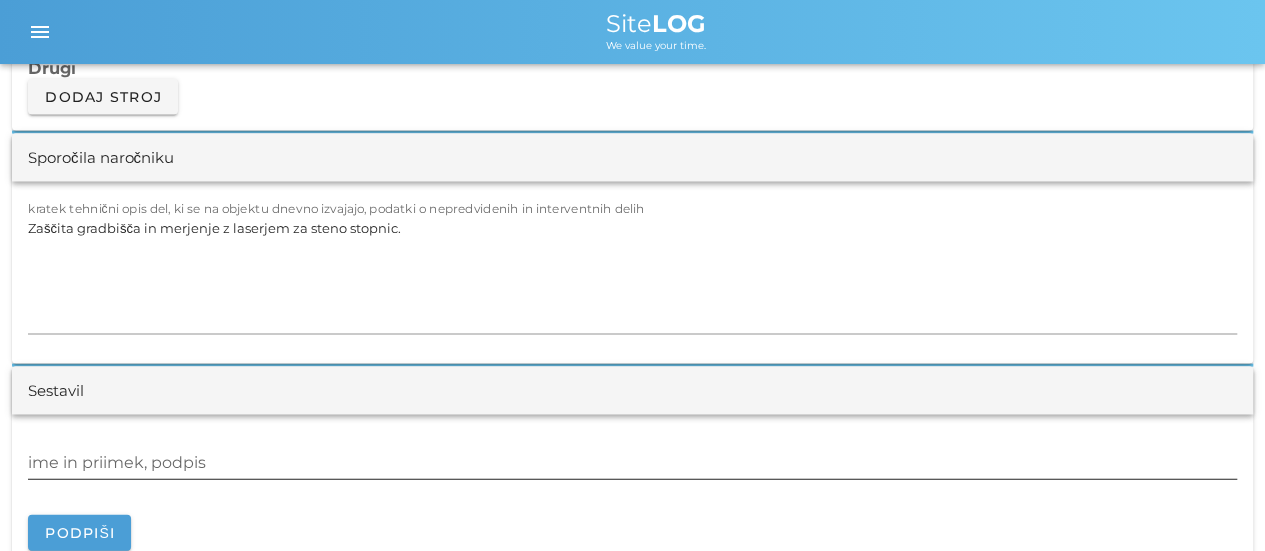 click on "ime in priimek, podpis" at bounding box center [632, 463] 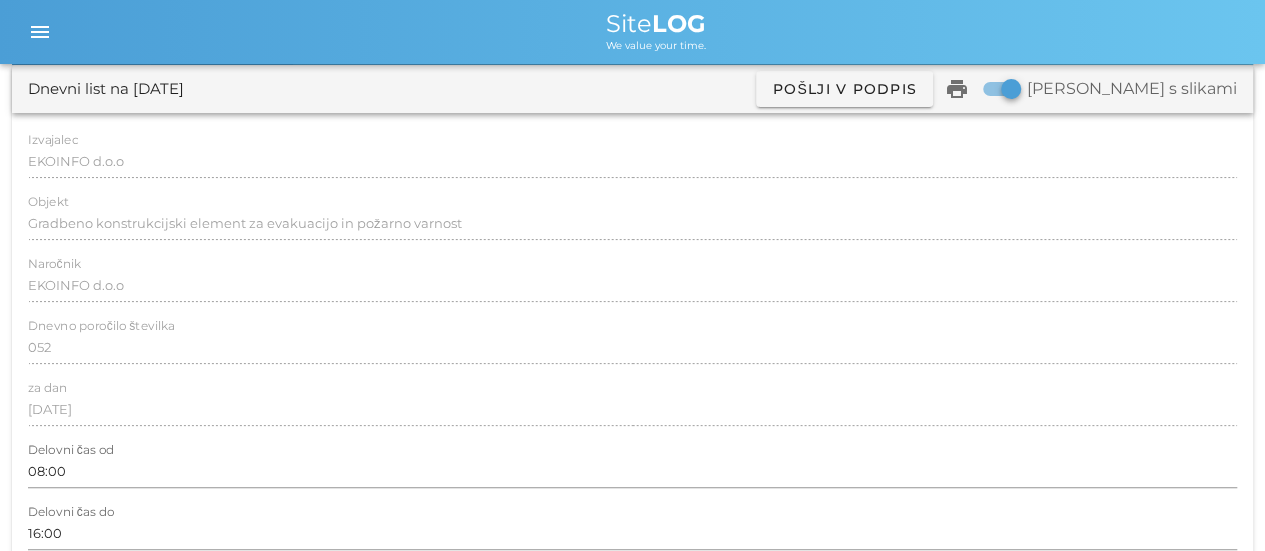 scroll, scrollTop: 0, scrollLeft: 0, axis: both 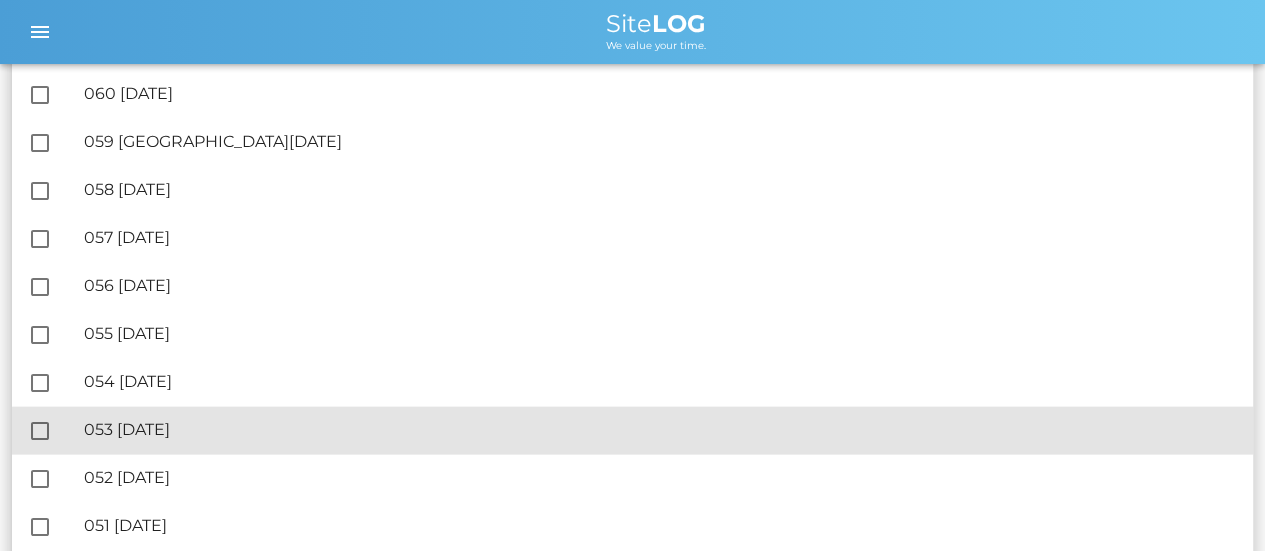 click on "🔏  053 [DATE]" at bounding box center (660, 429) 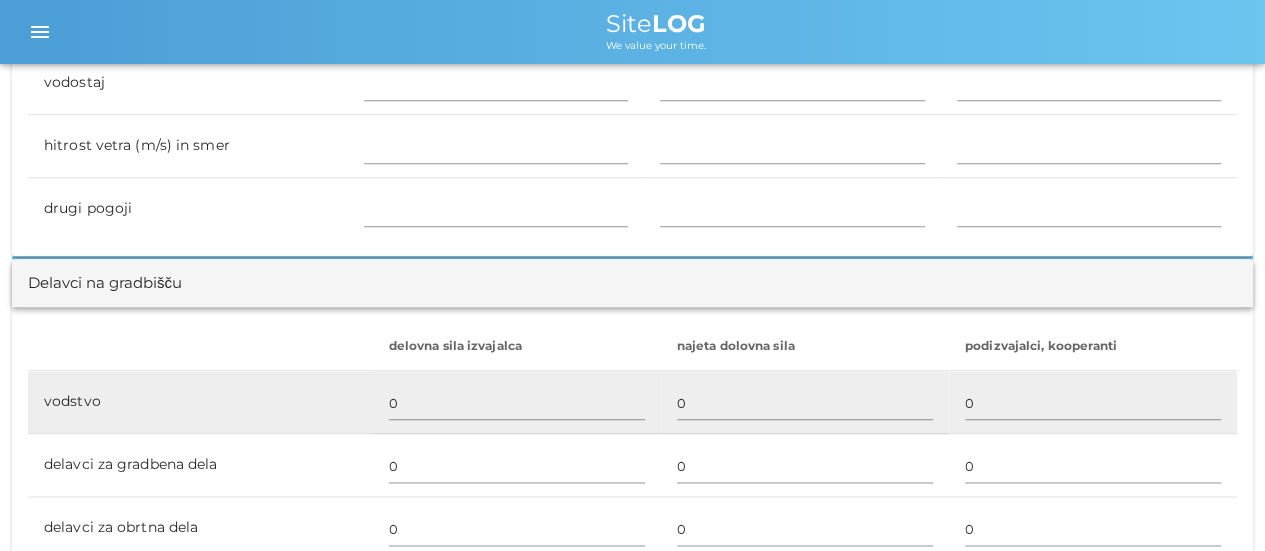 scroll, scrollTop: 1000, scrollLeft: 0, axis: vertical 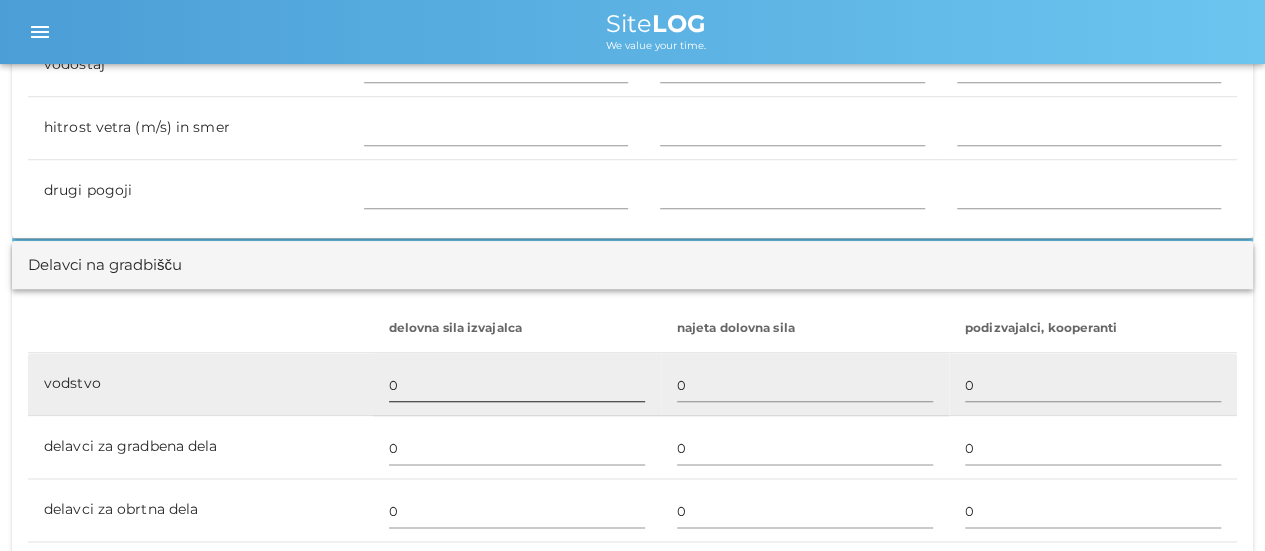 click on "0" at bounding box center [517, 385] 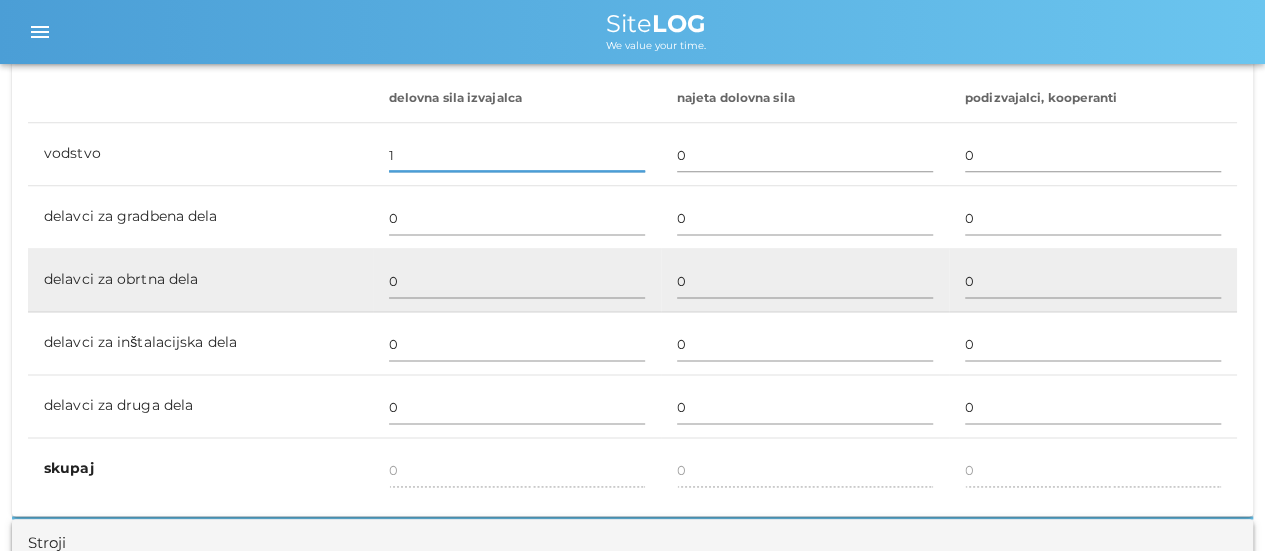 scroll, scrollTop: 1200, scrollLeft: 0, axis: vertical 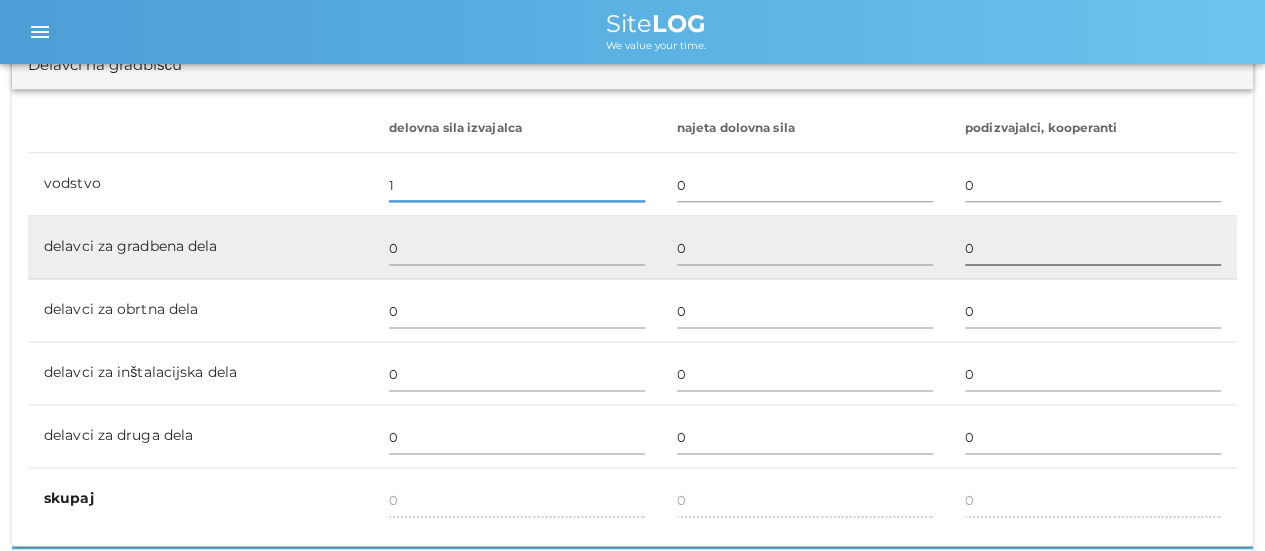 click on "0" at bounding box center (1093, 248) 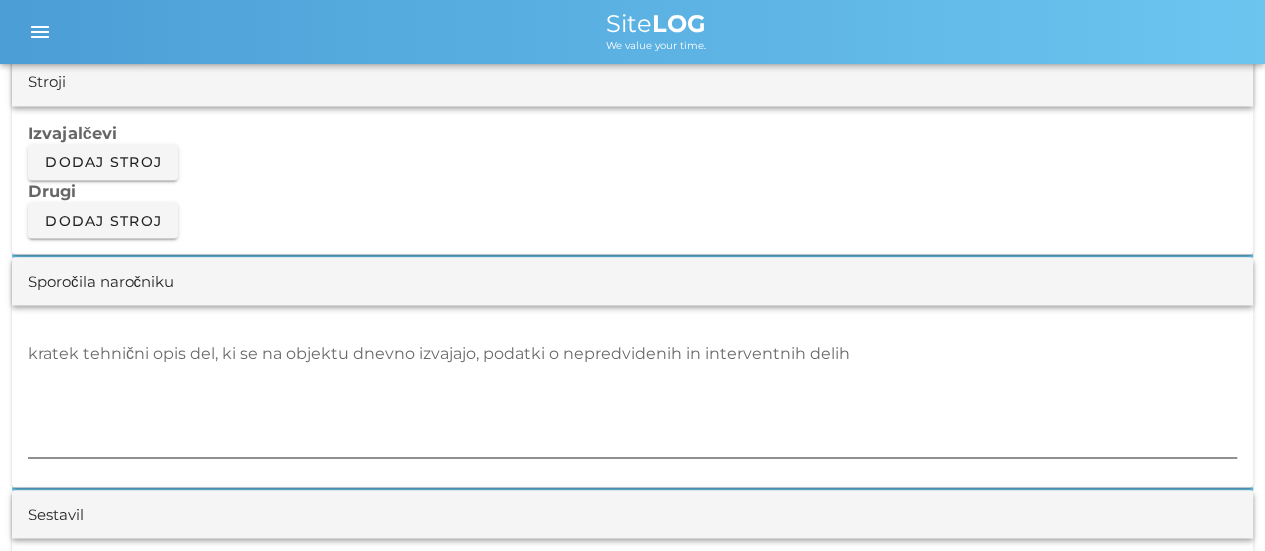 scroll, scrollTop: 1700, scrollLeft: 0, axis: vertical 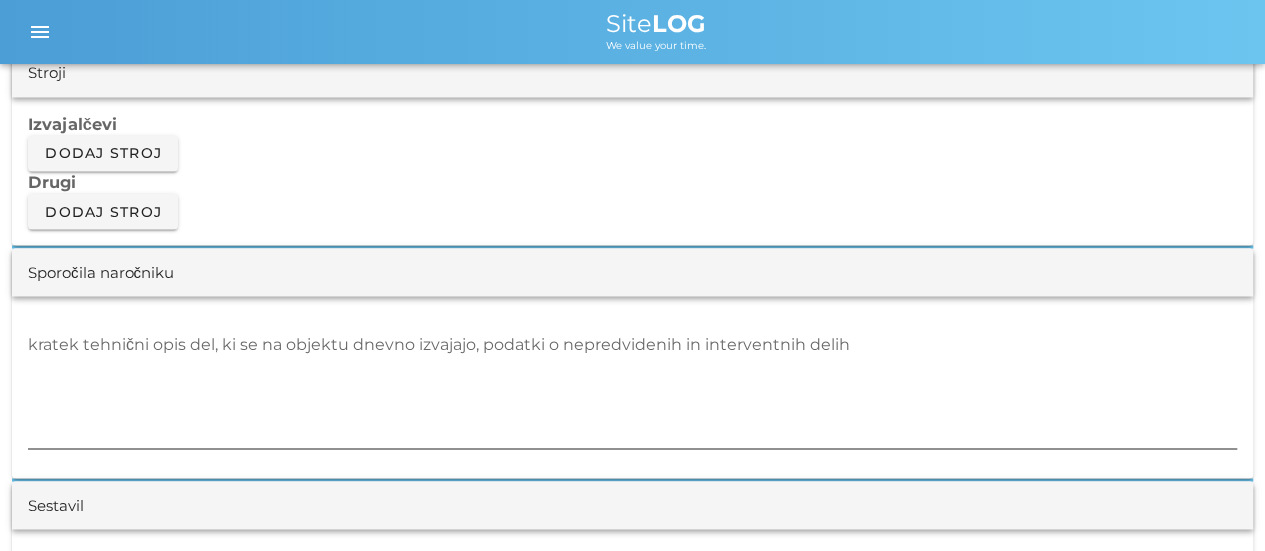 click on "kratek tehnični opis del, ki se na objektu dnevno izvajajo, podatki o nepredvidenih in interventnih delih" at bounding box center (632, 388) 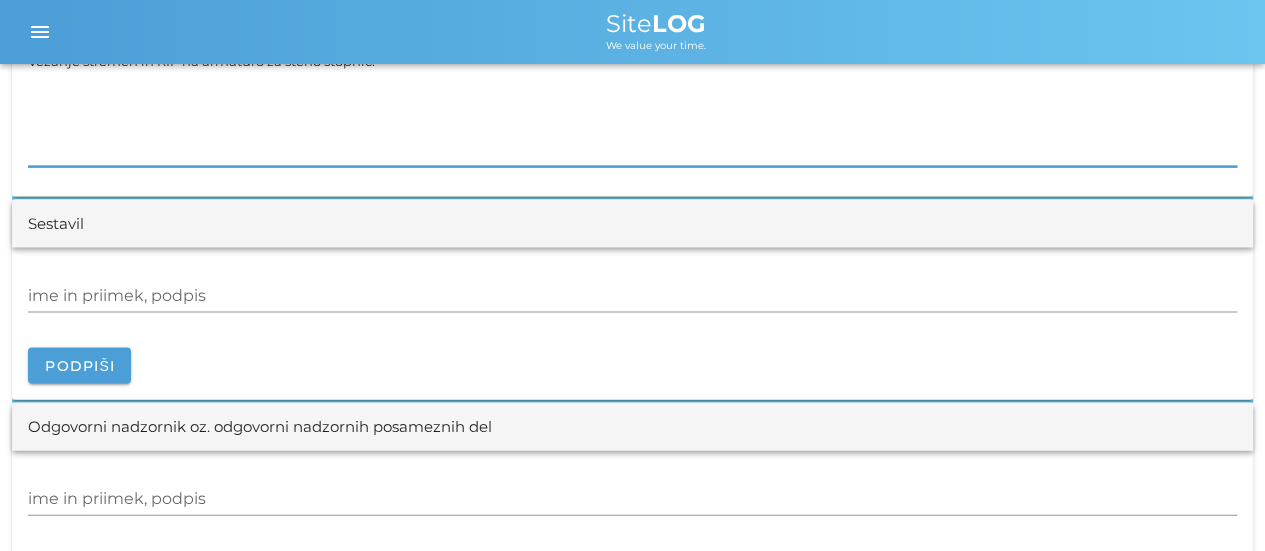 scroll, scrollTop: 2000, scrollLeft: 0, axis: vertical 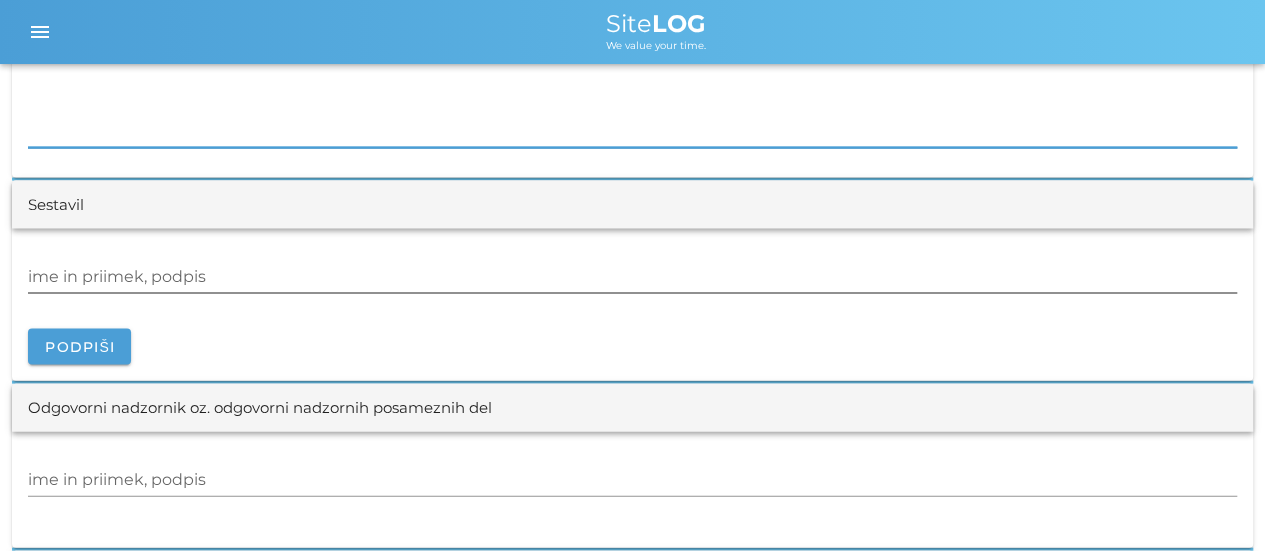 click on "ime in priimek, podpis" at bounding box center [632, 277] 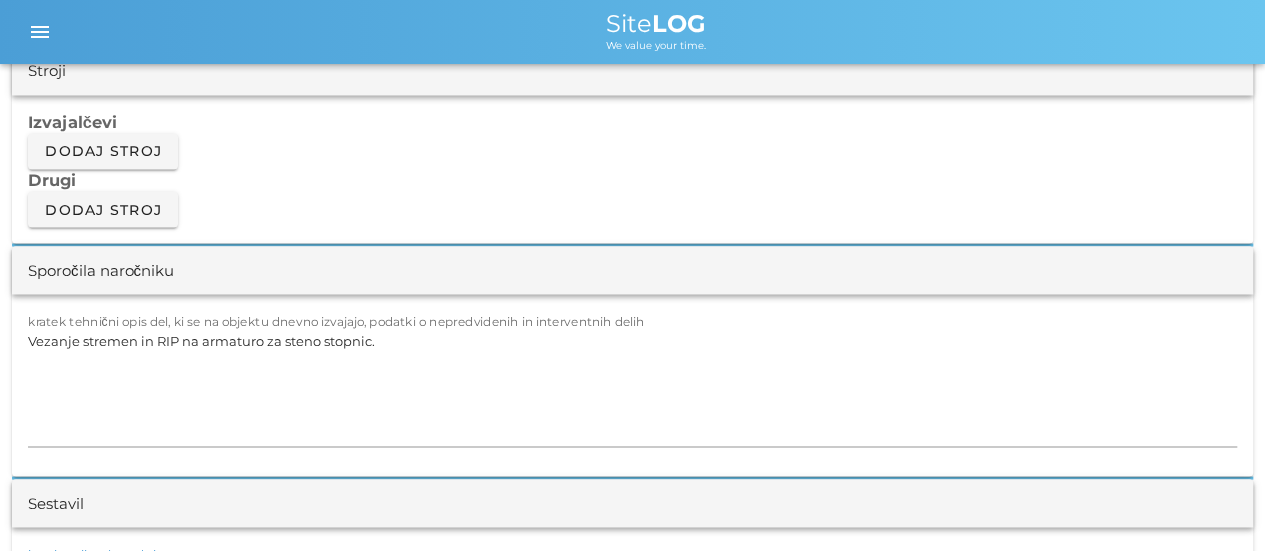 scroll, scrollTop: 1700, scrollLeft: 0, axis: vertical 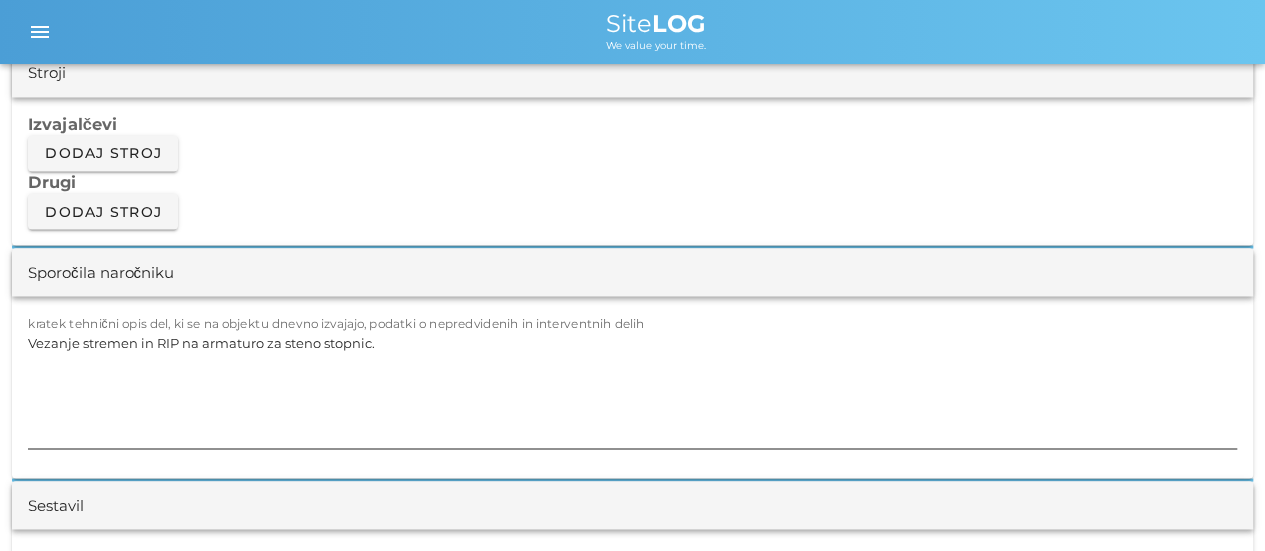 click on "Vezanje stremen in RIP na armaturo za steno stopnic." at bounding box center (632, 388) 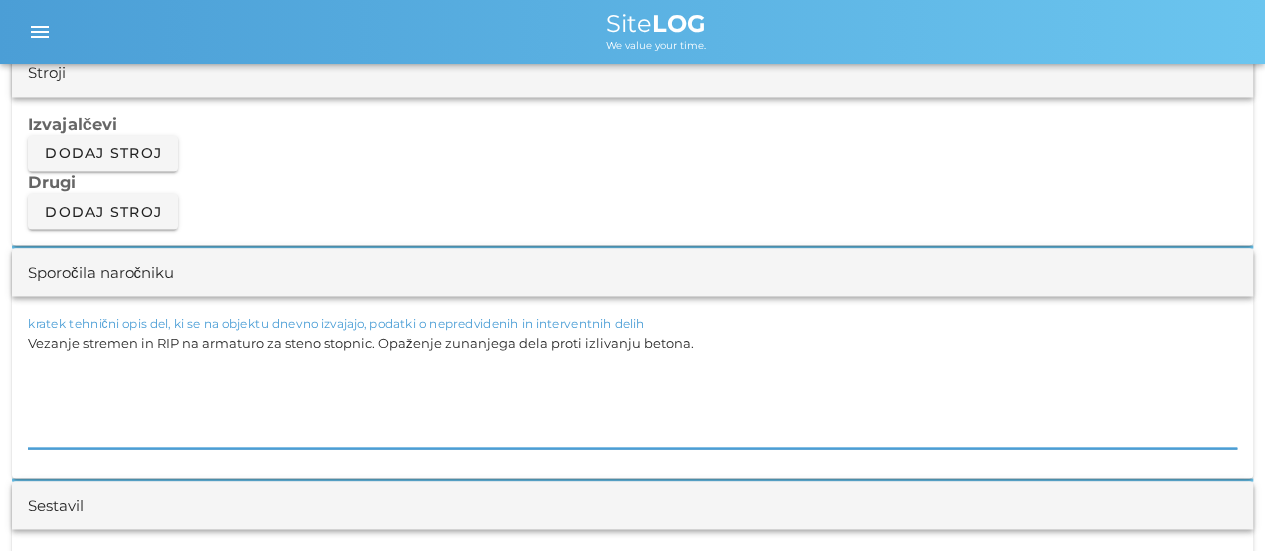 scroll, scrollTop: 1800, scrollLeft: 0, axis: vertical 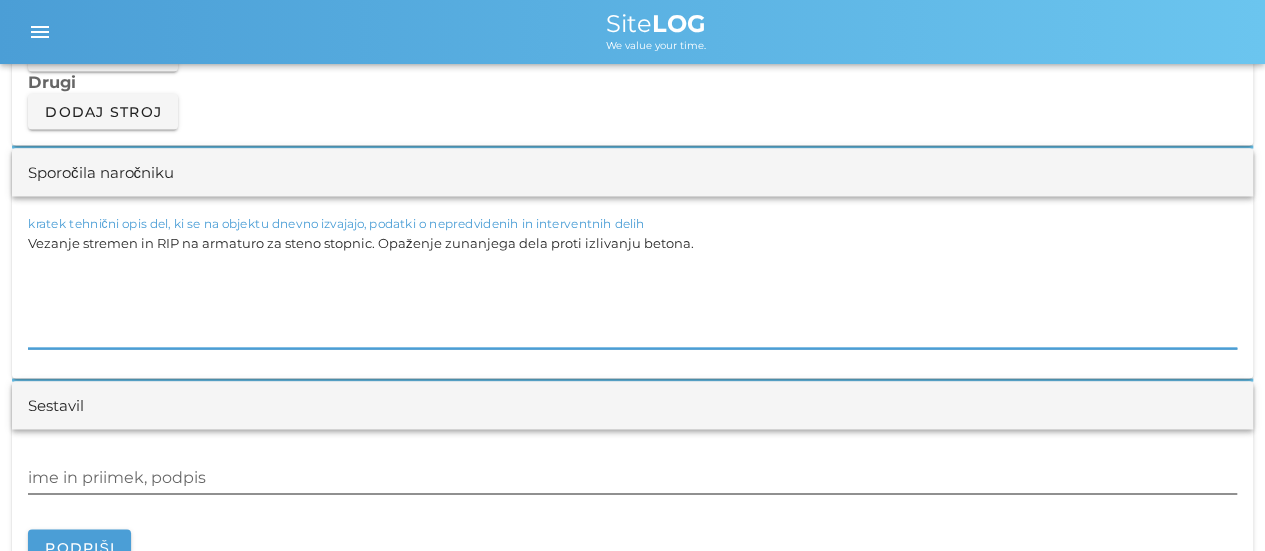 click on "ime in priimek, podpis" at bounding box center [632, 477] 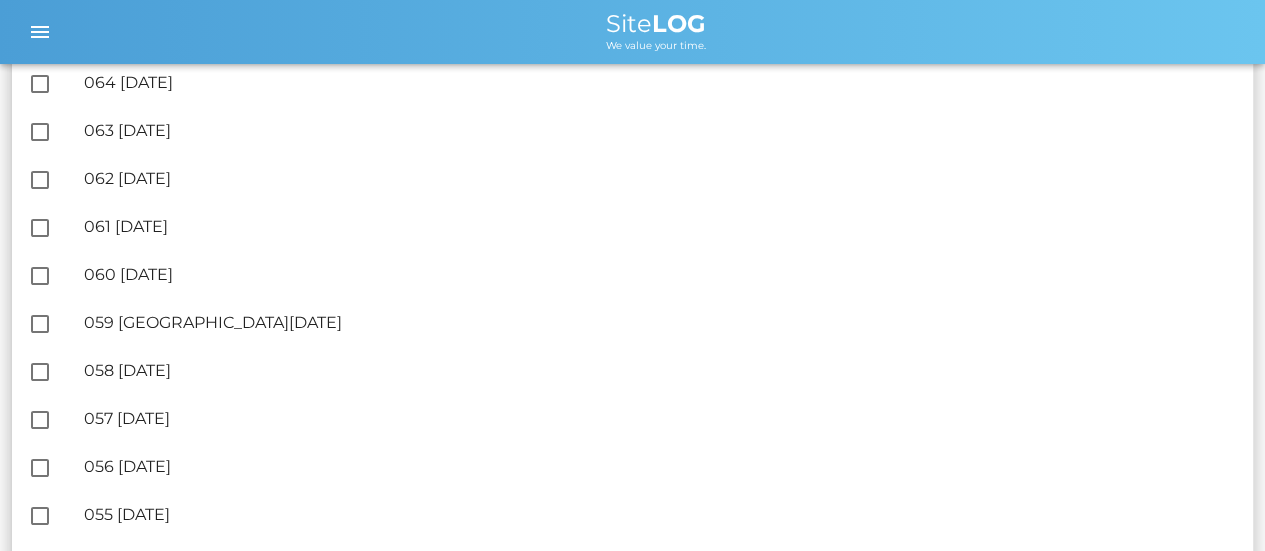 scroll, scrollTop: 1900, scrollLeft: 0, axis: vertical 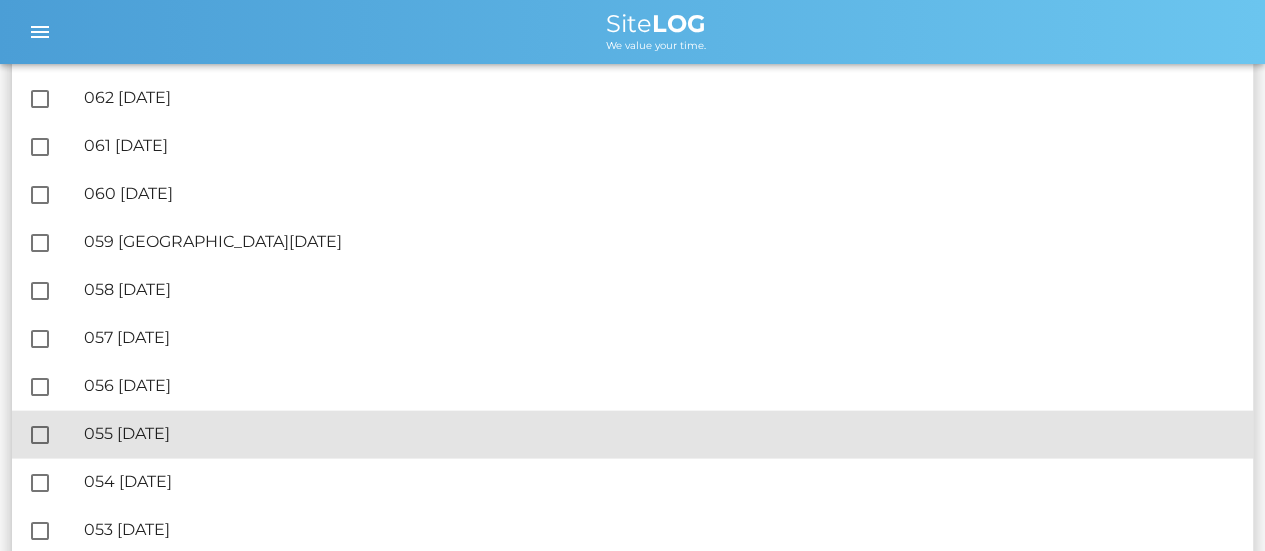 click on "🔏  055 [DATE]" at bounding box center [660, 433] 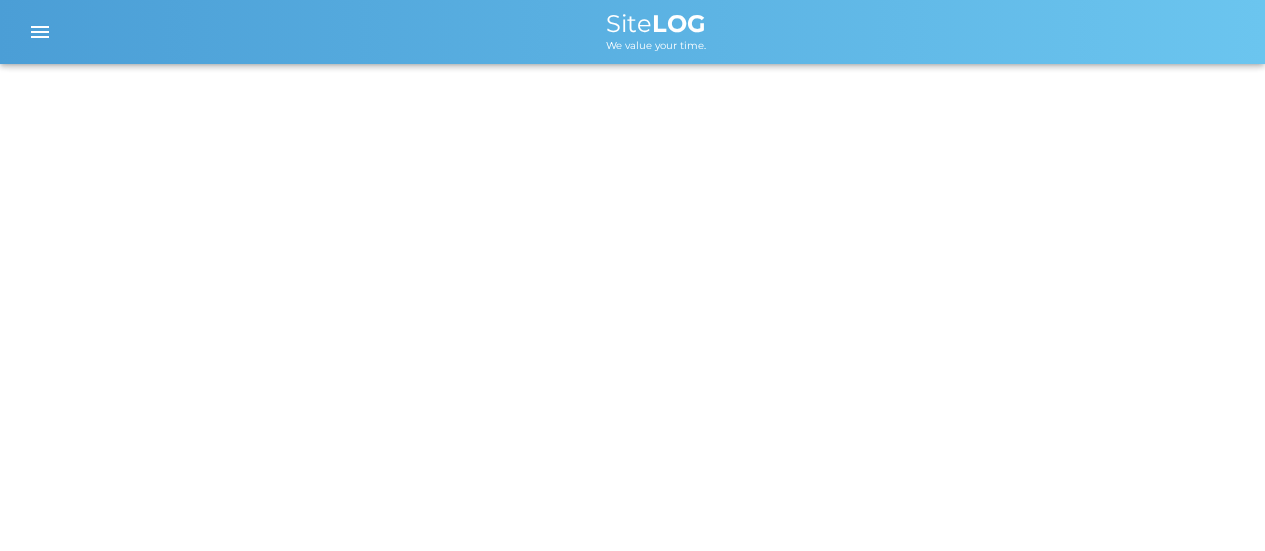scroll, scrollTop: 0, scrollLeft: 0, axis: both 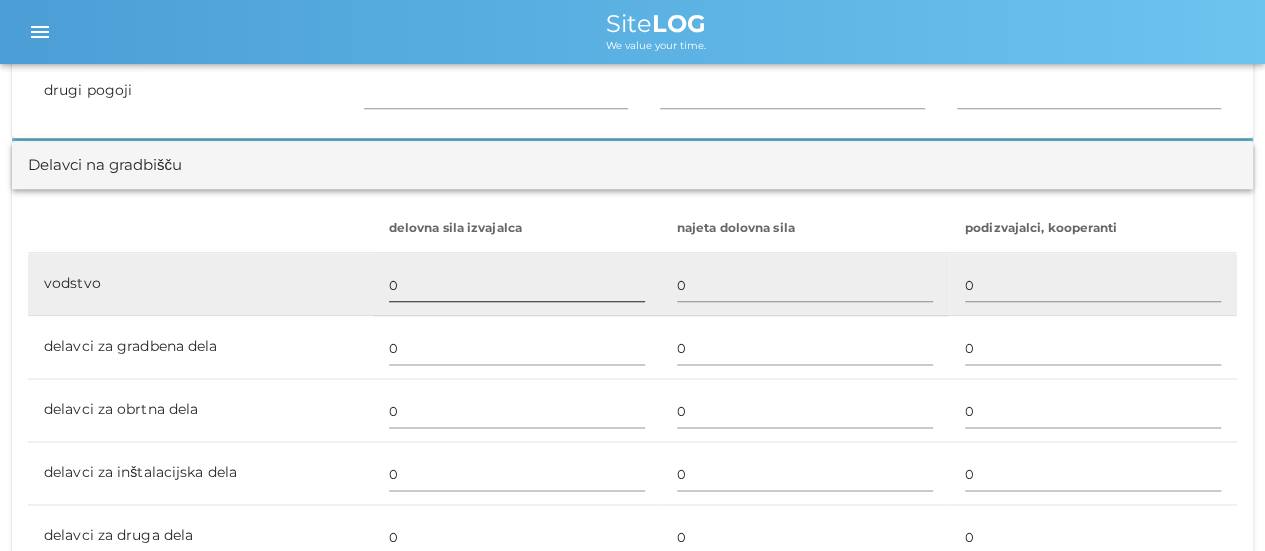 click on "0" at bounding box center [517, 285] 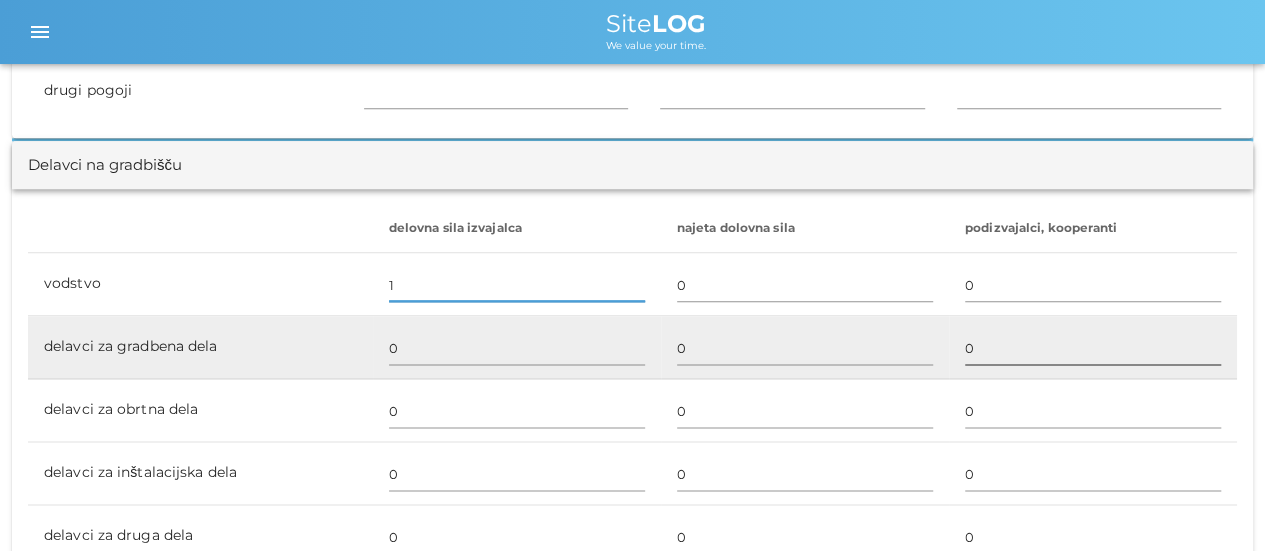 click on "0" at bounding box center [1093, 348] 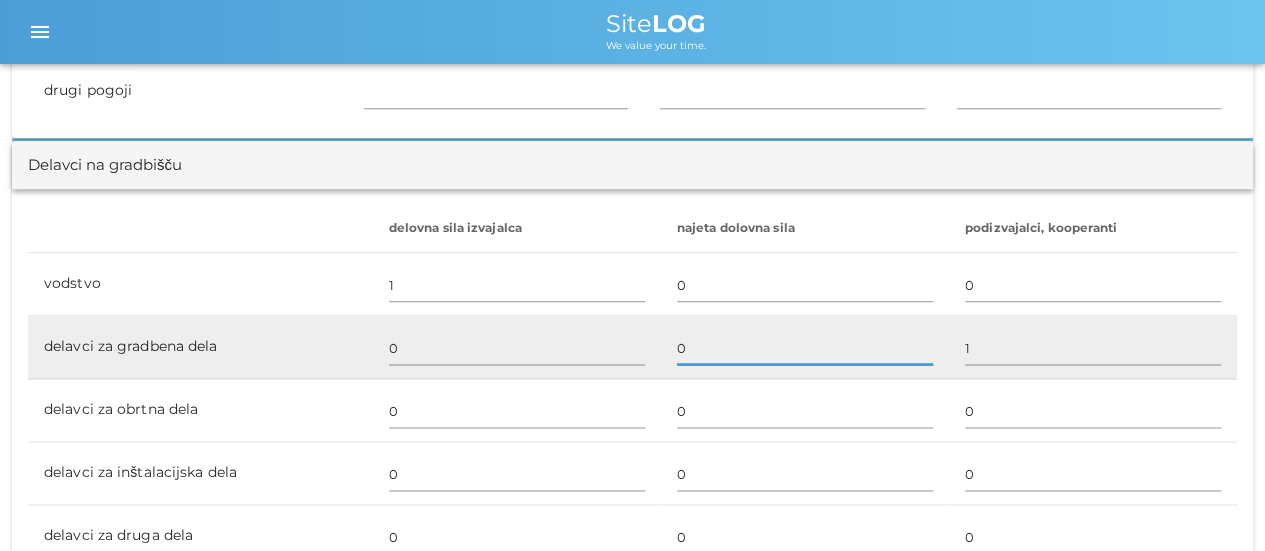 click on "0" at bounding box center [805, 348] 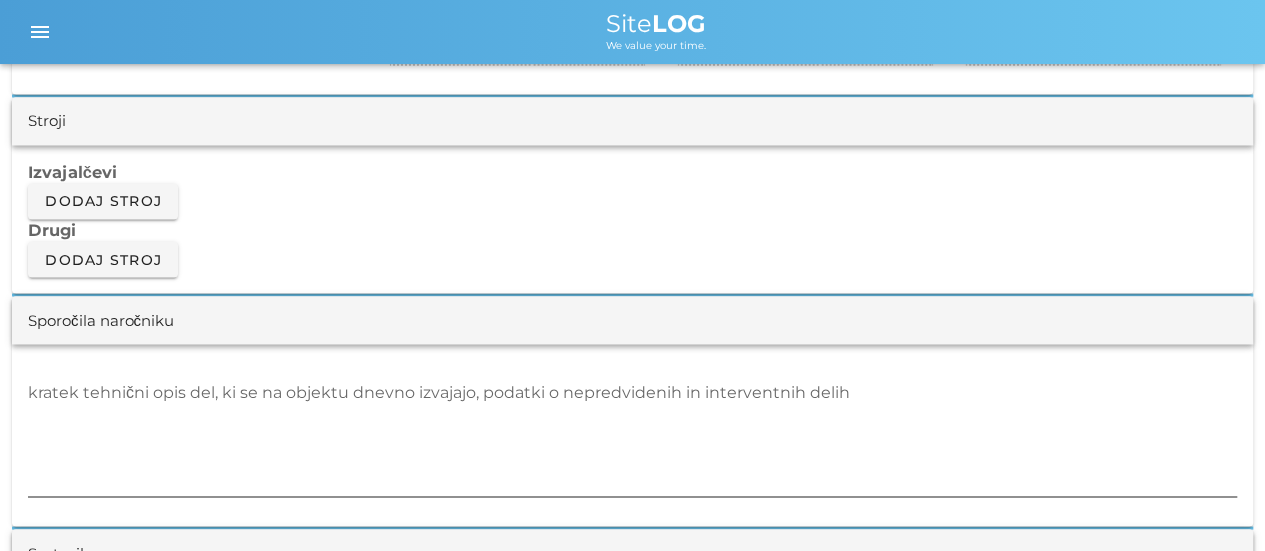 scroll, scrollTop: 1700, scrollLeft: 0, axis: vertical 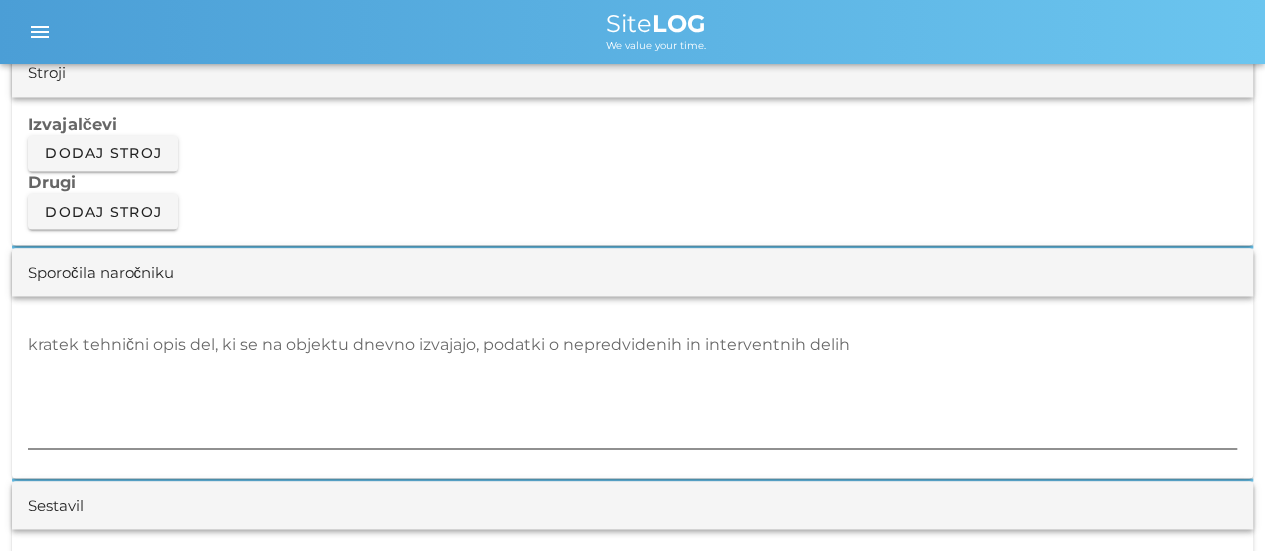 click on "kratek tehnični opis del, ki se na objektu dnevno izvajajo, podatki o nepredvidenih in interventnih delih" at bounding box center [632, 388] 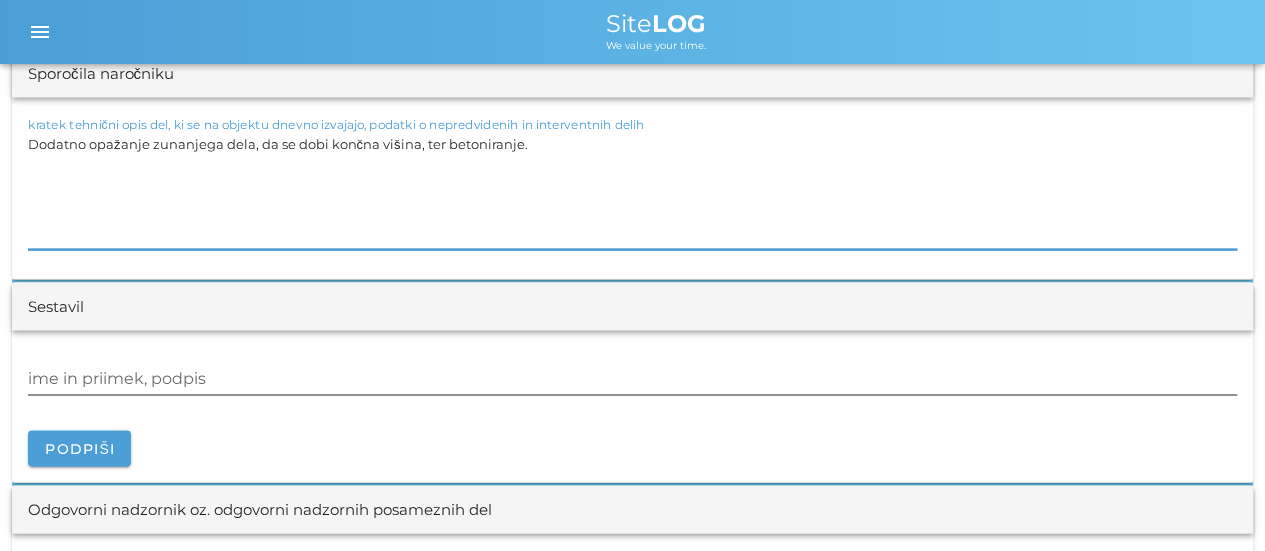 scroll, scrollTop: 1900, scrollLeft: 0, axis: vertical 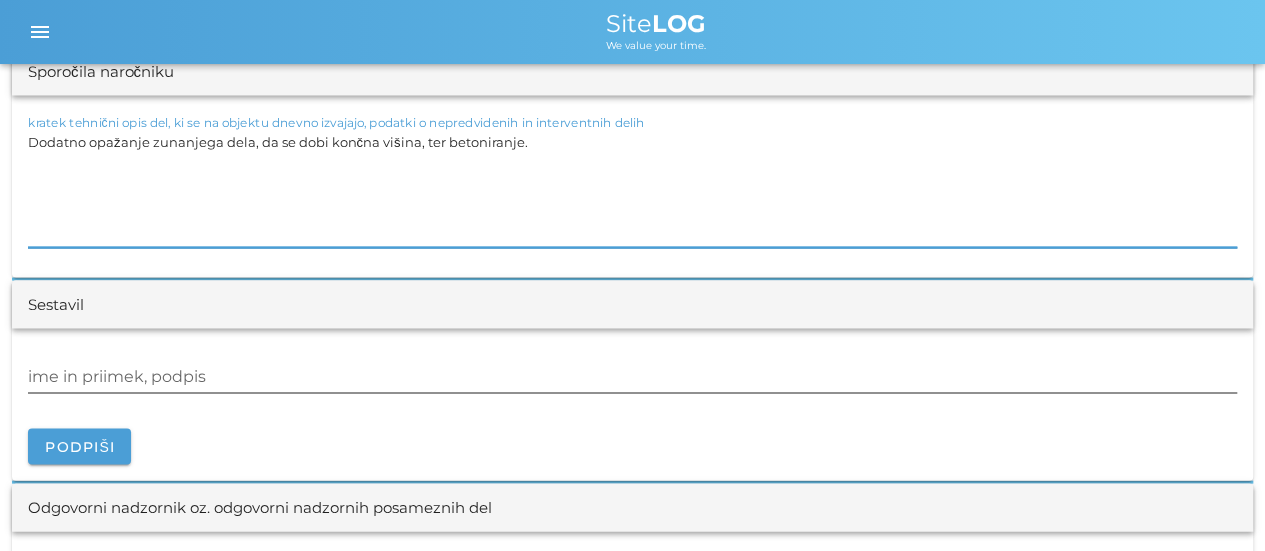 click on "ime in priimek, podpis" at bounding box center [632, 377] 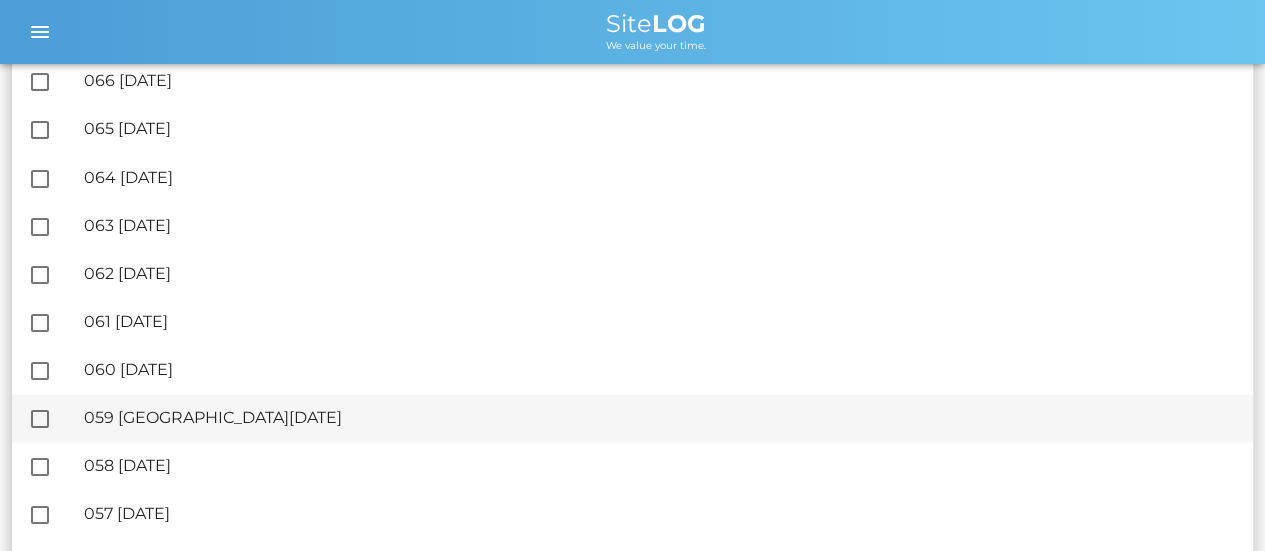 scroll, scrollTop: 1700, scrollLeft: 0, axis: vertical 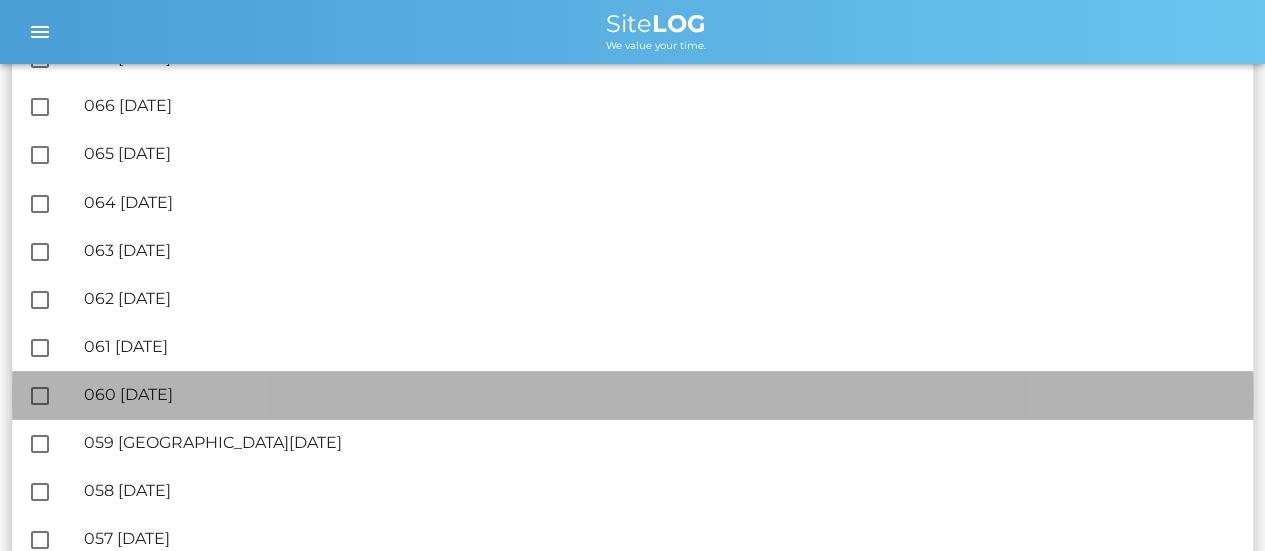 click on "🔏  060 [DATE]" at bounding box center [660, 393] 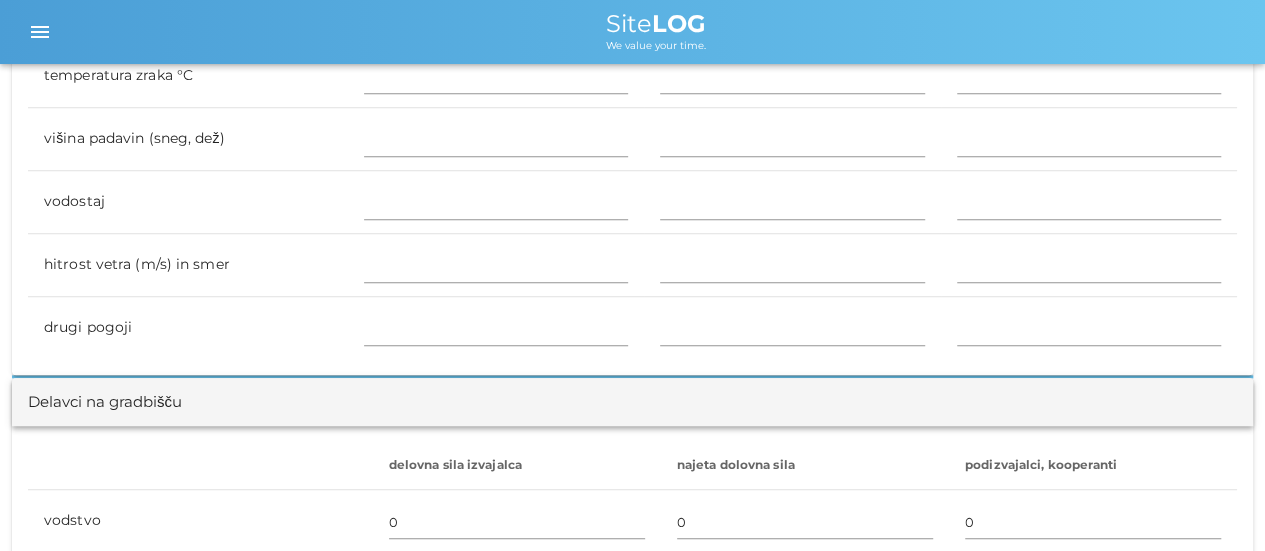 scroll, scrollTop: 1000, scrollLeft: 0, axis: vertical 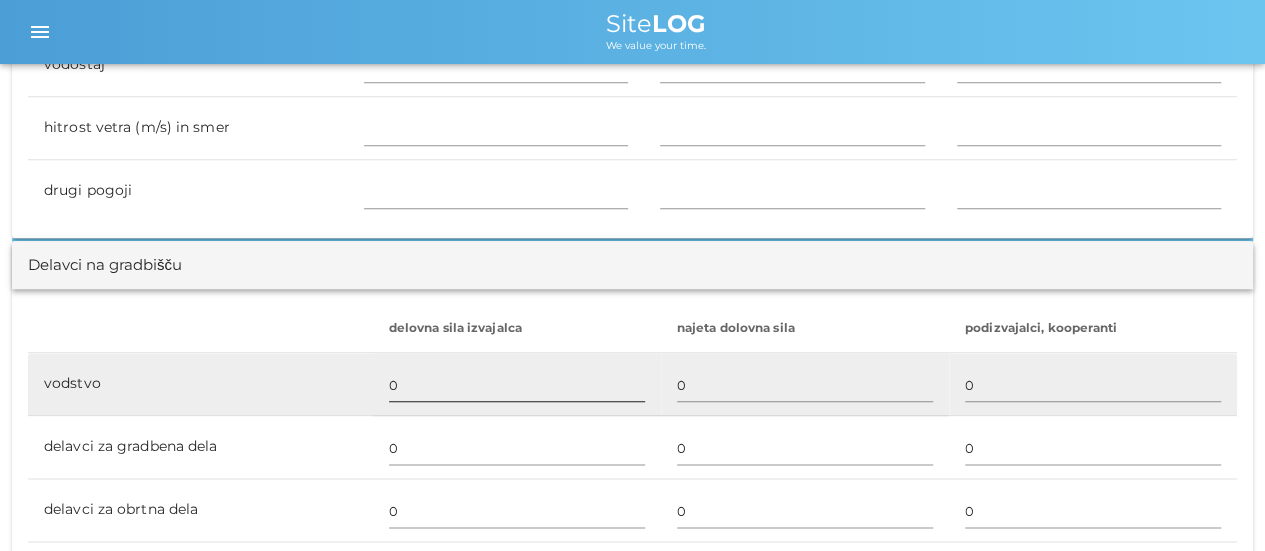 click on "0" at bounding box center (517, 385) 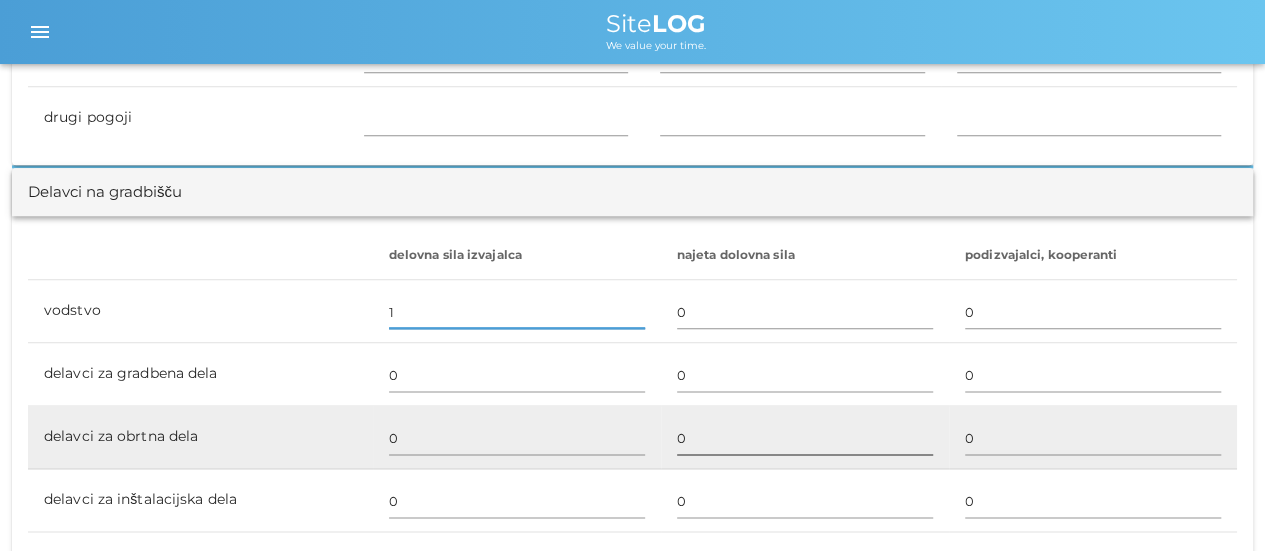 scroll, scrollTop: 1100, scrollLeft: 0, axis: vertical 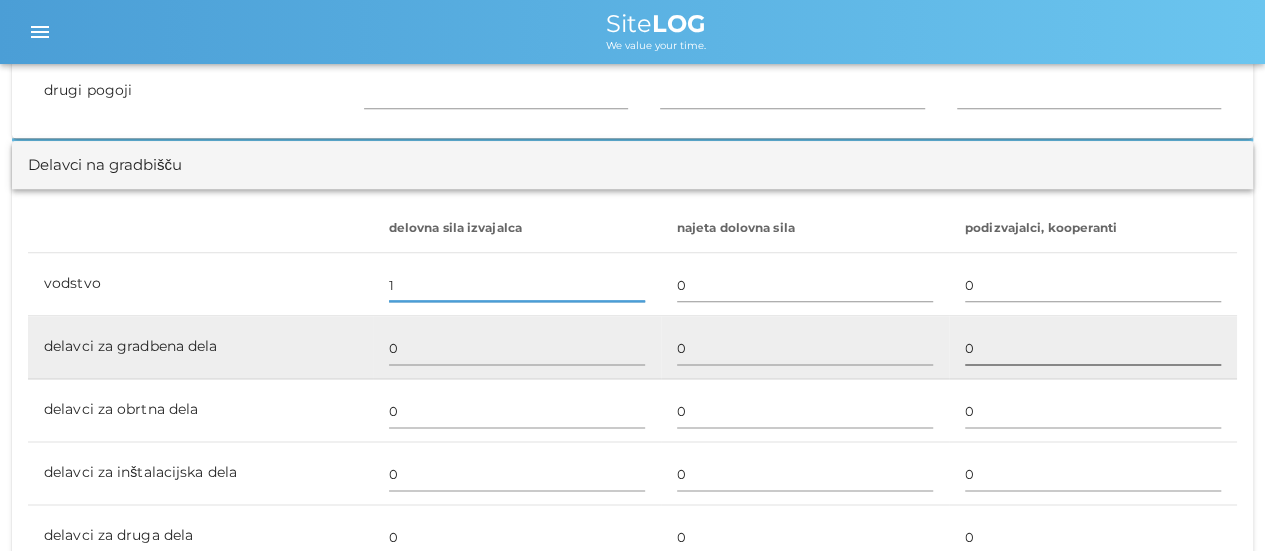 click on "0" at bounding box center [1093, 348] 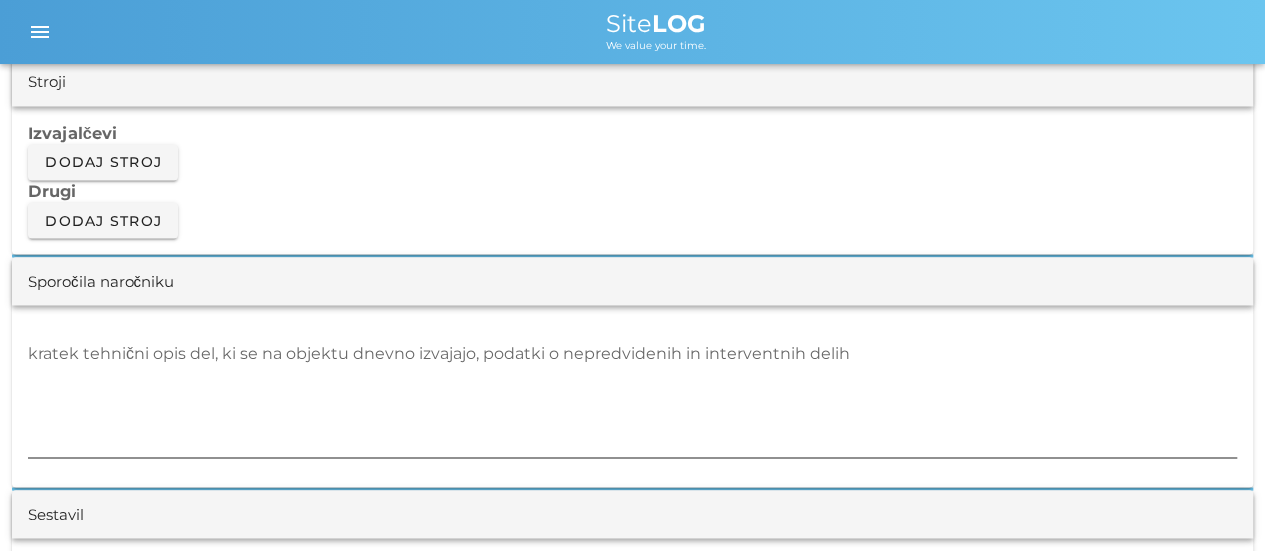 scroll, scrollTop: 1700, scrollLeft: 0, axis: vertical 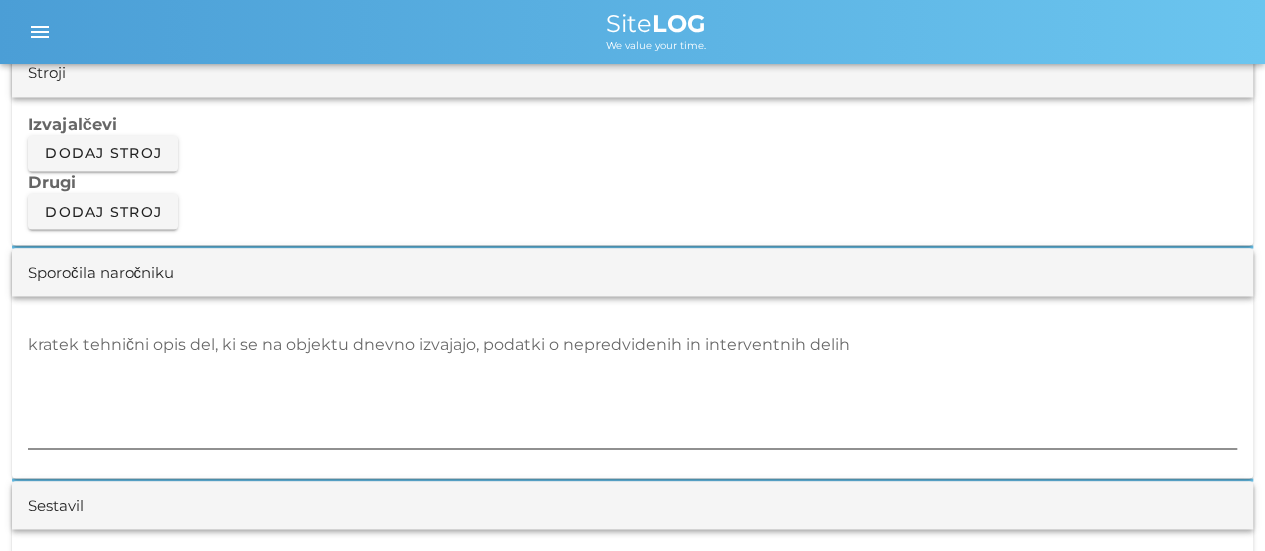 click on "kratek tehnični opis del, ki se na objektu dnevno izvajajo, podatki o nepredvidenih in interventnih delih" at bounding box center (632, 388) 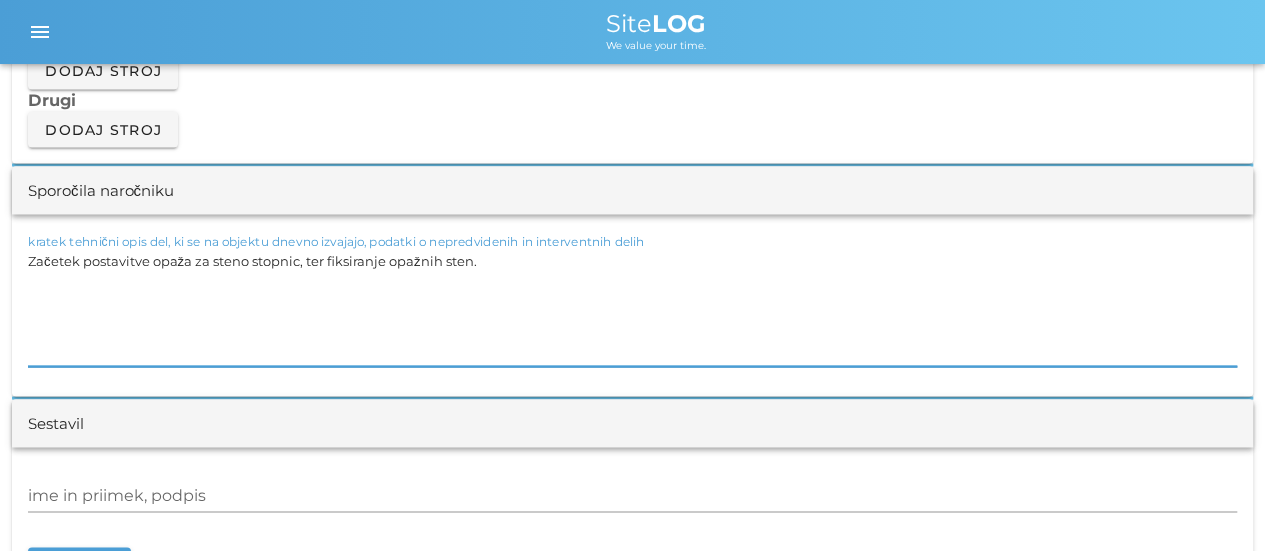 scroll, scrollTop: 1800, scrollLeft: 0, axis: vertical 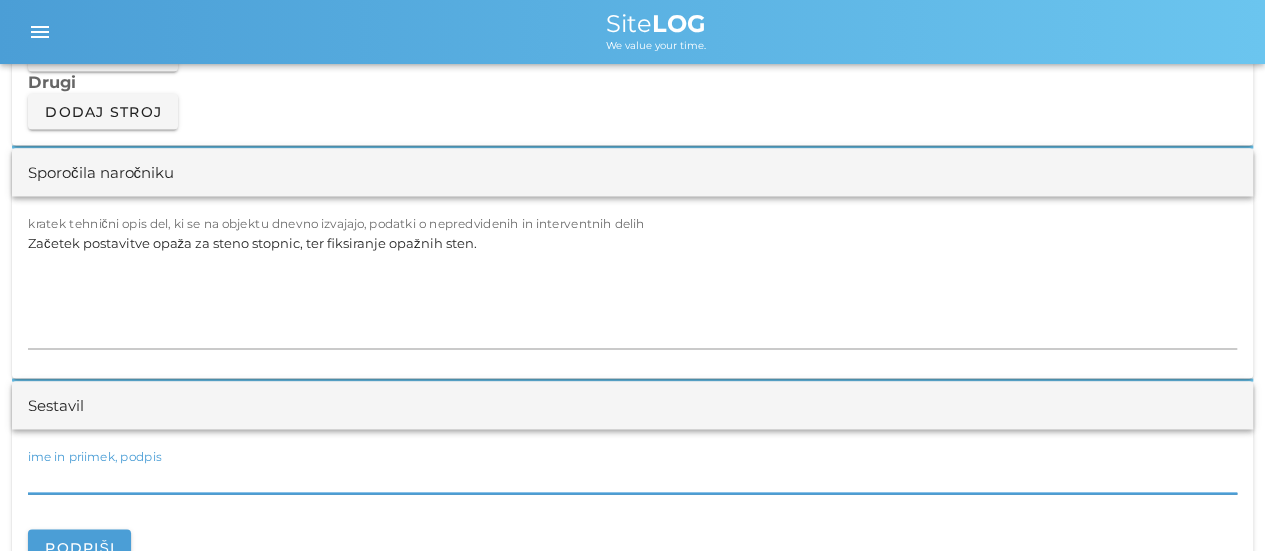 click on "ime in priimek, podpis" at bounding box center [632, 477] 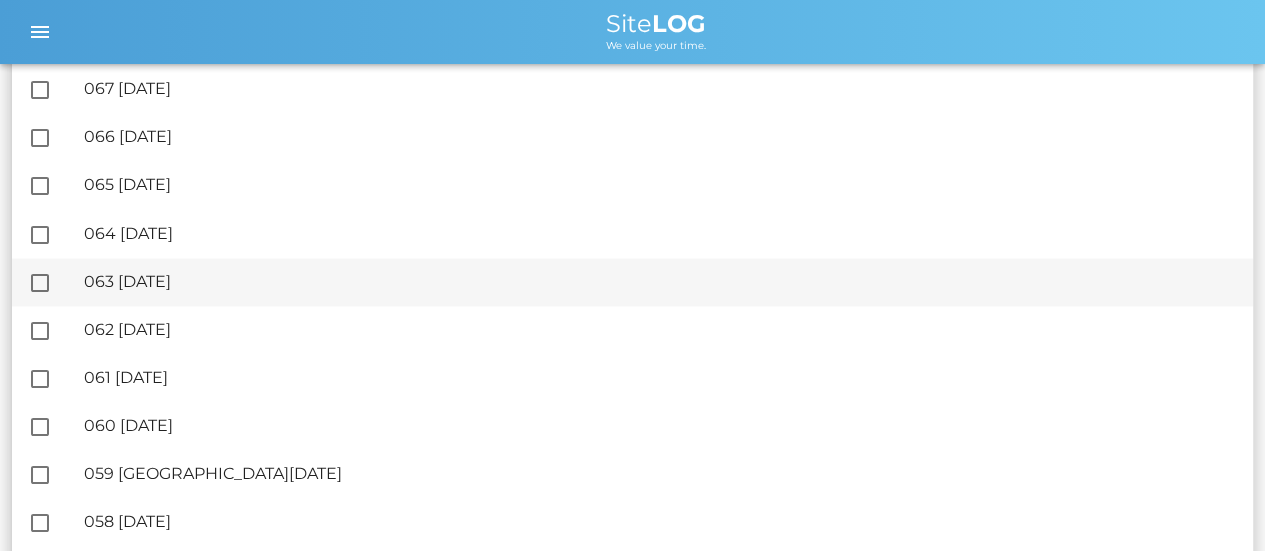 scroll, scrollTop: 1700, scrollLeft: 0, axis: vertical 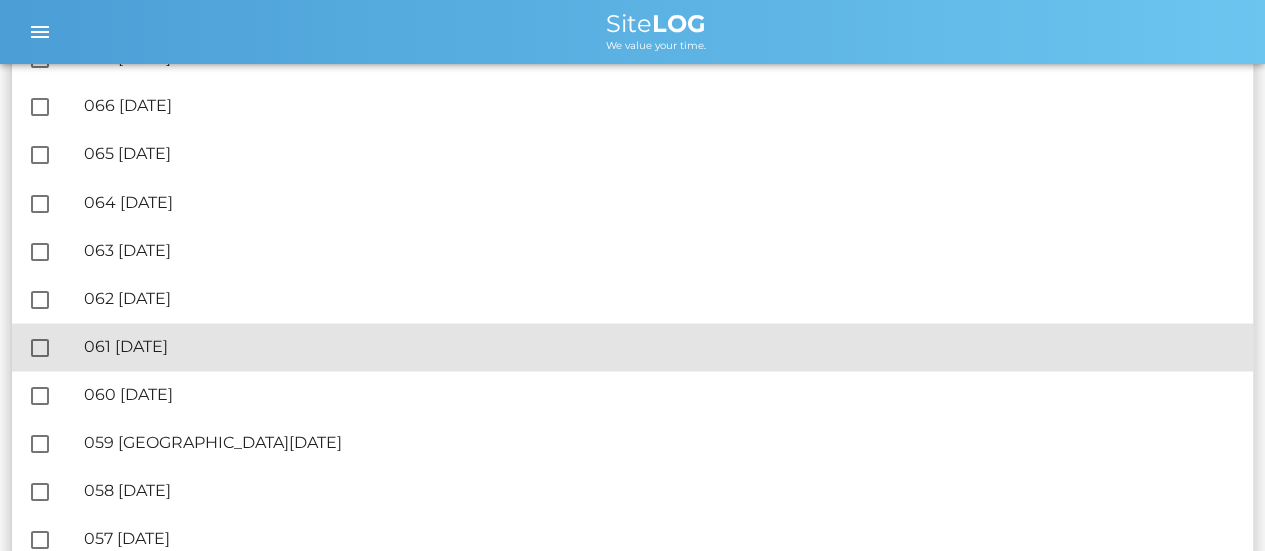 click on "🔏  061 [DATE]" at bounding box center [660, 345] 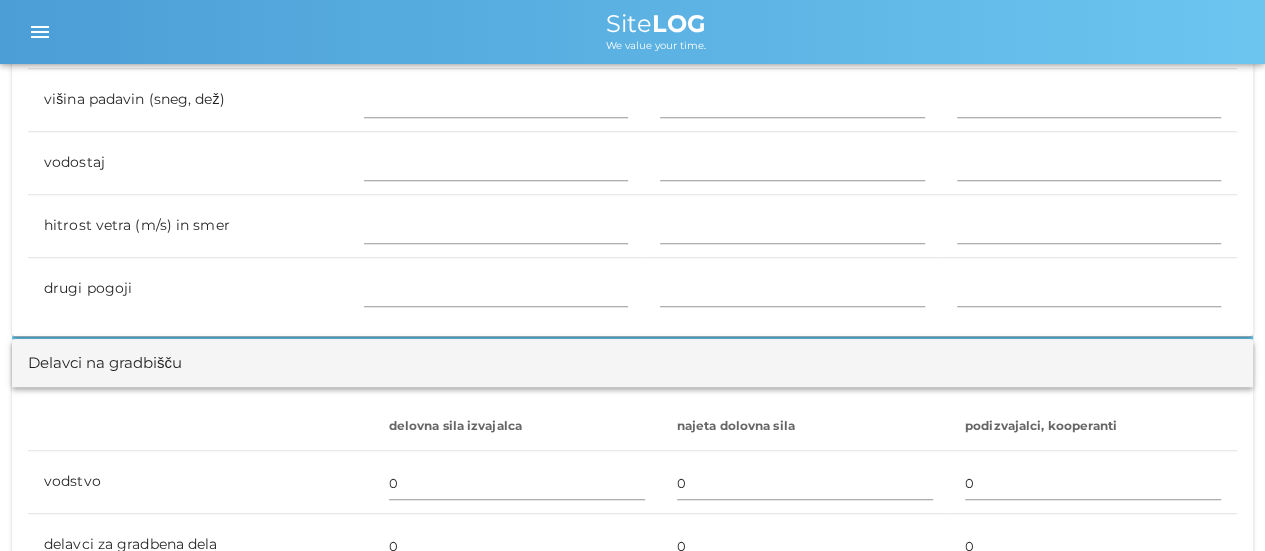scroll, scrollTop: 1000, scrollLeft: 0, axis: vertical 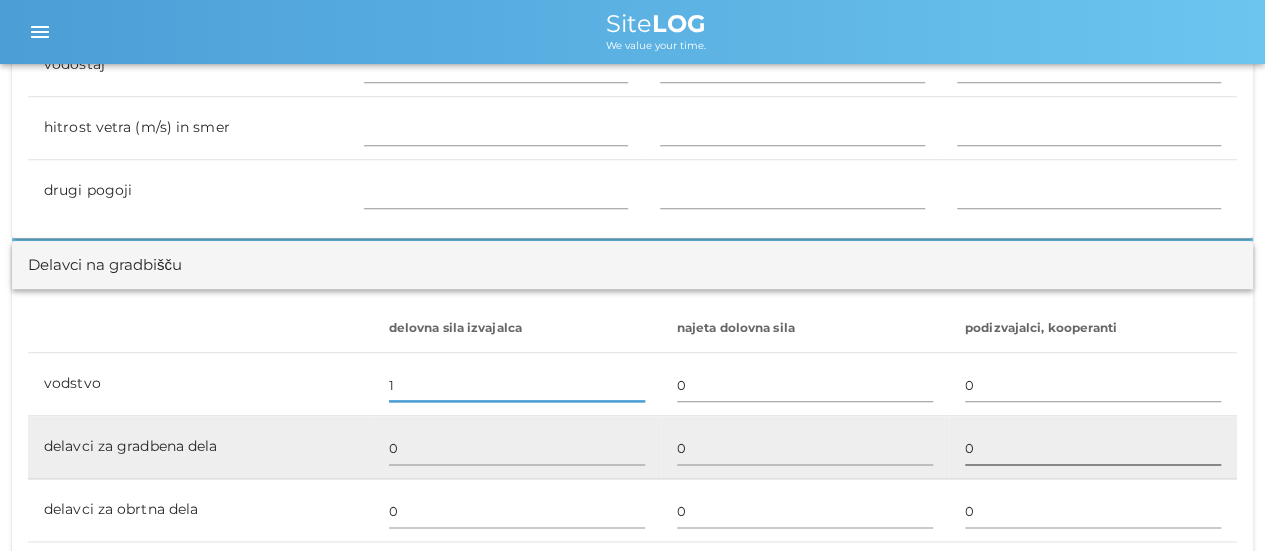 click on "0" at bounding box center (1093, 448) 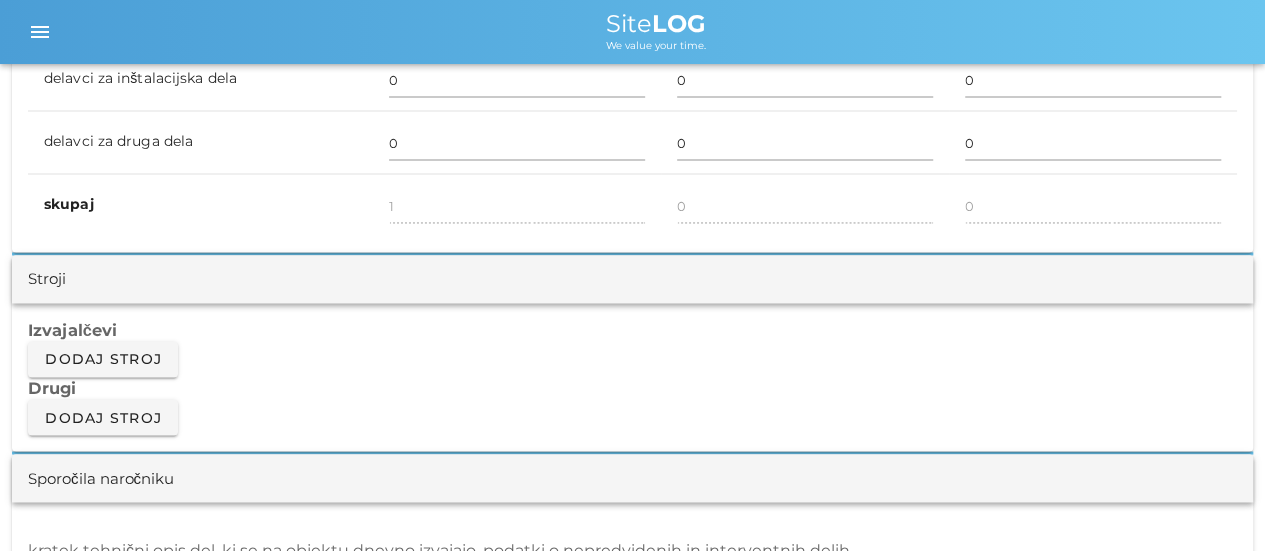 scroll, scrollTop: 1600, scrollLeft: 0, axis: vertical 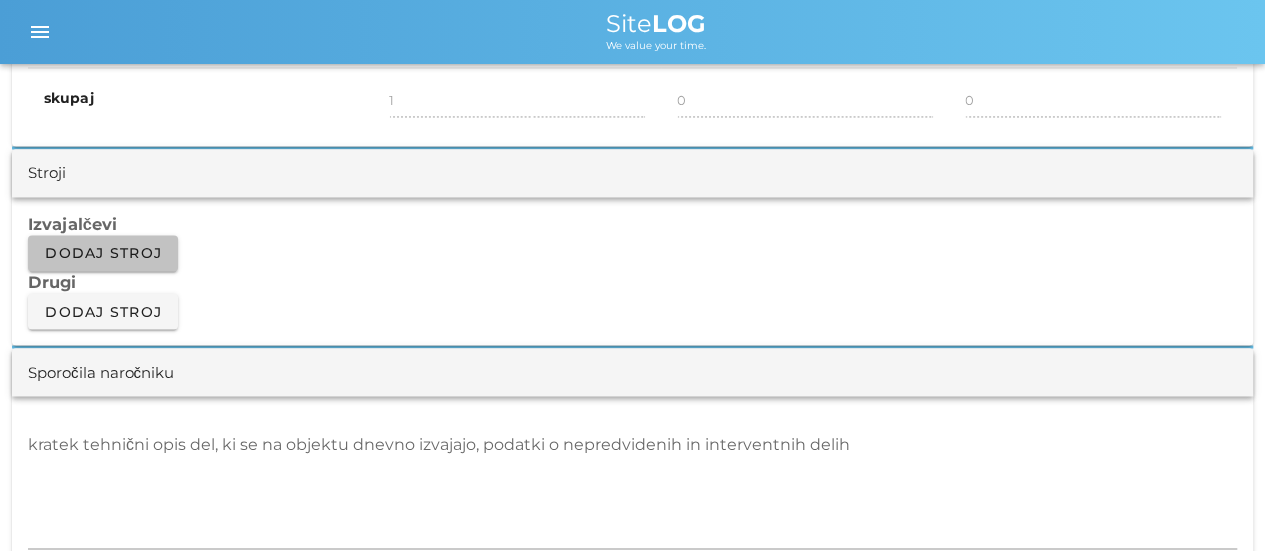 click on "Dodaj stroj" at bounding box center (103, 253) 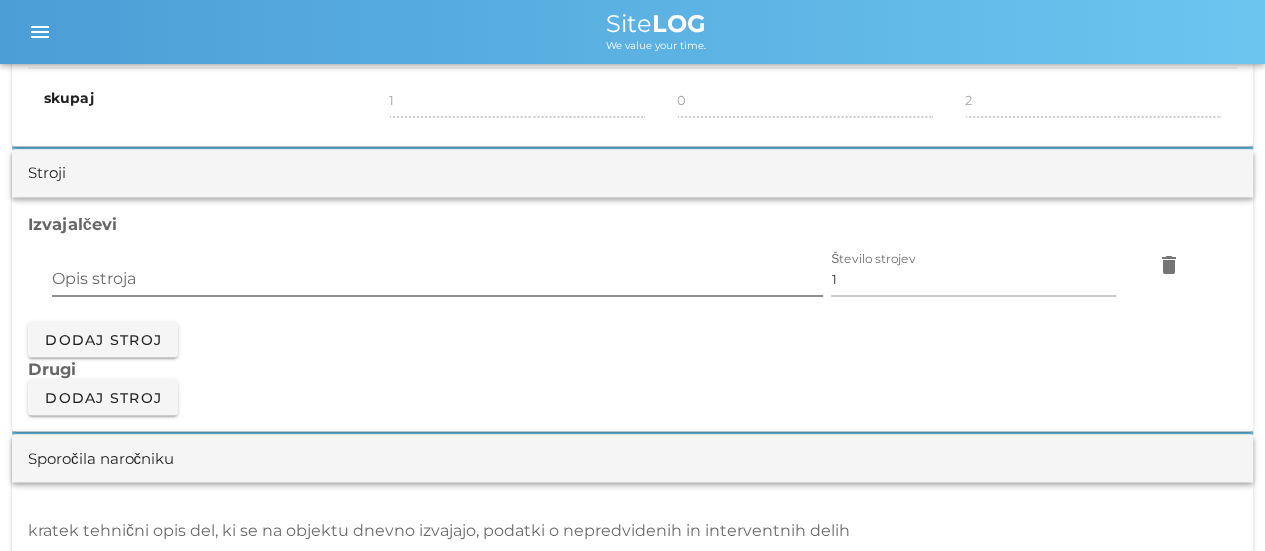 click on "Opis stroja" at bounding box center [437, 279] 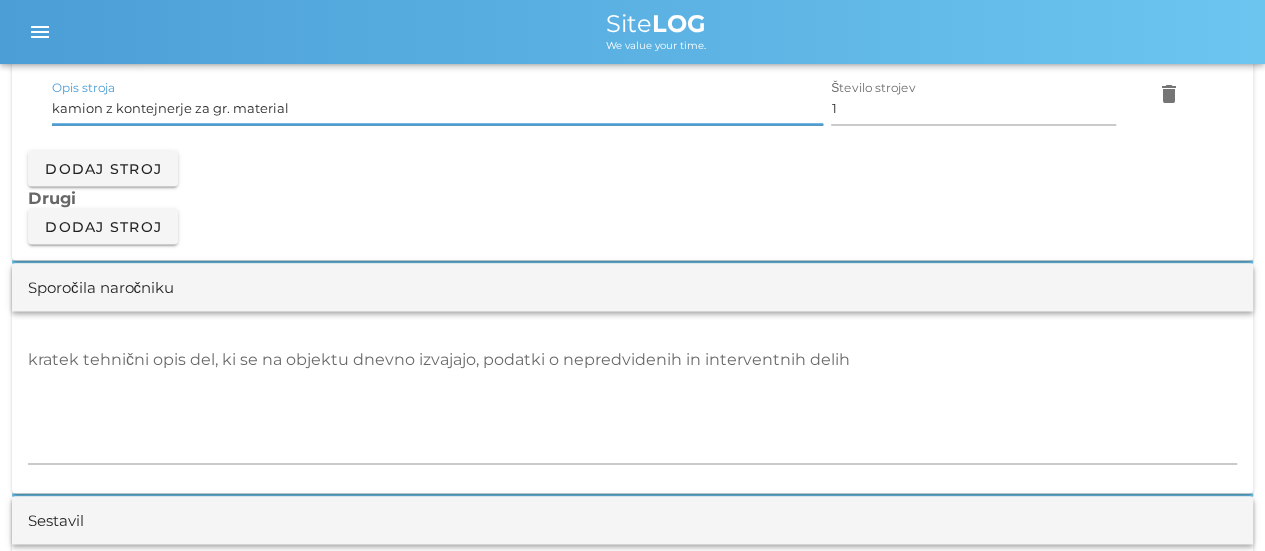 scroll, scrollTop: 1800, scrollLeft: 0, axis: vertical 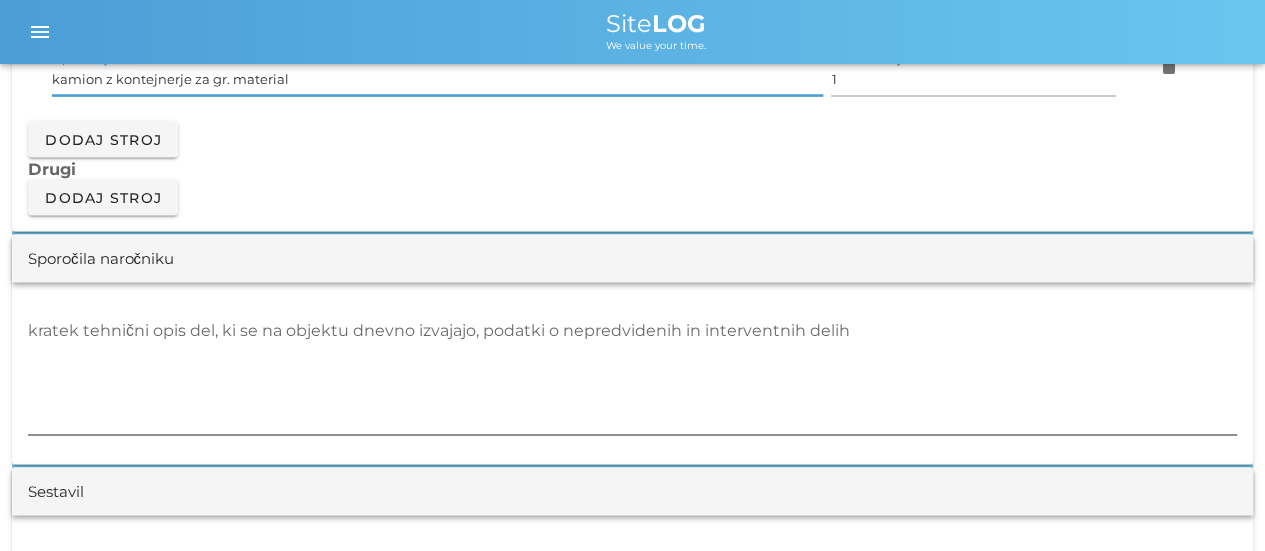 click on "kratek tehnični opis del, ki se na objektu dnevno izvajajo, podatki o nepredvidenih in interventnih delih" at bounding box center [632, 374] 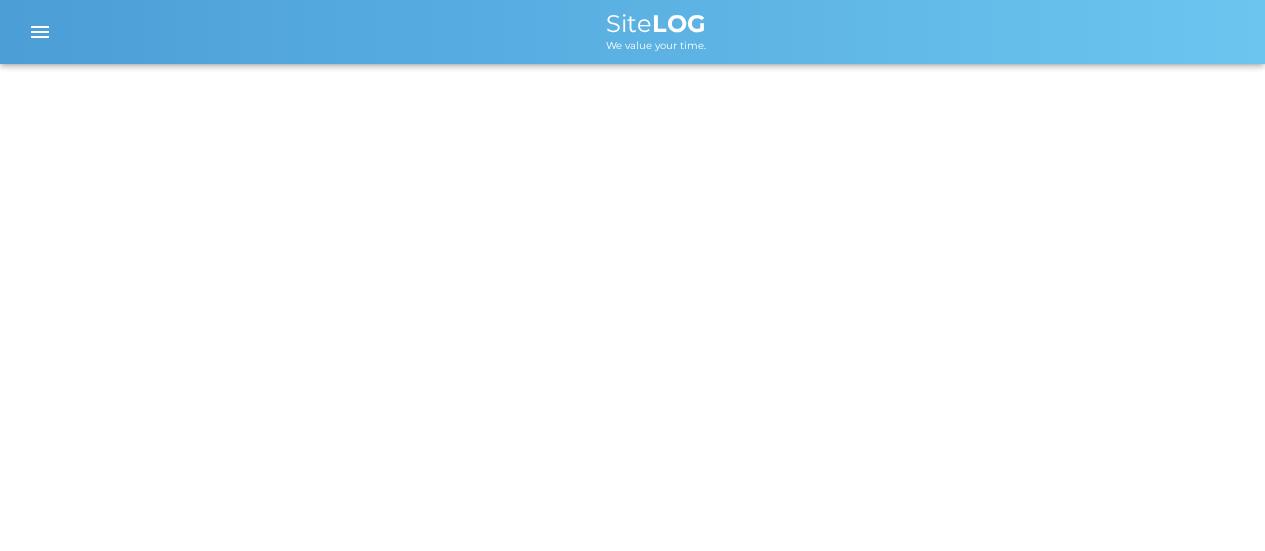 scroll, scrollTop: 0, scrollLeft: 0, axis: both 